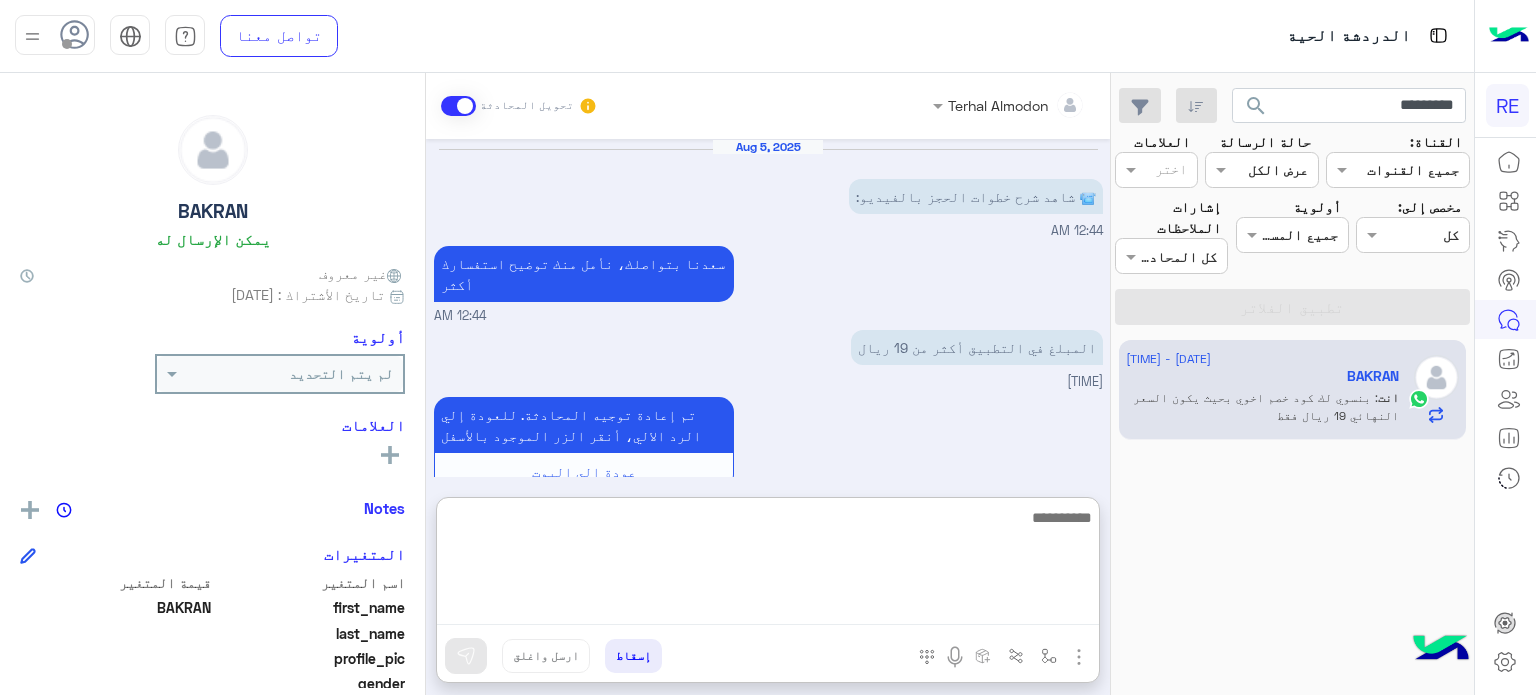 scroll, scrollTop: 0, scrollLeft: 0, axis: both 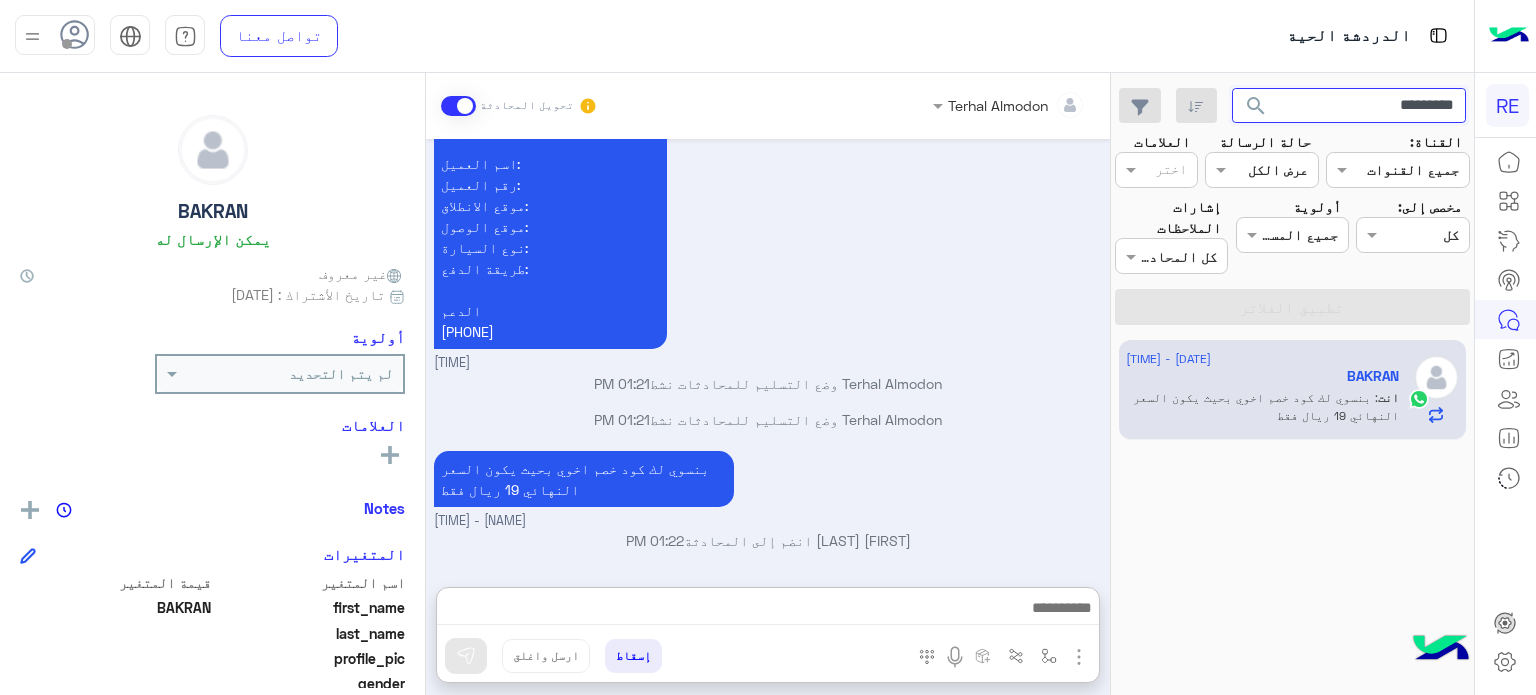 click on "*********" at bounding box center (1349, 106) 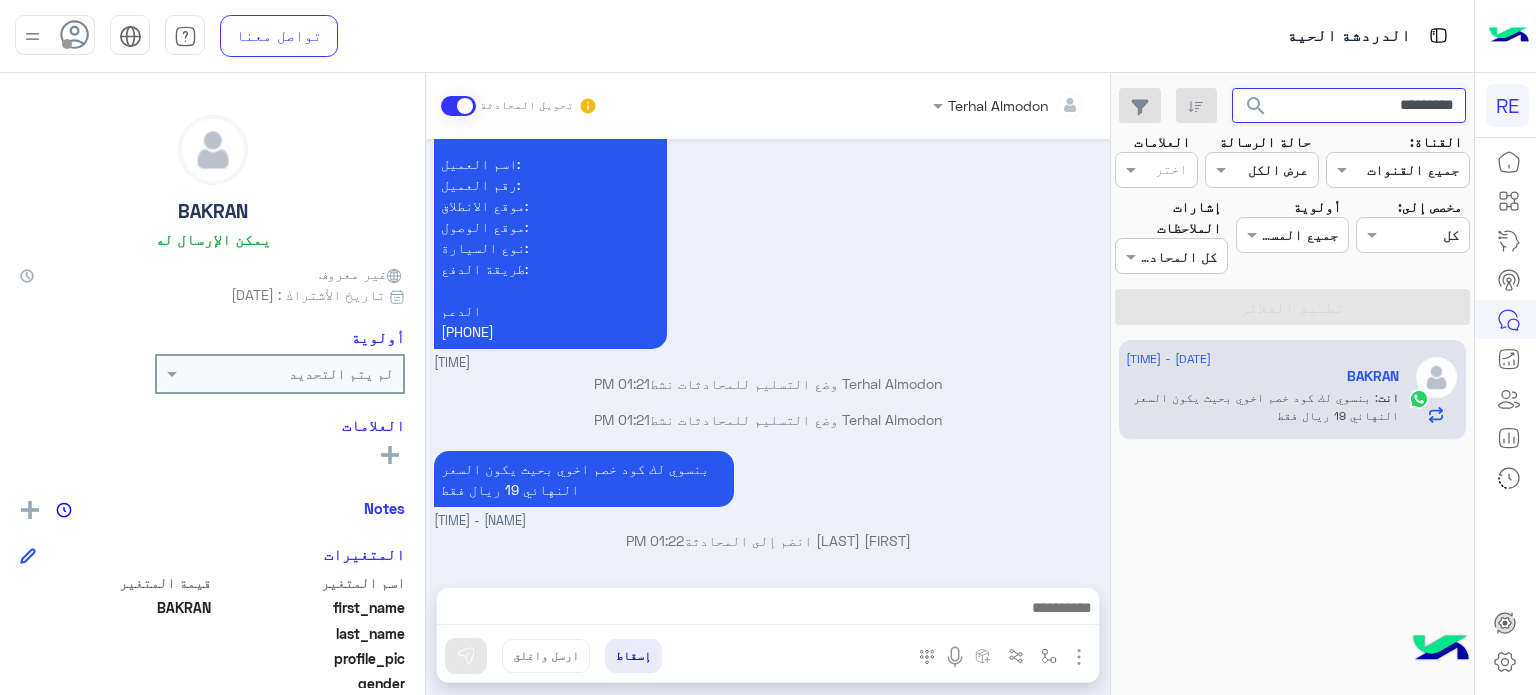 scroll, scrollTop: 2269, scrollLeft: 0, axis: vertical 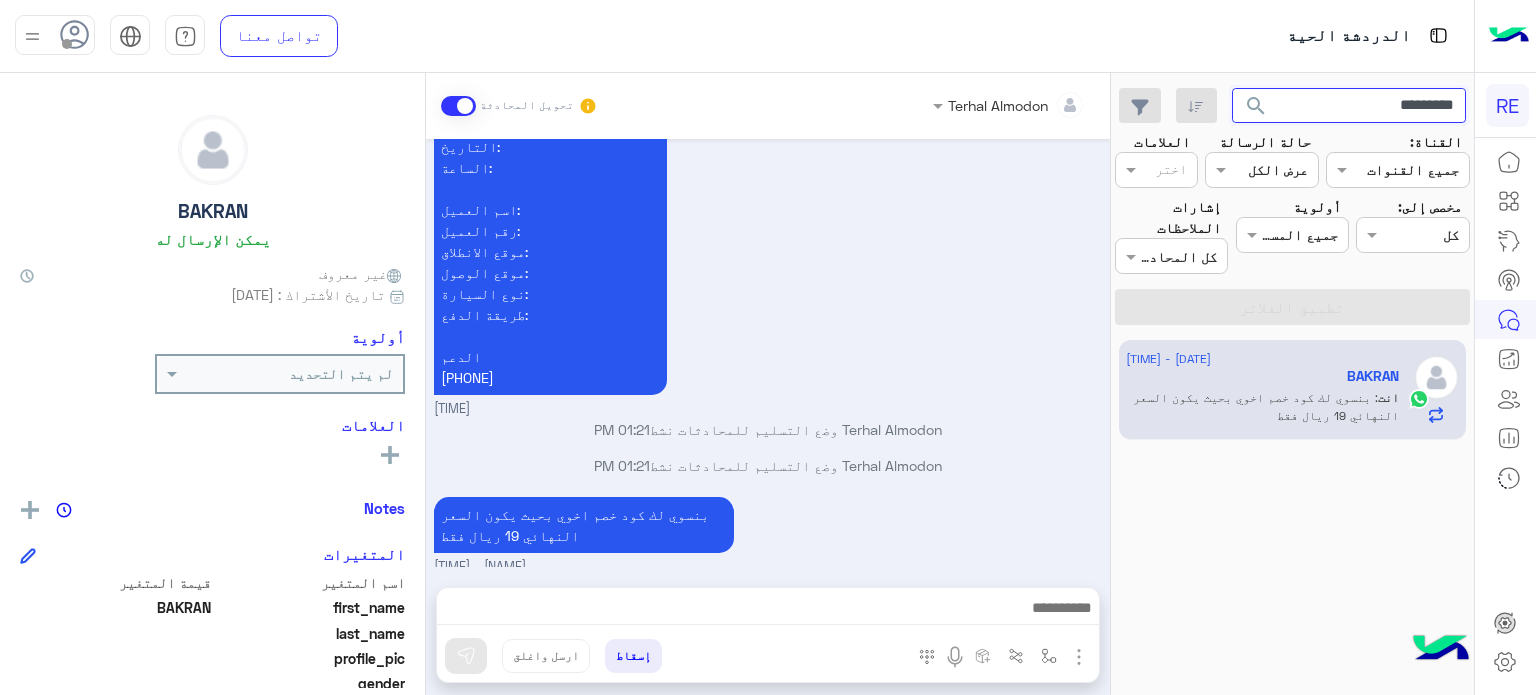 click on "*********" at bounding box center [1349, 106] 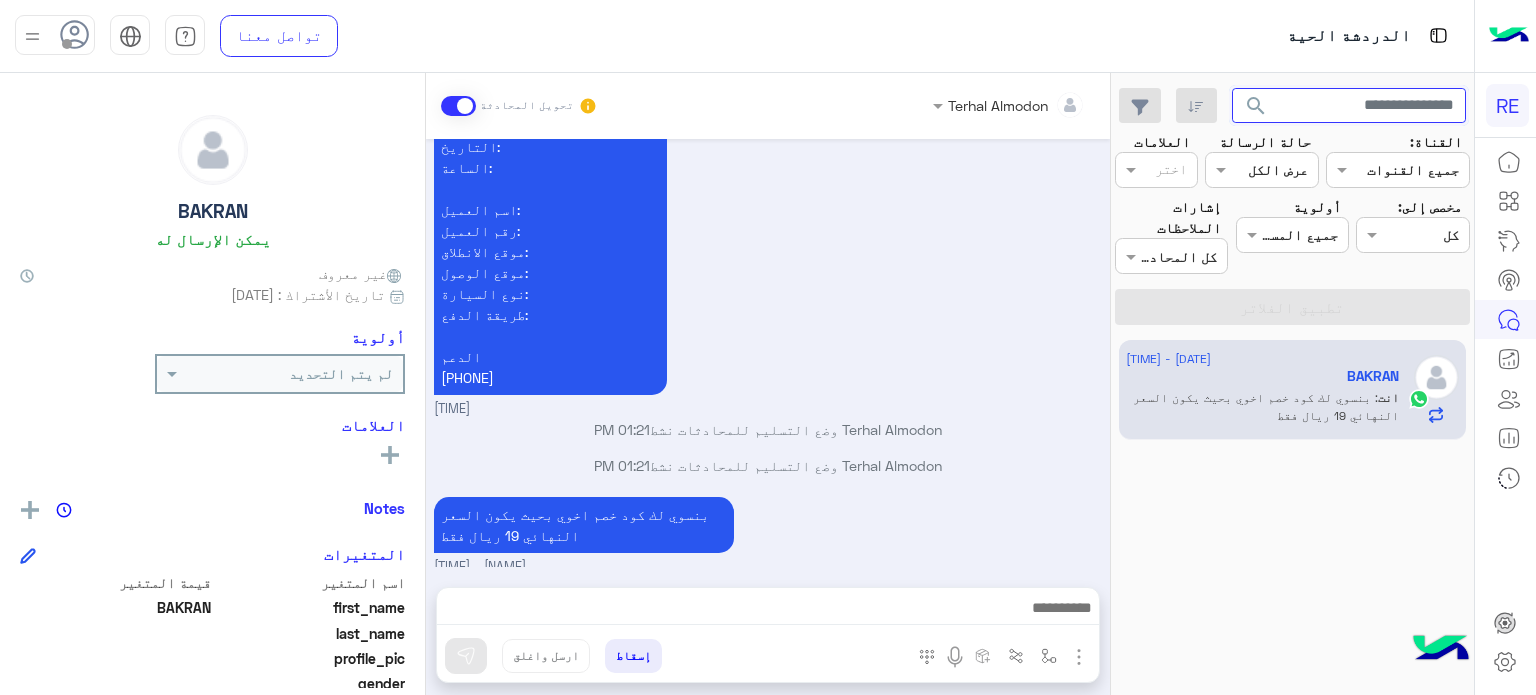 type 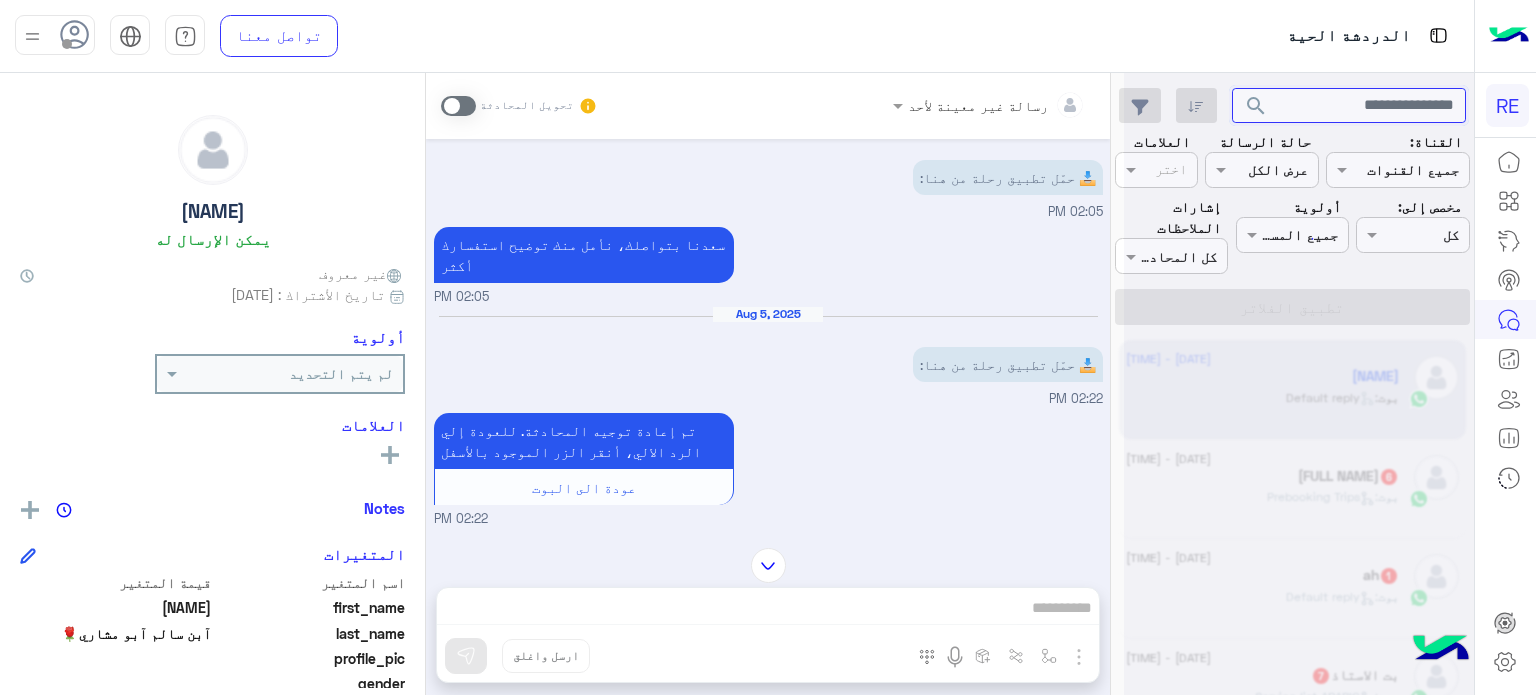 scroll, scrollTop: 0, scrollLeft: 0, axis: both 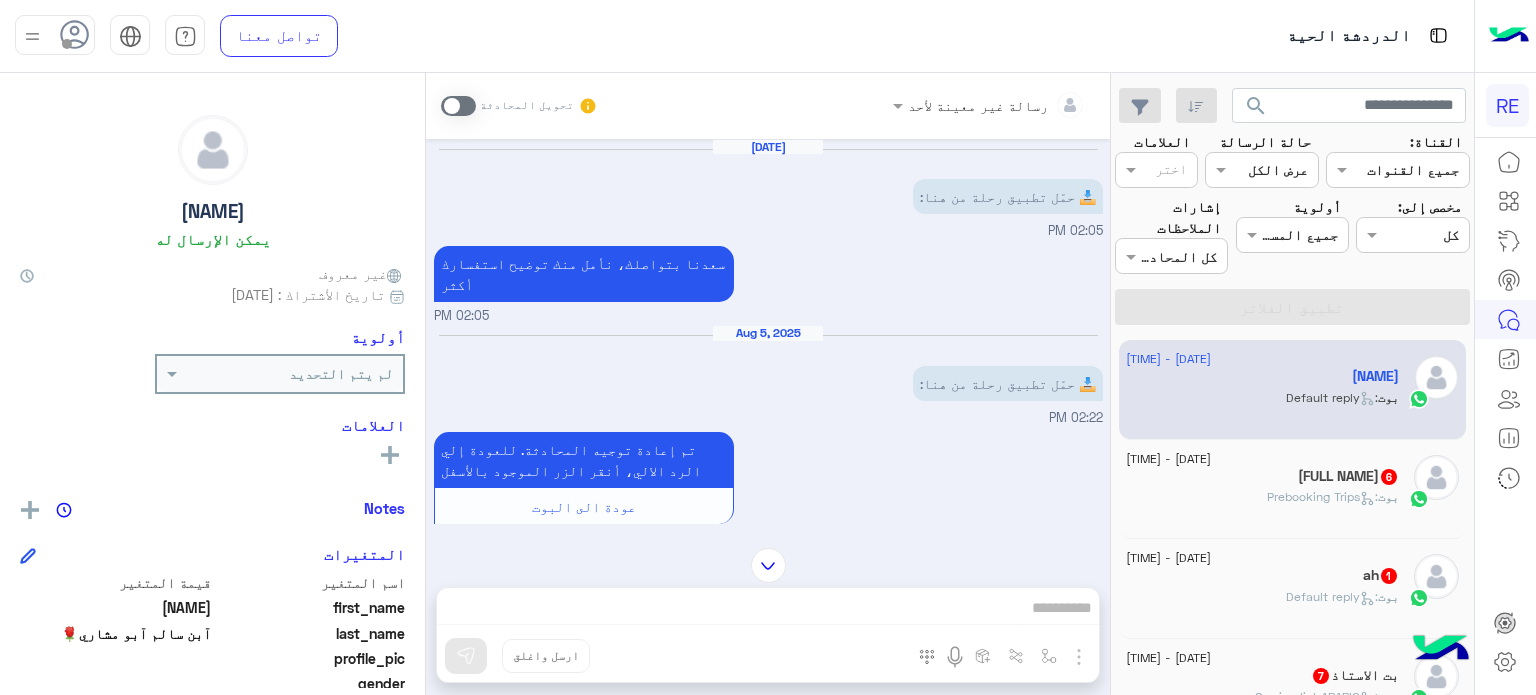 click at bounding box center (458, 106) 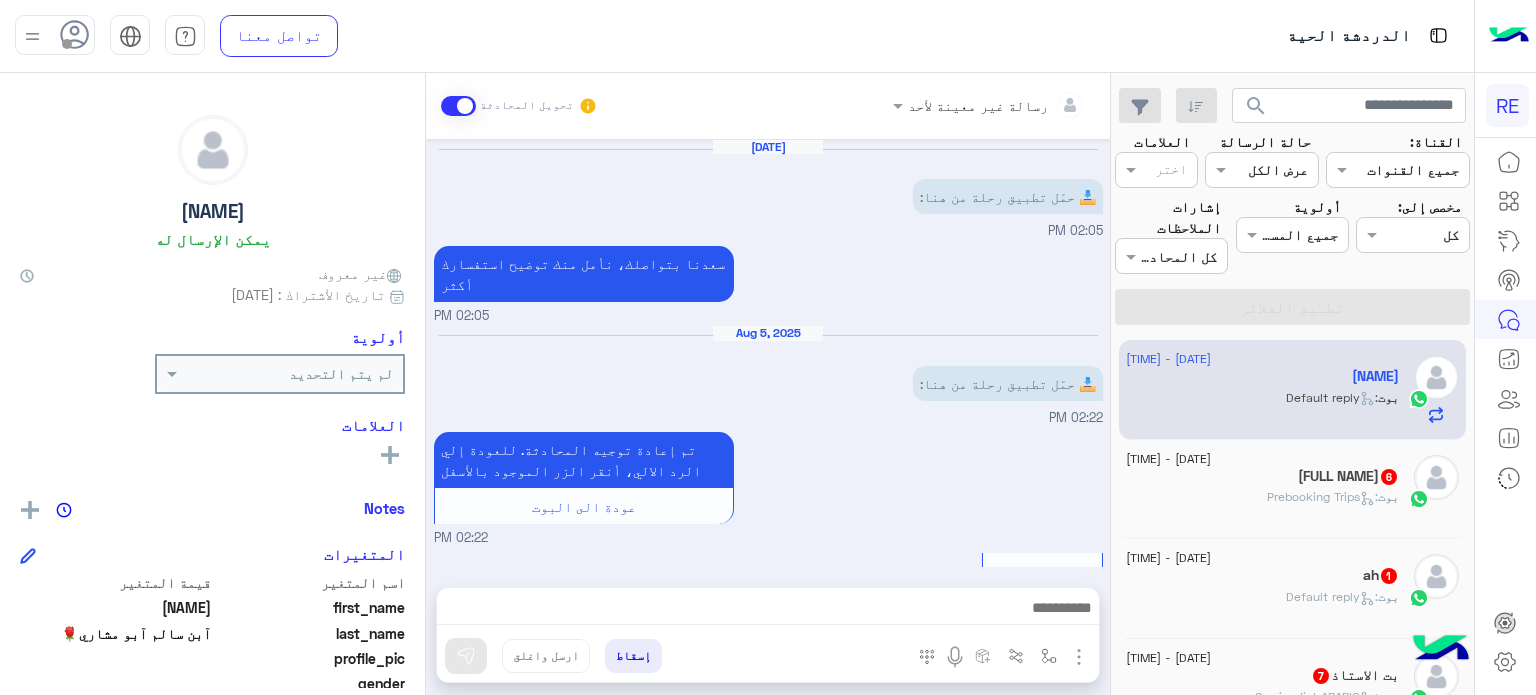 scroll, scrollTop: 590, scrollLeft: 0, axis: vertical 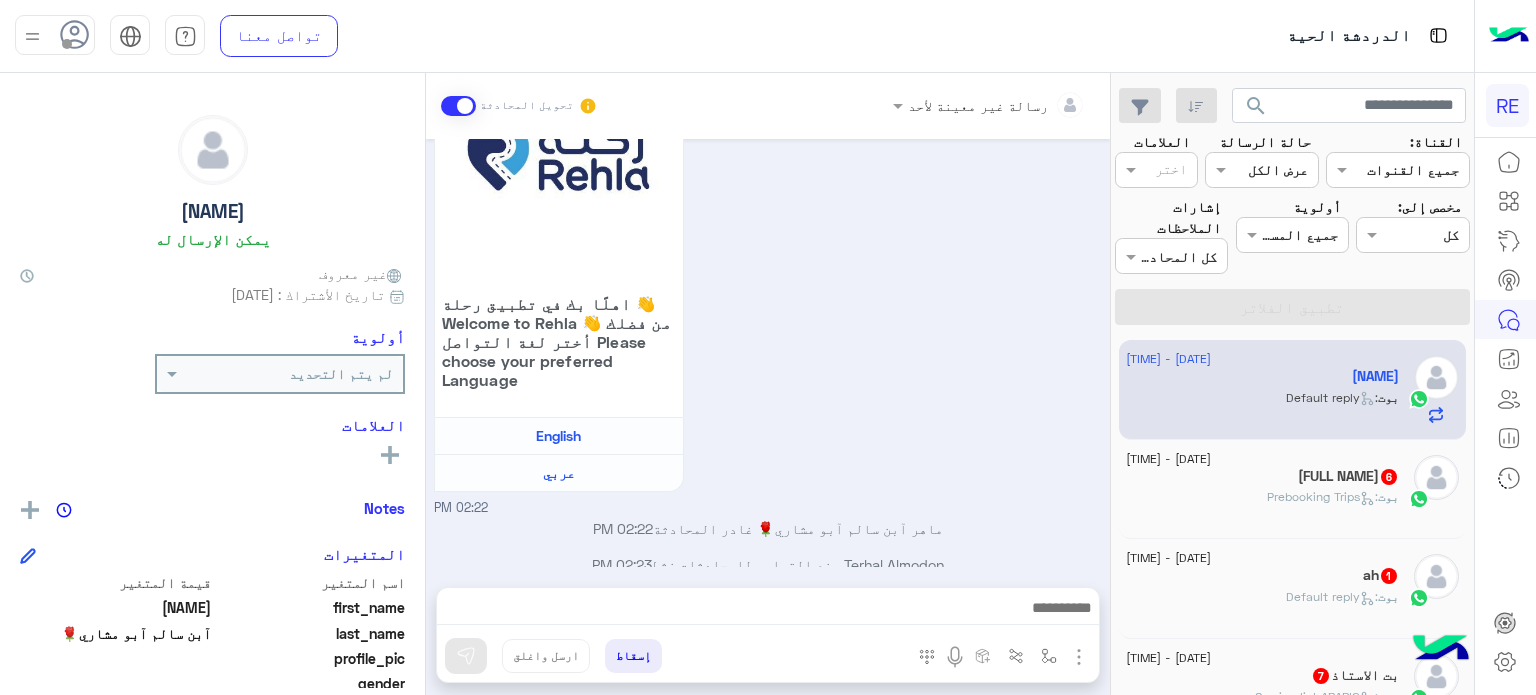 click at bounding box center [768, 613] 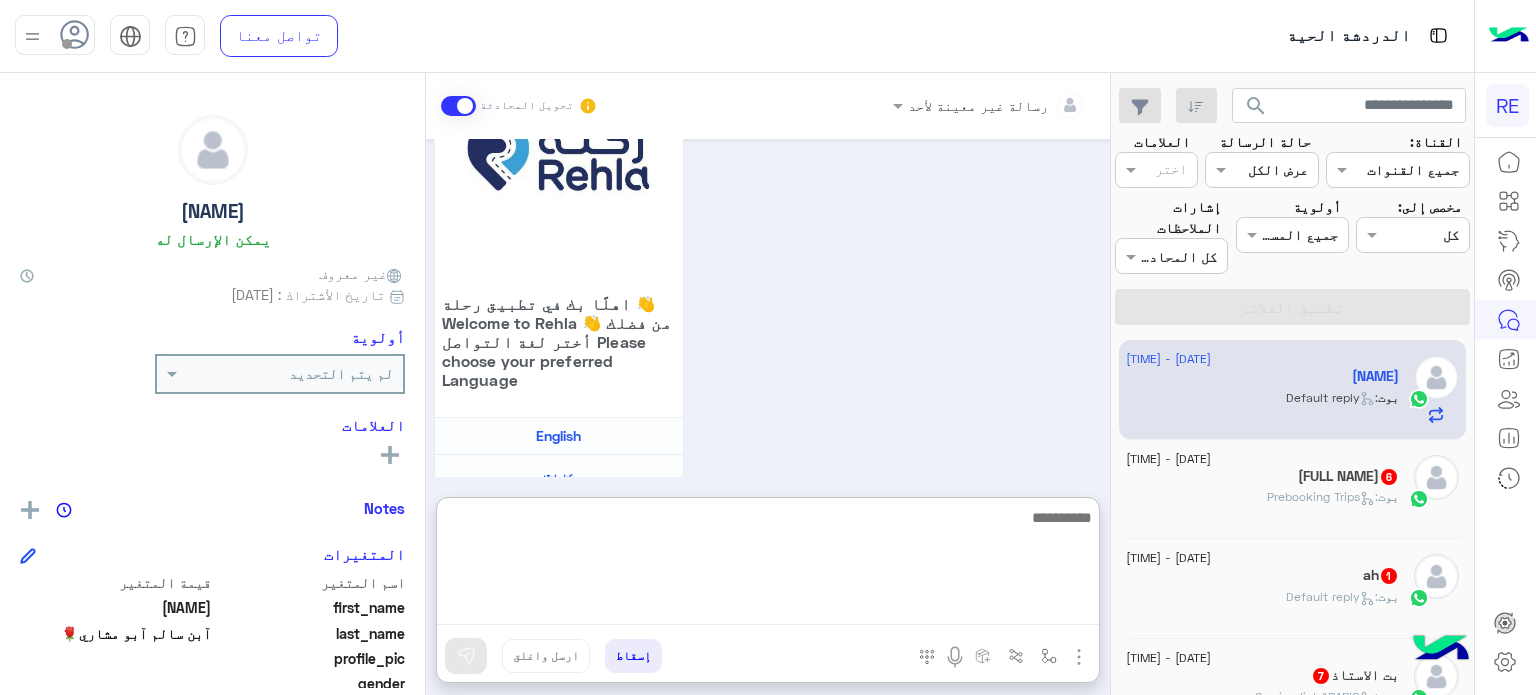 click at bounding box center [768, 565] 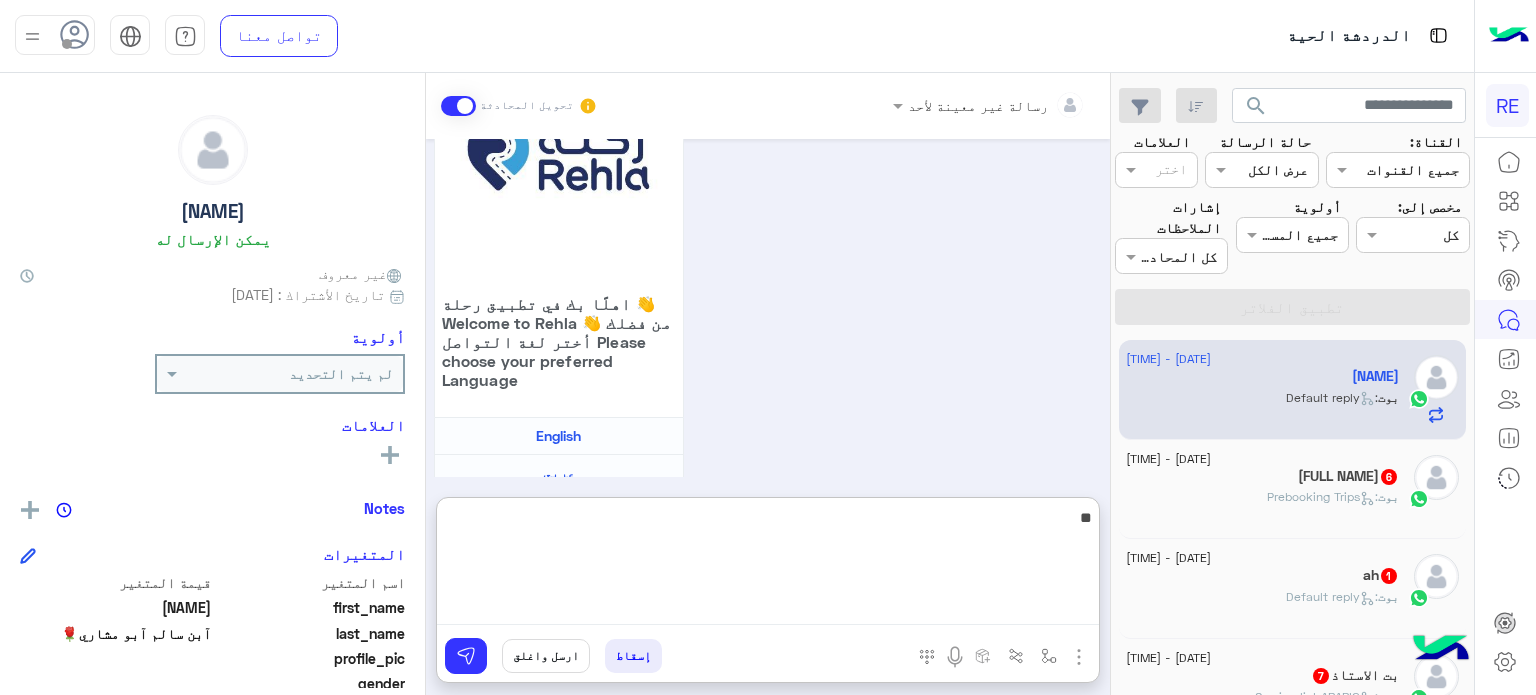type on "*" 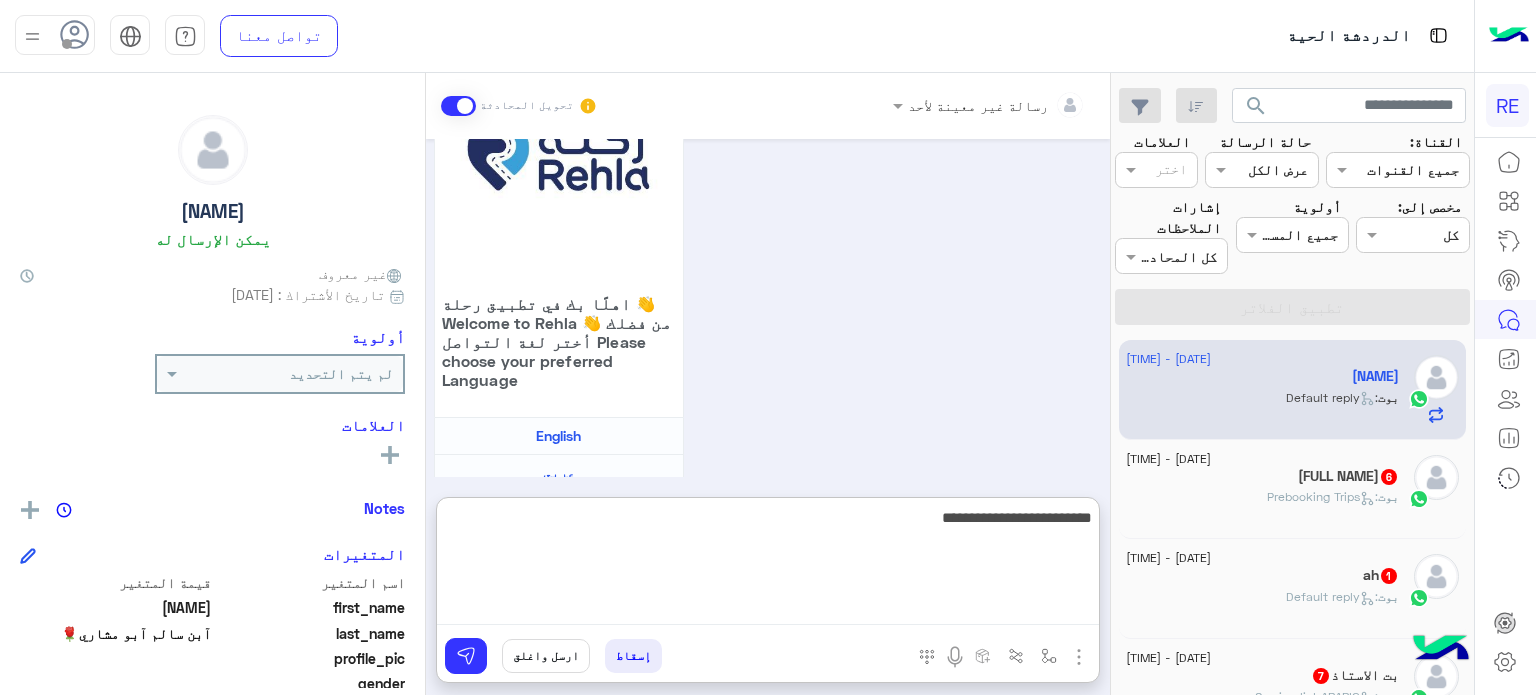 type on "**********" 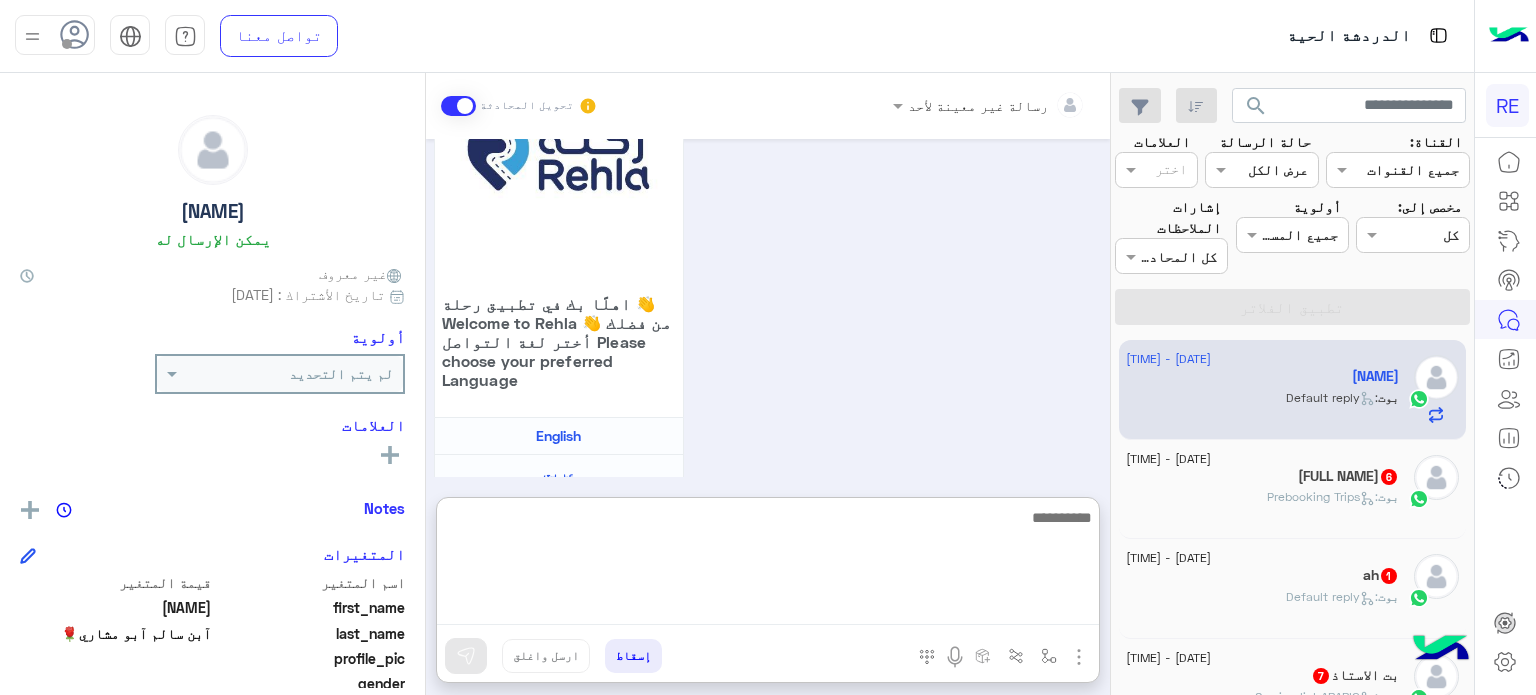 scroll, scrollTop: 744, scrollLeft: 0, axis: vertical 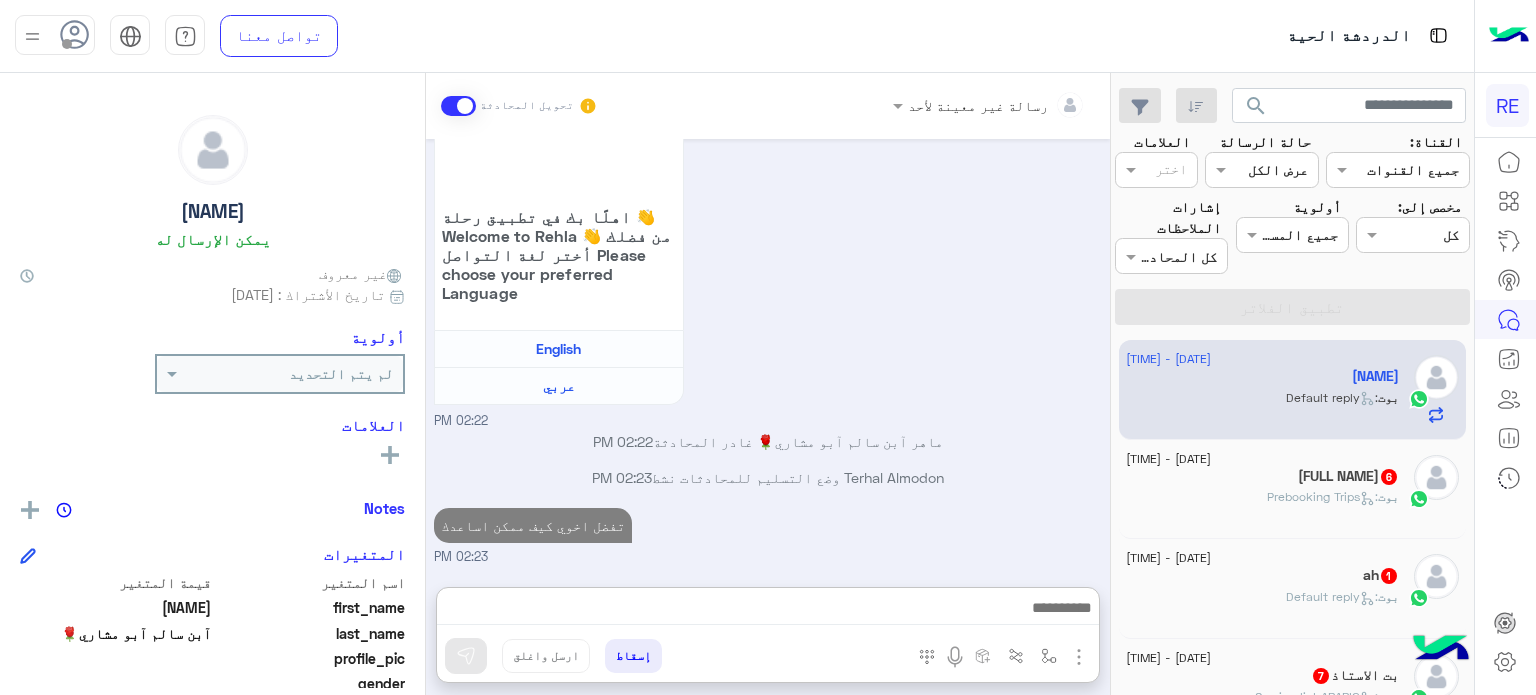 click on ":   Prebooking Trips" 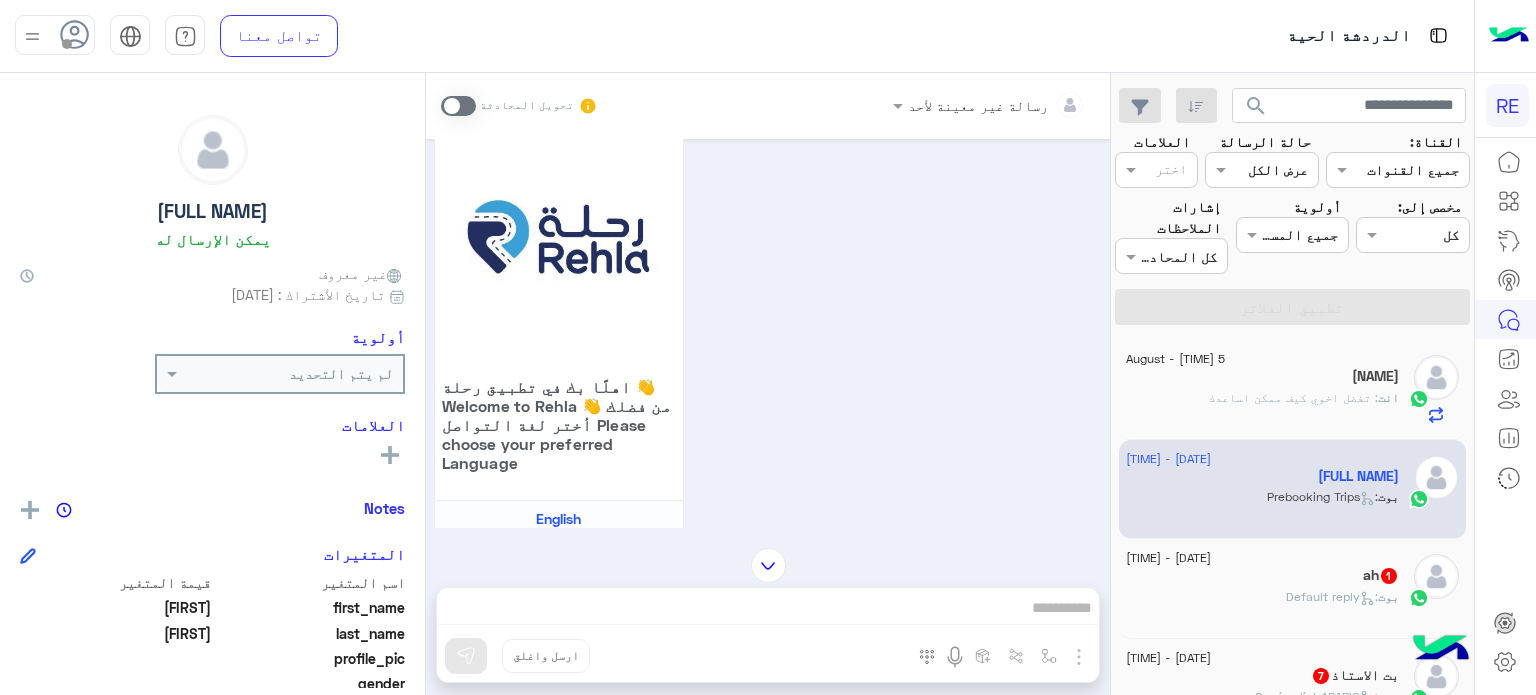 scroll, scrollTop: 0, scrollLeft: 0, axis: both 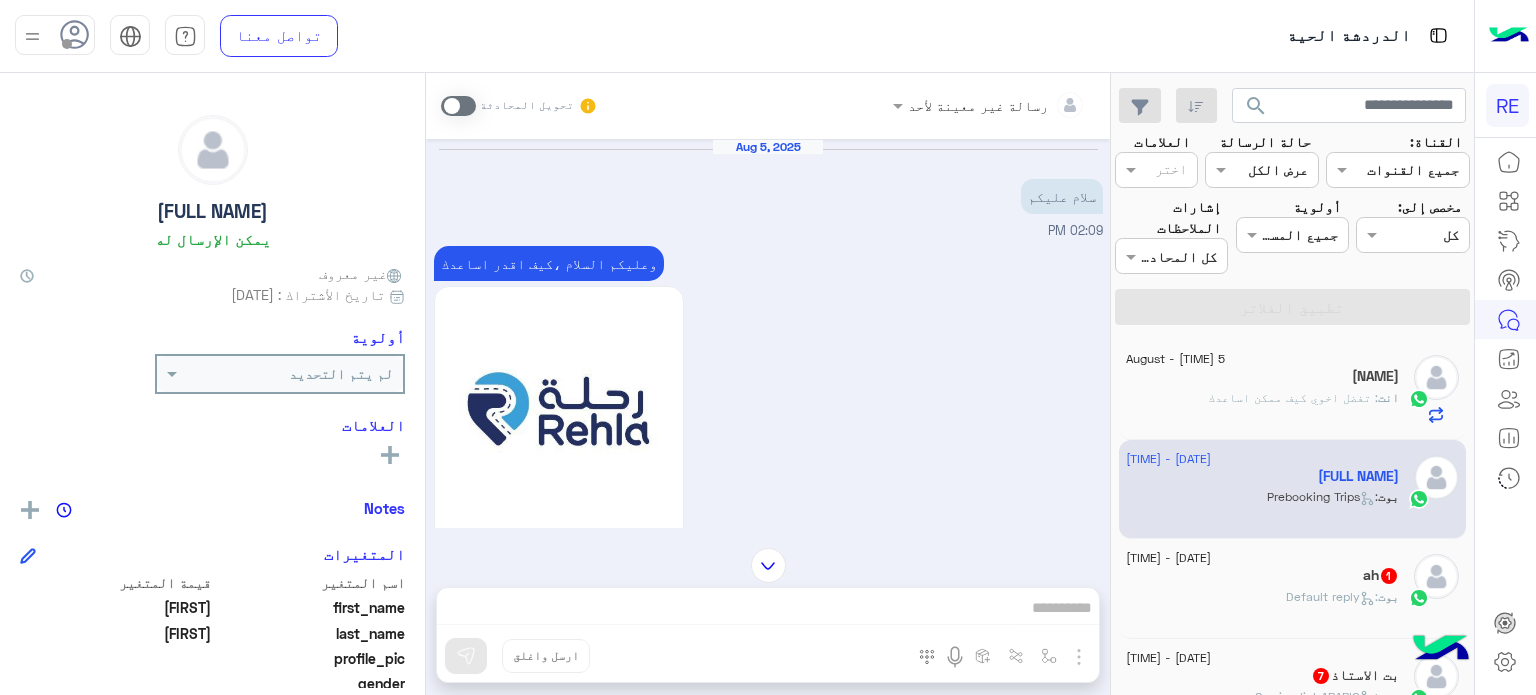 click at bounding box center [458, 106] 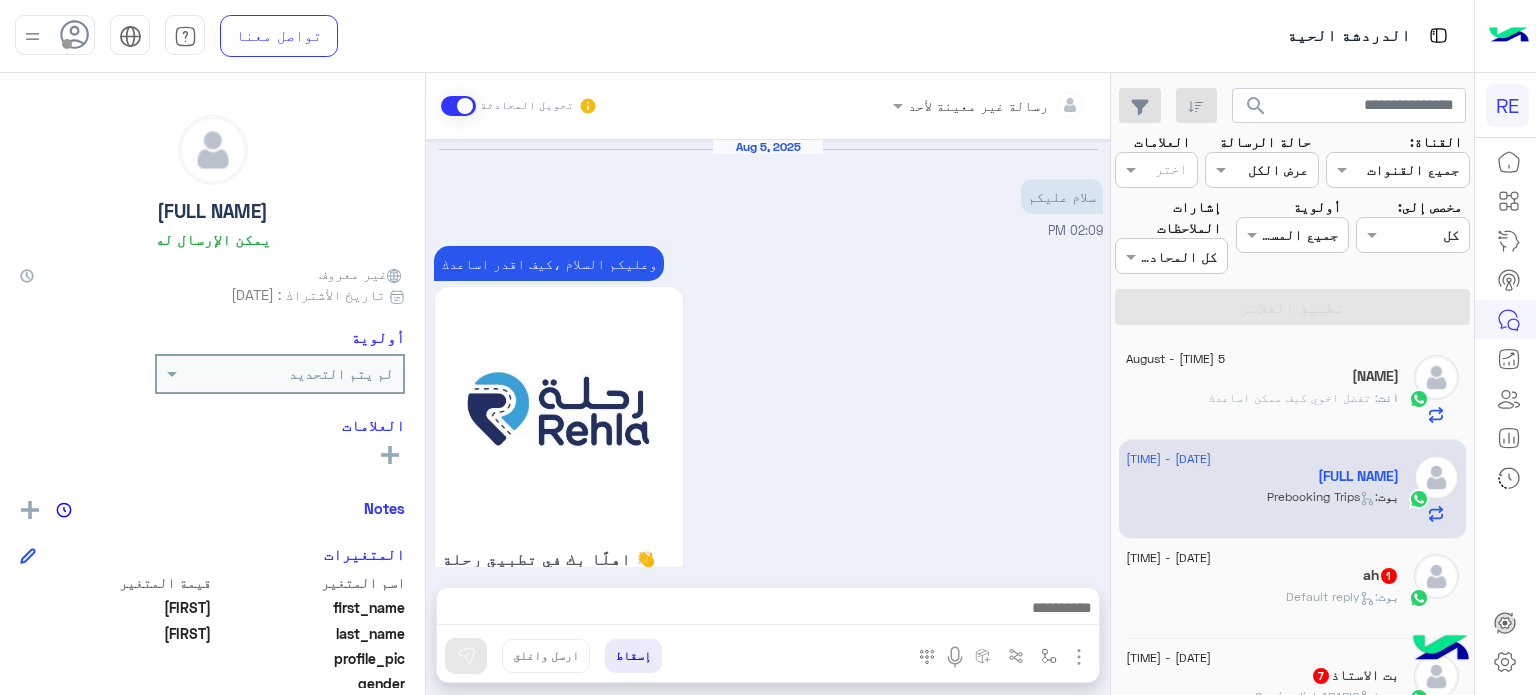 scroll, scrollTop: 1957, scrollLeft: 0, axis: vertical 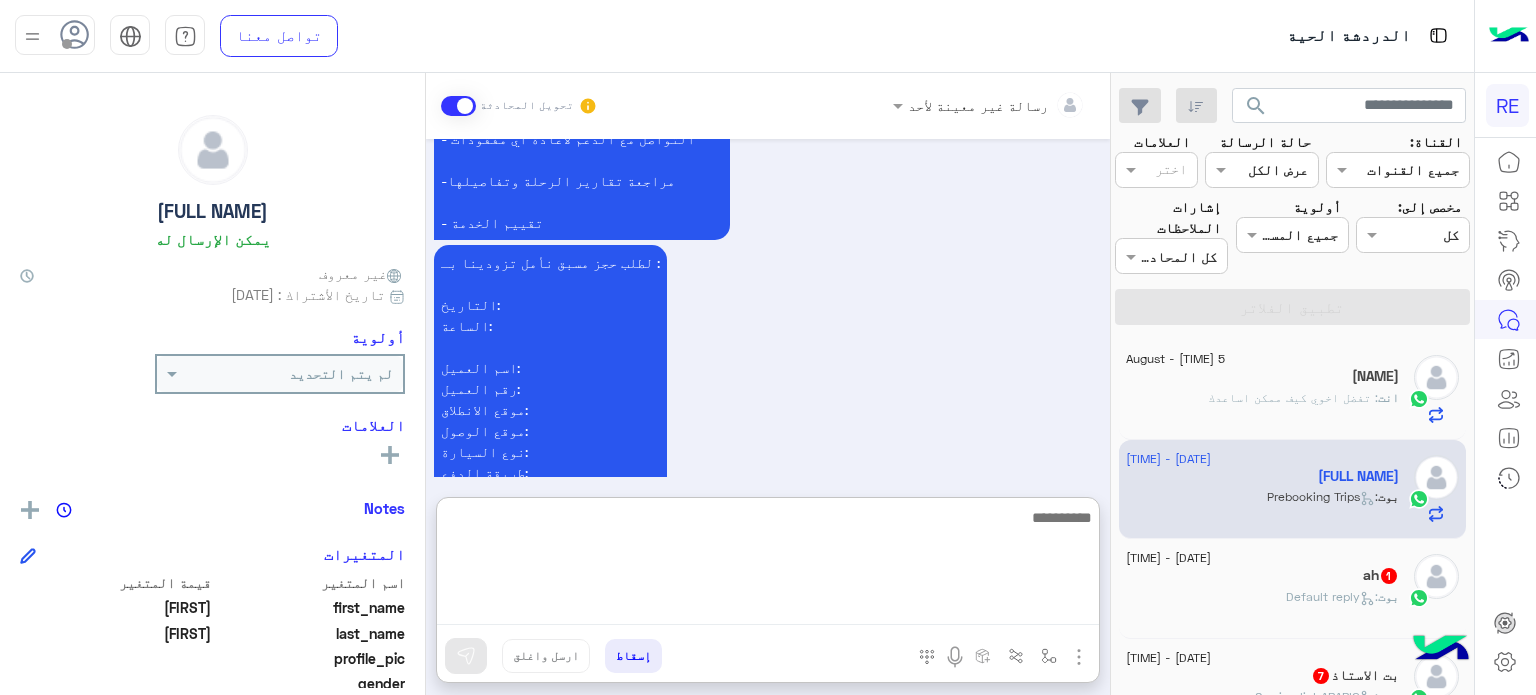 click at bounding box center [768, 565] 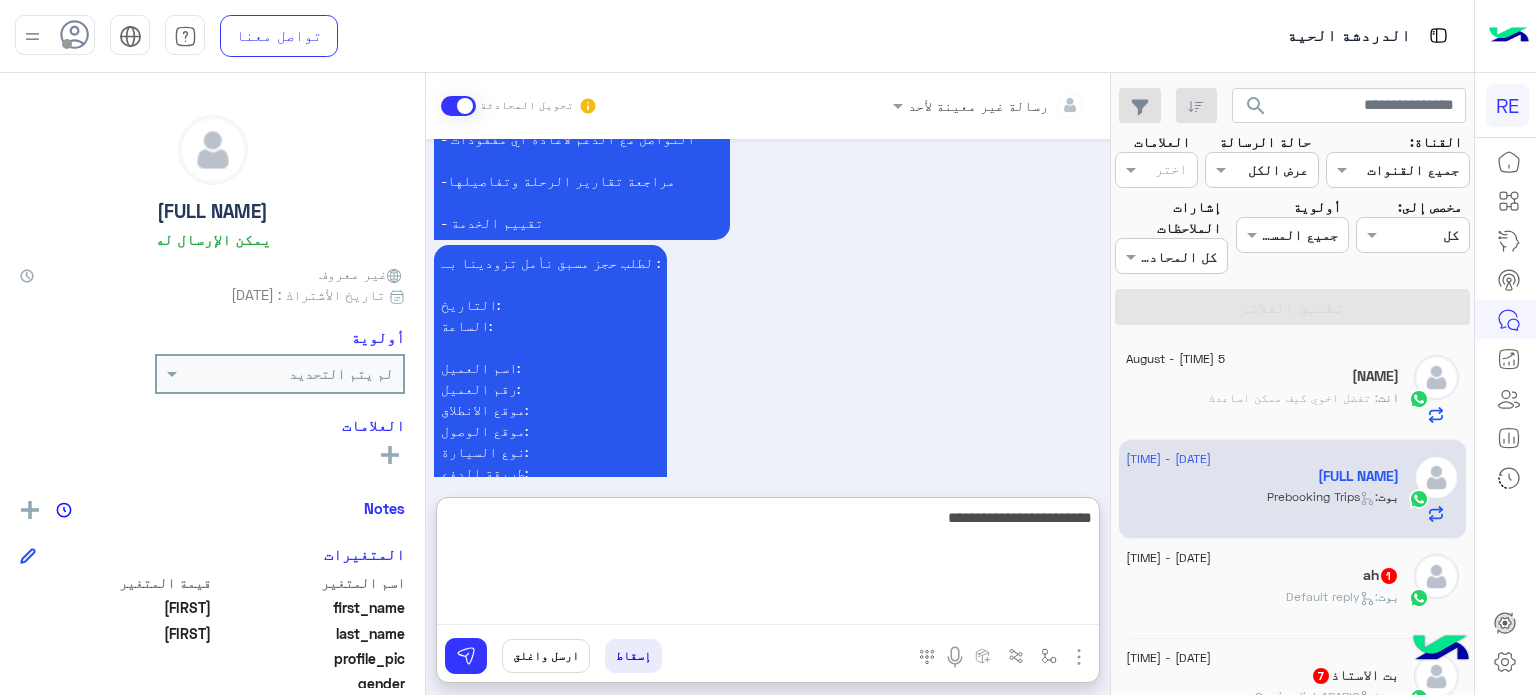 type on "**********" 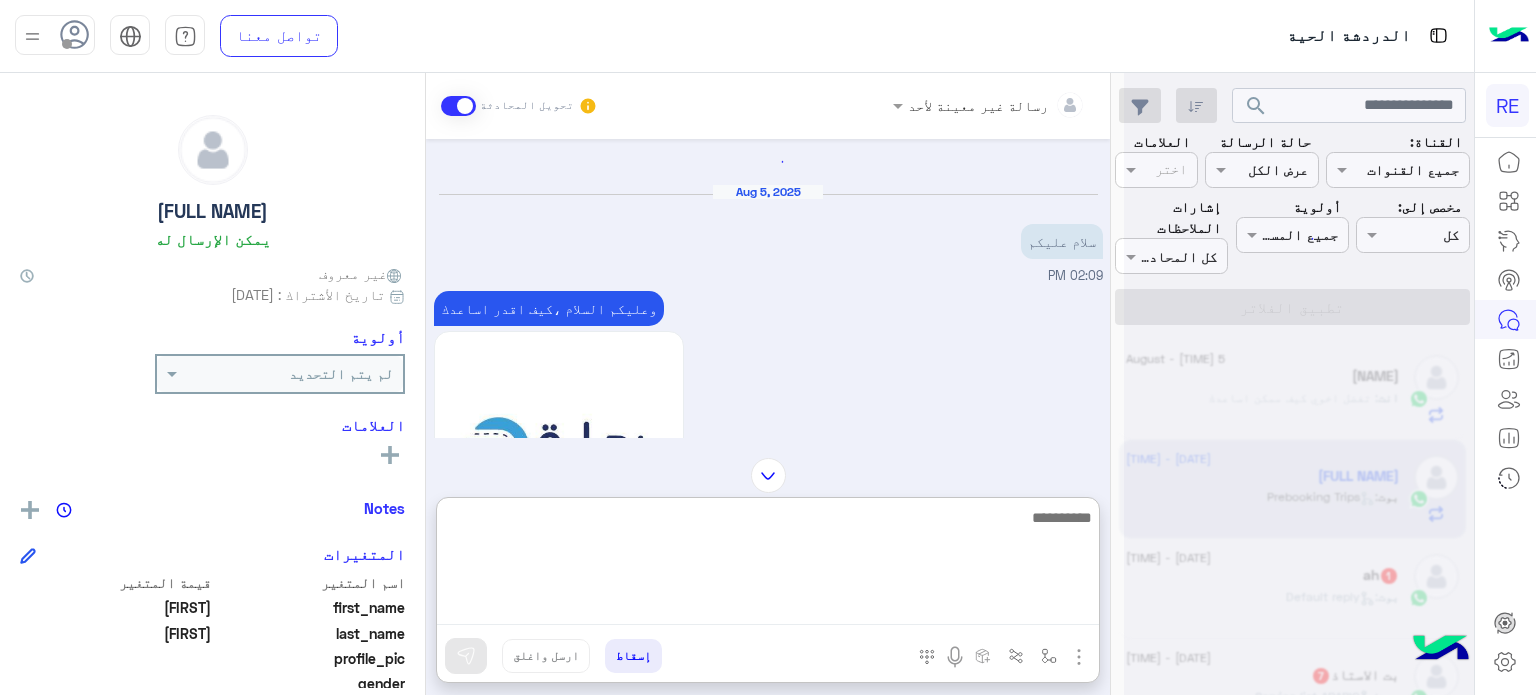 scroll, scrollTop: 0, scrollLeft: 0, axis: both 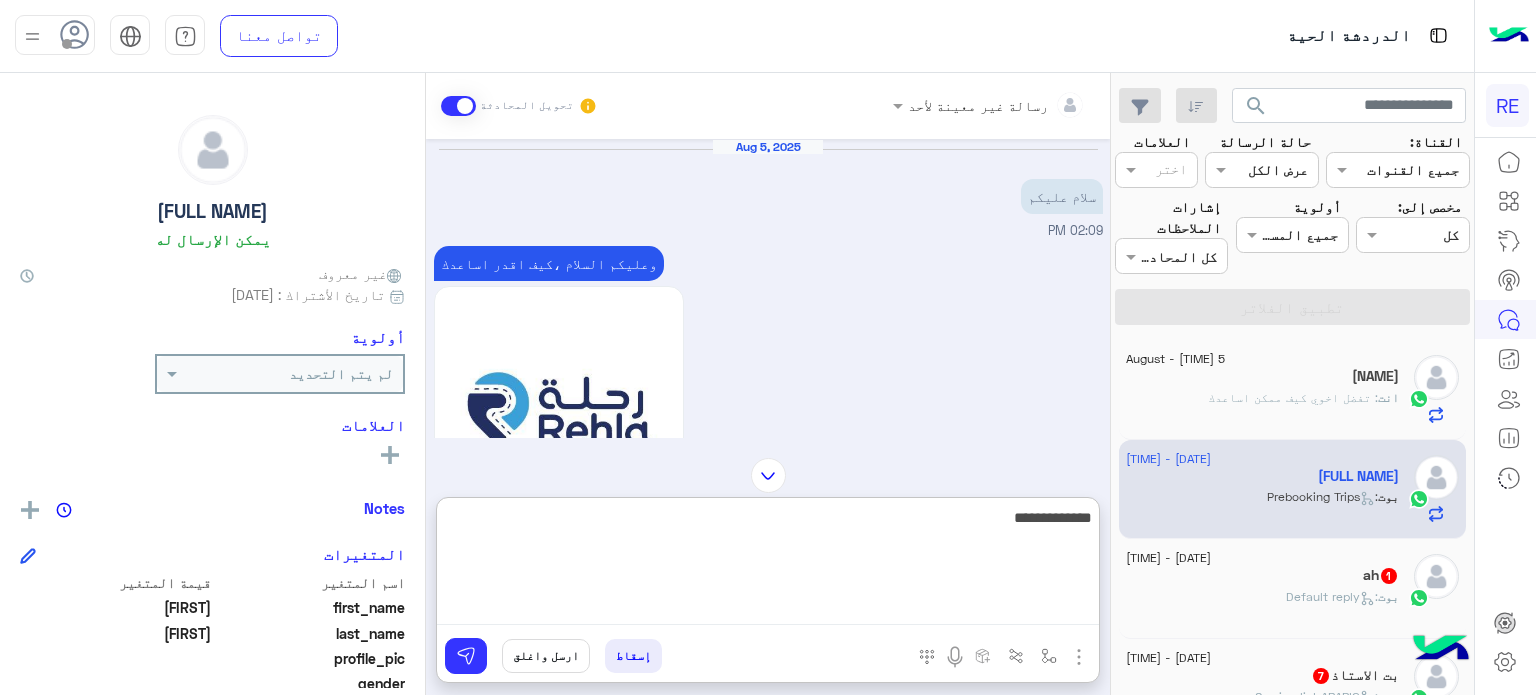 type on "**********" 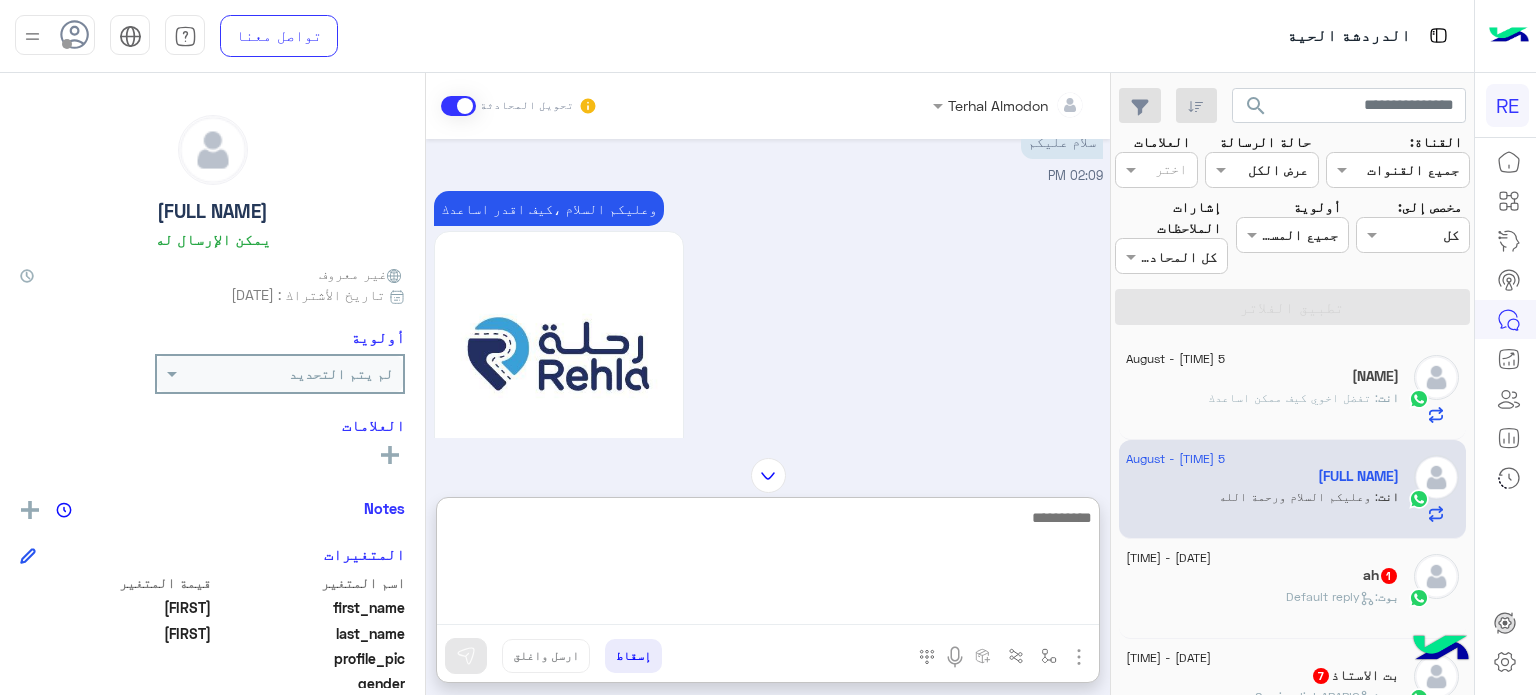 scroll, scrollTop: 2348, scrollLeft: 0, axis: vertical 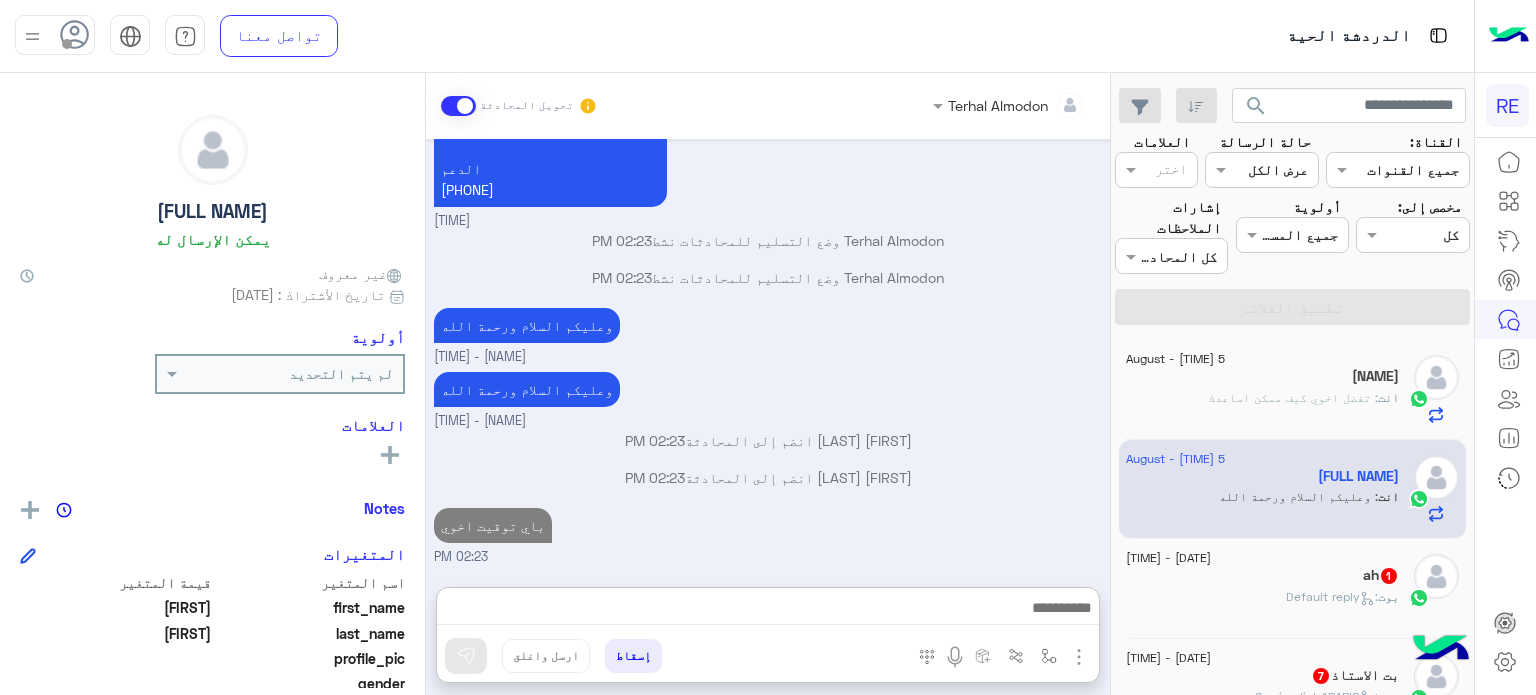 click on "[NAME]   1" 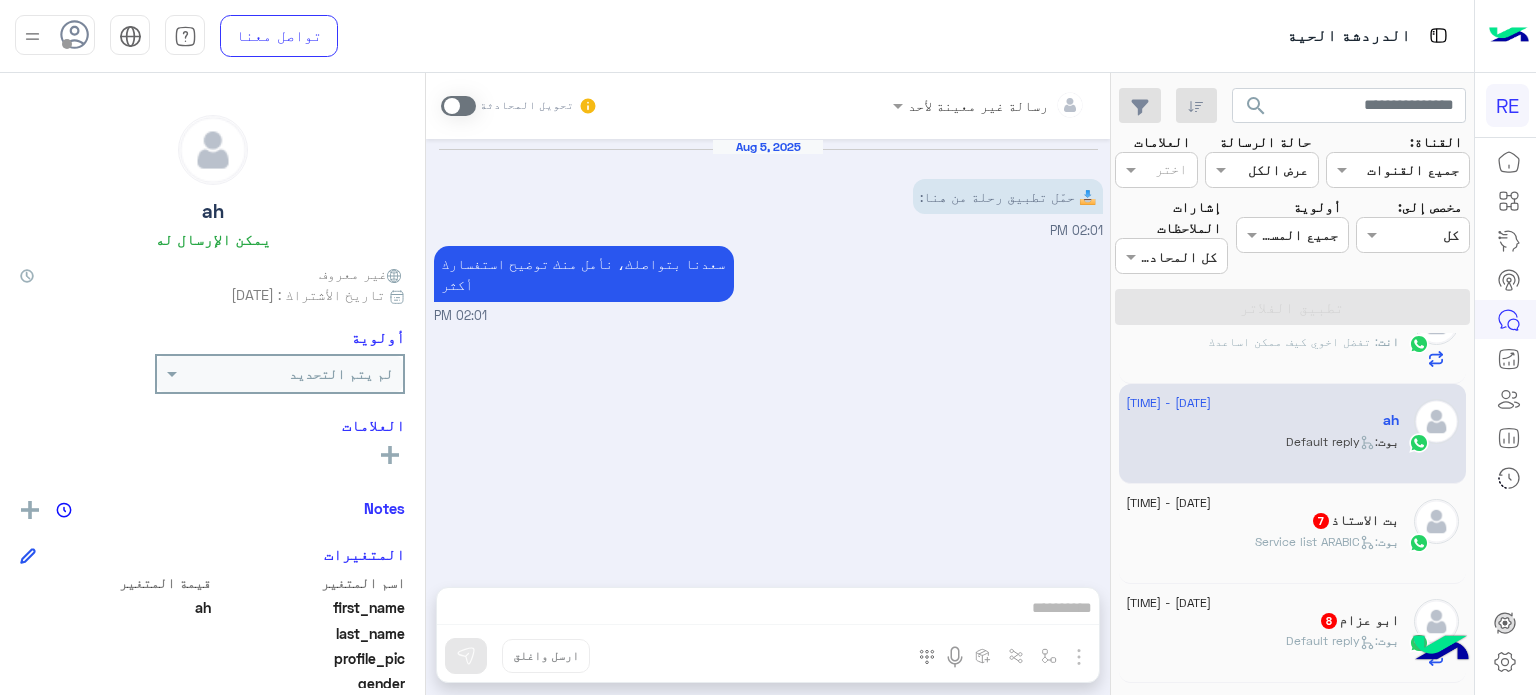 scroll, scrollTop: 156, scrollLeft: 0, axis: vertical 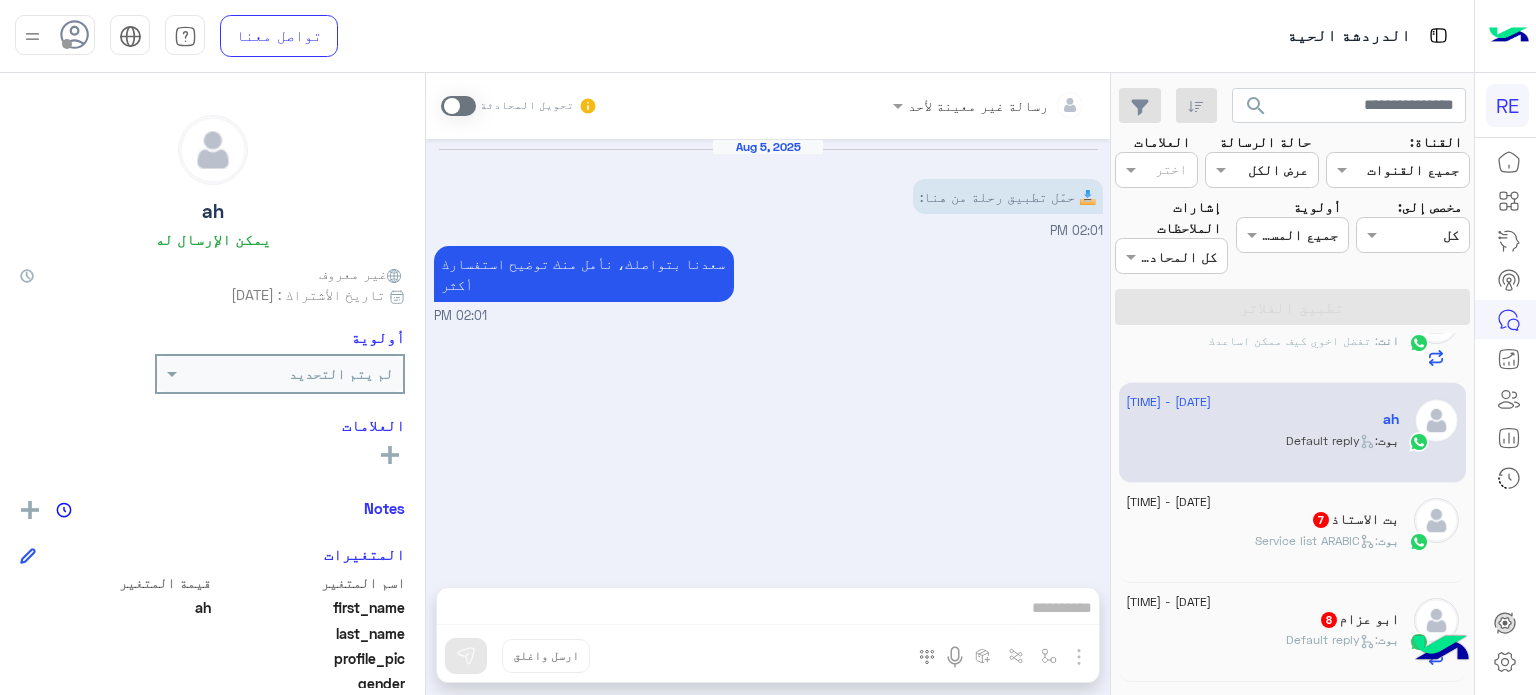 click on "رسالة غير معينة لأحد تحويل المحادثة     Aug 5, 2025  📥 حمّل تطبيق رحلة من هنا:   [TIME]  سعدنا بتواصلك، نأمل منك توضيح استفسارك أكثر    [TIME]   إسقاط   ارسل واغلق" at bounding box center (768, 388) 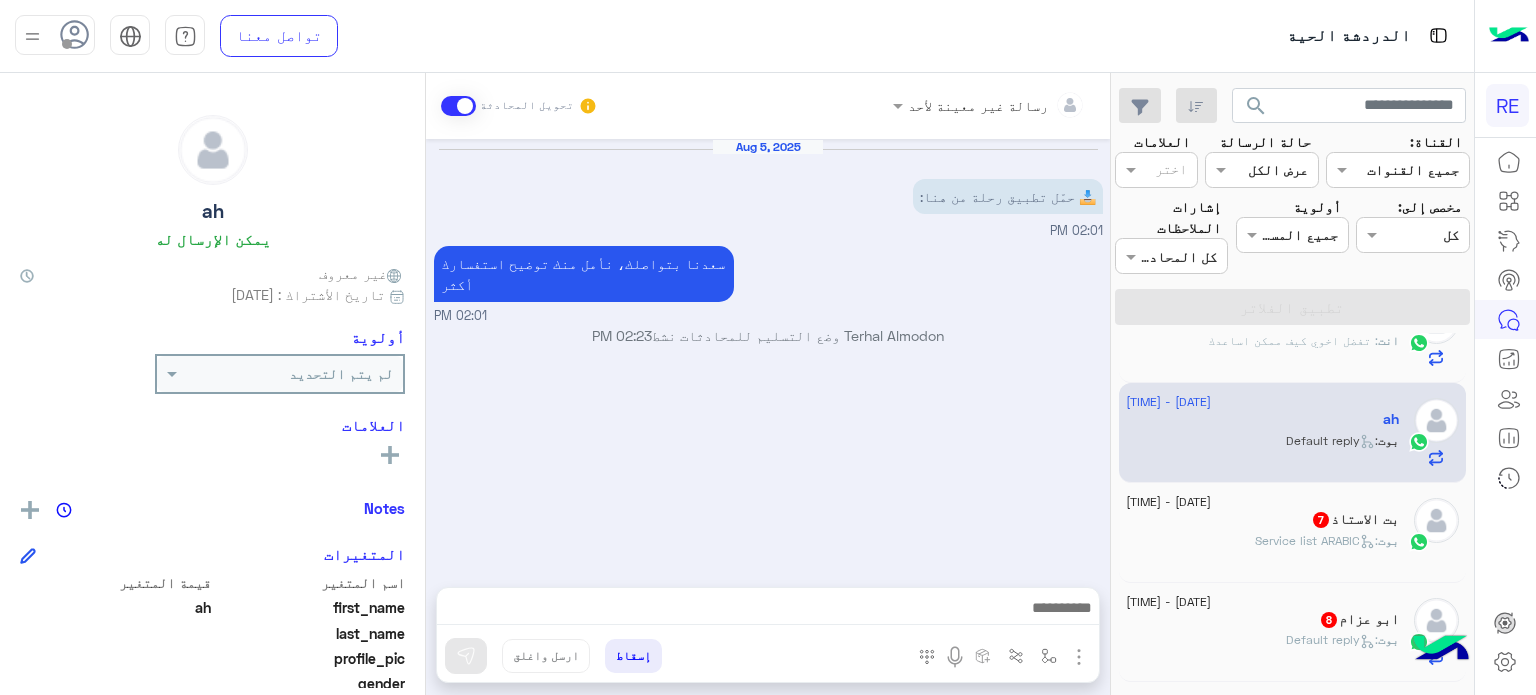 click at bounding box center (768, 613) 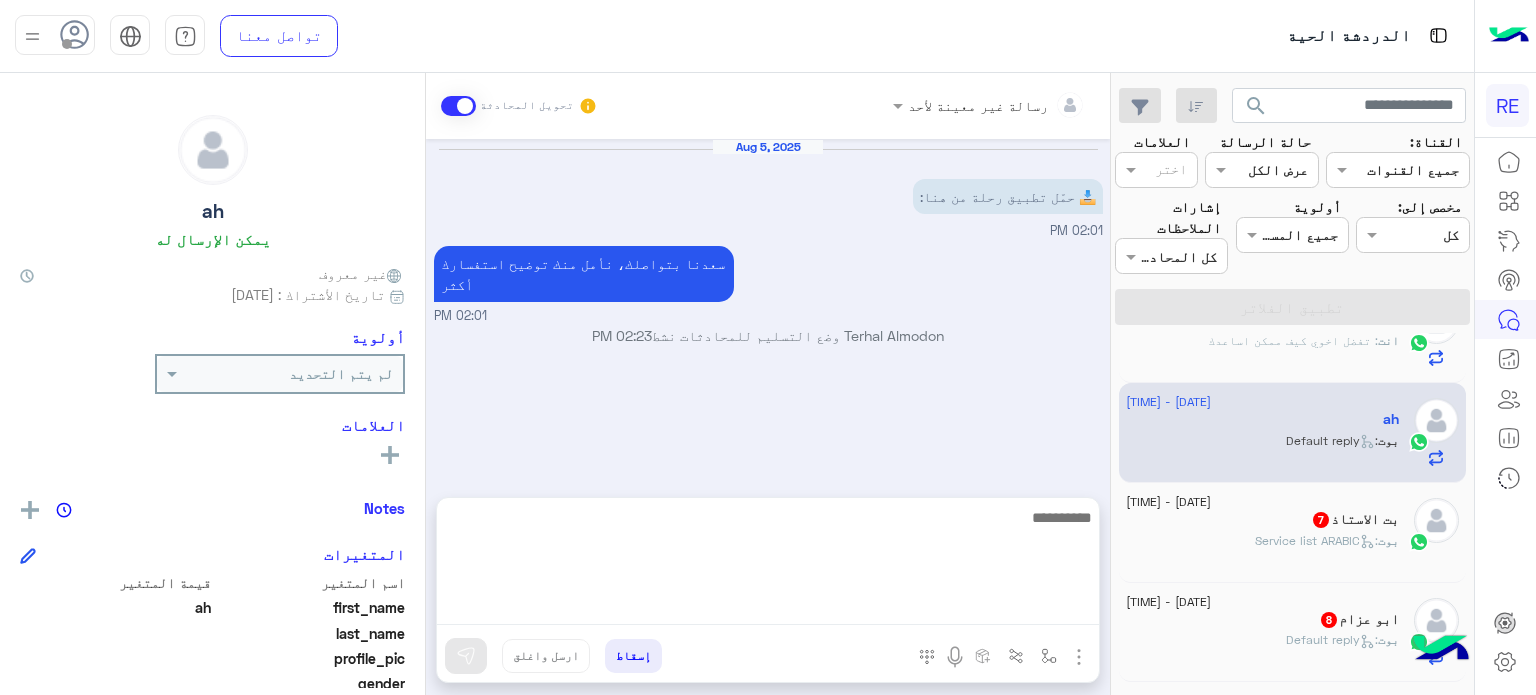 click at bounding box center (768, 565) 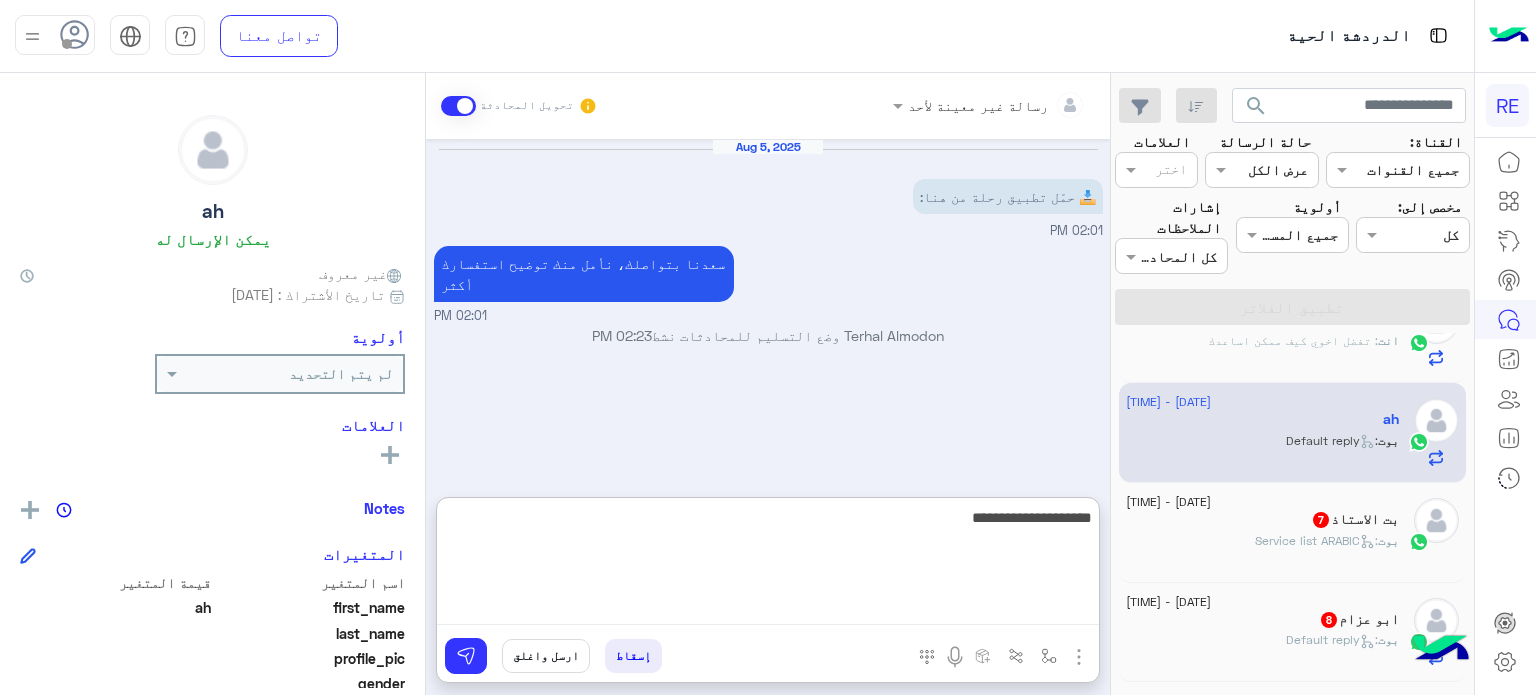 type on "**********" 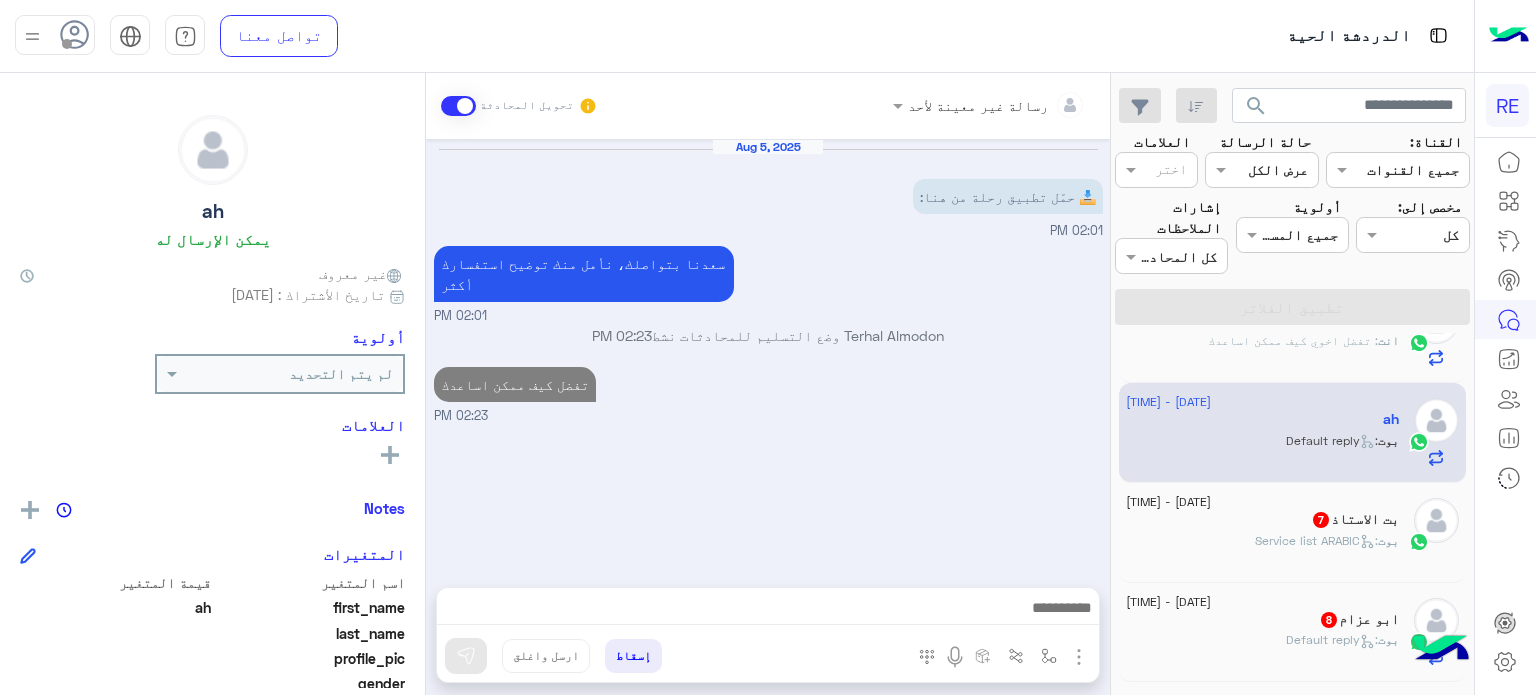 click on "[DATE] - [TIME]" 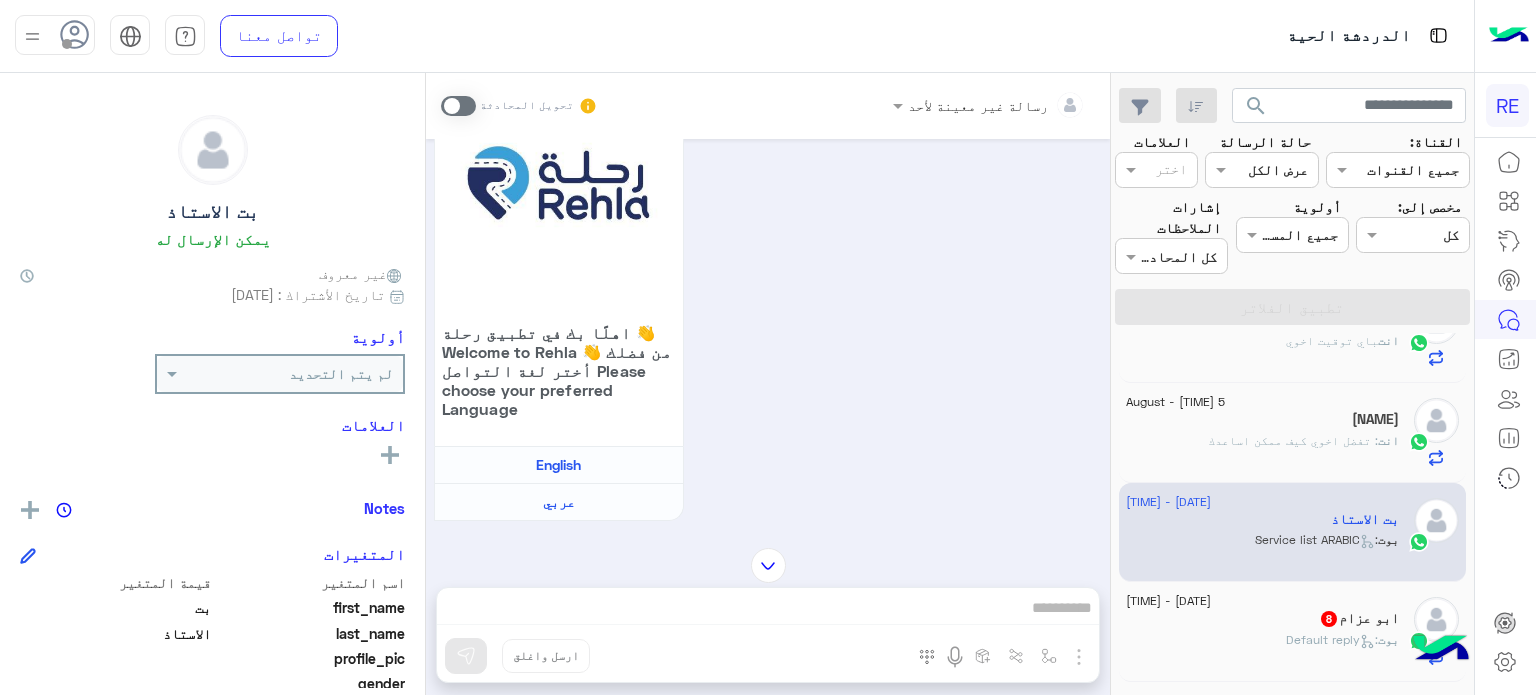 scroll, scrollTop: 0, scrollLeft: 0, axis: both 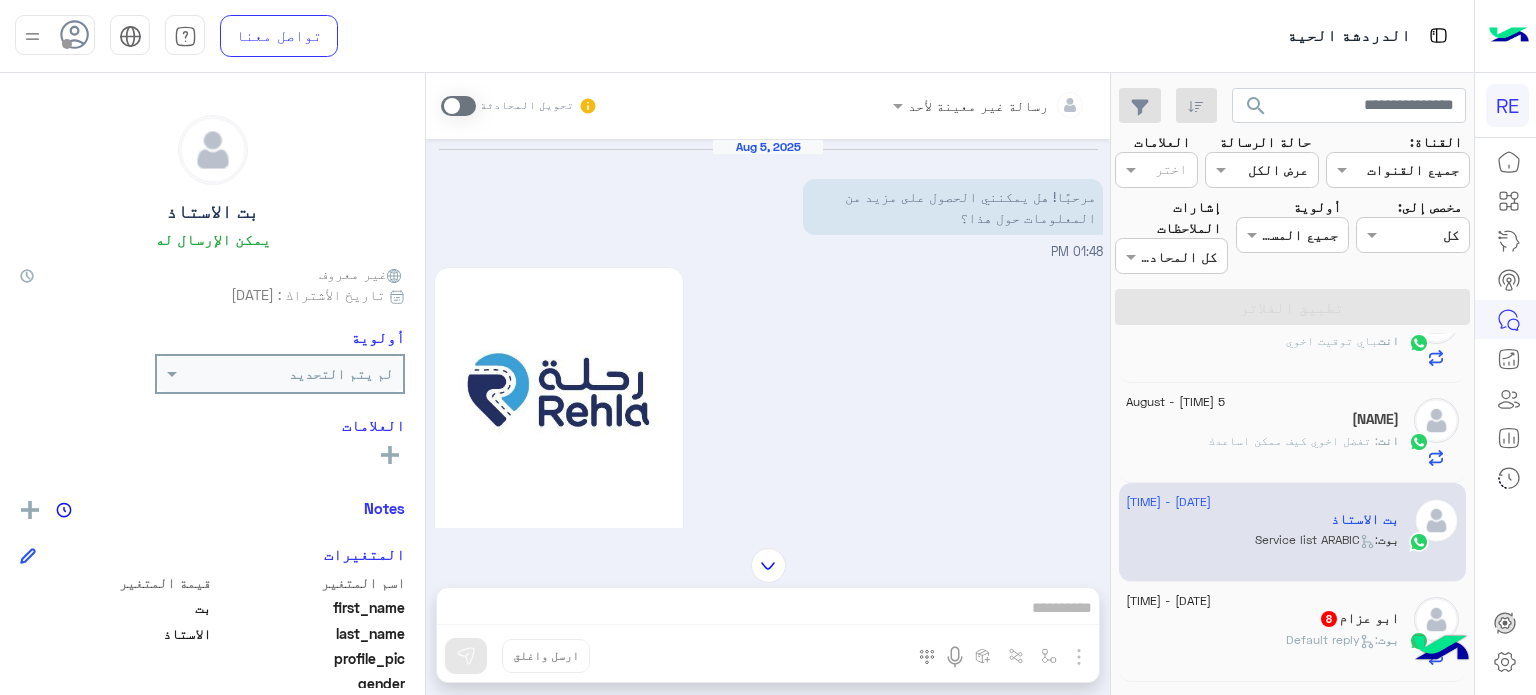 click at bounding box center [458, 106] 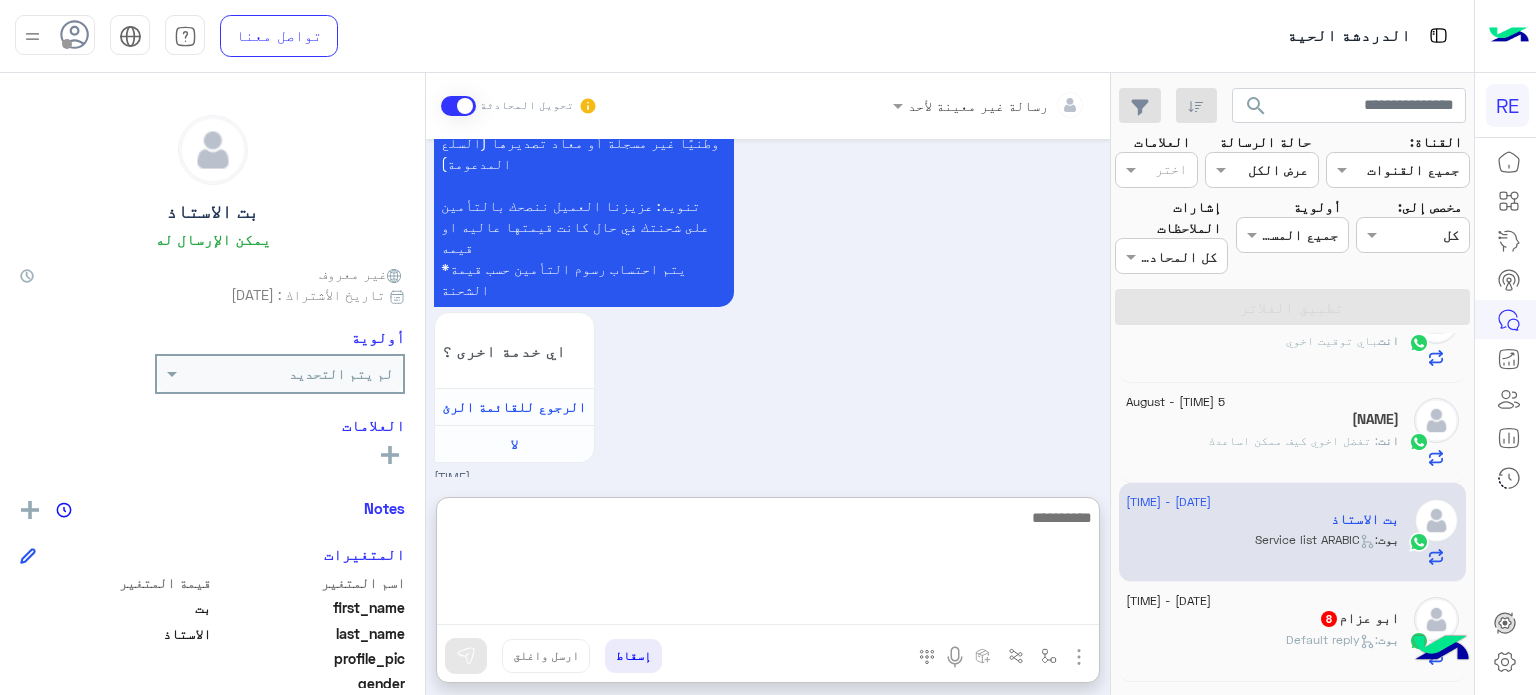 click at bounding box center [768, 565] 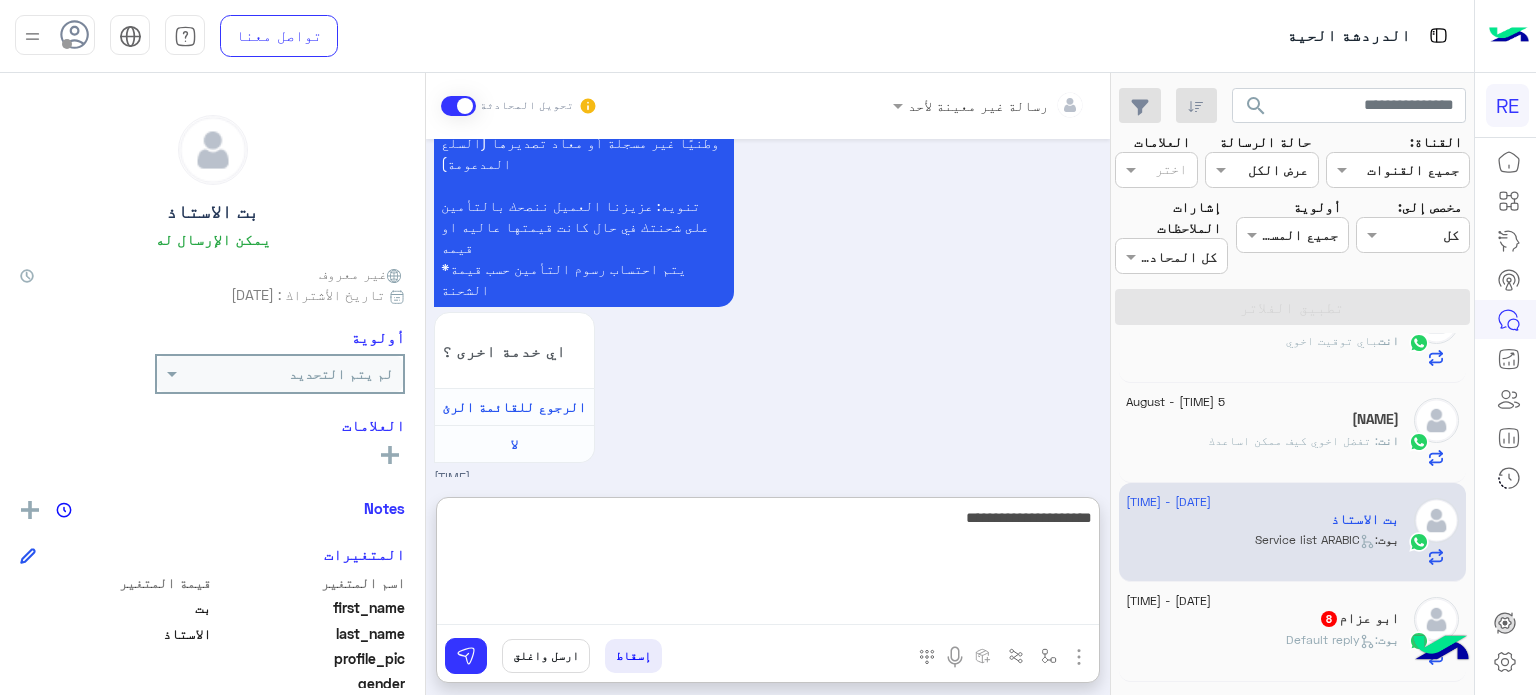 type on "**********" 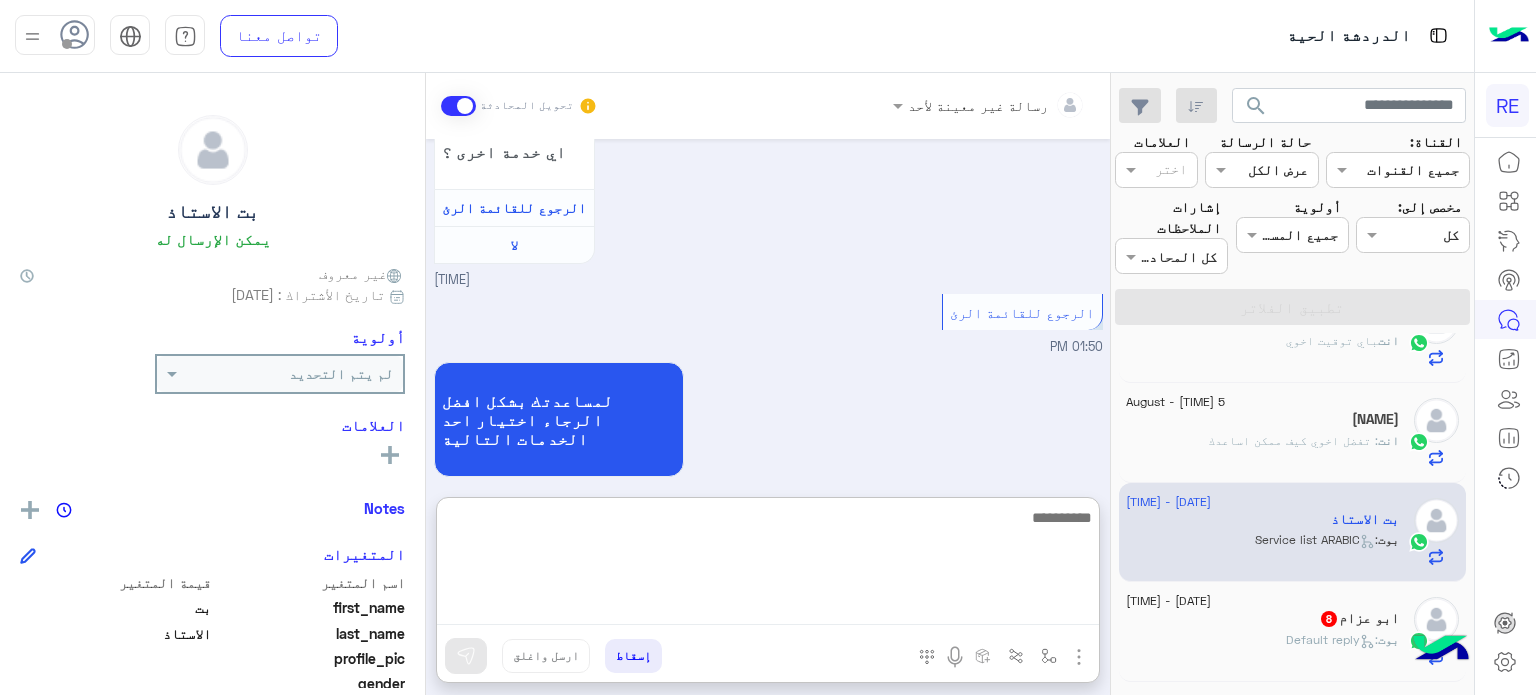 scroll, scrollTop: 0, scrollLeft: 0, axis: both 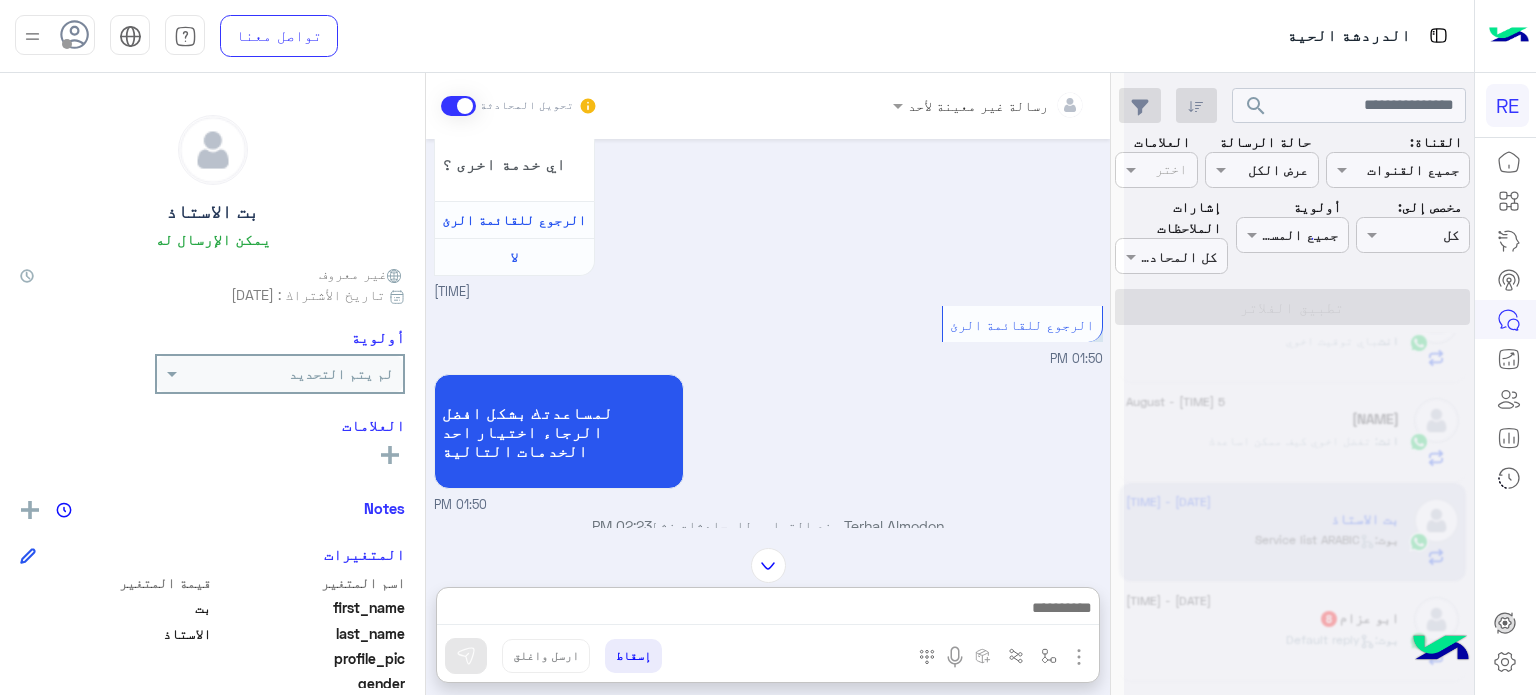 click 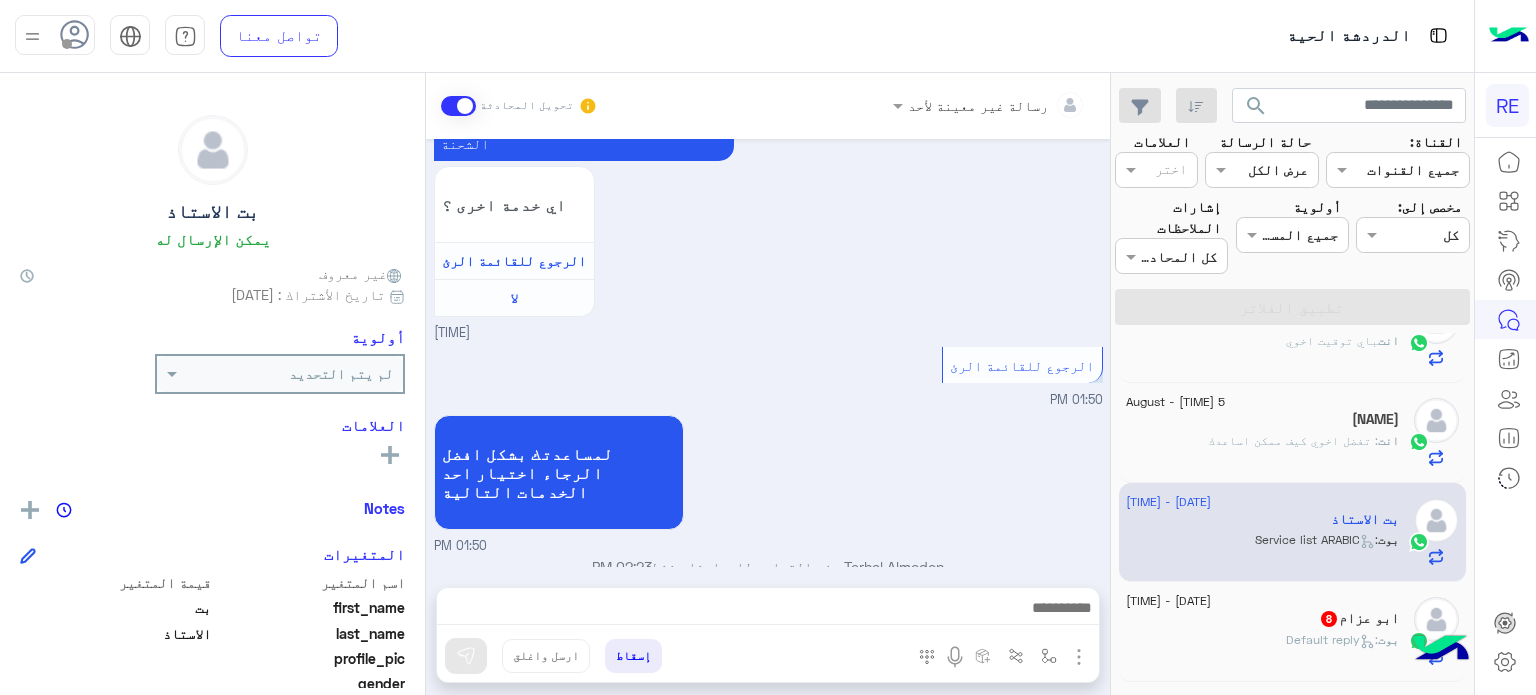 scroll, scrollTop: 0, scrollLeft: 0, axis: both 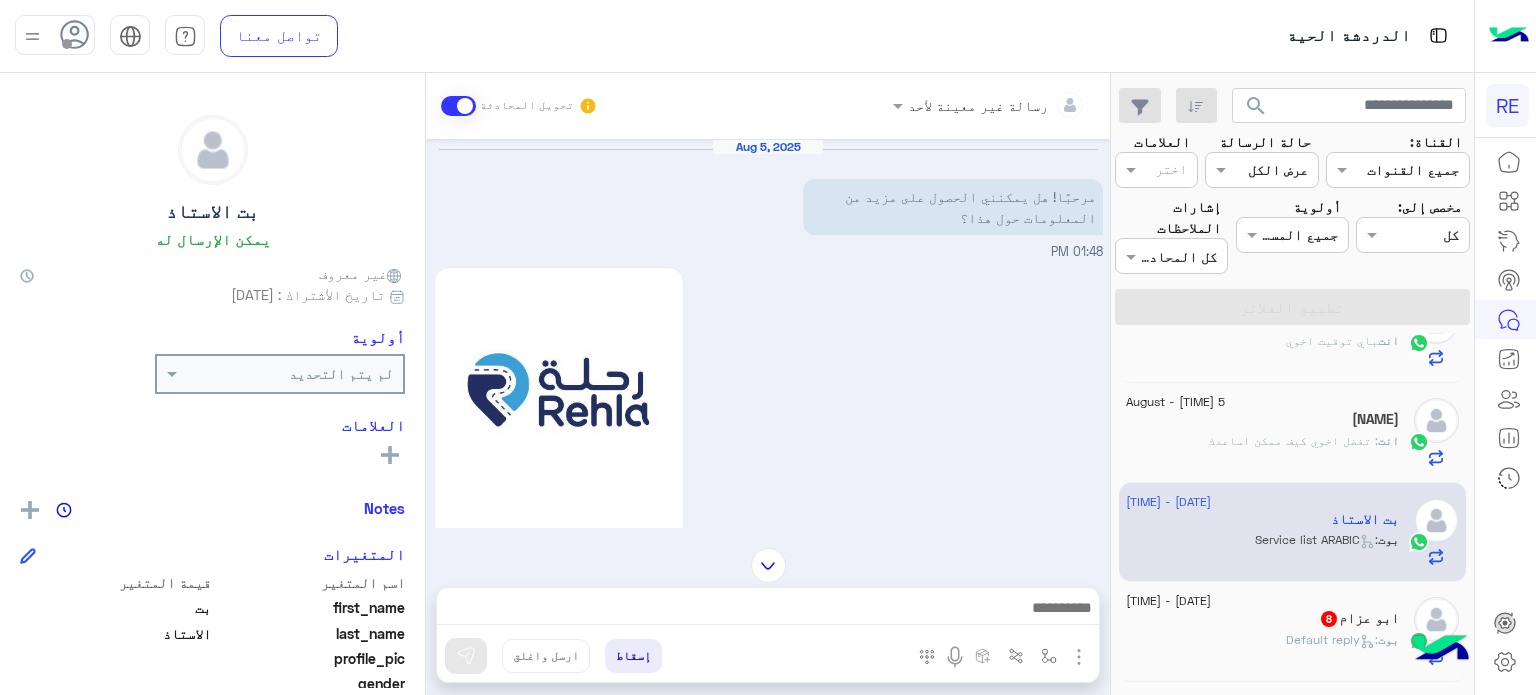 click on "[NAME]  8" 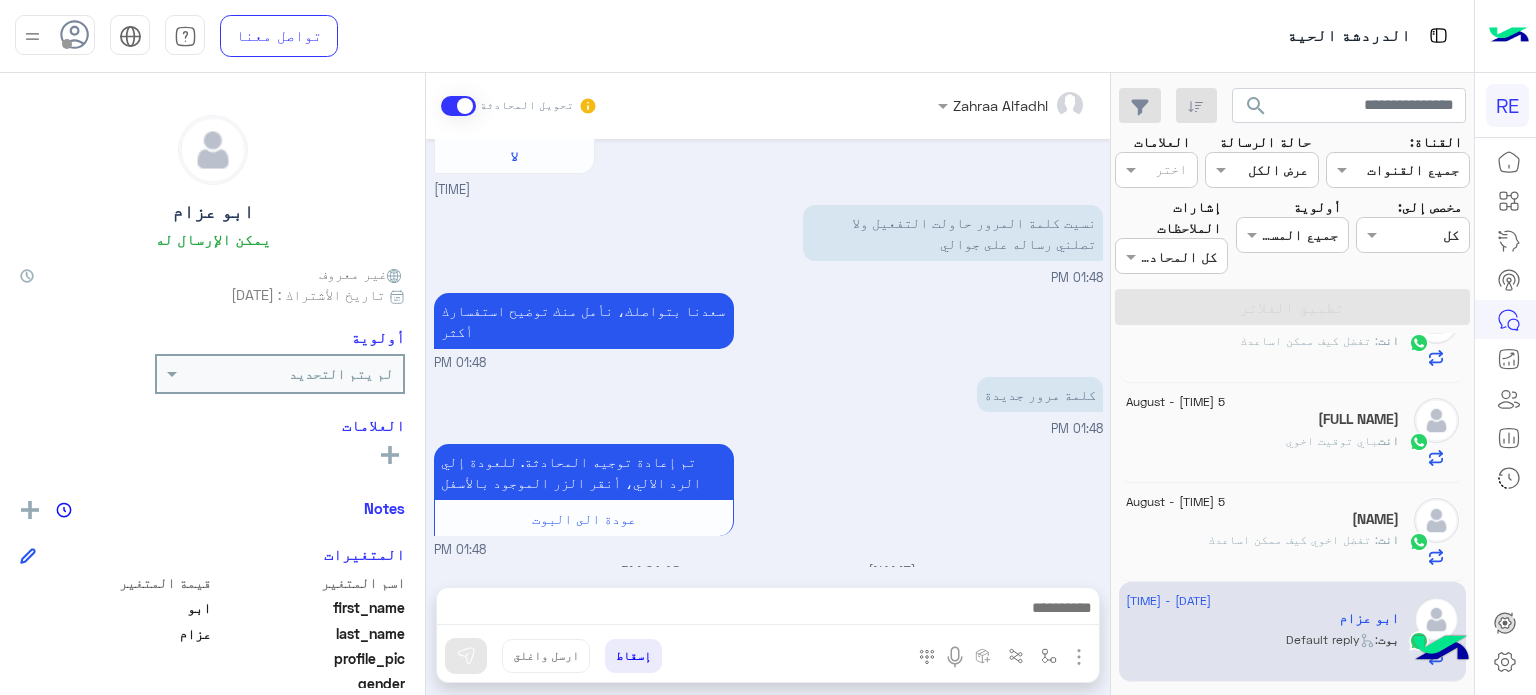 scroll, scrollTop: 638, scrollLeft: 0, axis: vertical 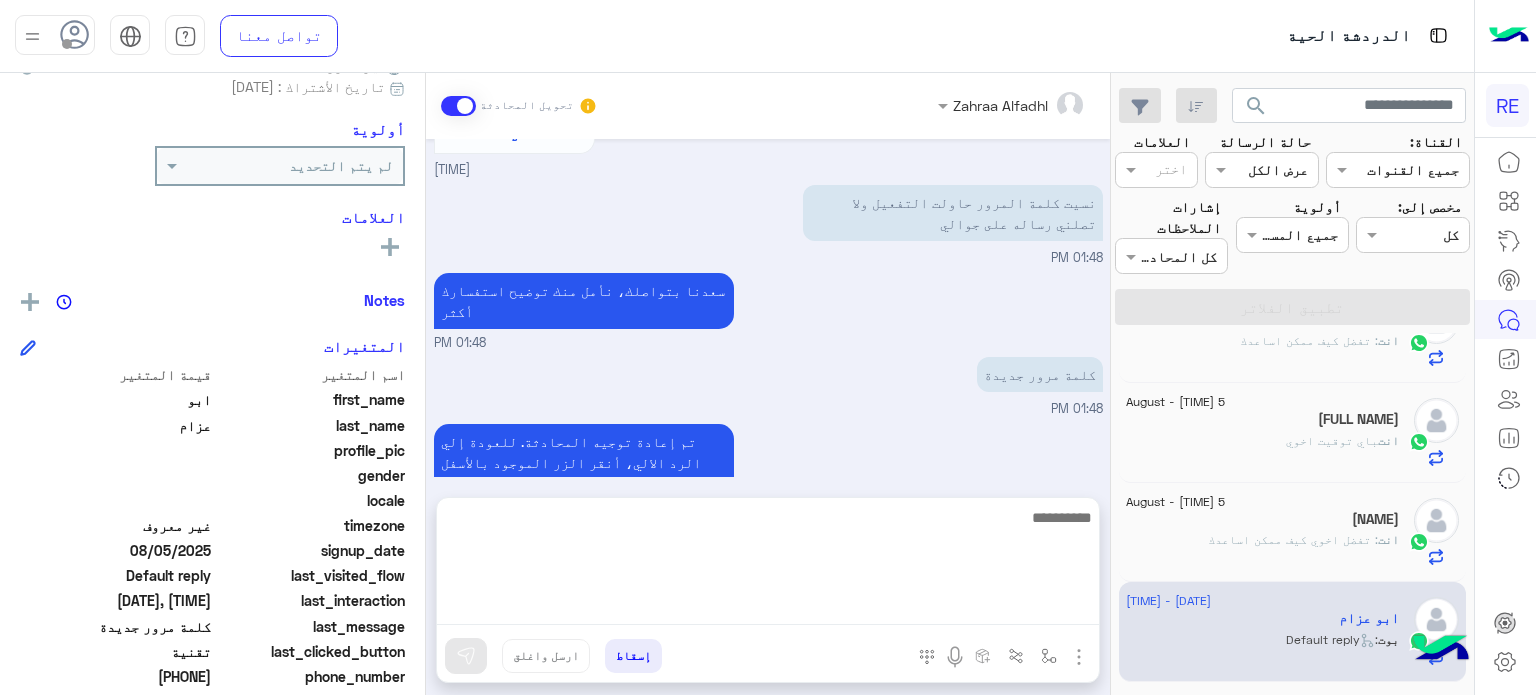 click at bounding box center (768, 565) 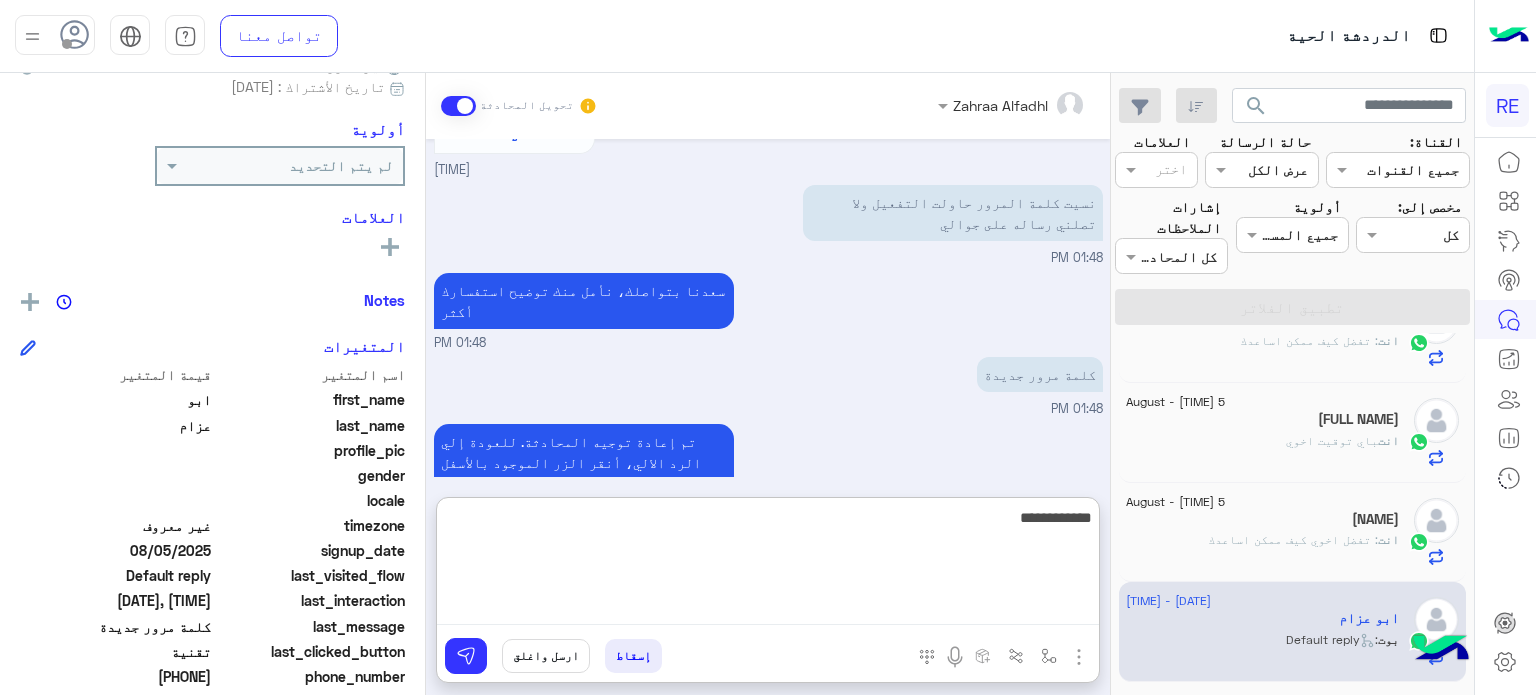 type on "**********" 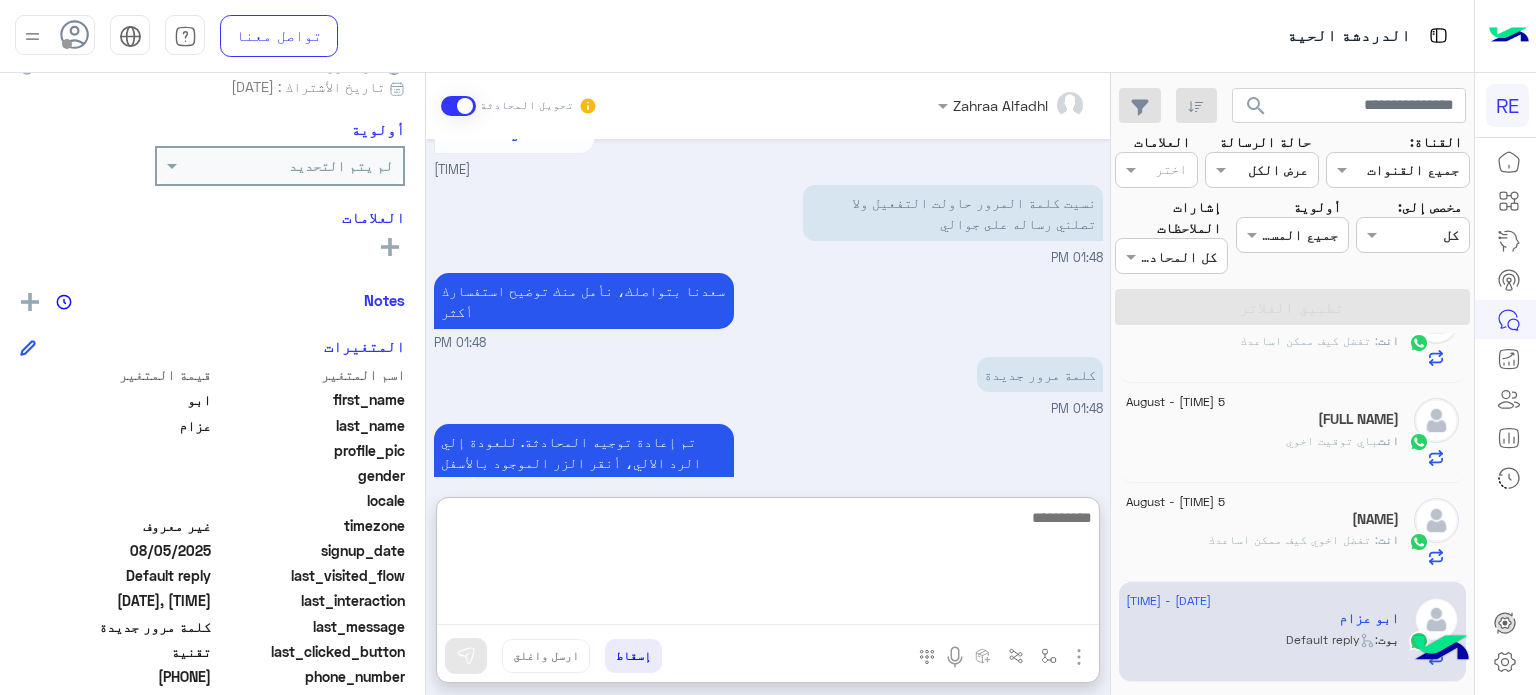 scroll, scrollTop: 792, scrollLeft: 0, axis: vertical 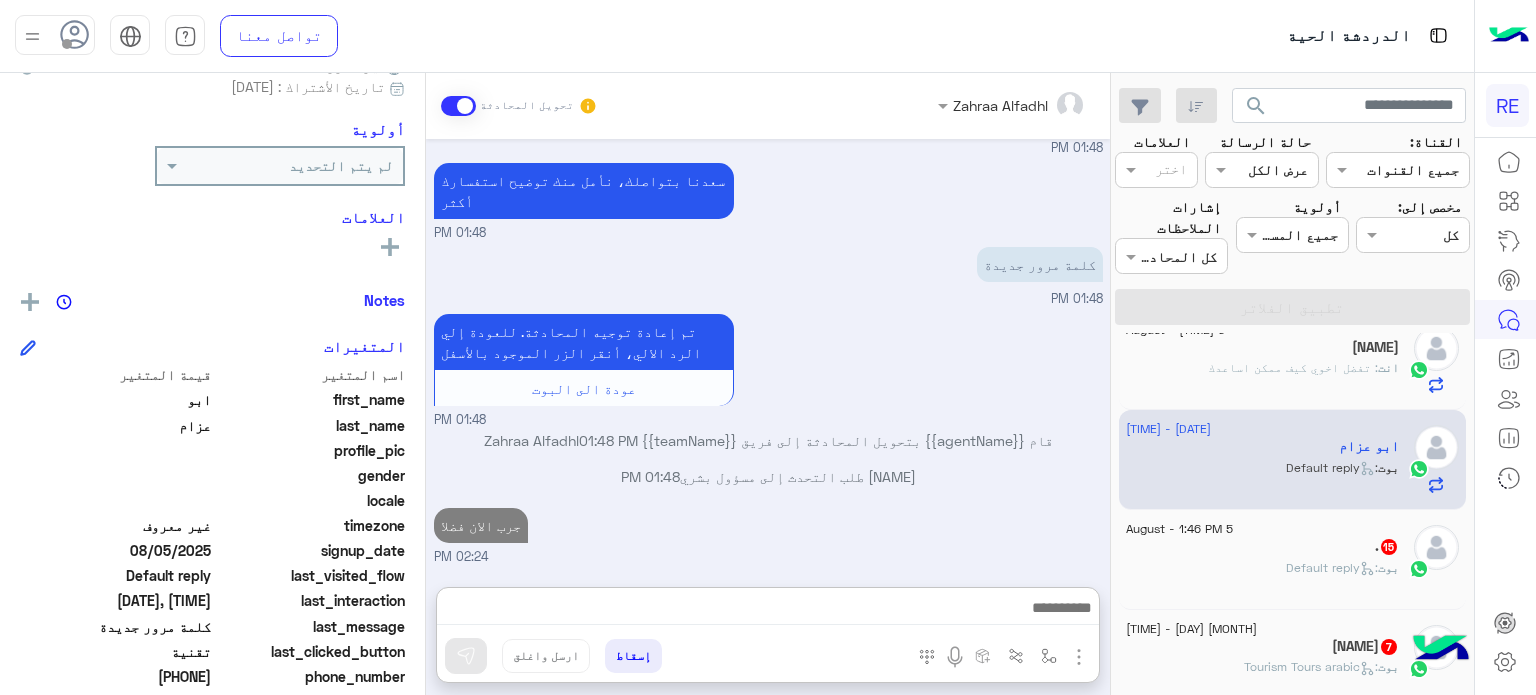 click on ":   Default reply" 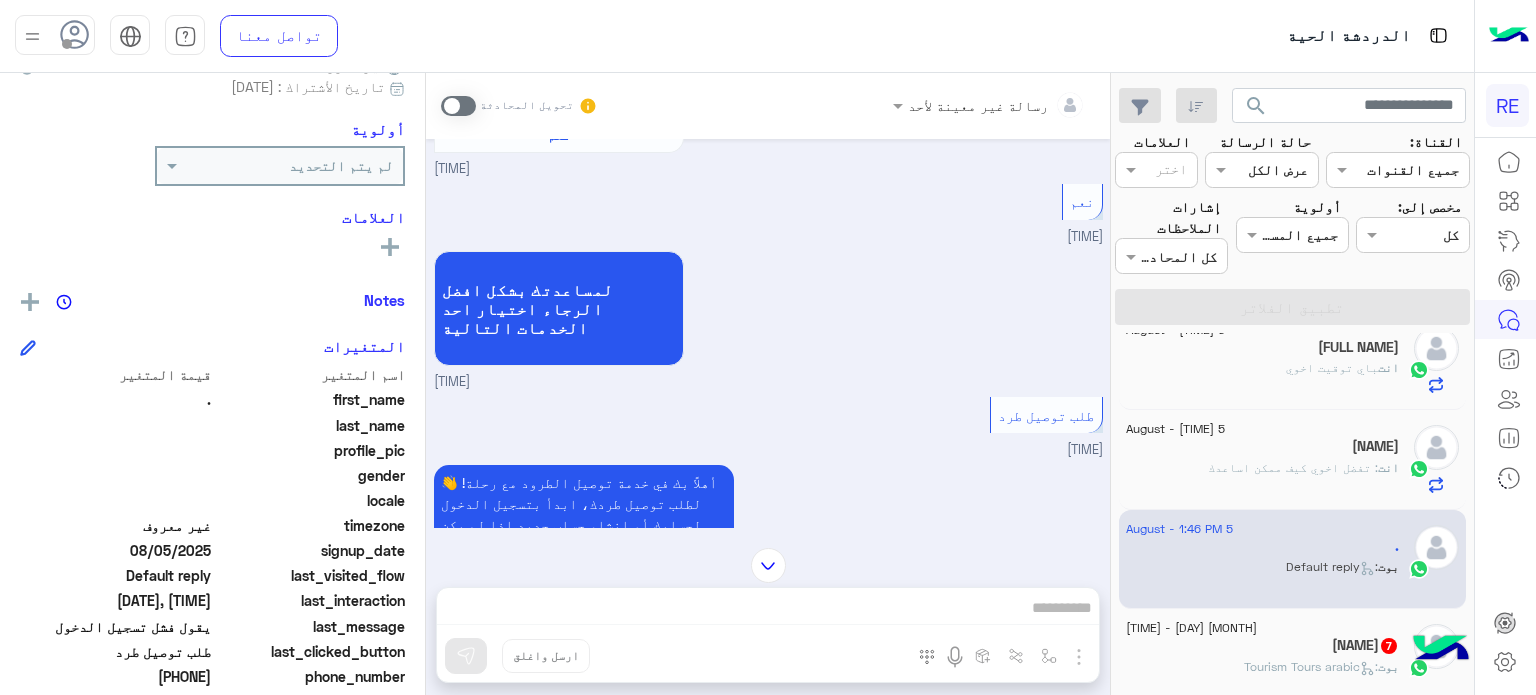 scroll, scrollTop: 442, scrollLeft: 0, axis: vertical 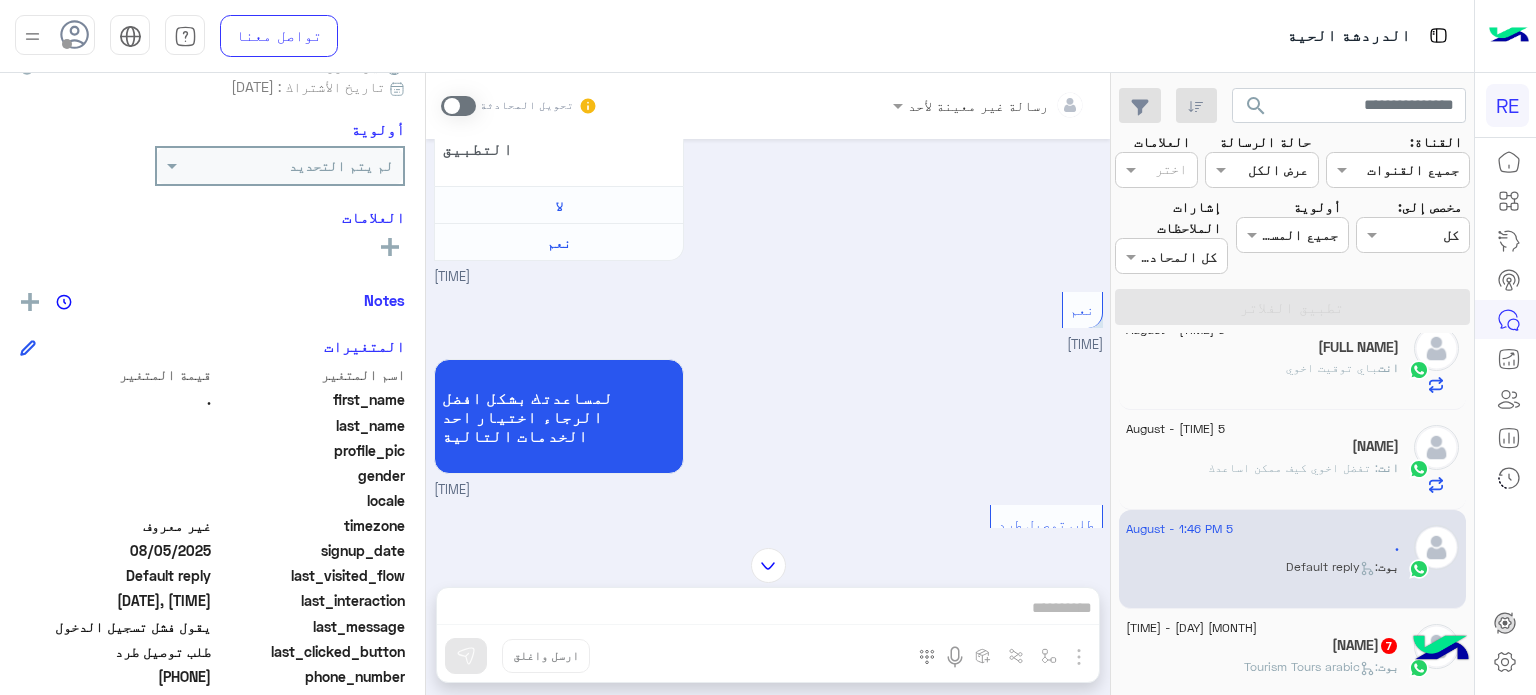 click at bounding box center (458, 106) 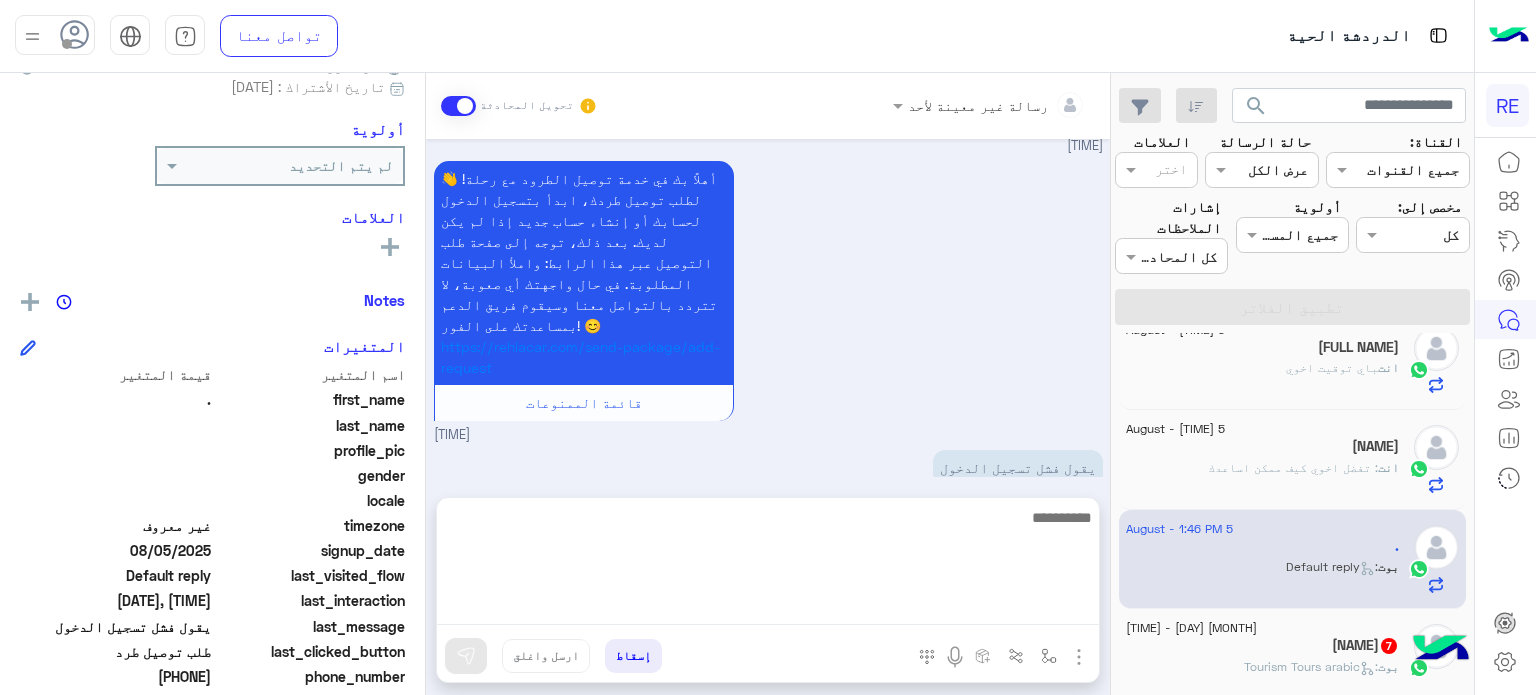 click at bounding box center (768, 565) 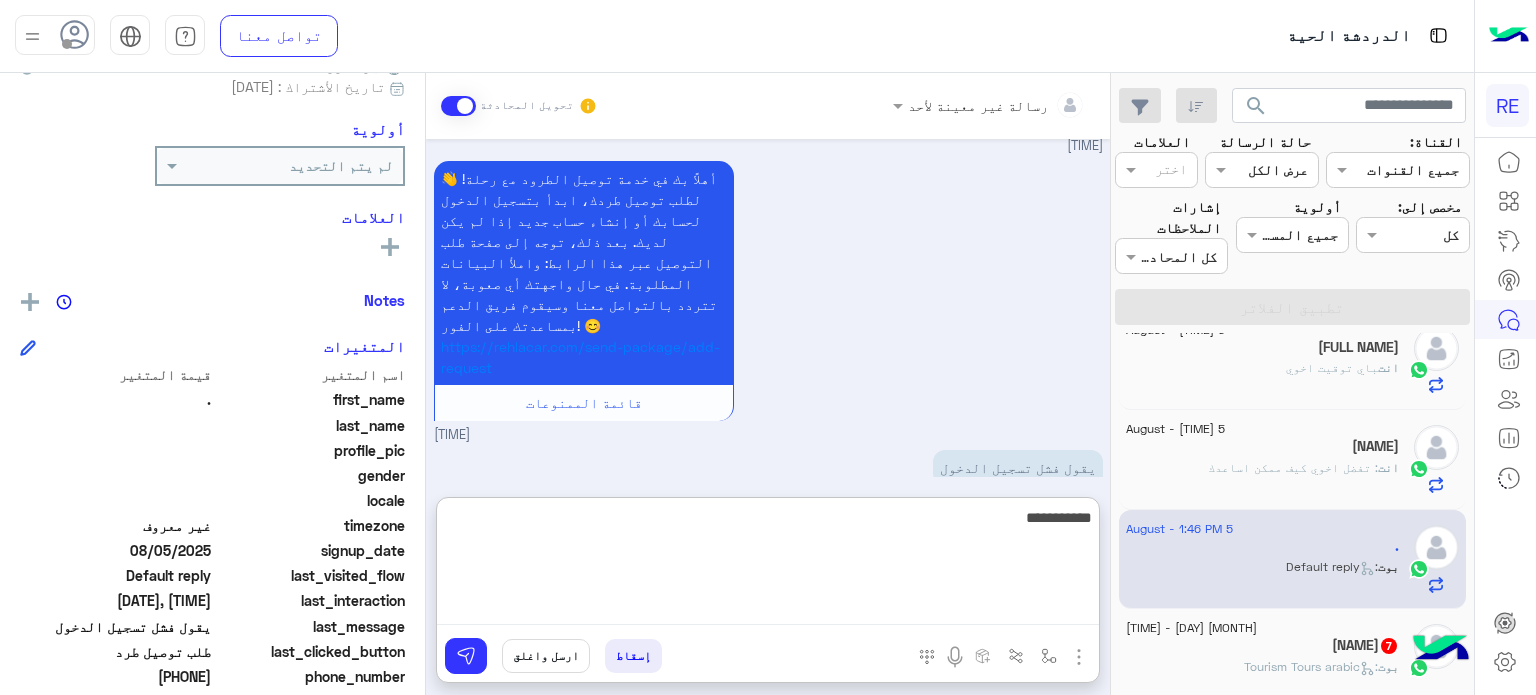 scroll, scrollTop: 328, scrollLeft: 0, axis: vertical 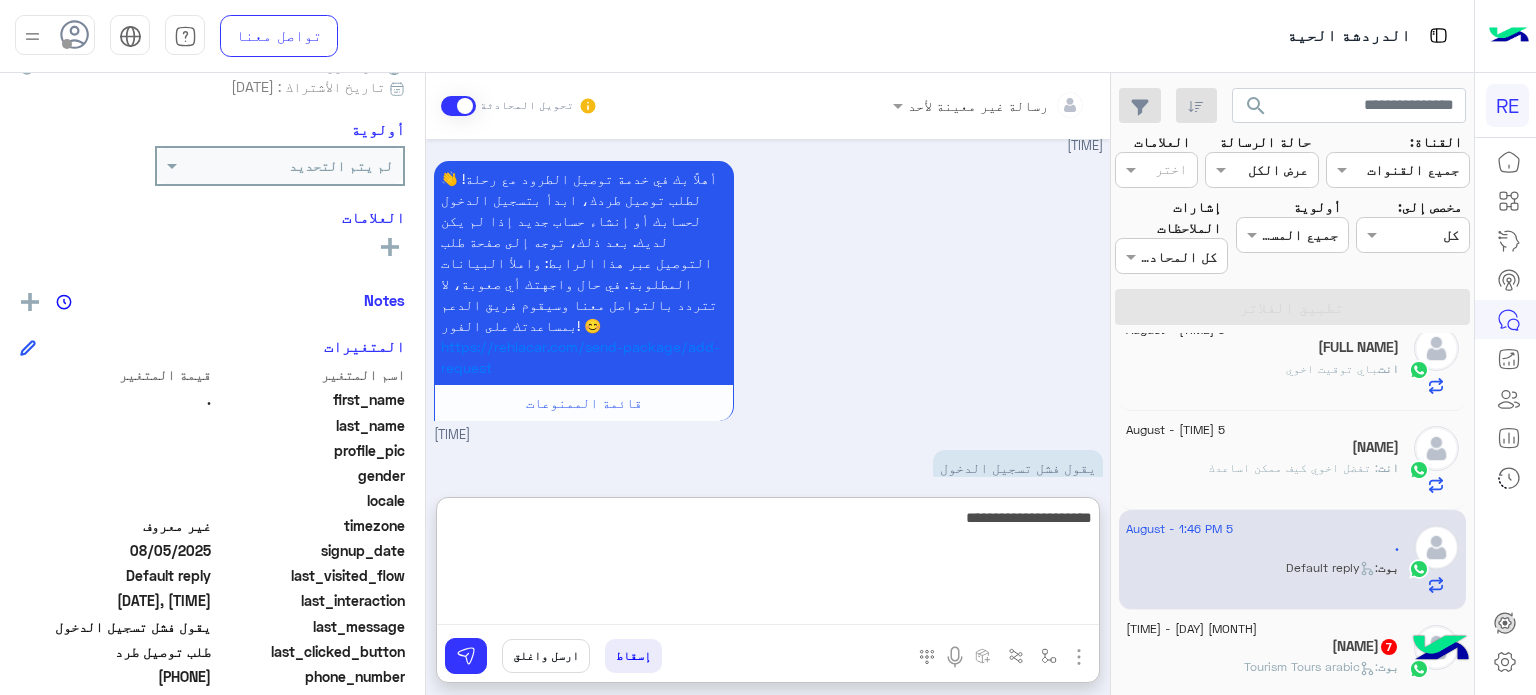type on "**********" 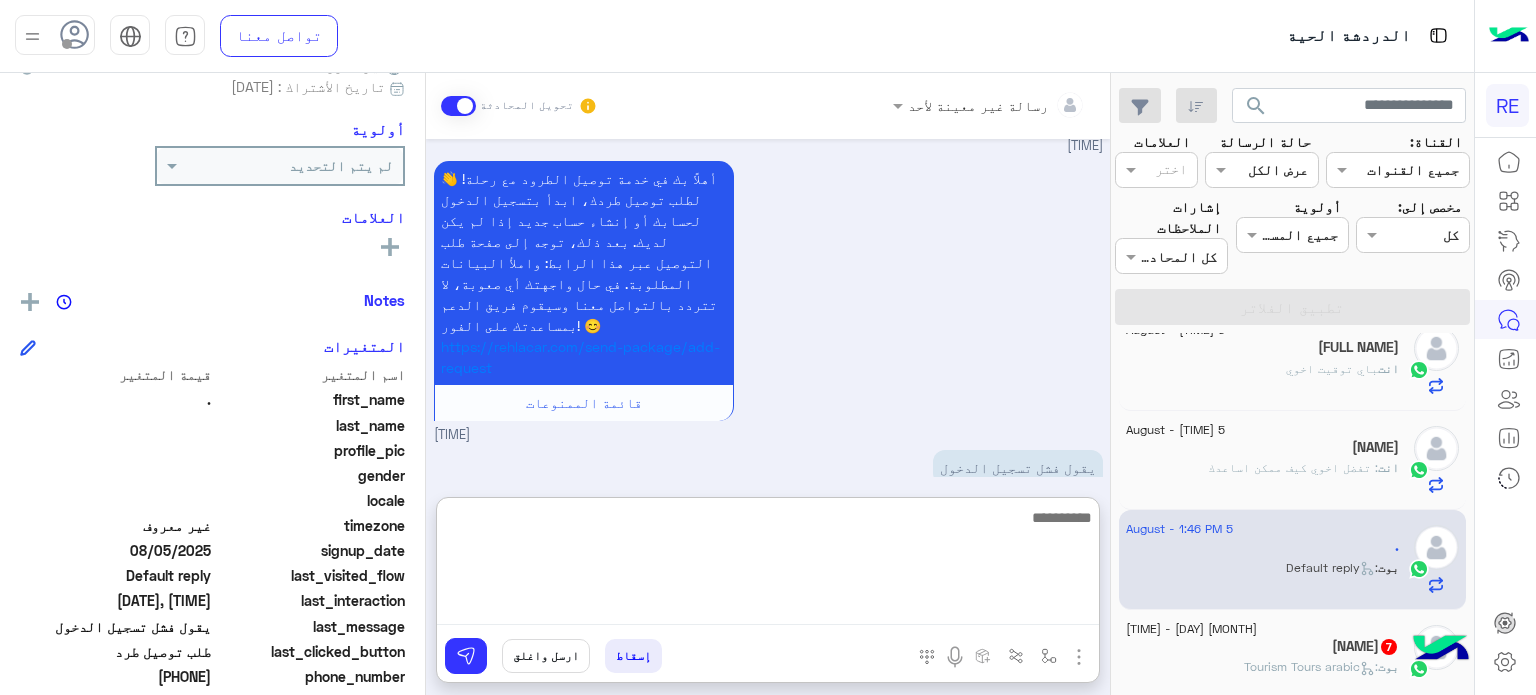 scroll, scrollTop: 1008, scrollLeft: 0, axis: vertical 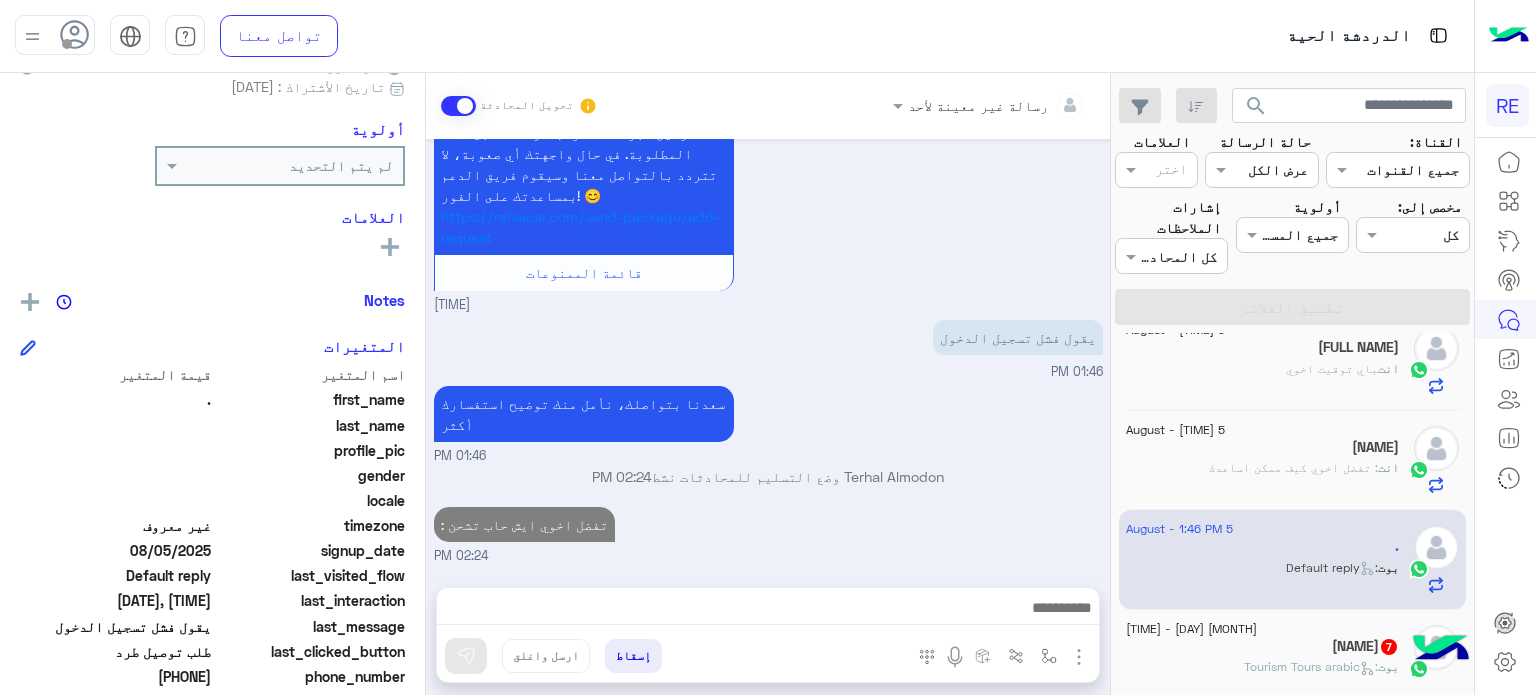 click on "[MONTH] [DAY] - [TIME]" 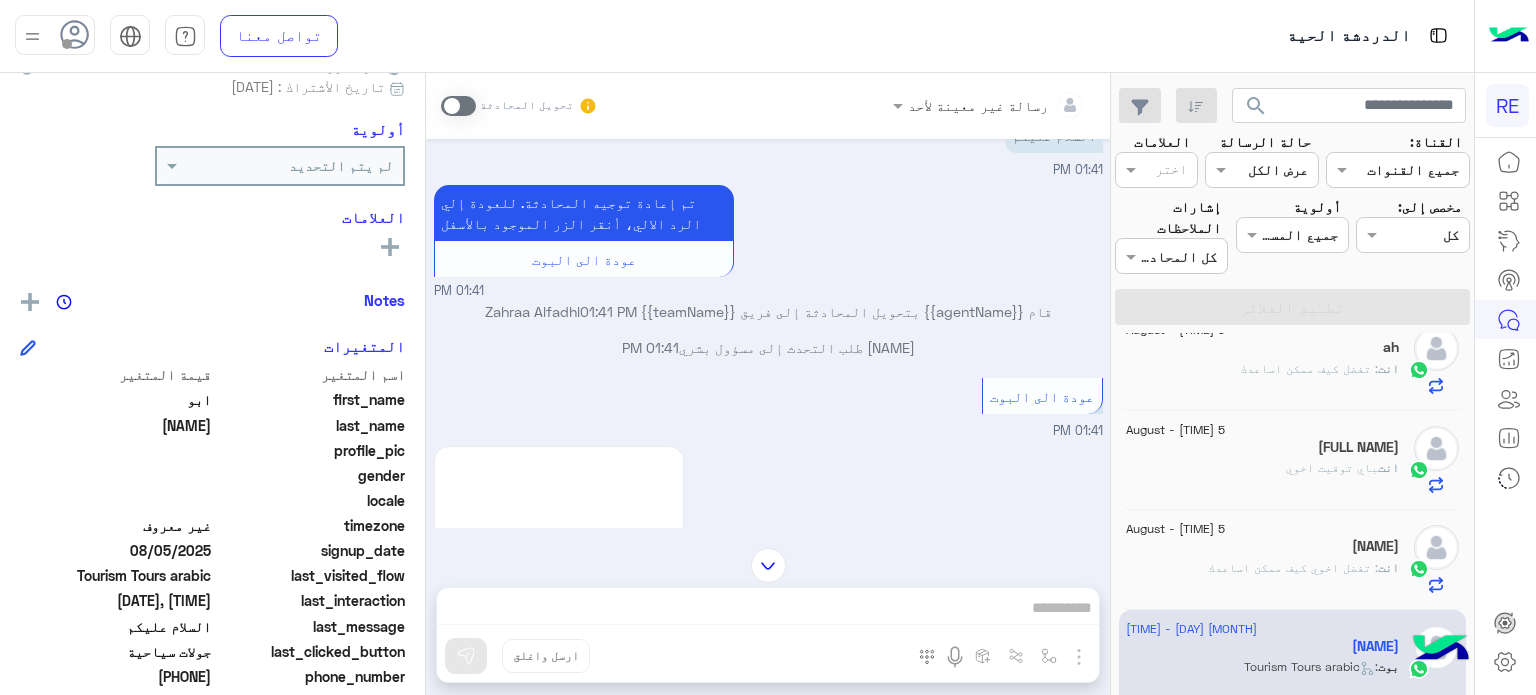 scroll, scrollTop: 0, scrollLeft: 0, axis: both 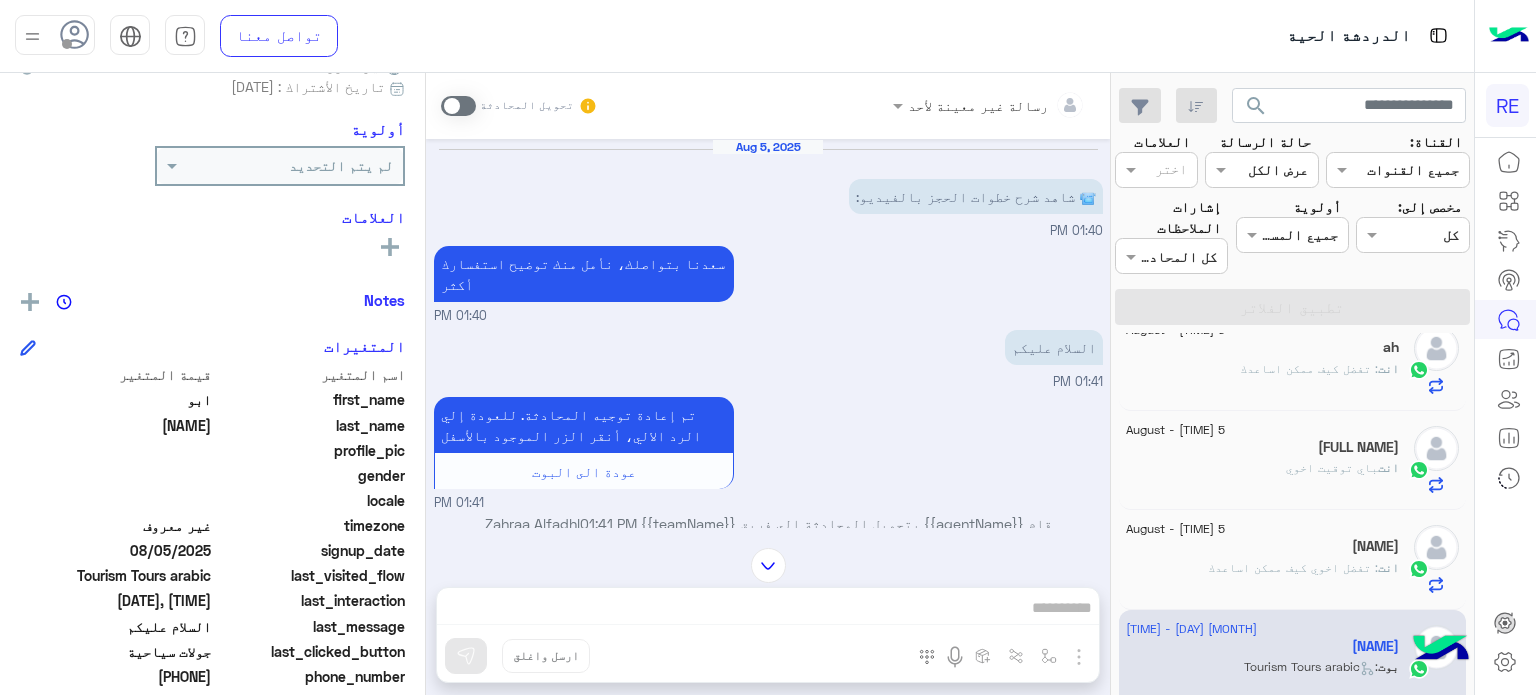 click at bounding box center [458, 106] 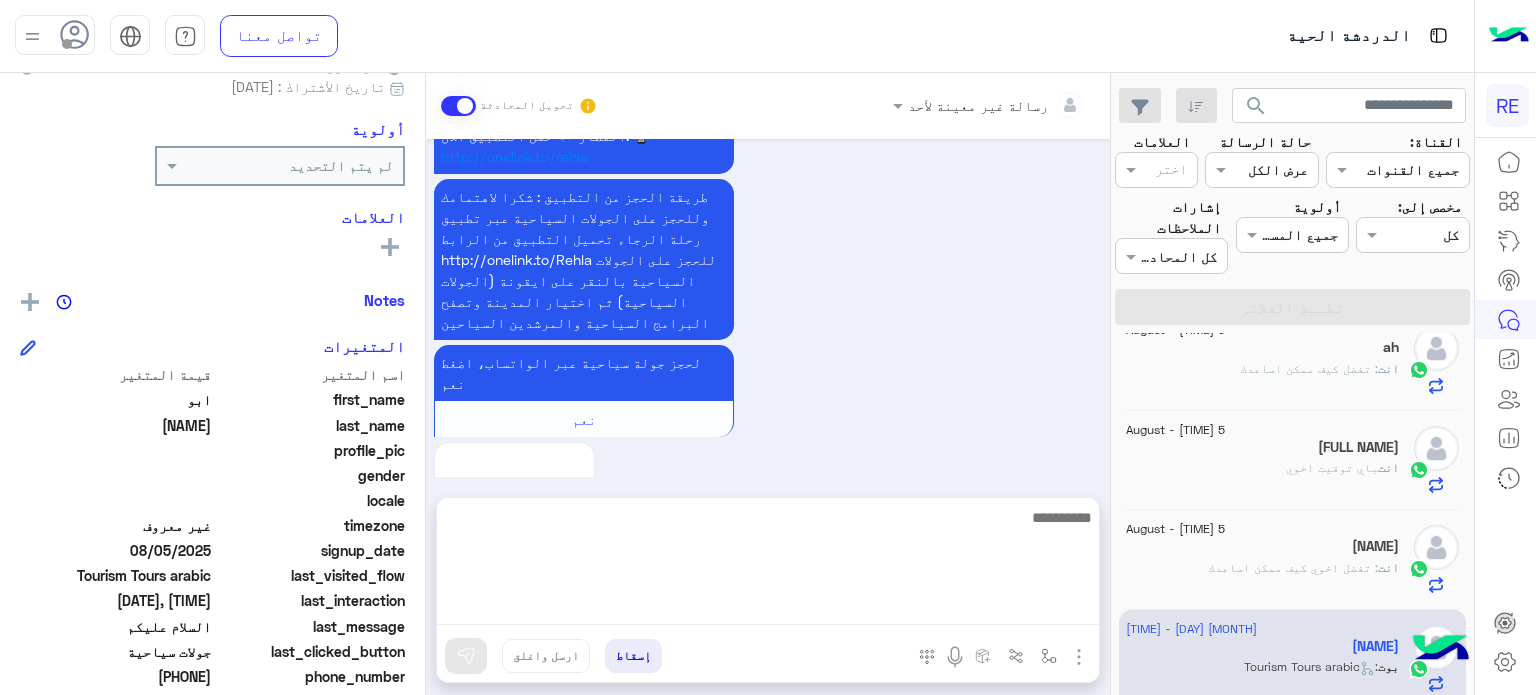 click at bounding box center [768, 565] 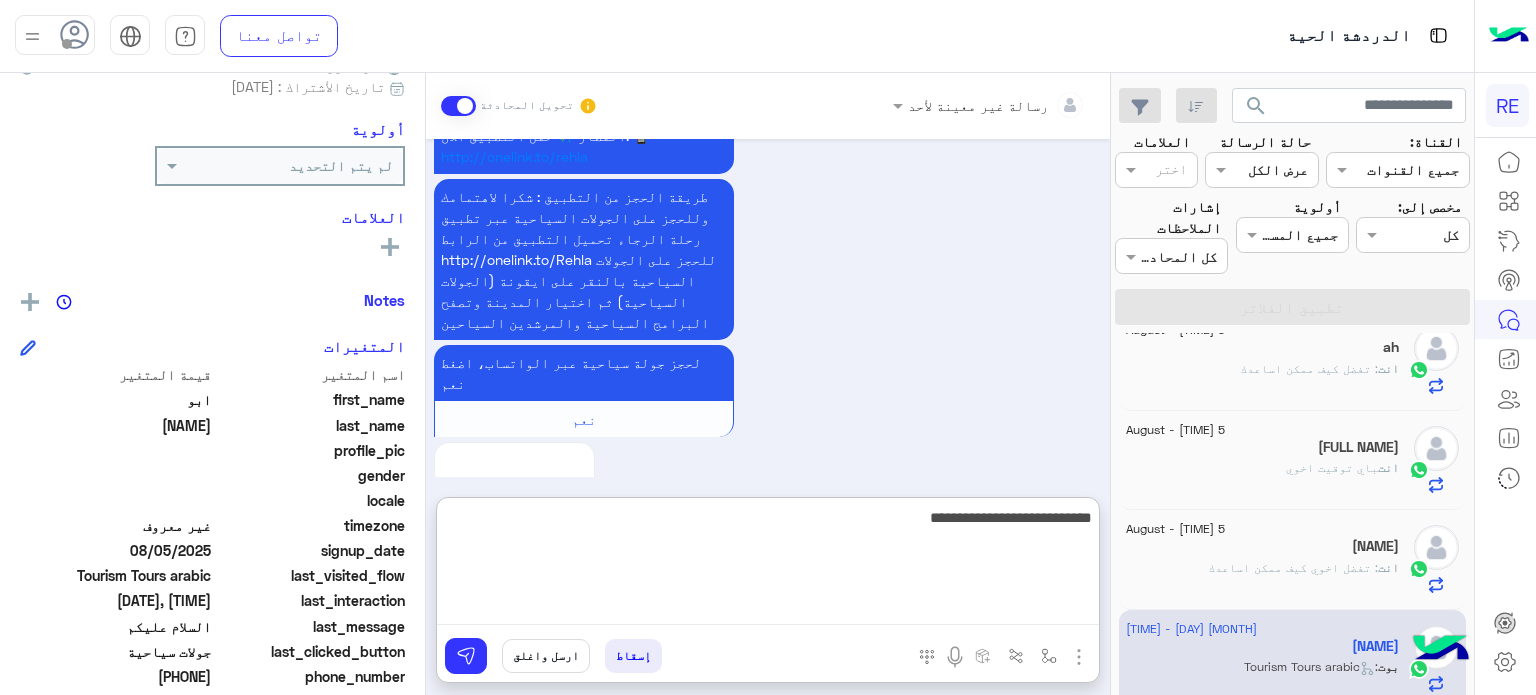 type on "**********" 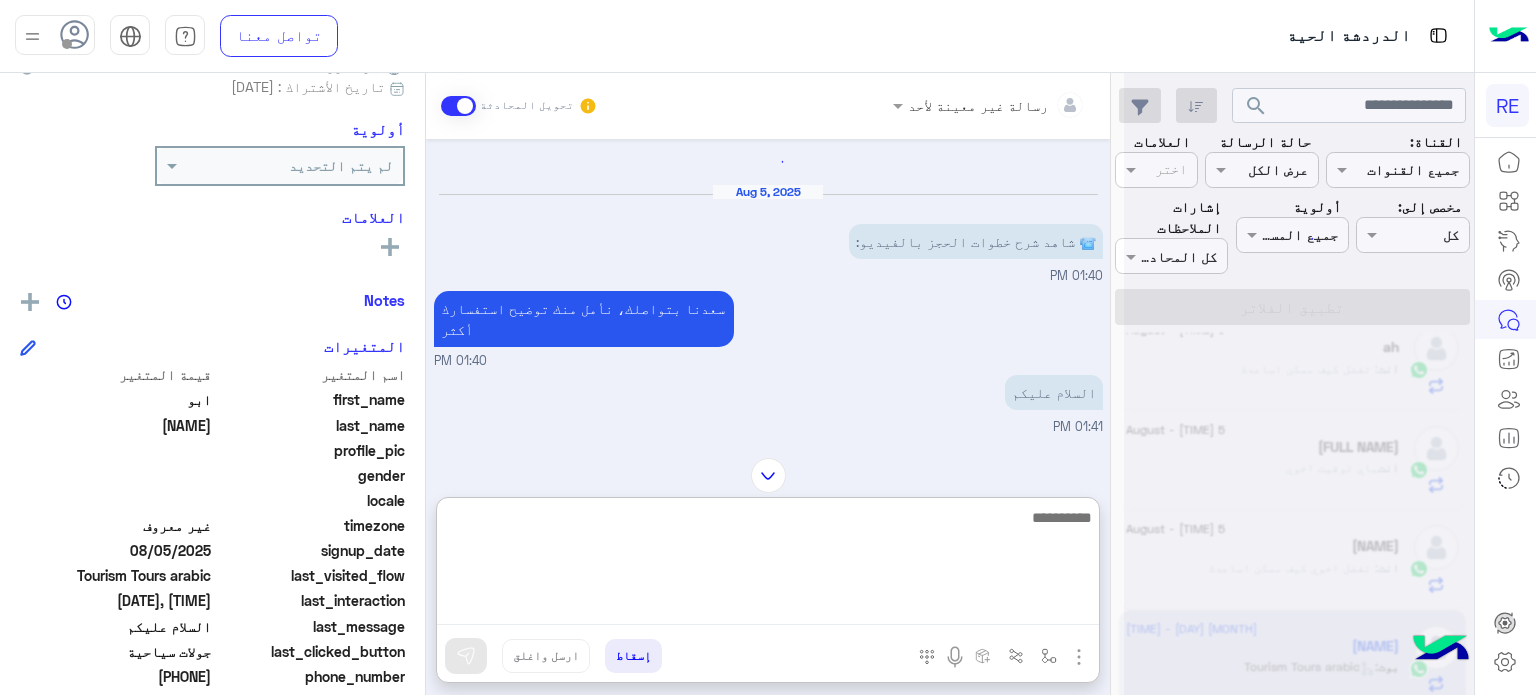 scroll, scrollTop: 0, scrollLeft: 0, axis: both 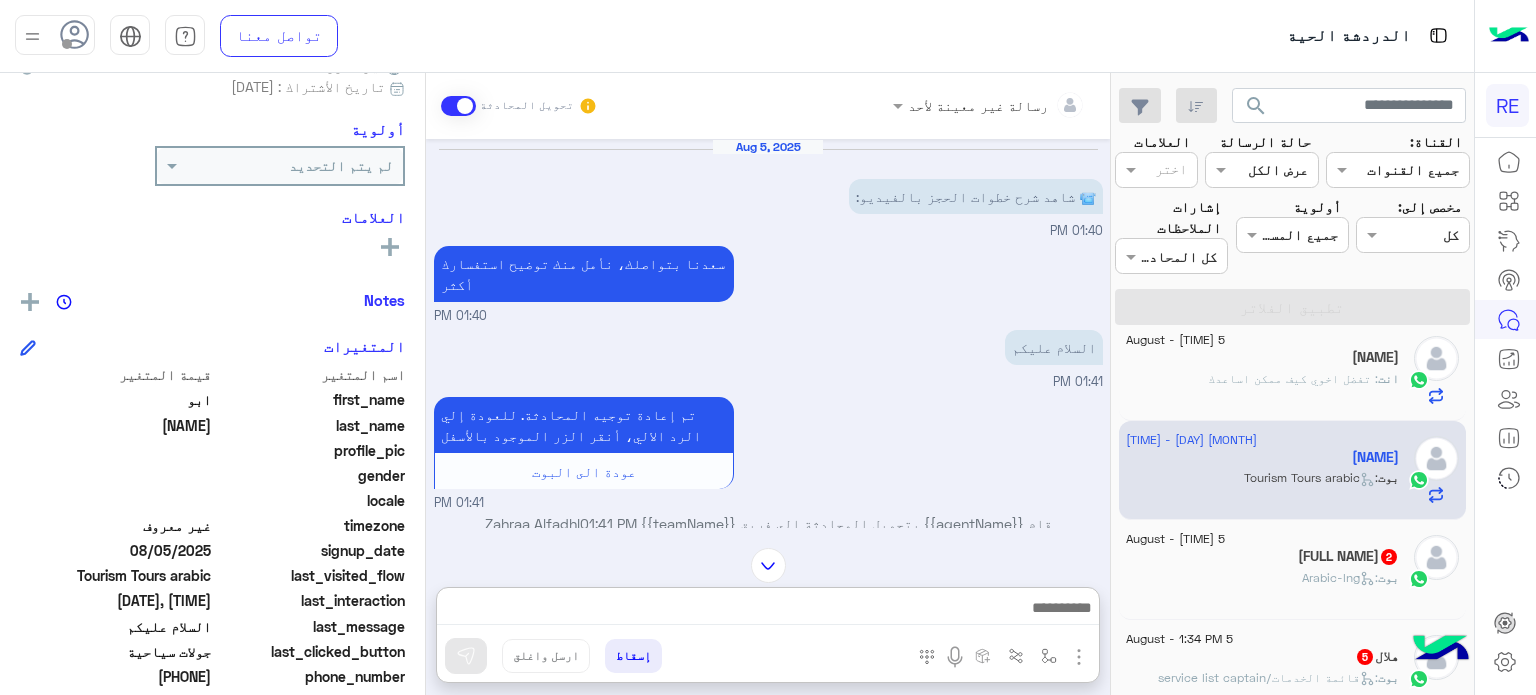 click on "بوت :   Arabic-lng" 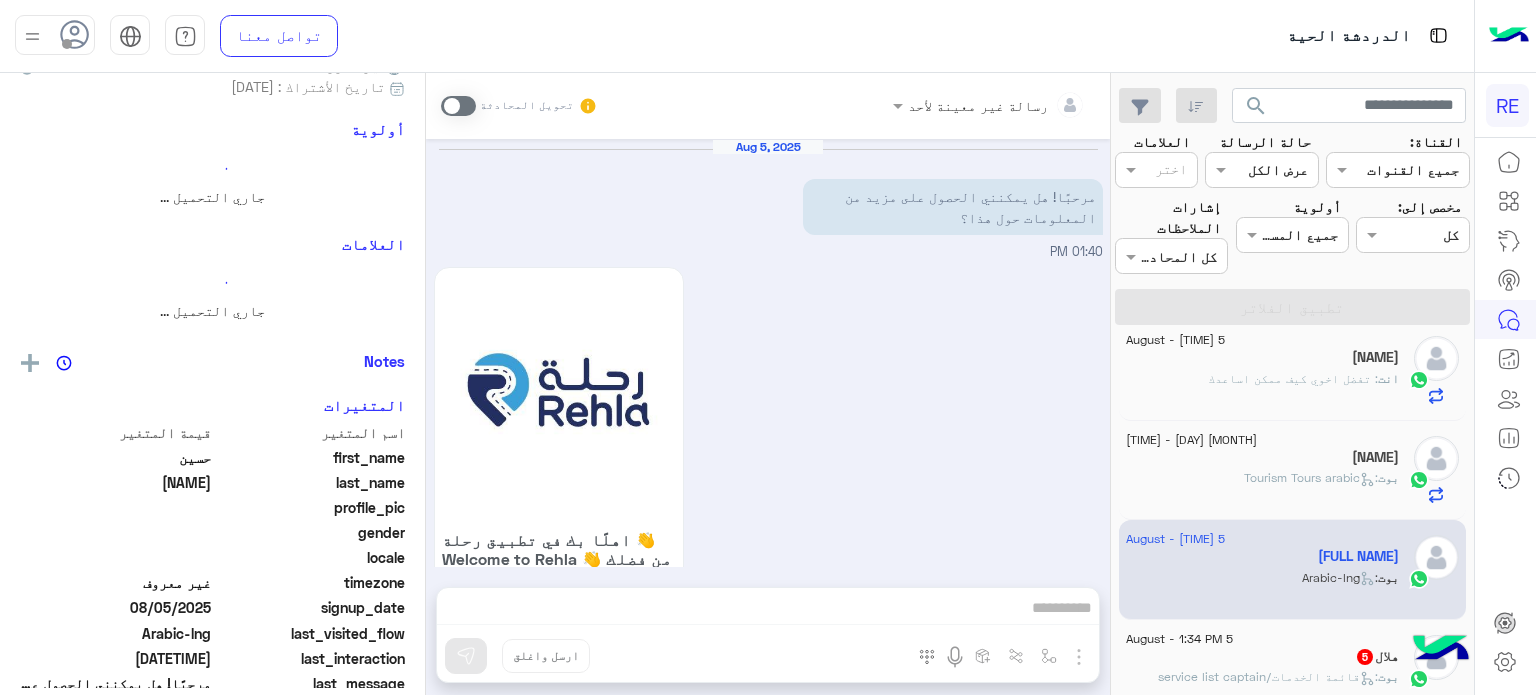 scroll, scrollTop: 470, scrollLeft: 0, axis: vertical 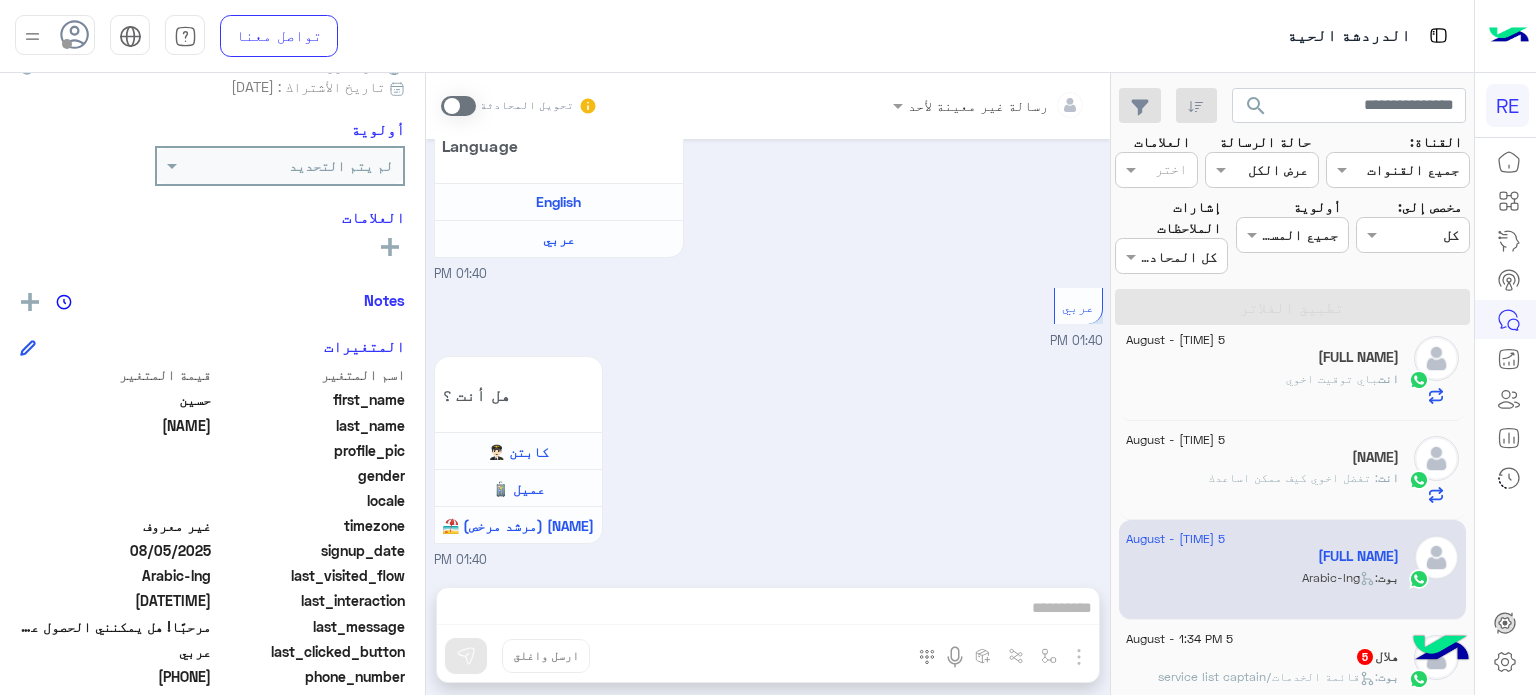 click at bounding box center (458, 106) 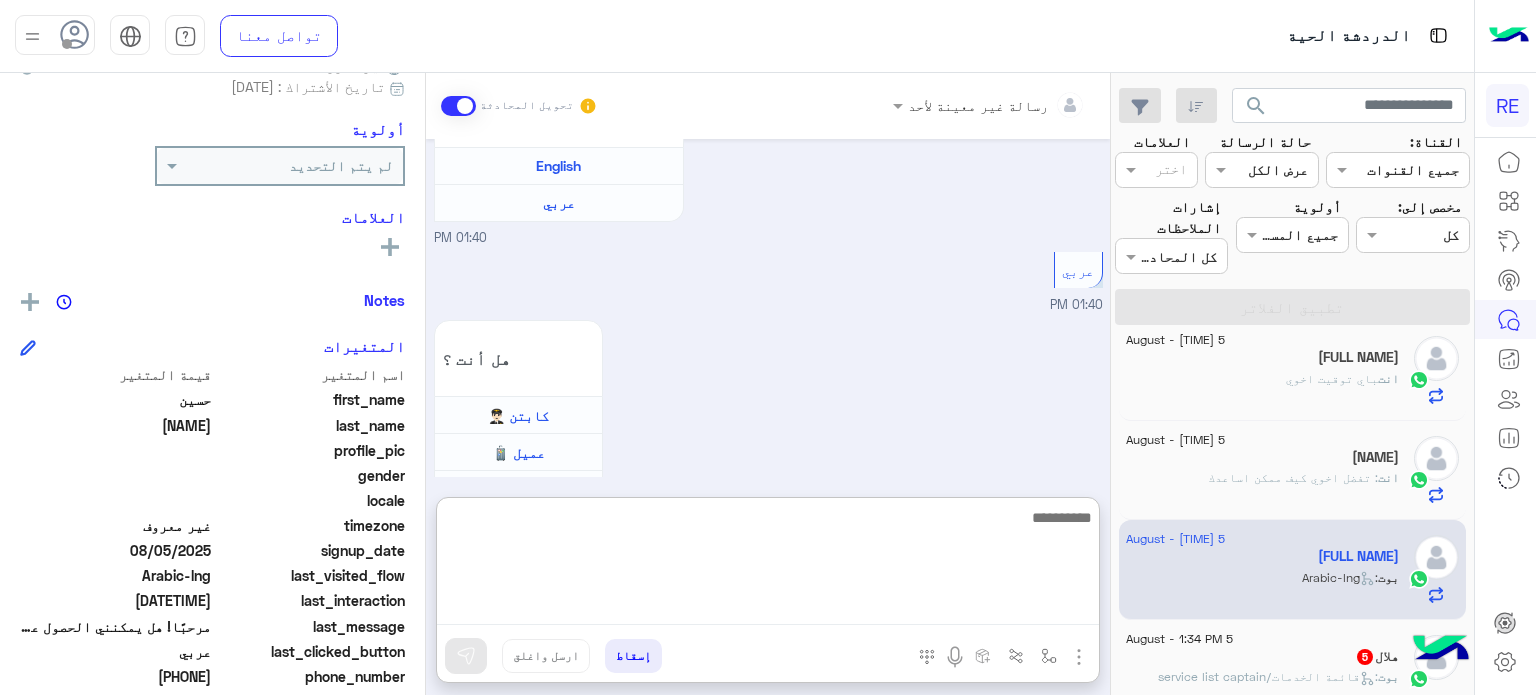 click at bounding box center (768, 565) 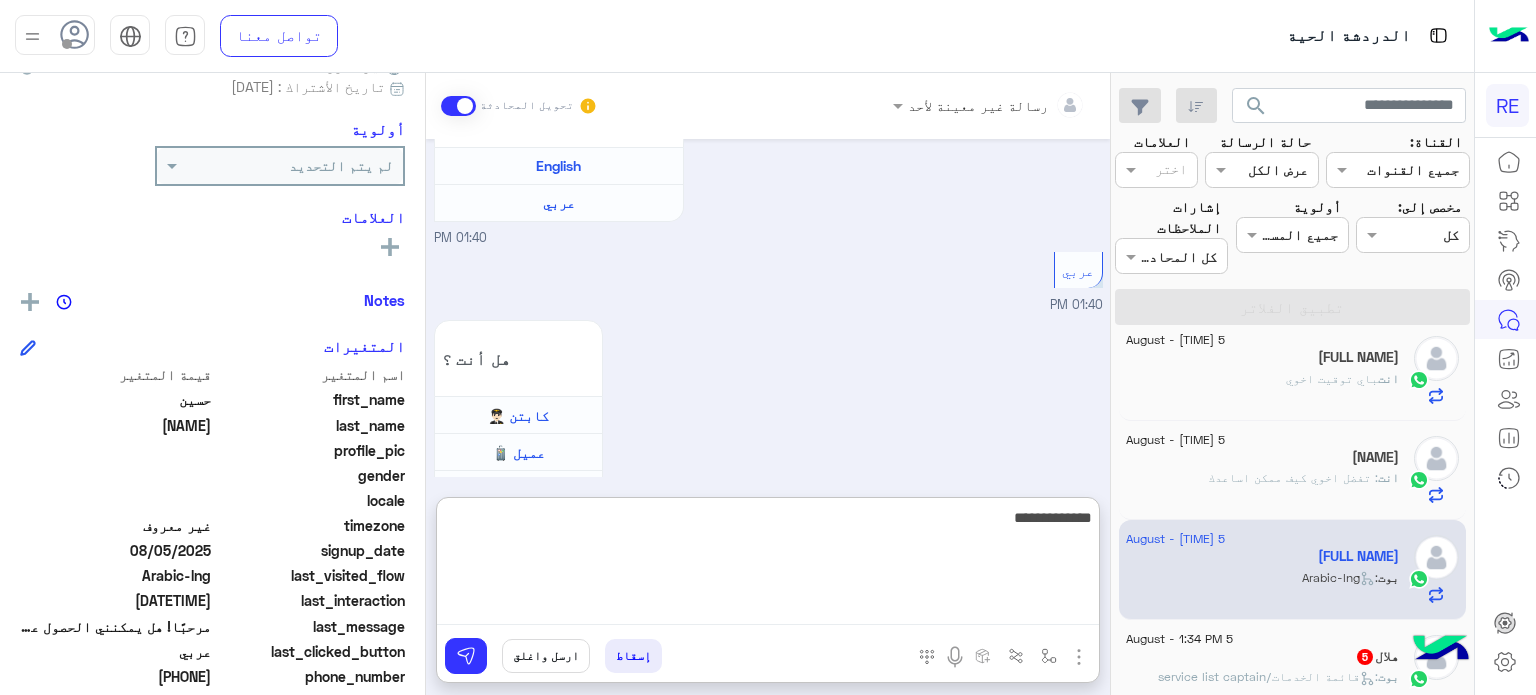 type on "**********" 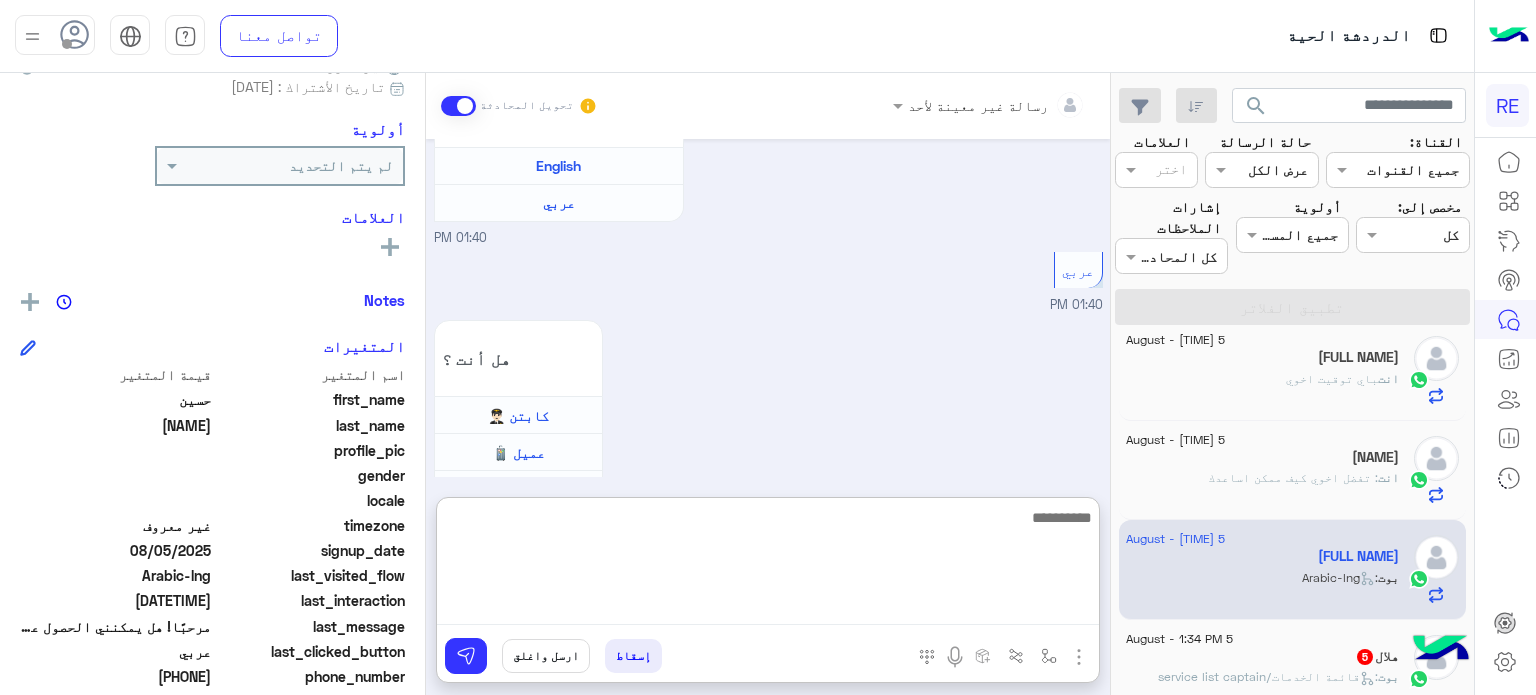 scroll, scrollTop: 660, scrollLeft: 0, axis: vertical 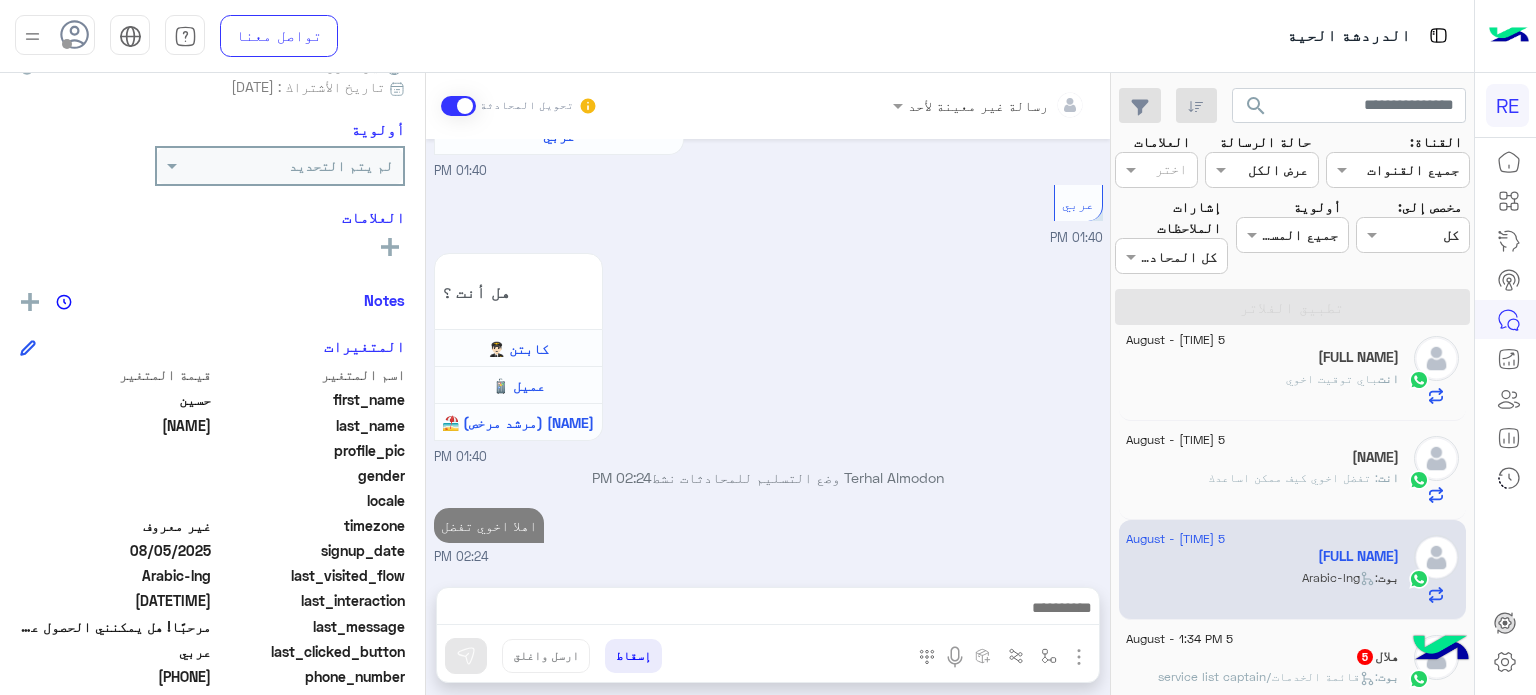 click on "[NAME]  5" 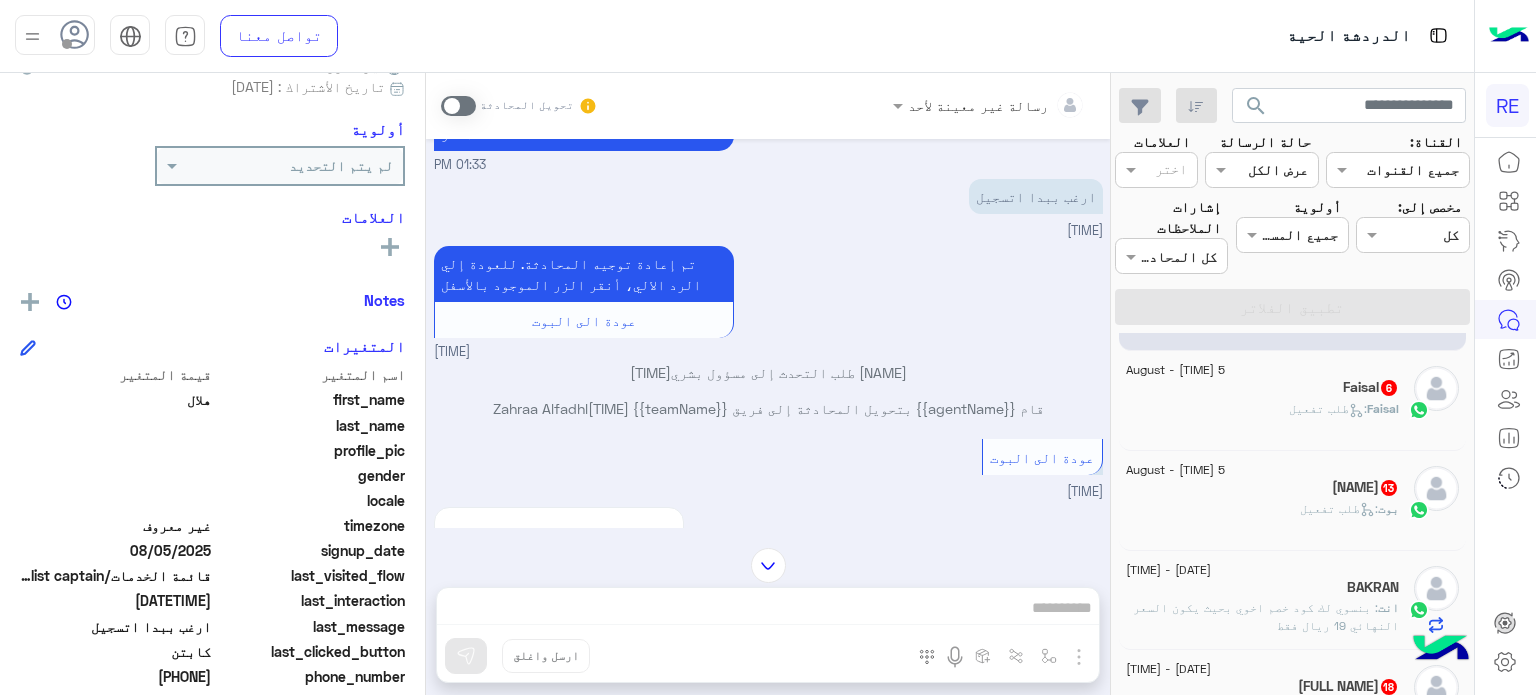 click on "[NAME]   6" 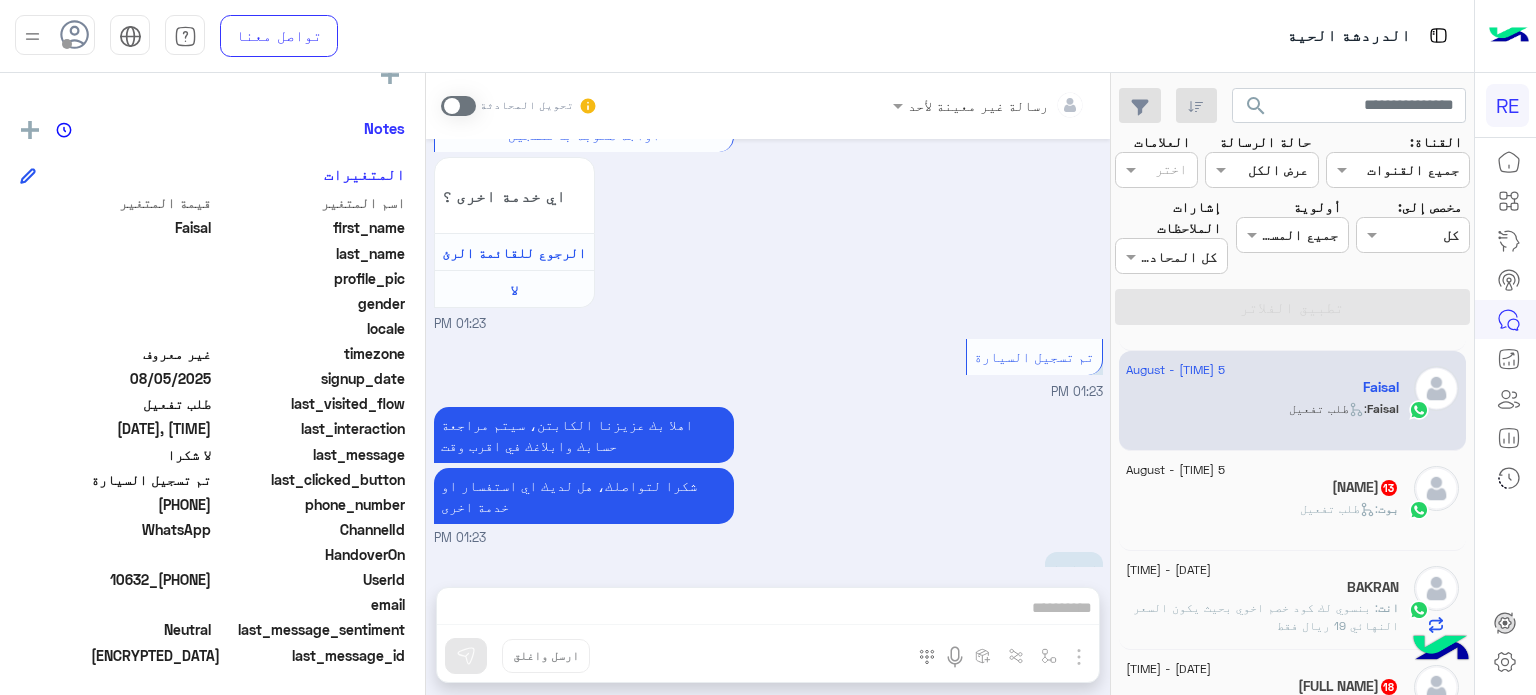 drag, startPoint x: 212, startPoint y: 675, endPoint x: 138, endPoint y: 501, distance: 189.08199 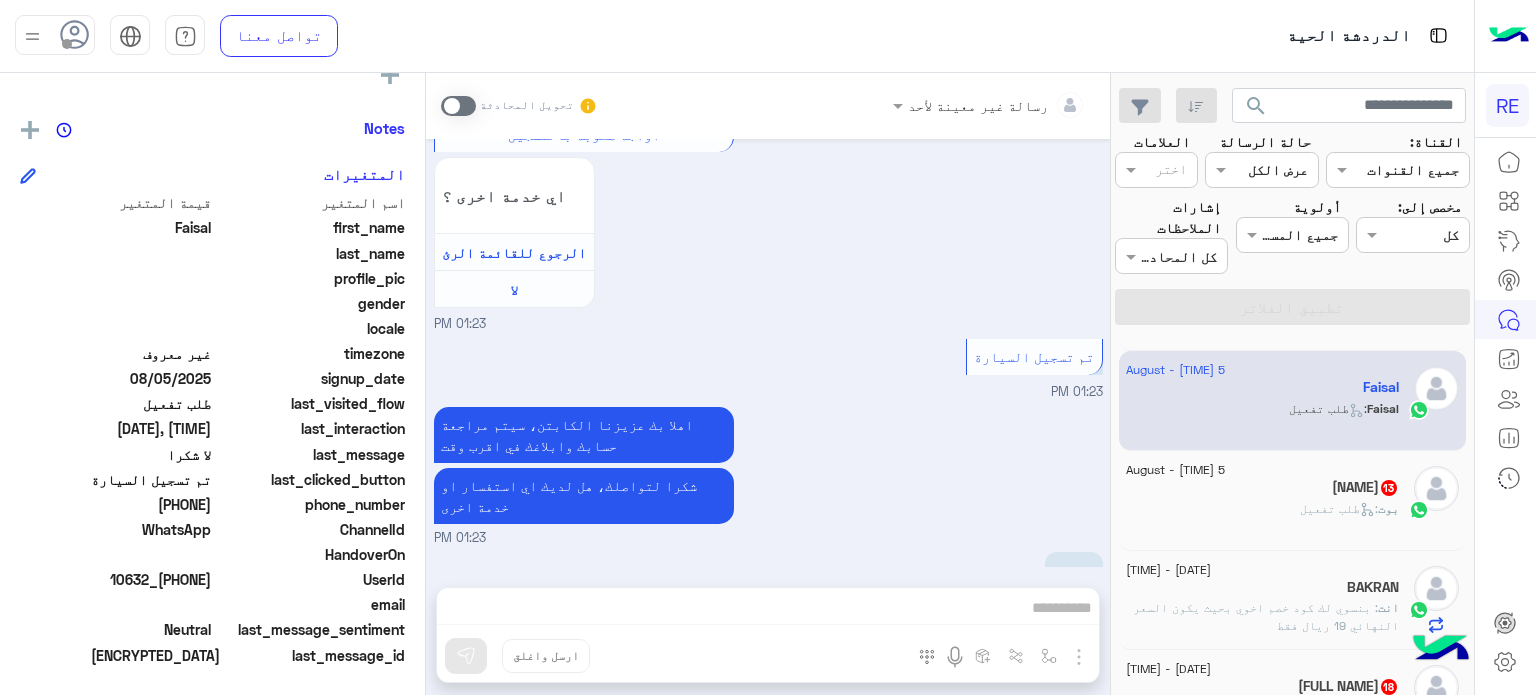 scroll, scrollTop: 886, scrollLeft: 0, axis: vertical 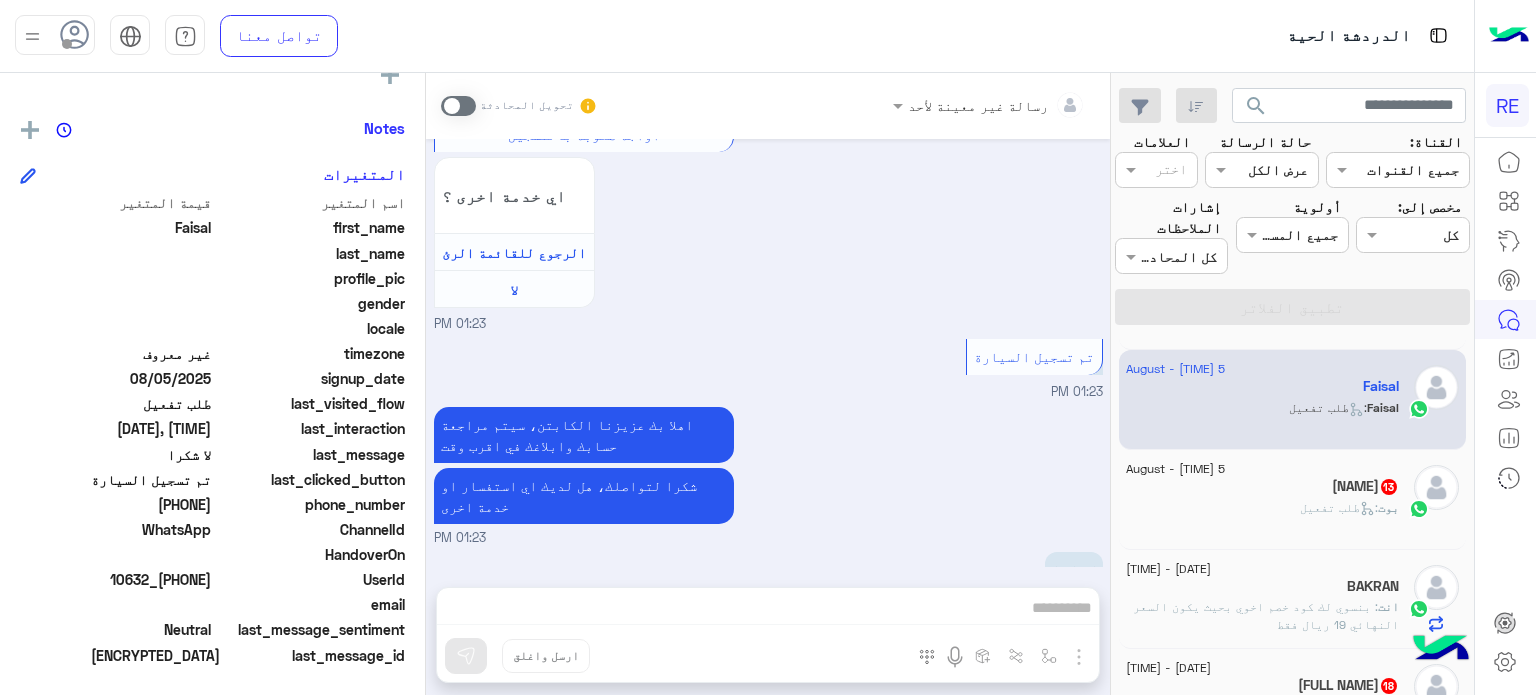 click on "رسالة غير معينة لأحد تحويل المحادثة     [DATE]  وعليكم السلام ،كيف اقدر اساعدك
اهلًا بك في تطبيق رحلة 👋
Welcome to Rehla  👋
من فضلك أختر لغة التواصل
Please choose your preferred Language
English   عربي     [TIME]  عربي    [TIME]  هل أنت ؟   كابتن 👨🏻‍✈️   عميل 🧳   رحال (مرشد مرخص) 🏖️     [TIME]  كابتن     [TIME]  اختر احد الخدمات التالية:    [TIME]   تفعيل حساب    [TIME]  يمكنك الاطلاع على شروط الانضمام لرحلة ك (كابتن ) الموجودة بالصورة أعلاه،
لتحميل التطبيق عبر الرابط التالي : 📲
http://onelink.to/Rehla    يسعدنا انضمامك لتطبيق رحلة يمكنك اتباع الخطوات الموضحة لتسجيل بيانات سيارتك بالفيديو التالي  : اي خدمة اخرى ؟" at bounding box center (768, 388) 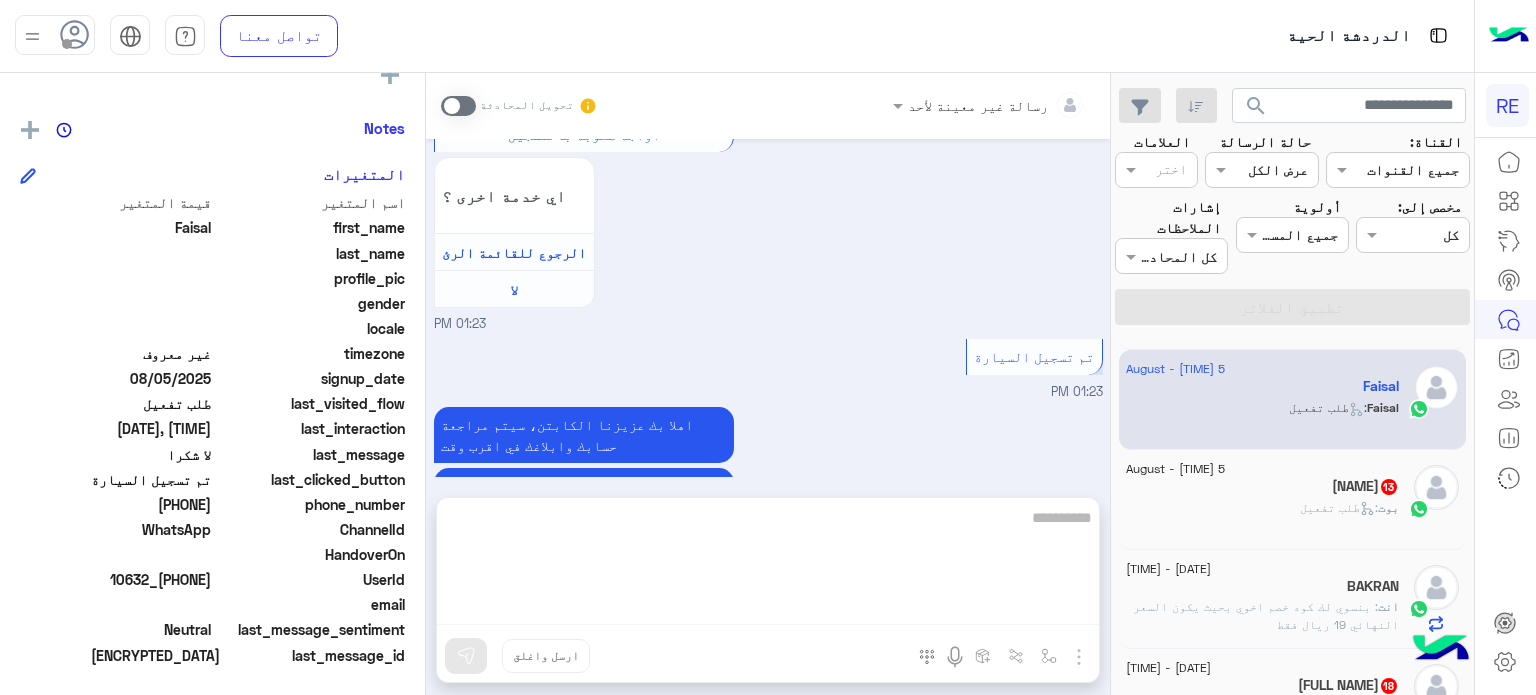 scroll, scrollTop: 1861, scrollLeft: 0, axis: vertical 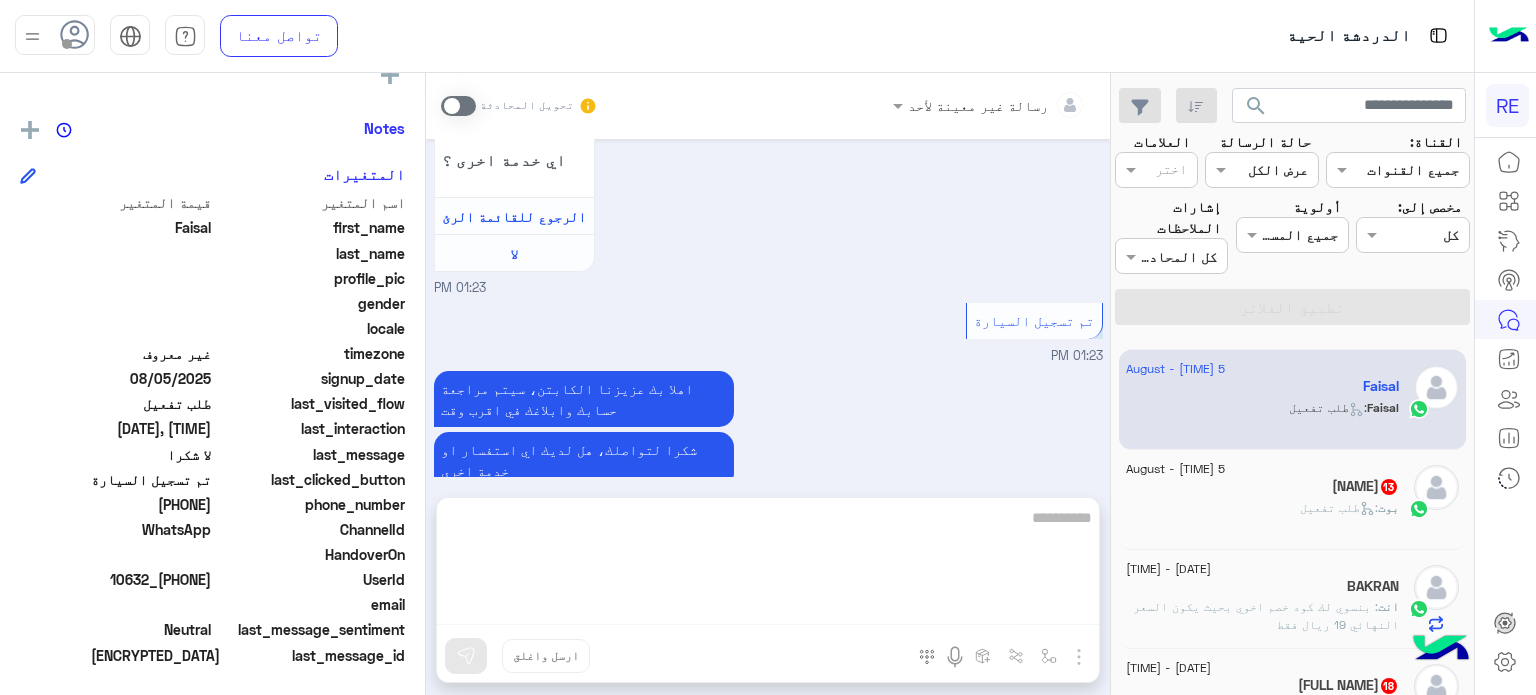 click at bounding box center [768, 565] 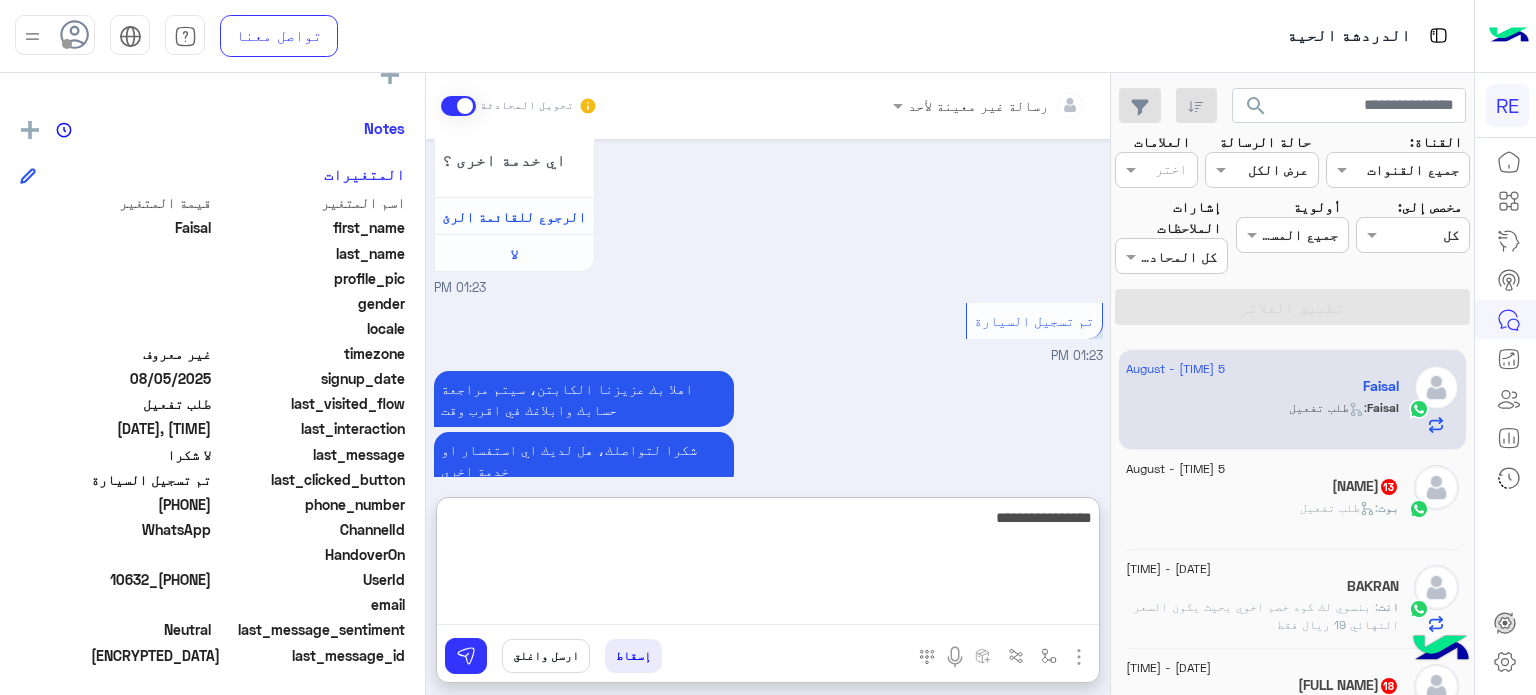 type on "**********" 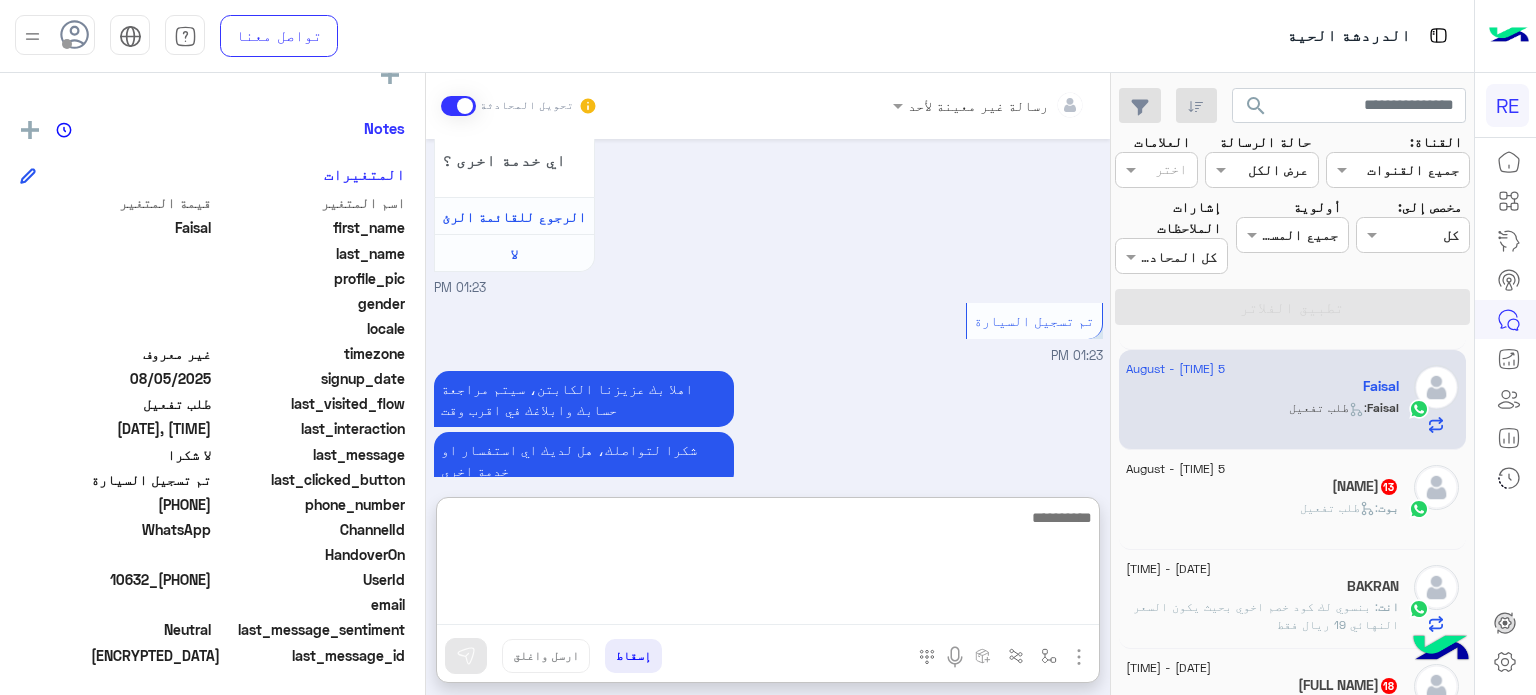 scroll, scrollTop: 2016, scrollLeft: 0, axis: vertical 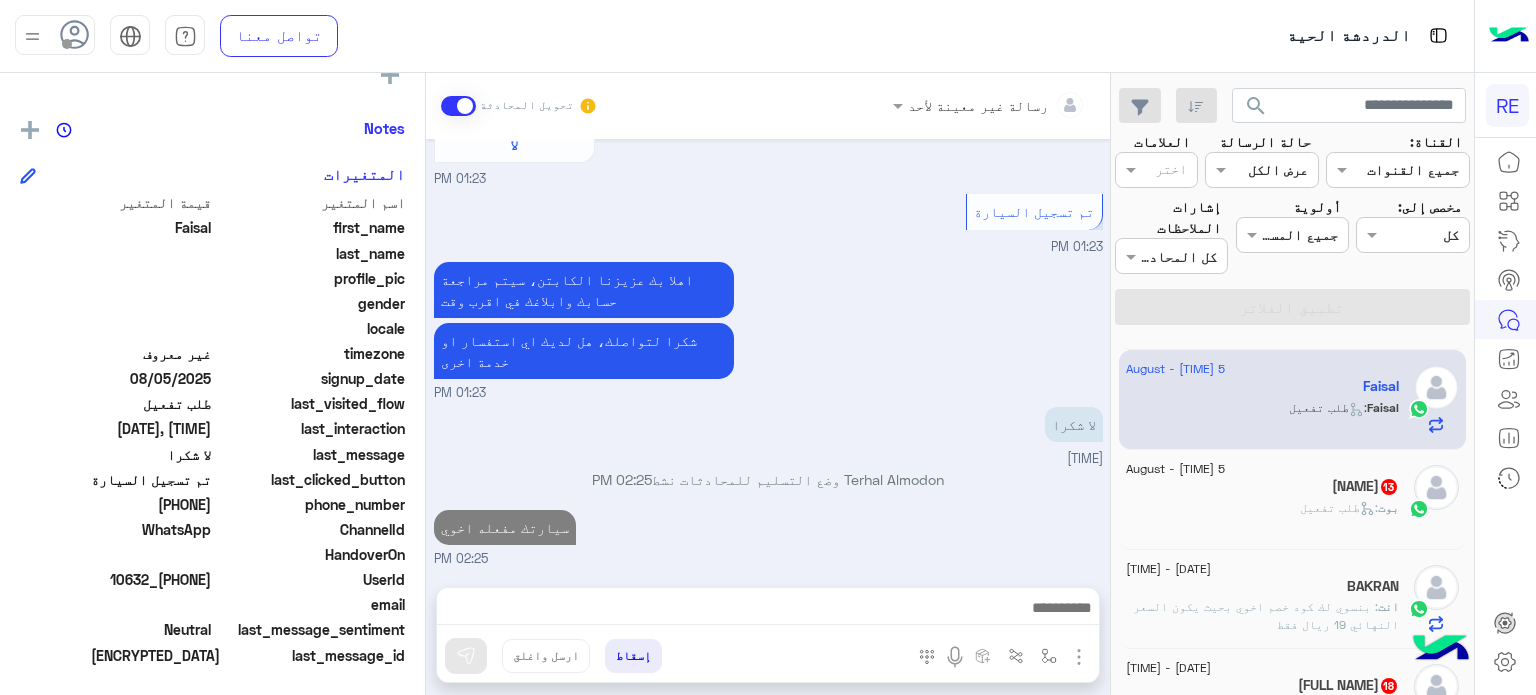 click on "[NICKNAME]  13" 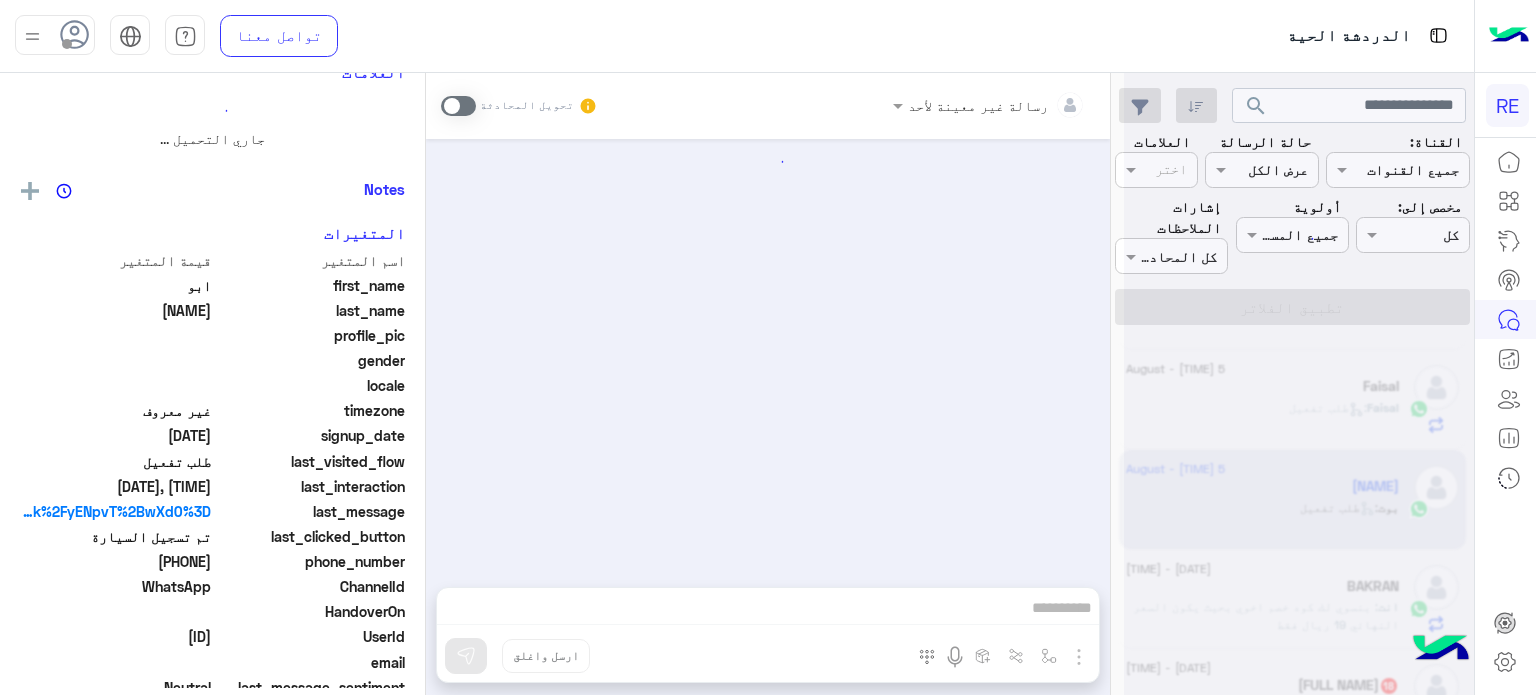 scroll, scrollTop: 438, scrollLeft: 0, axis: vertical 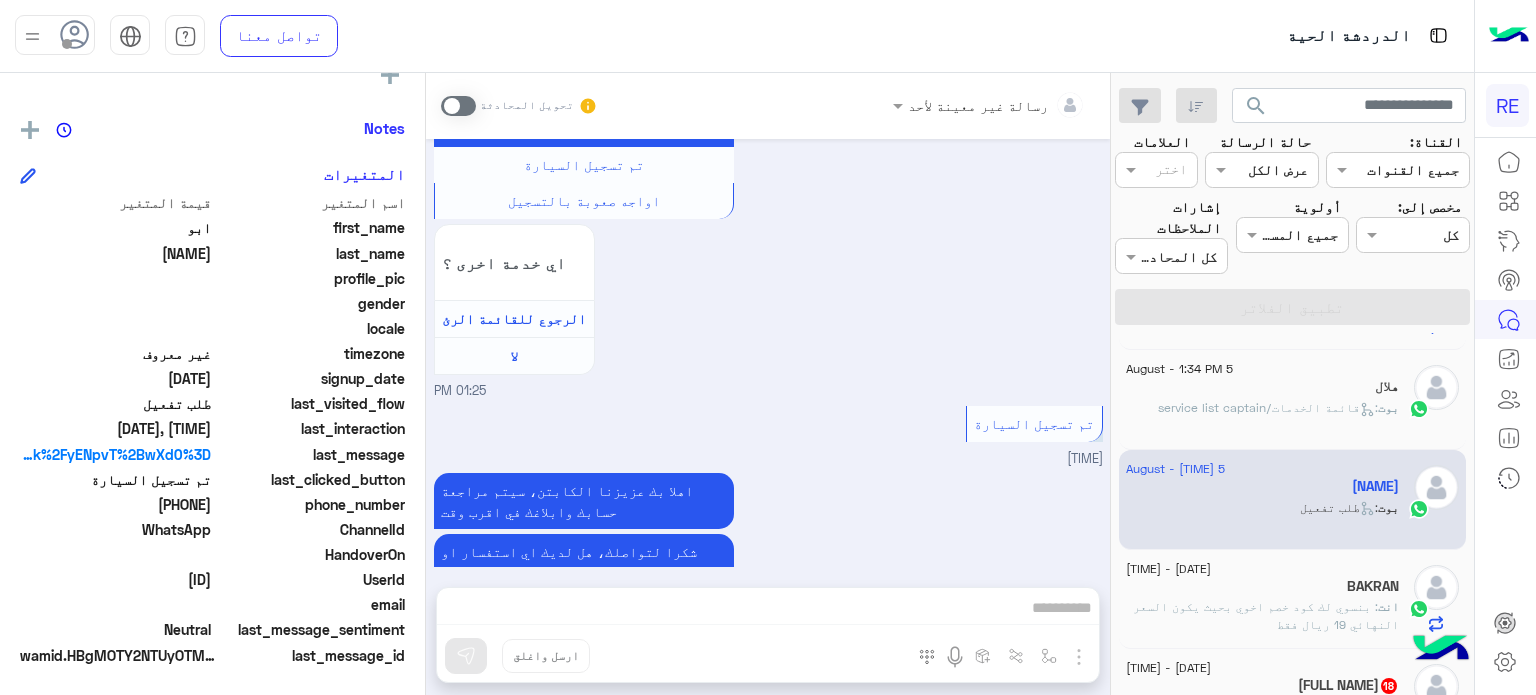 drag, startPoint x: 214, startPoint y: 577, endPoint x: 143, endPoint y: 581, distance: 71.11259 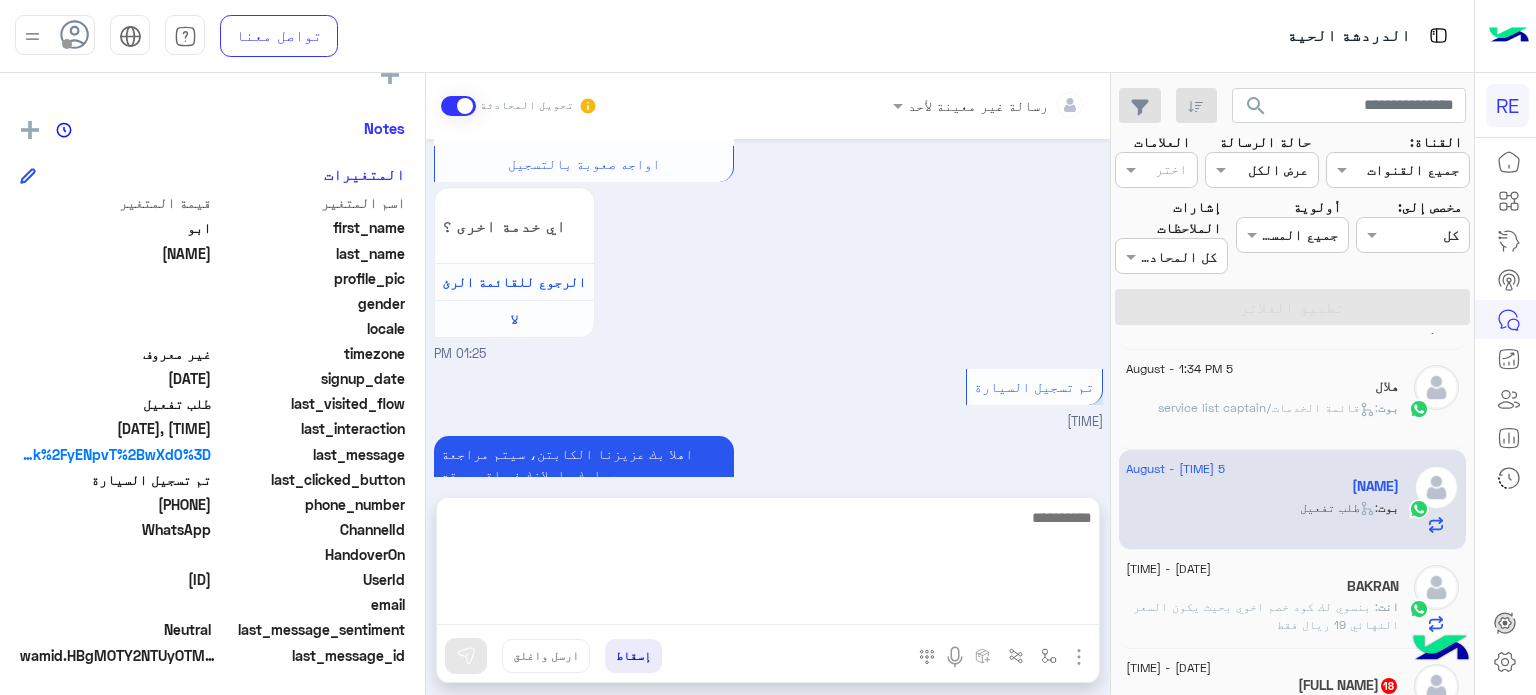 click at bounding box center [768, 565] 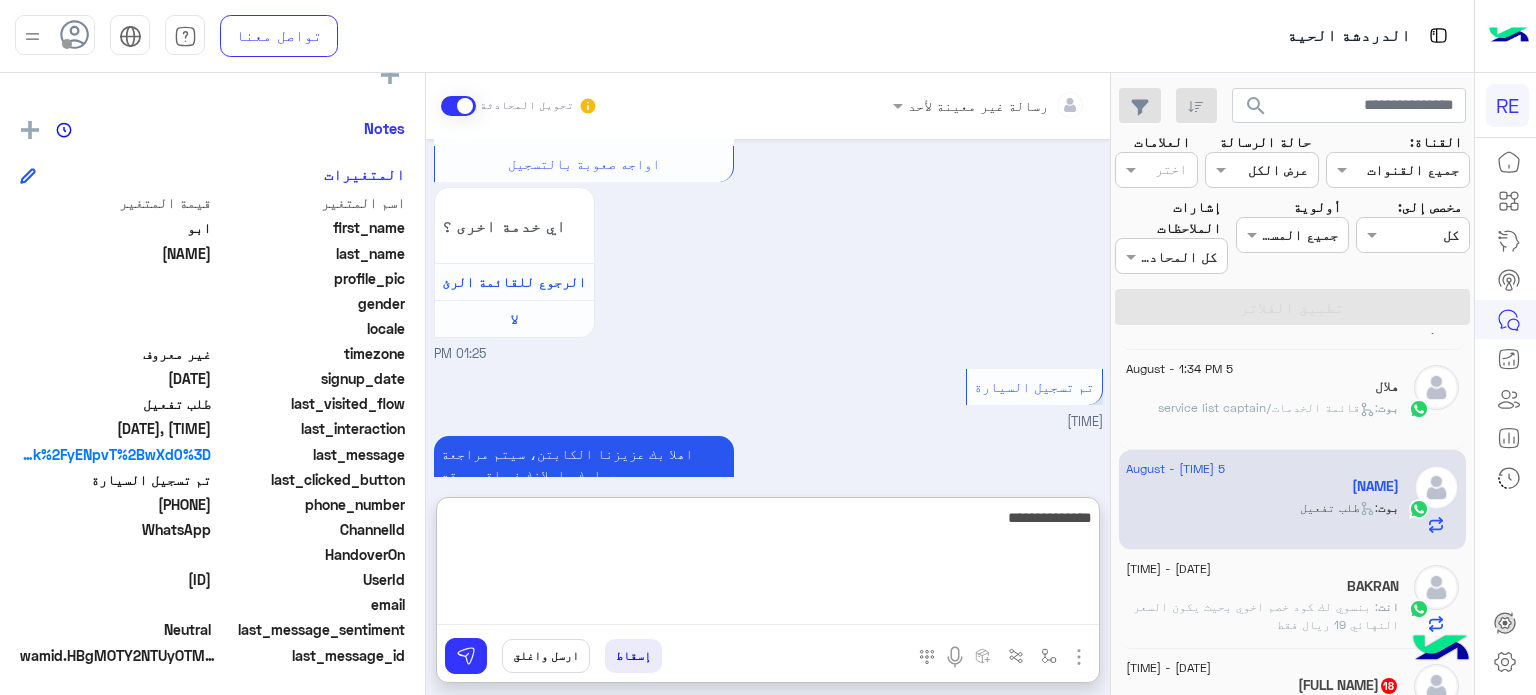 type on "**********" 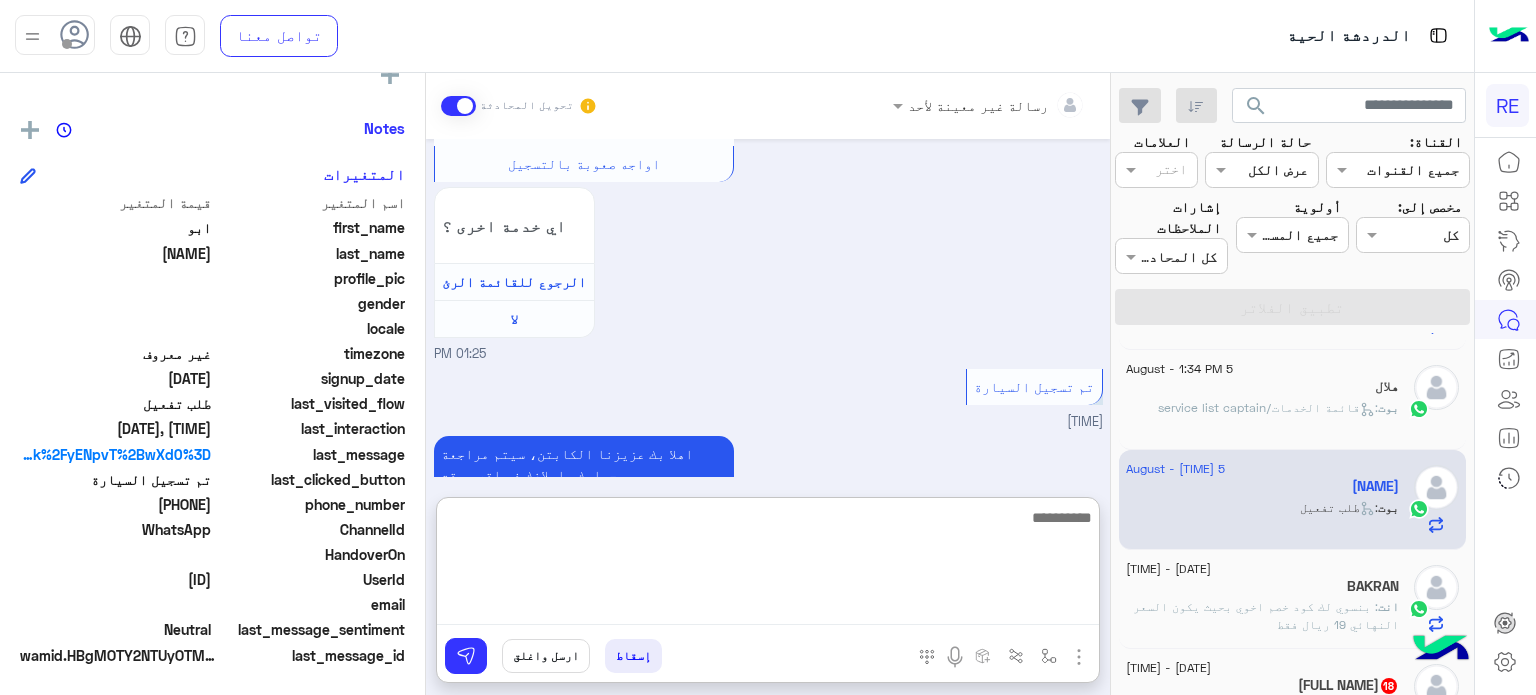 scroll, scrollTop: 2128, scrollLeft: 0, axis: vertical 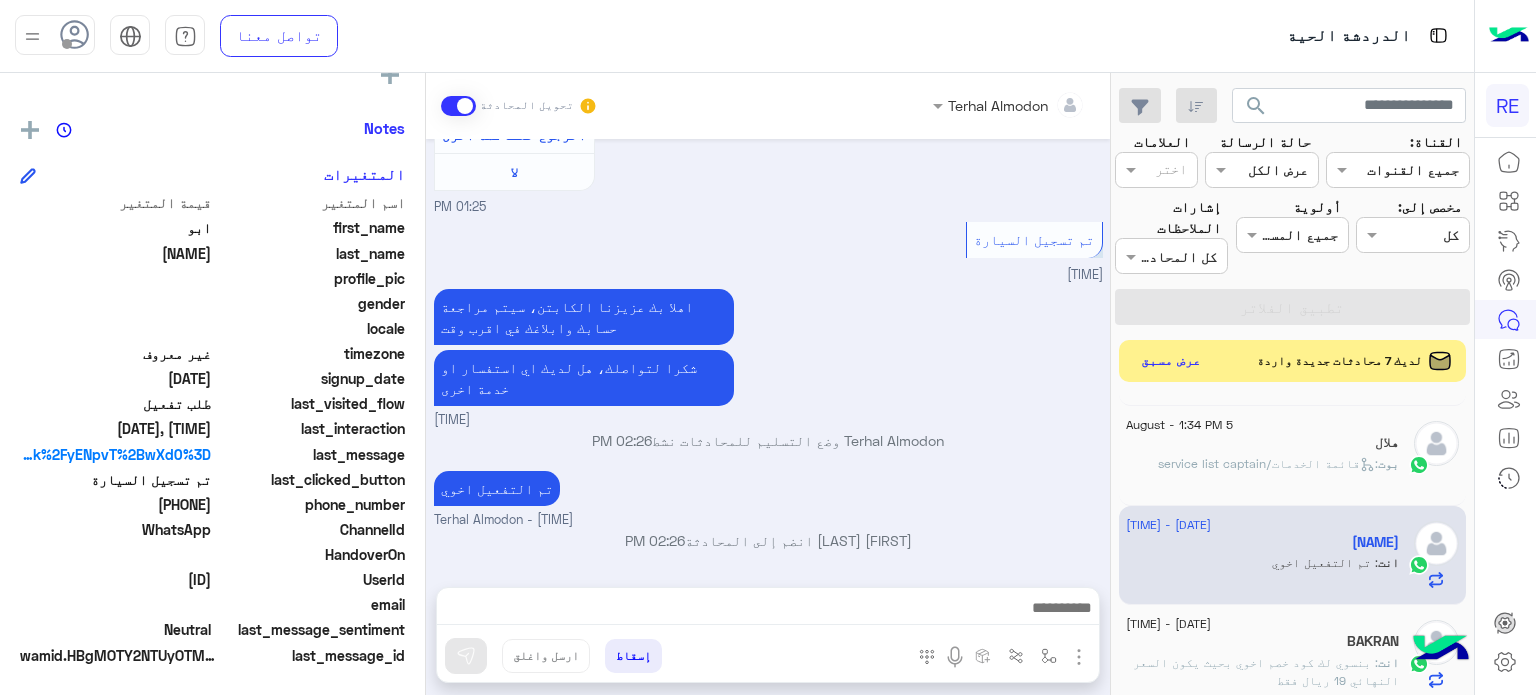 click on "عرض مسبق" 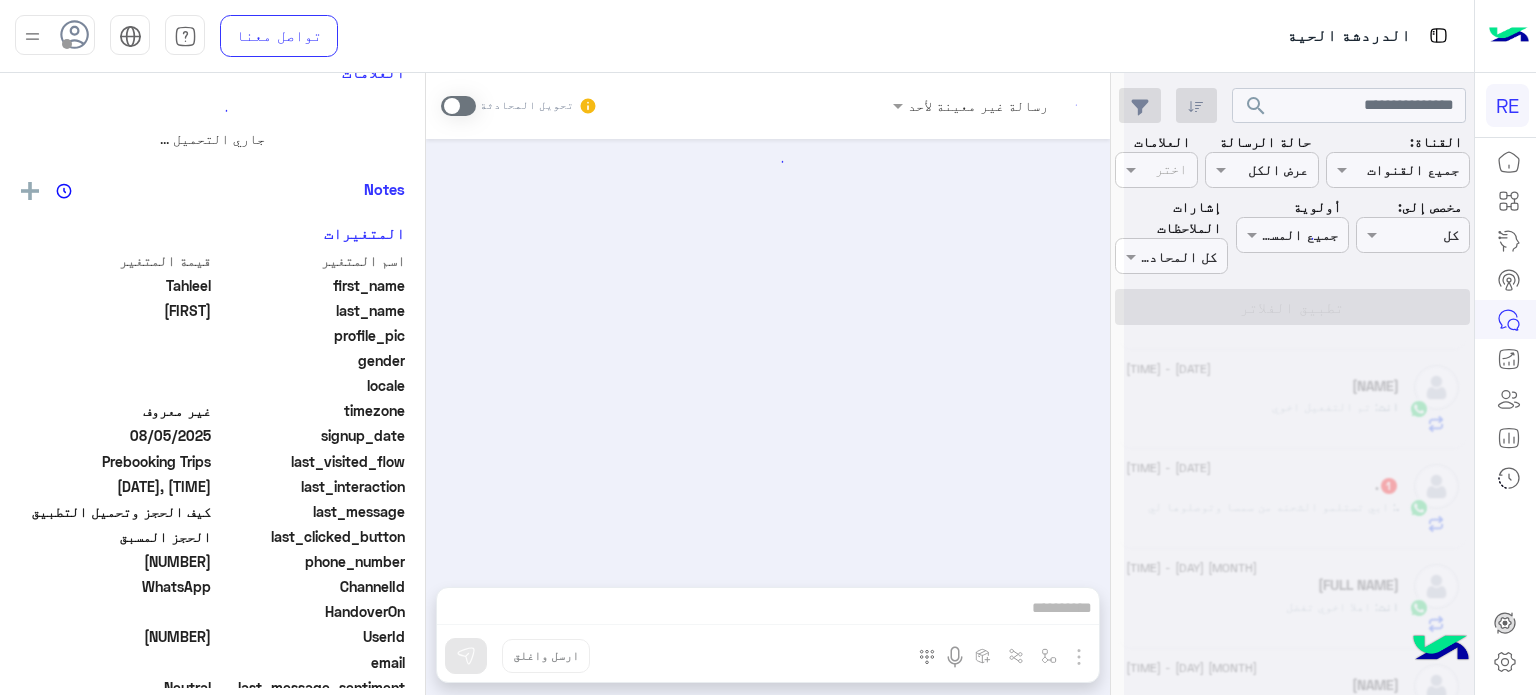 scroll, scrollTop: 0, scrollLeft: 0, axis: both 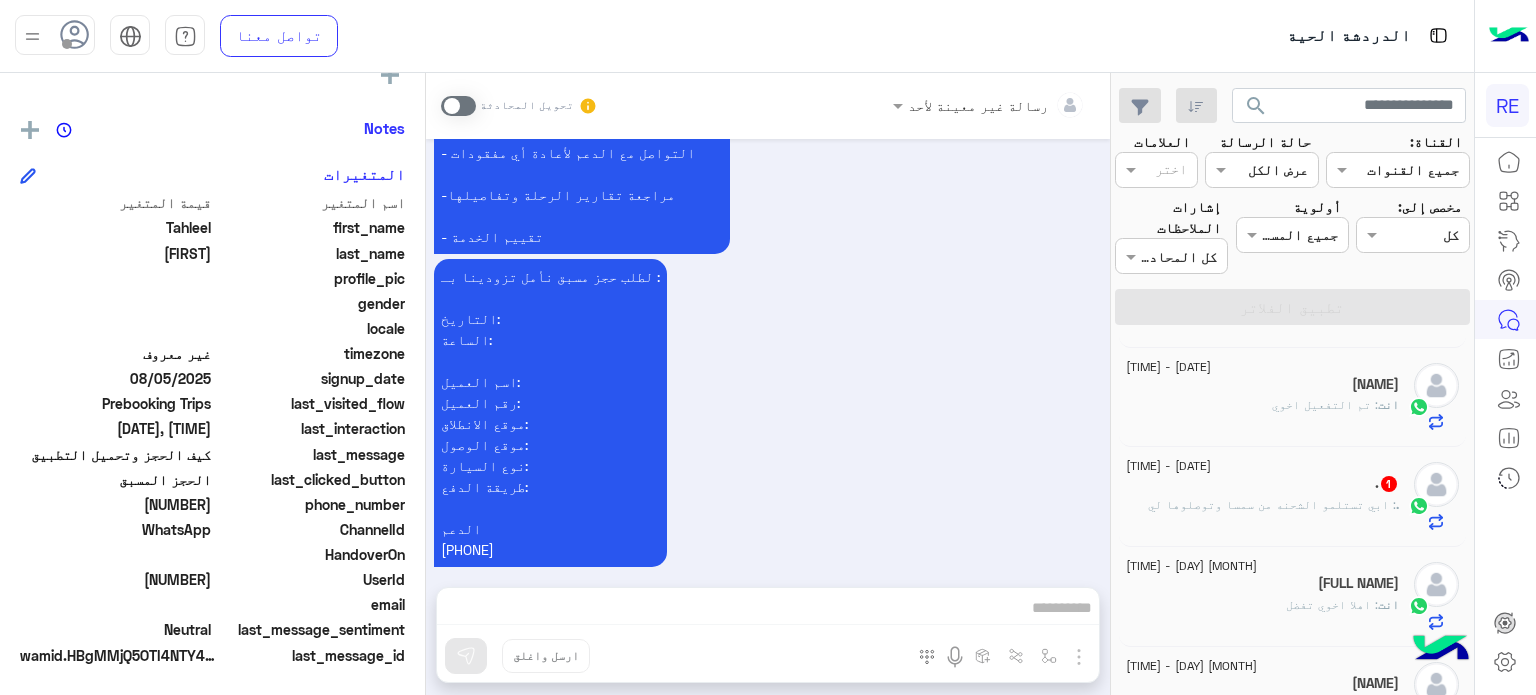 click on ". : ابي تستلمو الشحنه من سمسا وتوصلوها لي" 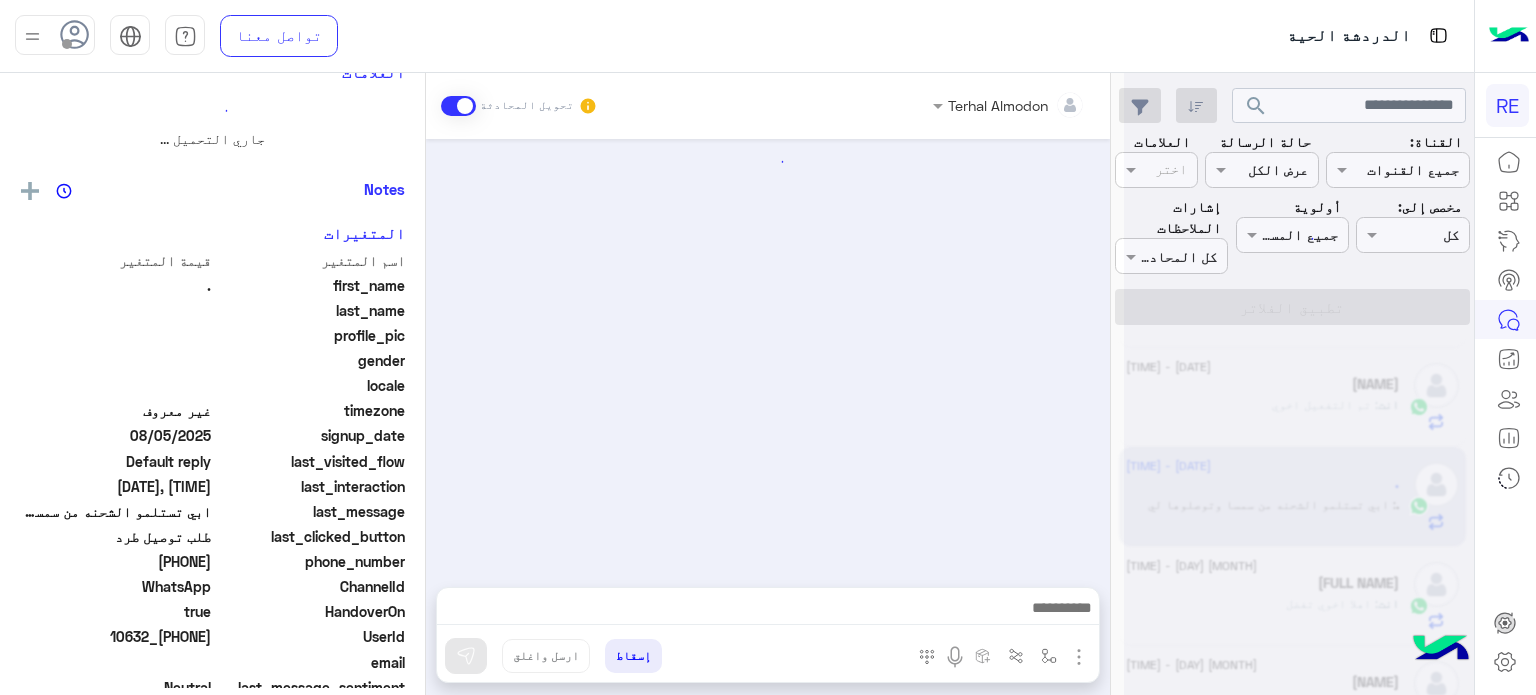 scroll, scrollTop: 0, scrollLeft: 0, axis: both 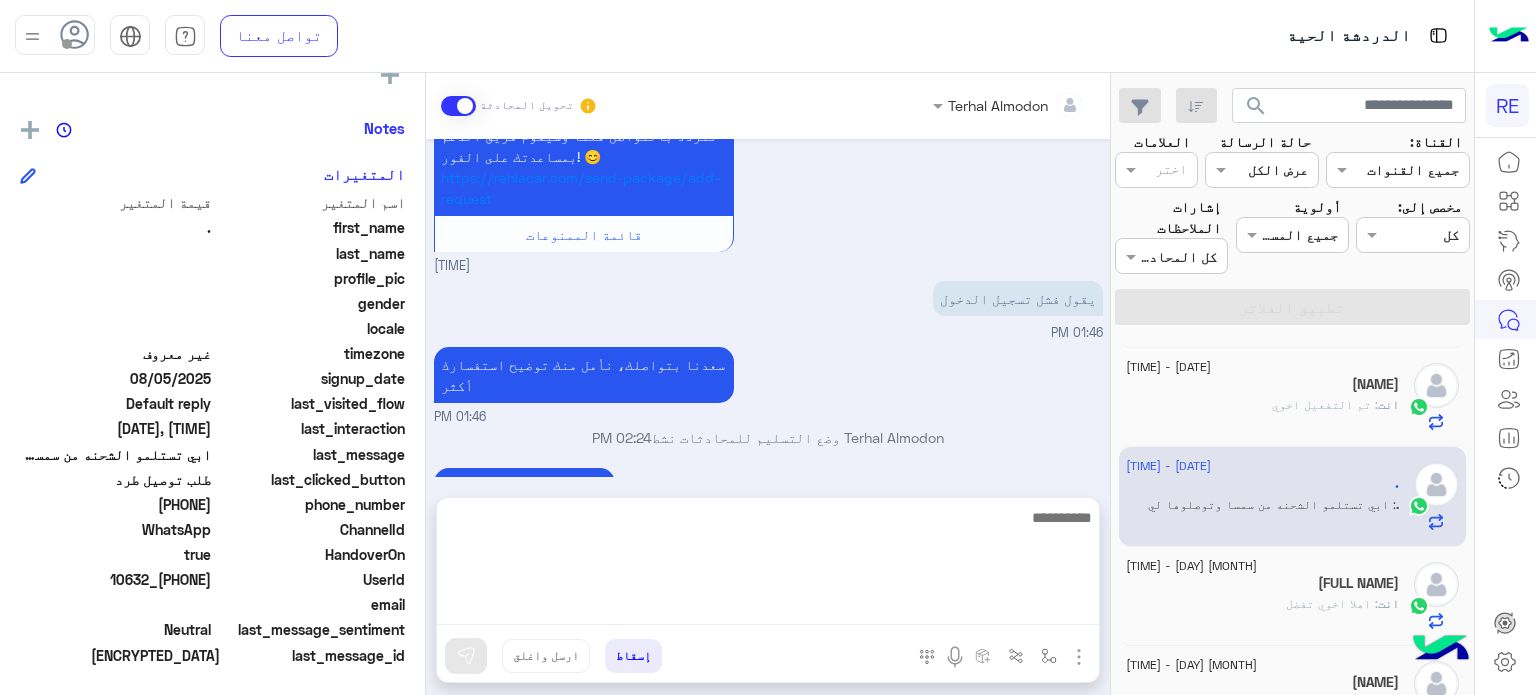 click at bounding box center (768, 565) 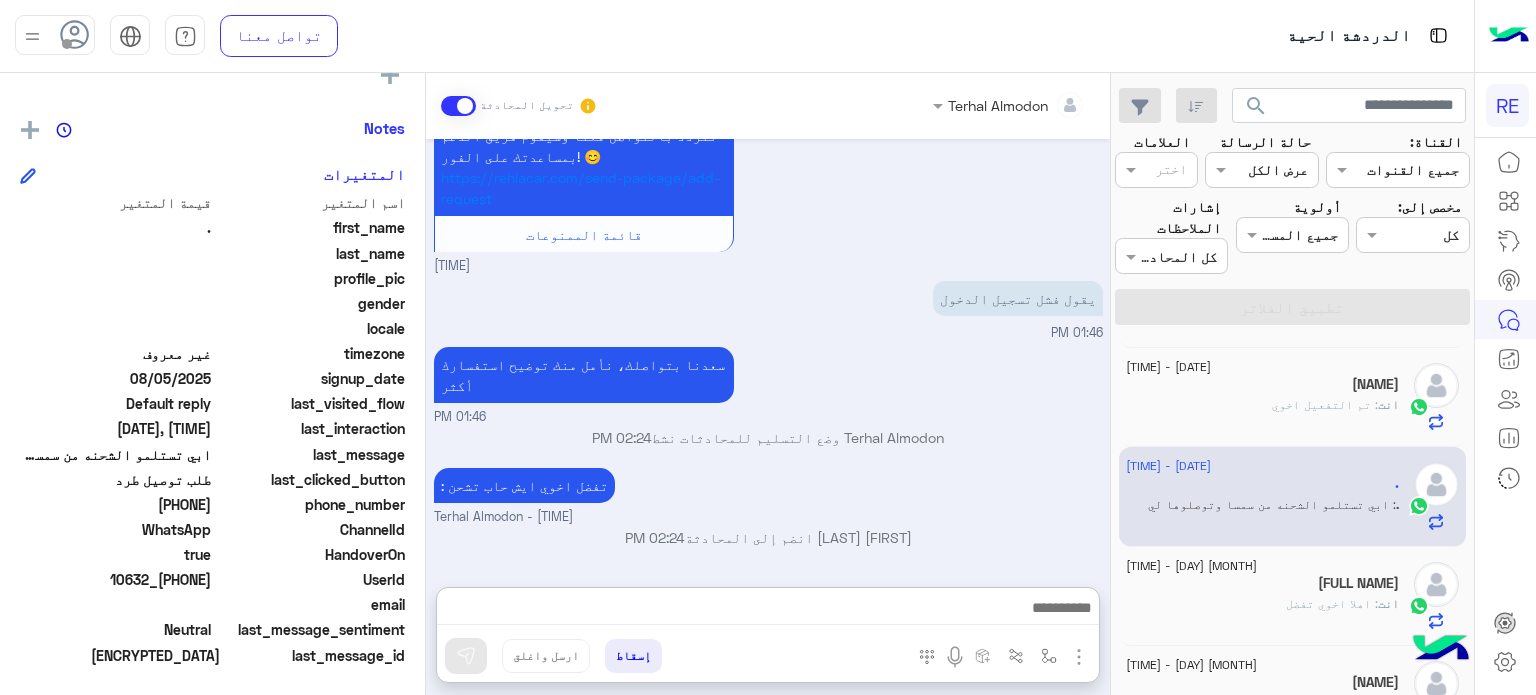 click on "[NAME] وضع التسليم للمحادثات نشط   [TIME]" at bounding box center [768, 445] 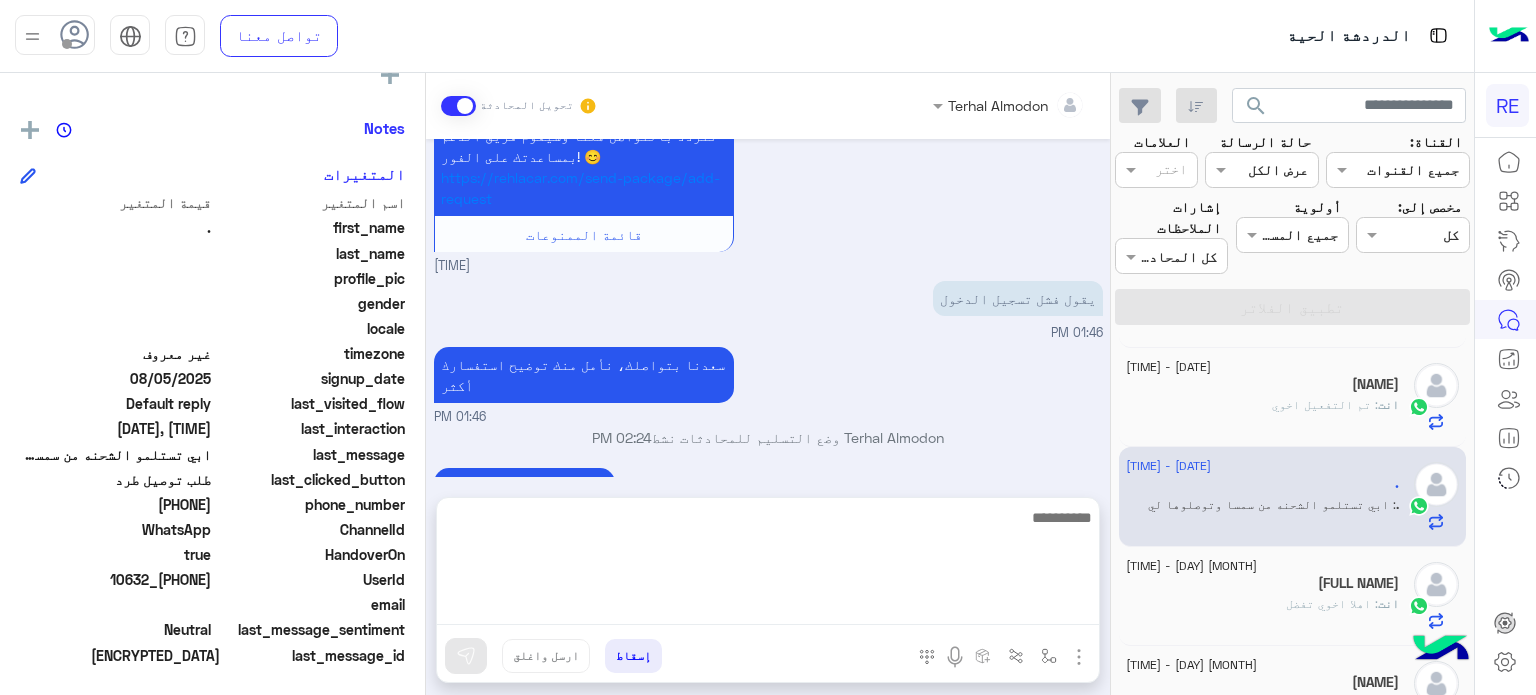 click at bounding box center [768, 565] 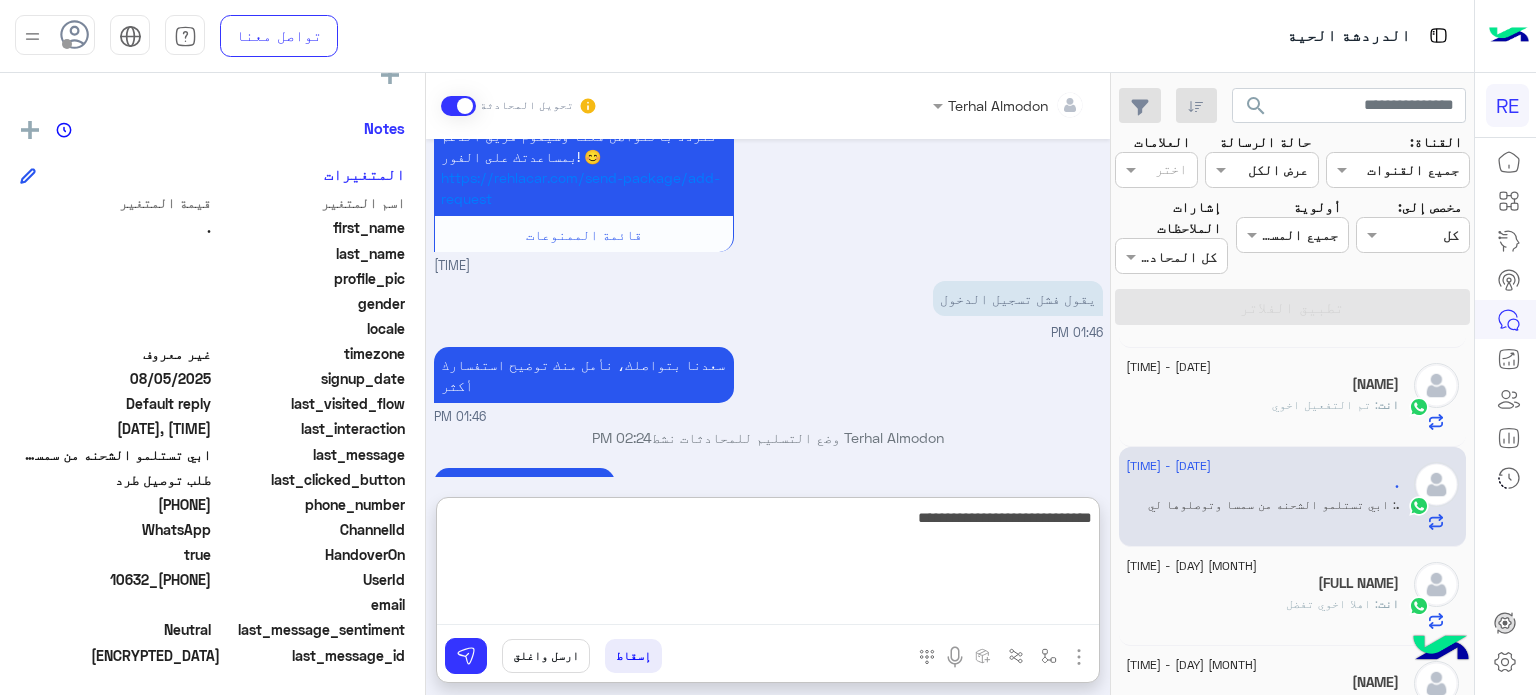 type on "**********" 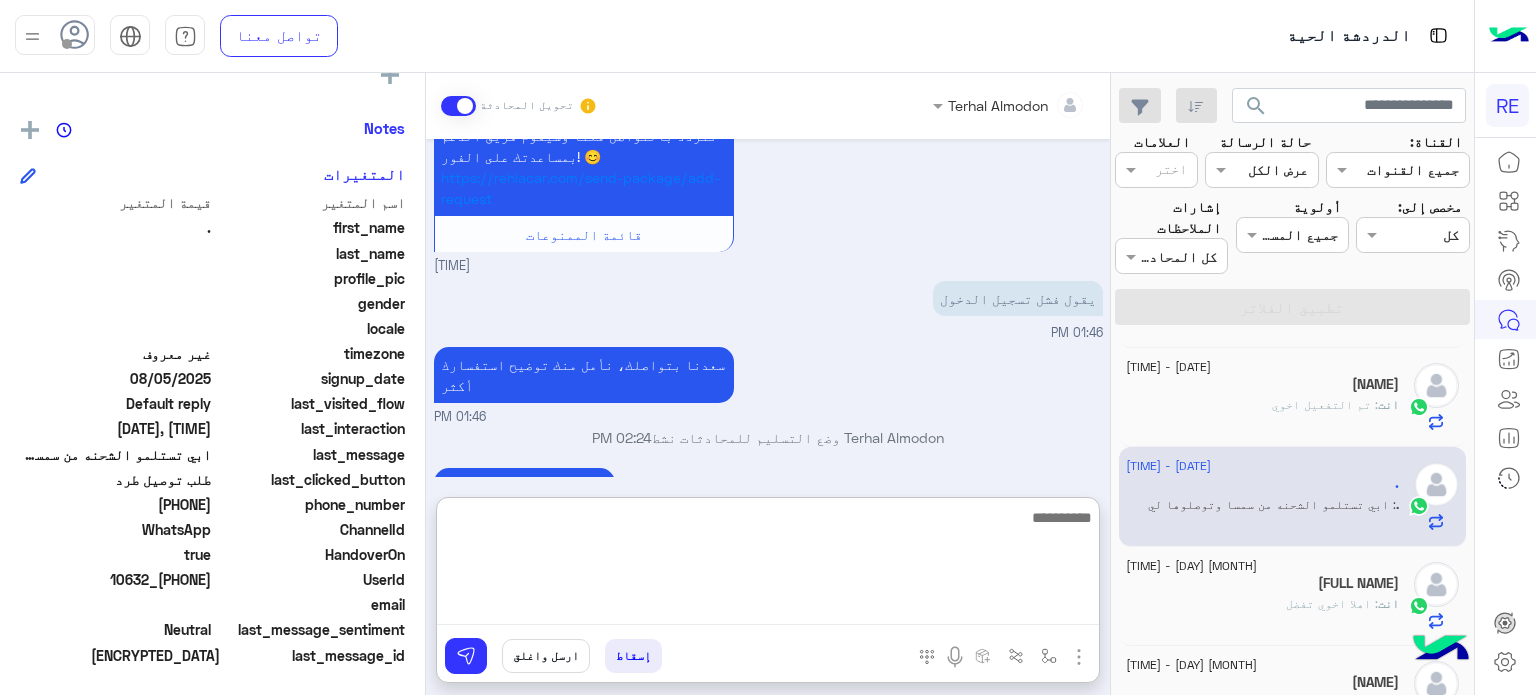 scroll, scrollTop: 622, scrollLeft: 0, axis: vertical 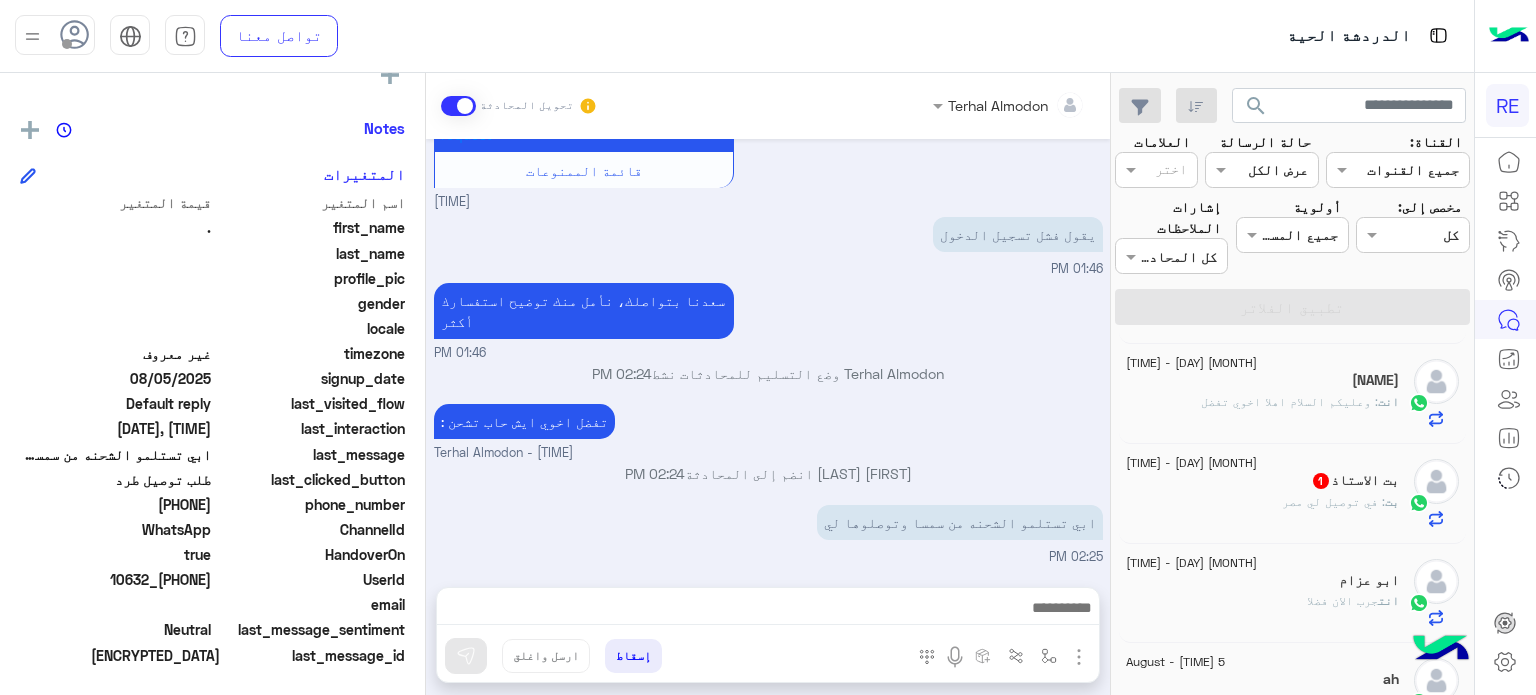 click on "بت : في توصيل لي مصر" 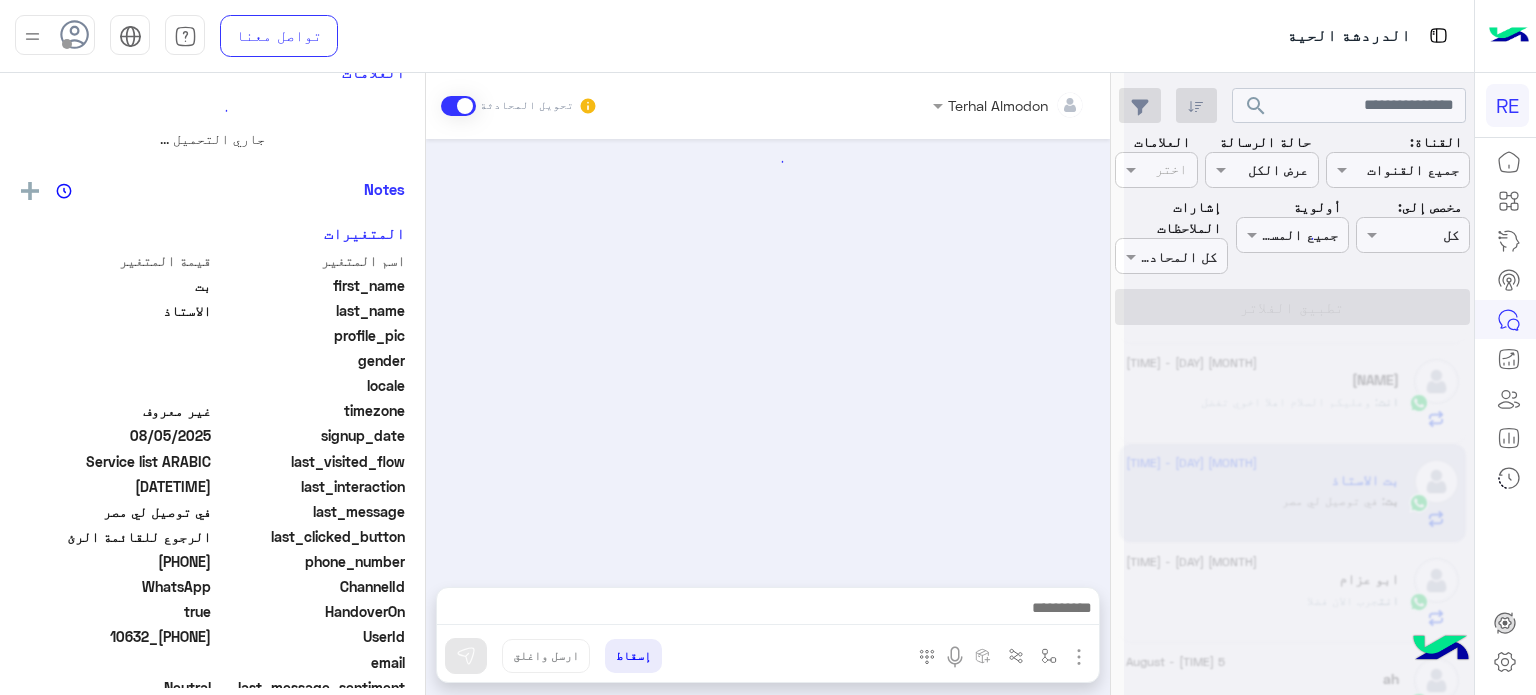 scroll, scrollTop: 0, scrollLeft: 0, axis: both 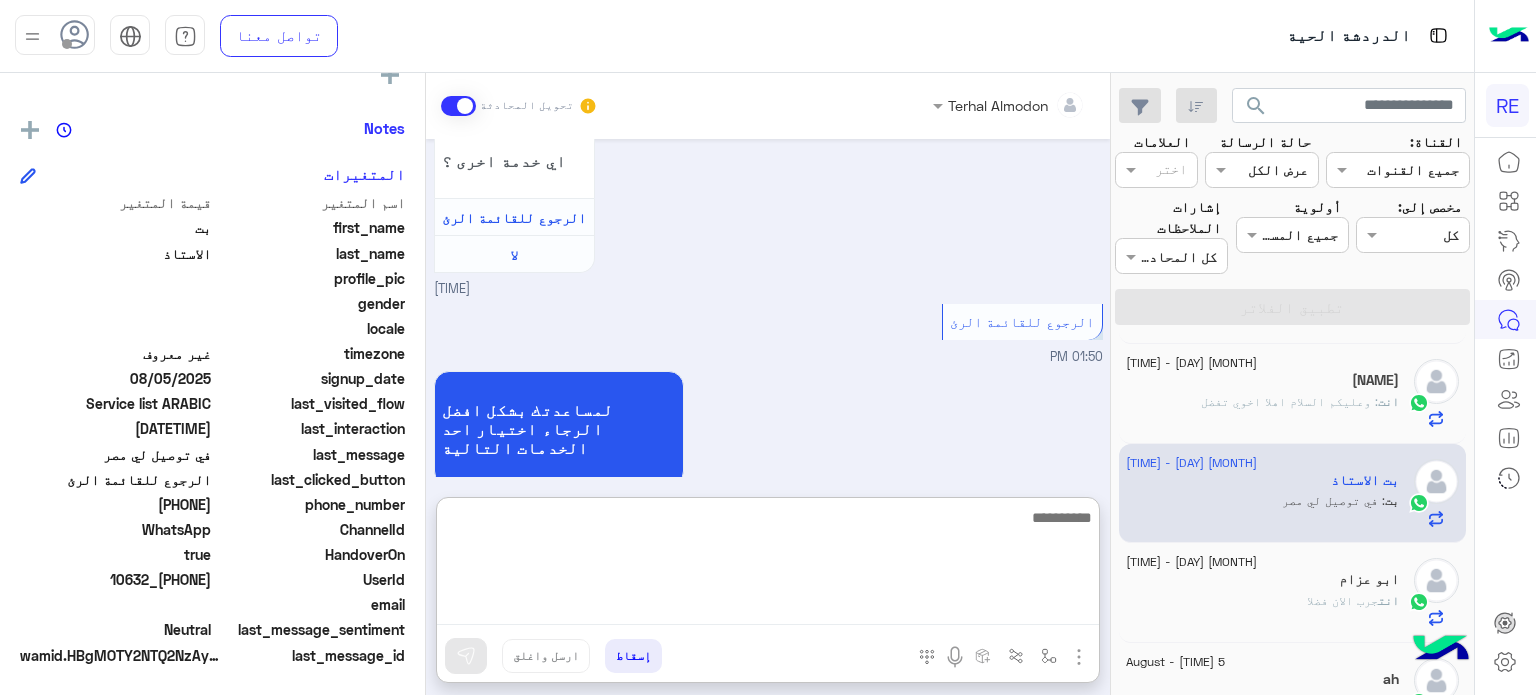 click at bounding box center (768, 565) 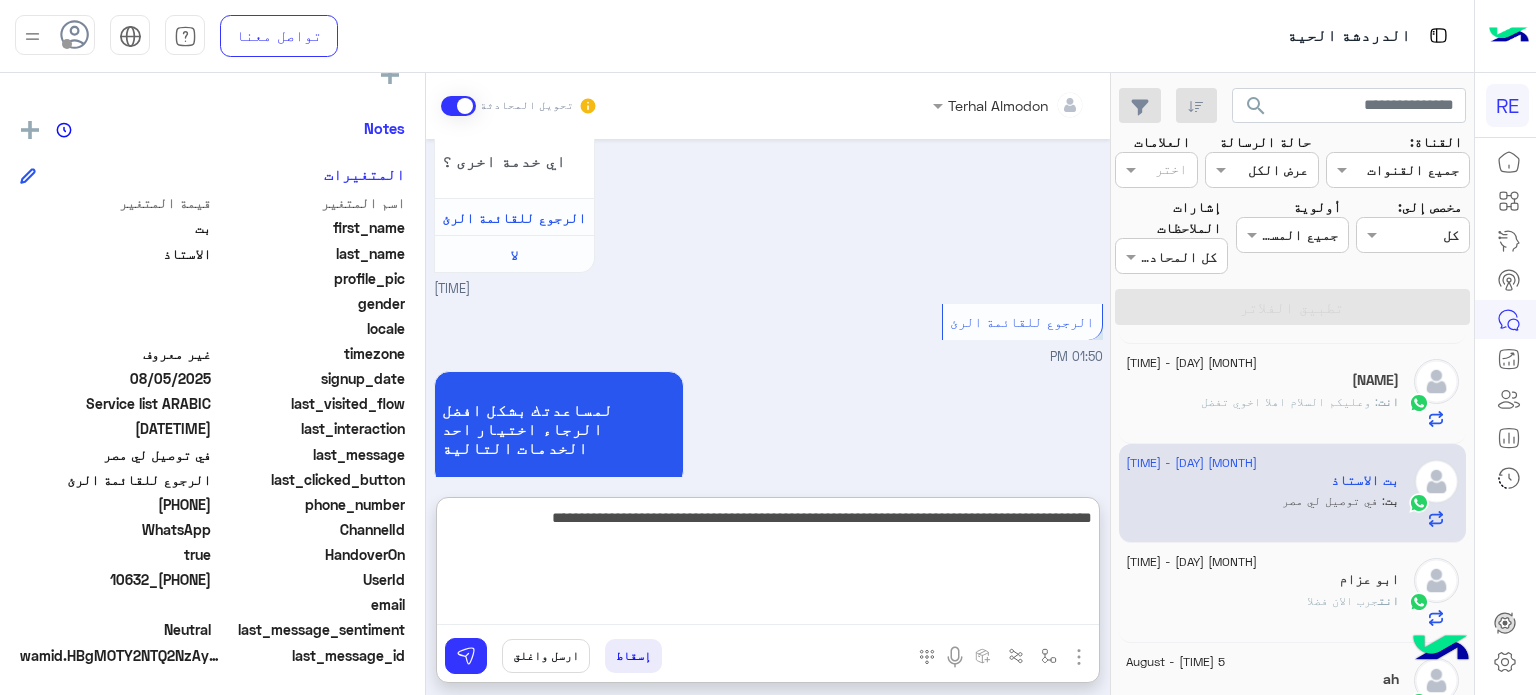 type on "**********" 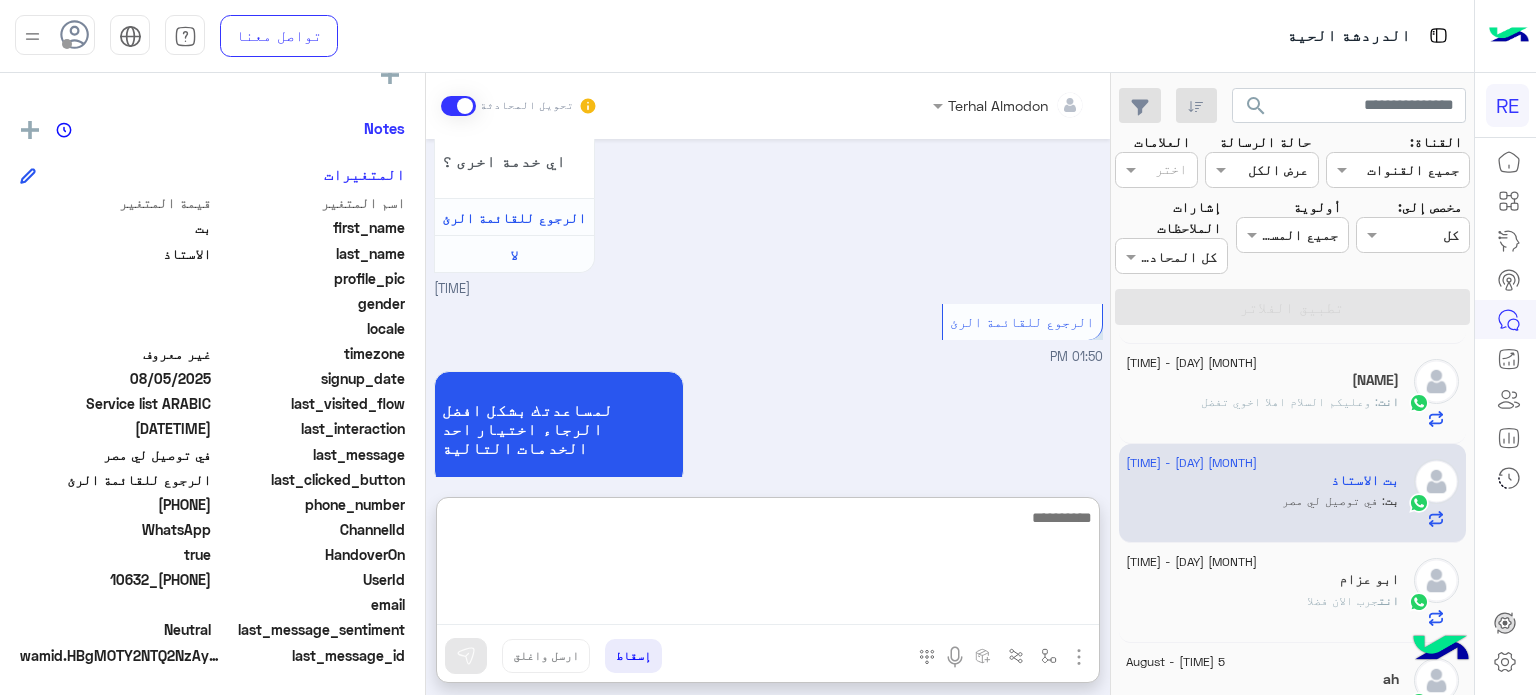 scroll, scrollTop: 1473, scrollLeft: 0, axis: vertical 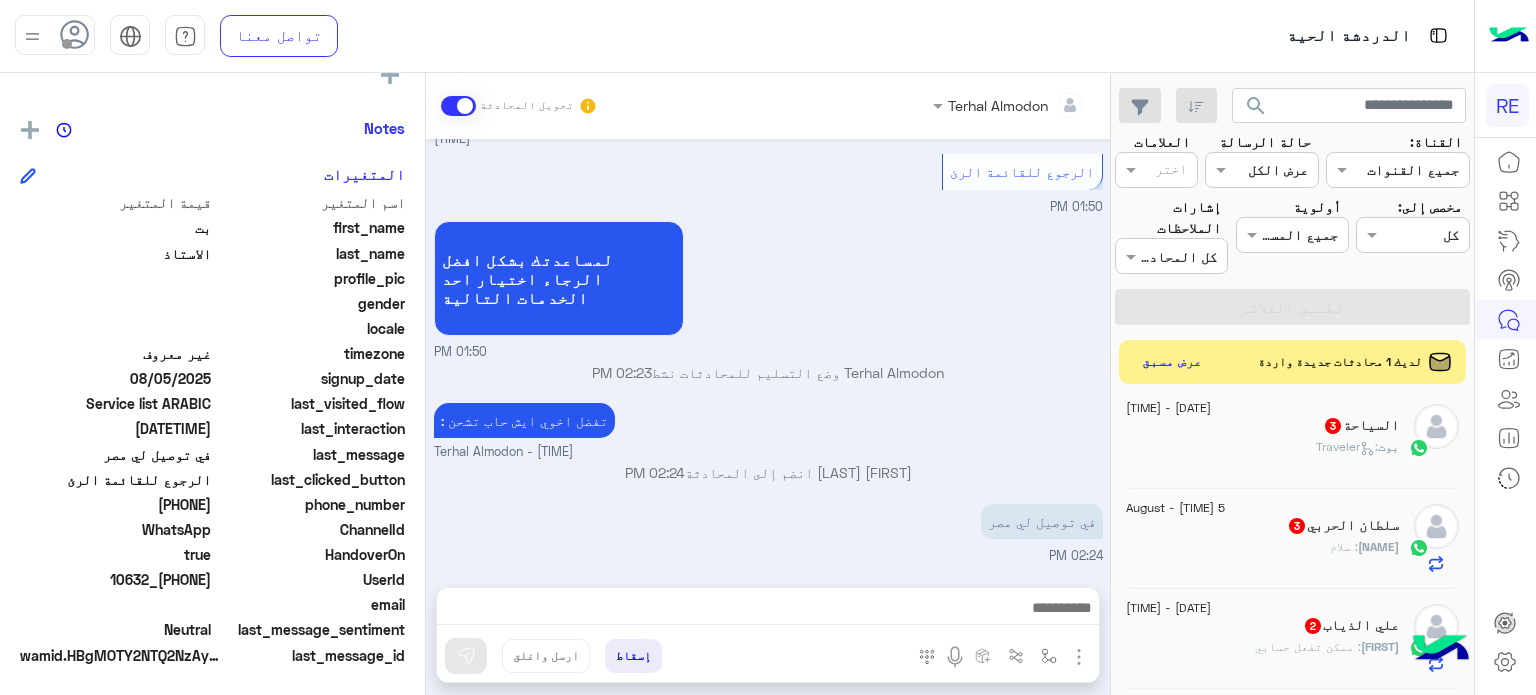 click on "بوت :   Traveler" 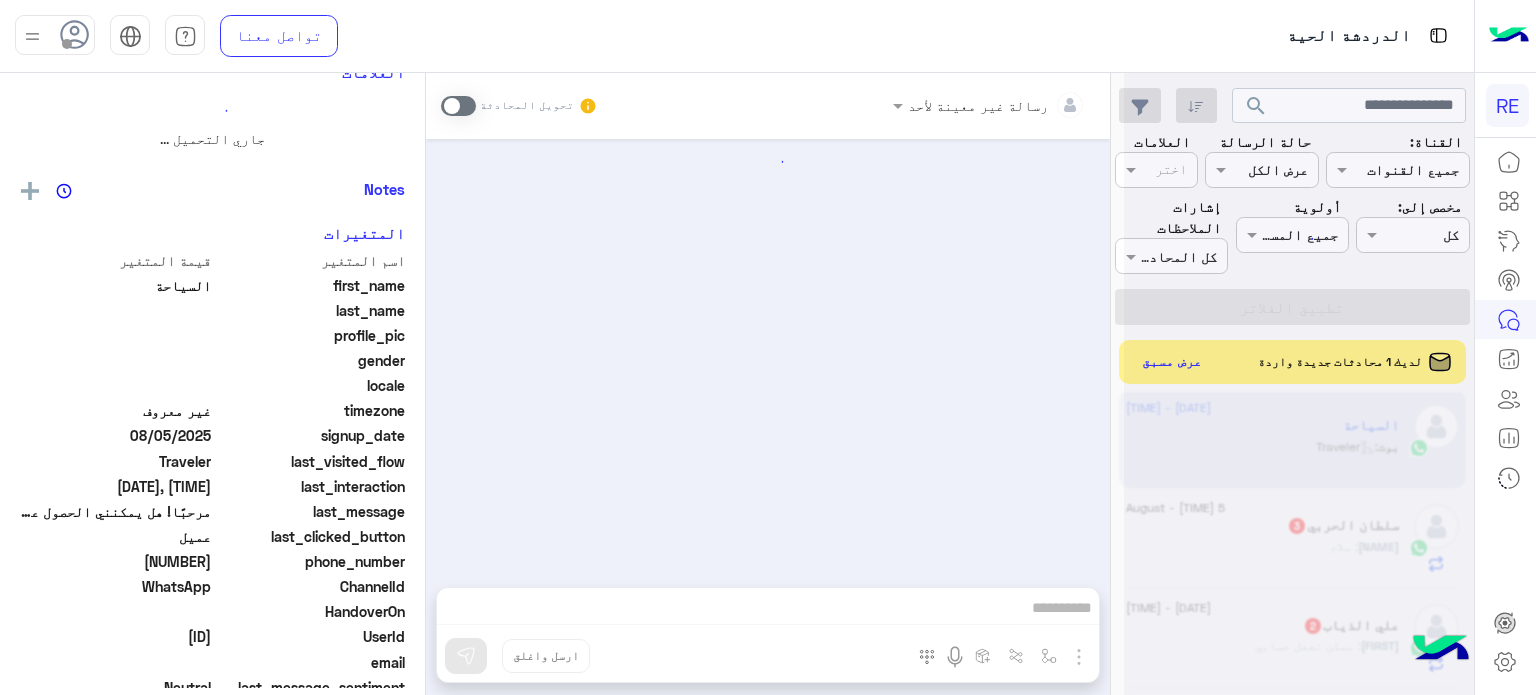 scroll, scrollTop: 0, scrollLeft: 0, axis: both 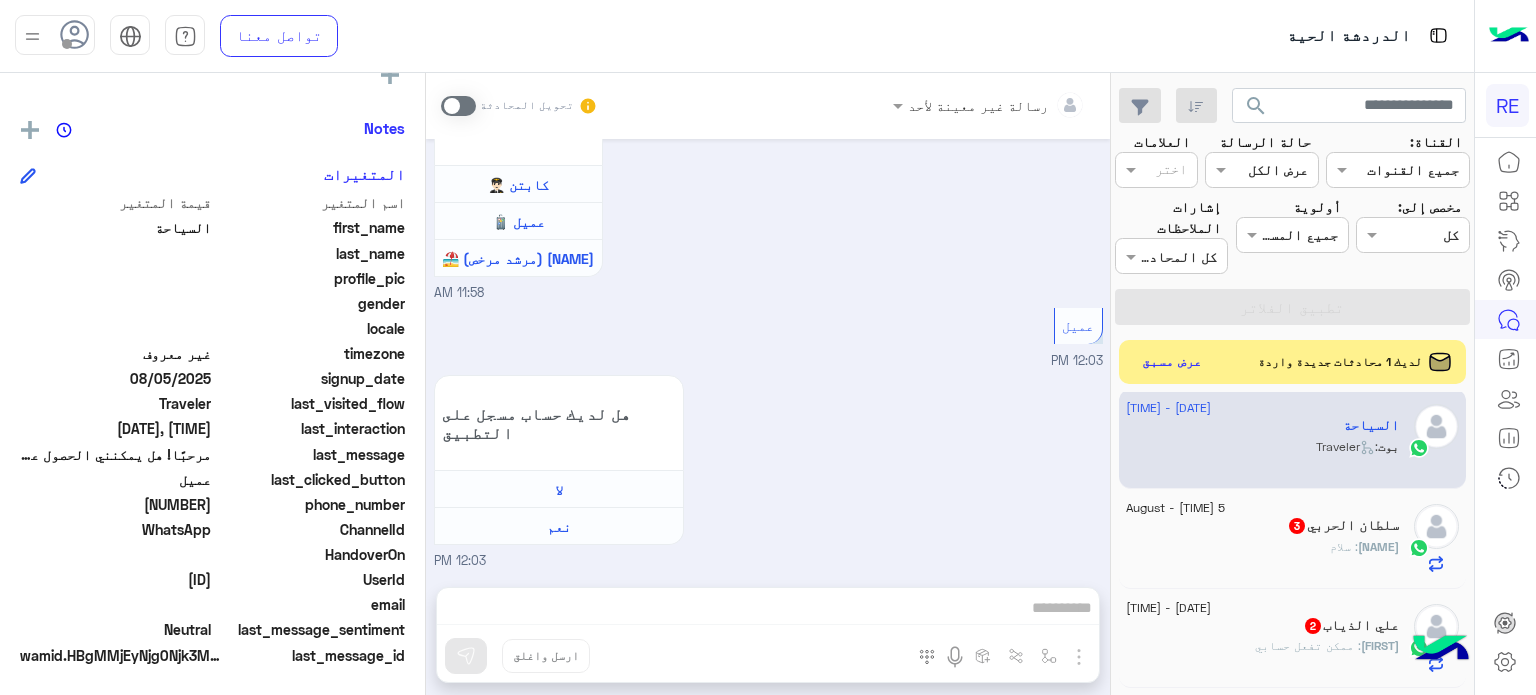 click on "3" 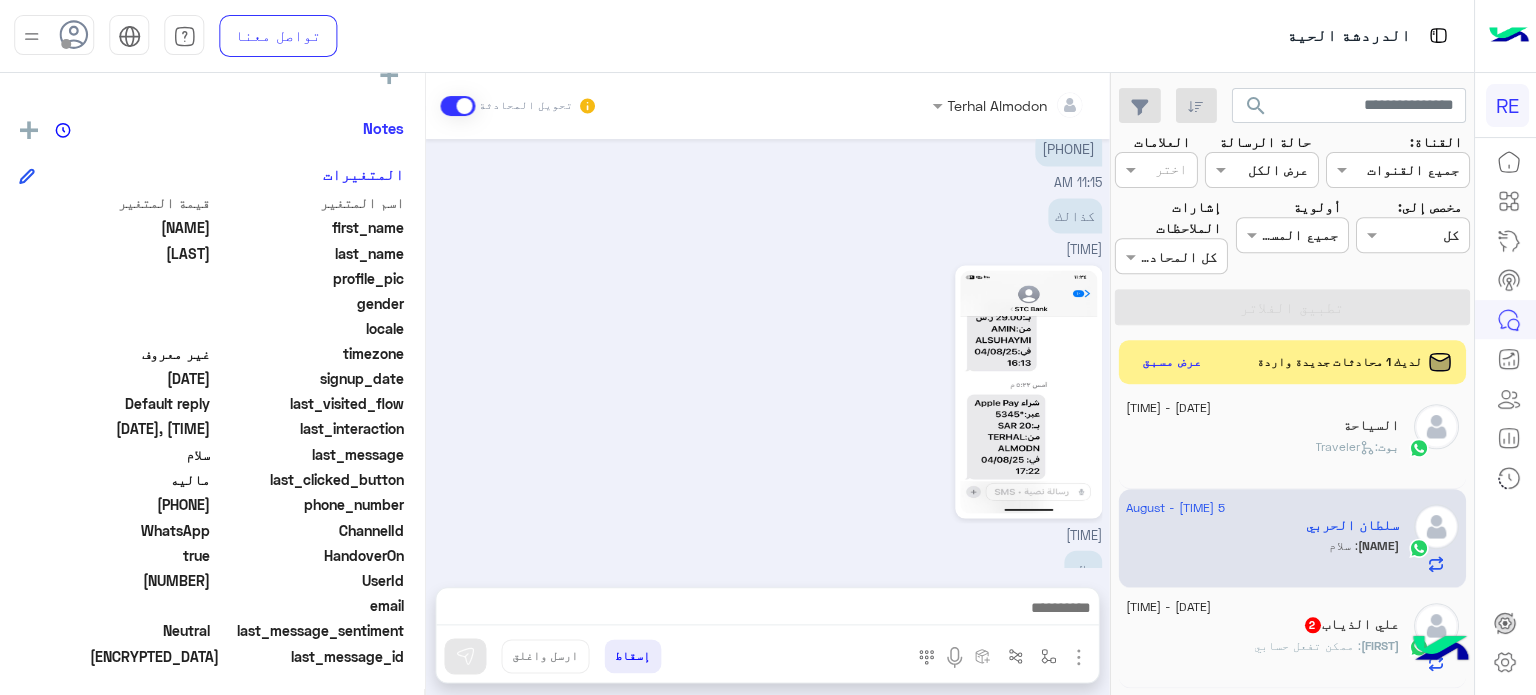 scroll, scrollTop: 0, scrollLeft: 0, axis: both 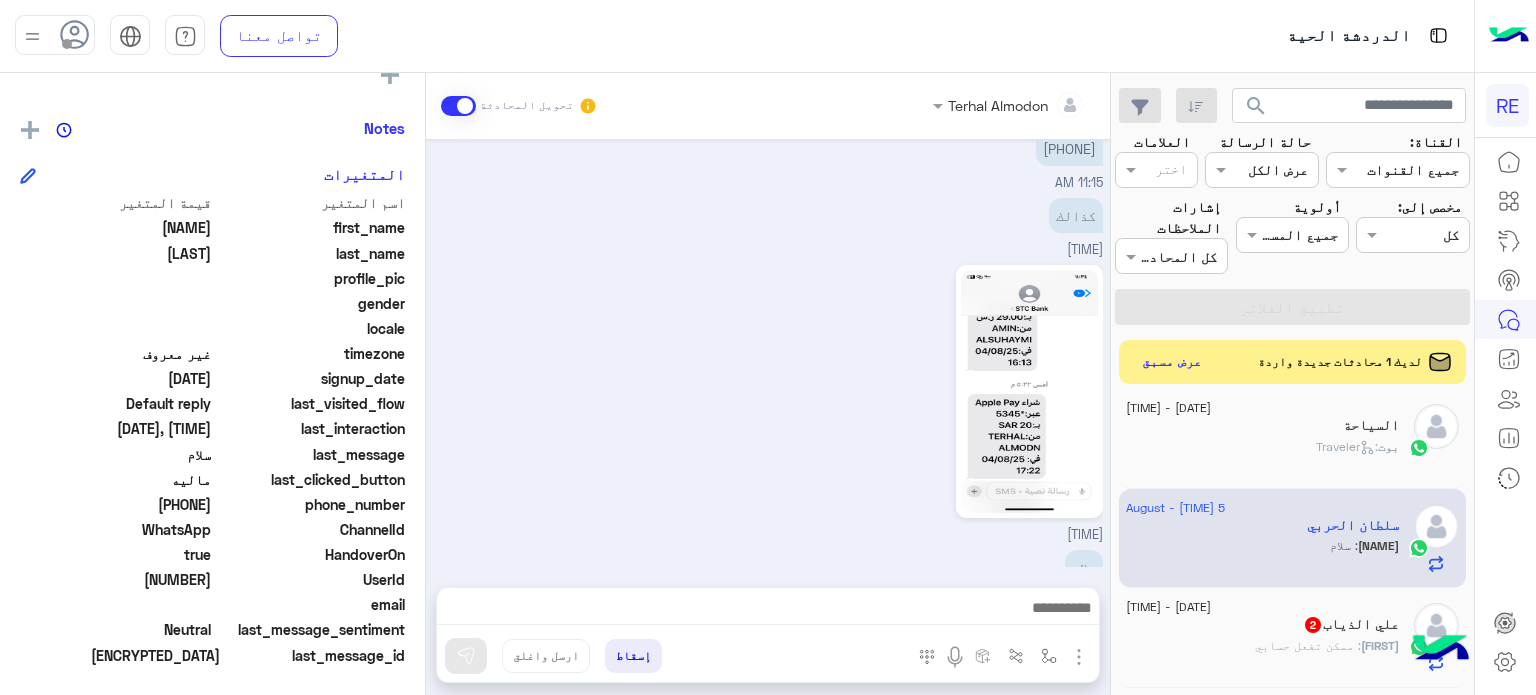 drag, startPoint x: 212, startPoint y: 578, endPoint x: 137, endPoint y: 584, distance: 75.23962 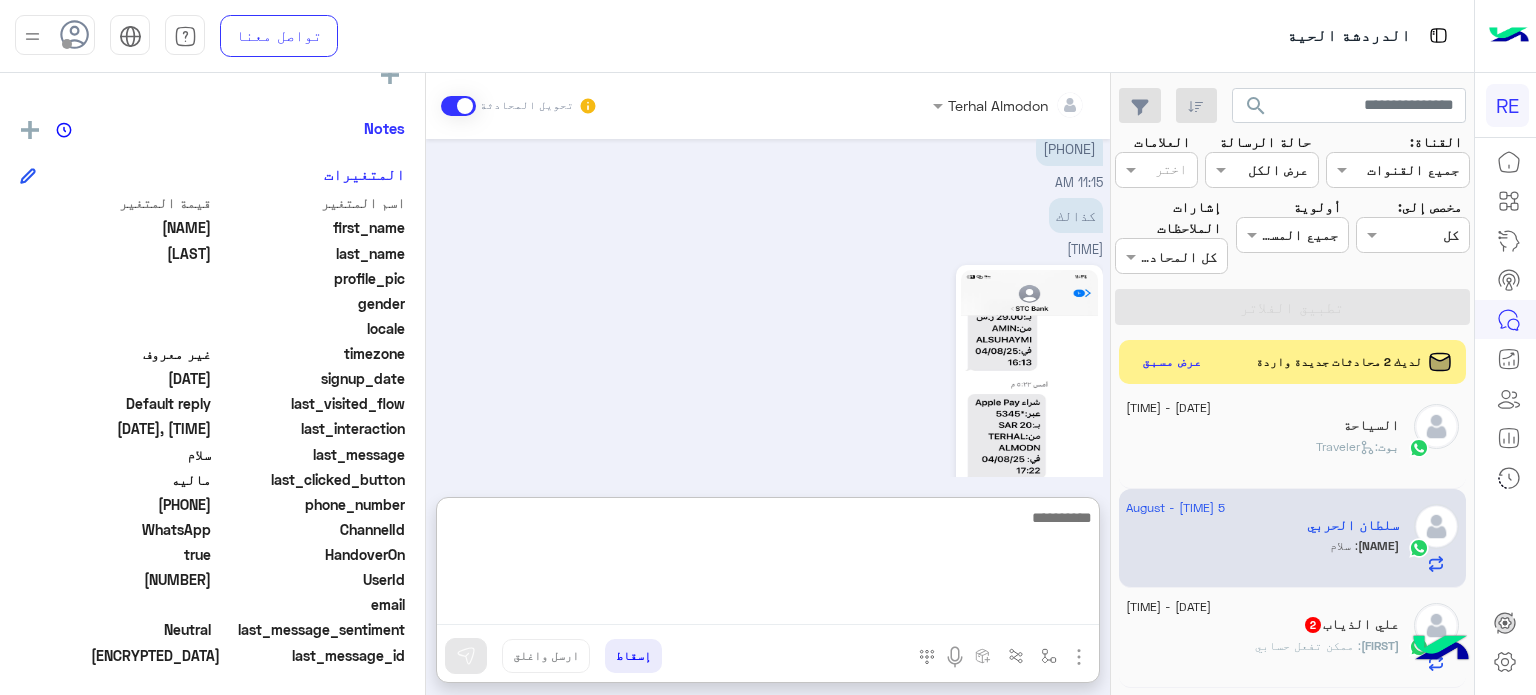 click at bounding box center [768, 565] 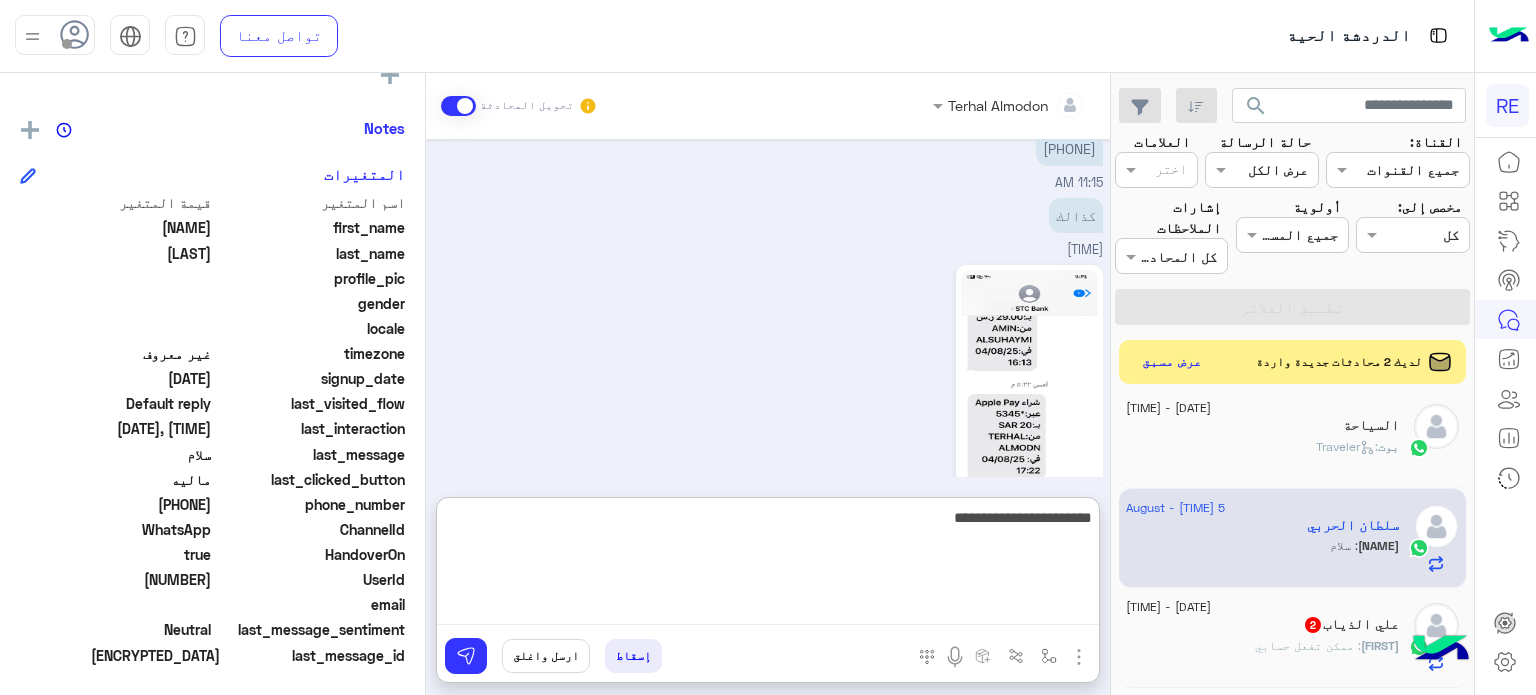 type on "**********" 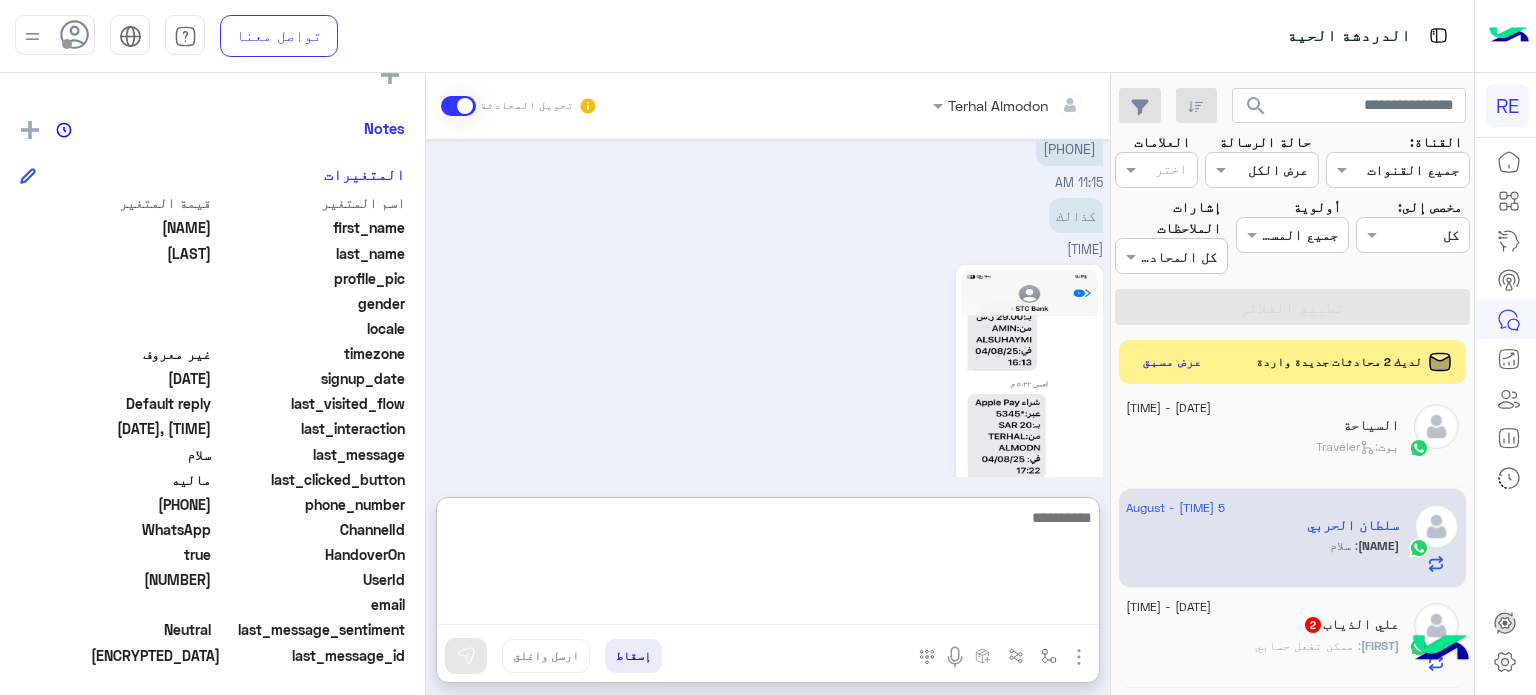 scroll, scrollTop: 792, scrollLeft: 0, axis: vertical 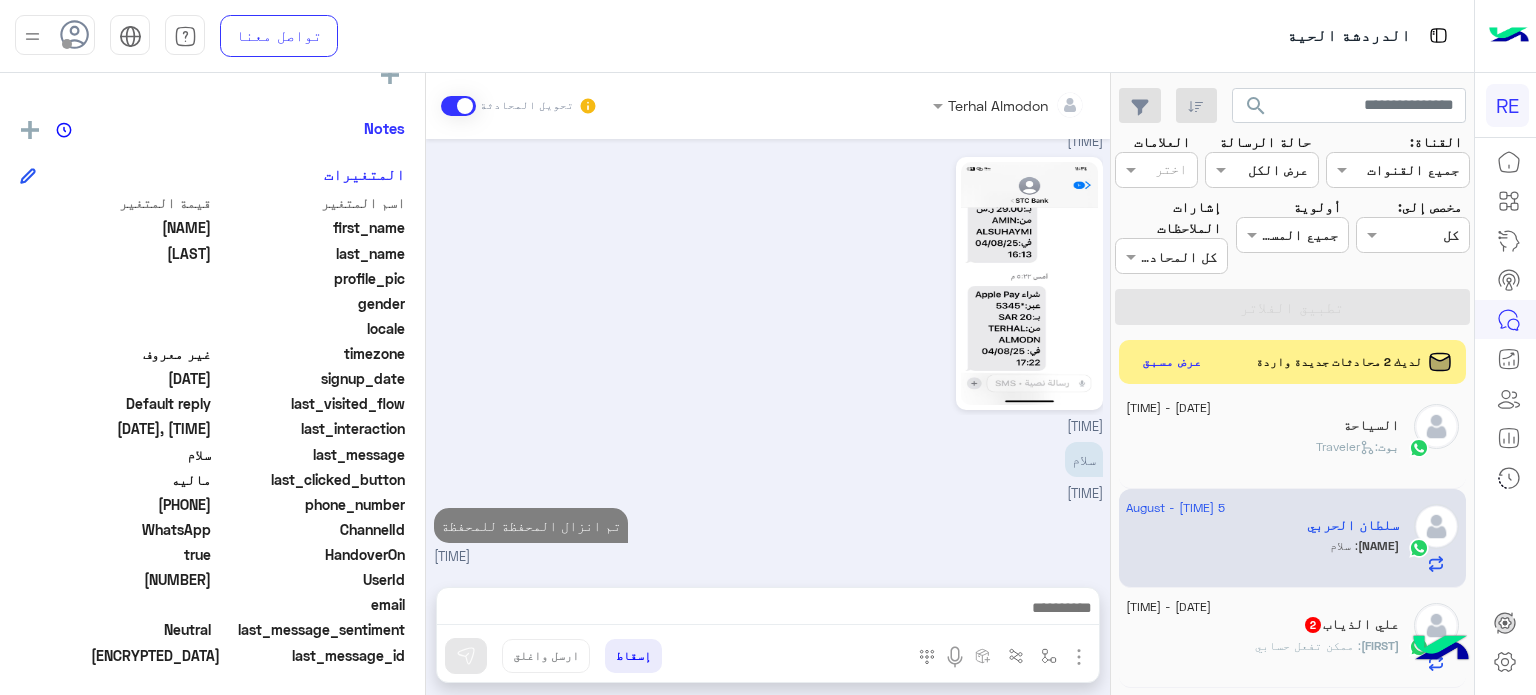 click on "علي الذياب  2" 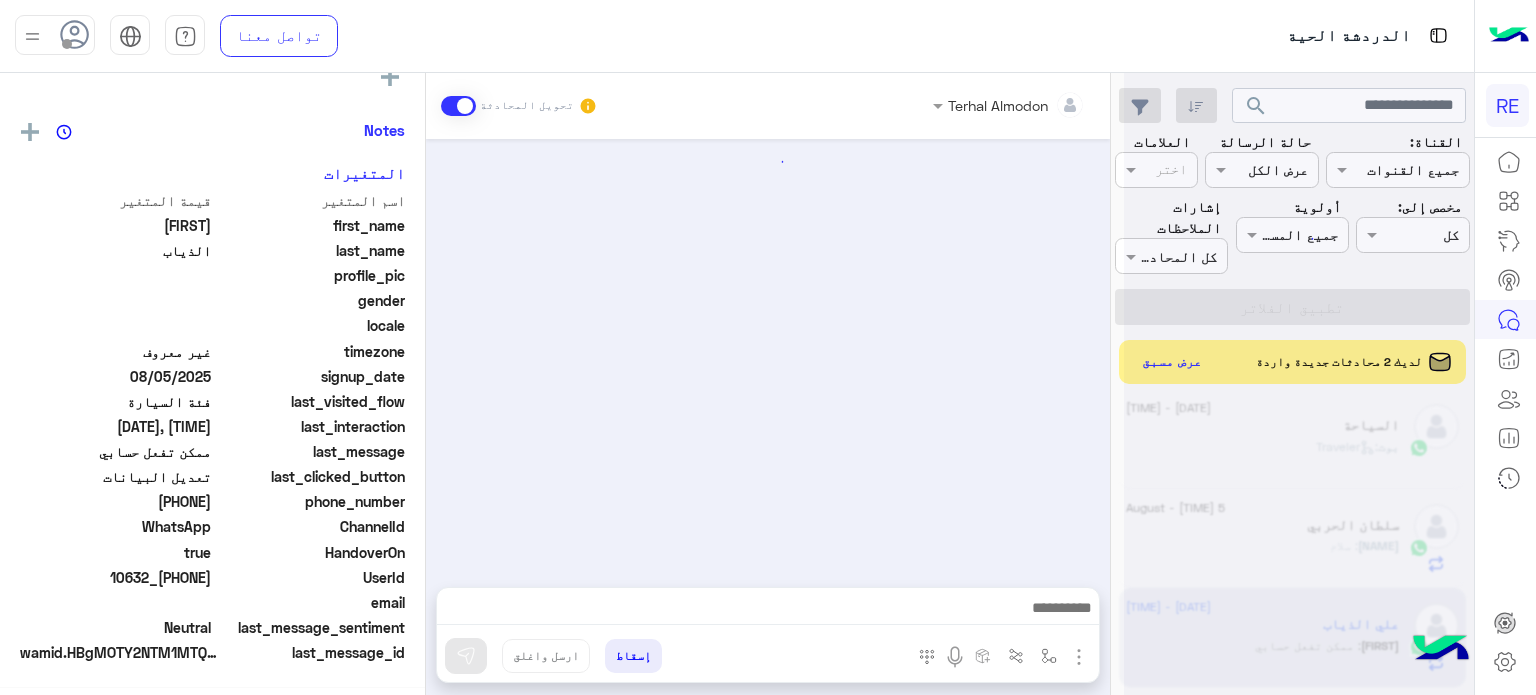 scroll, scrollTop: 376, scrollLeft: 0, axis: vertical 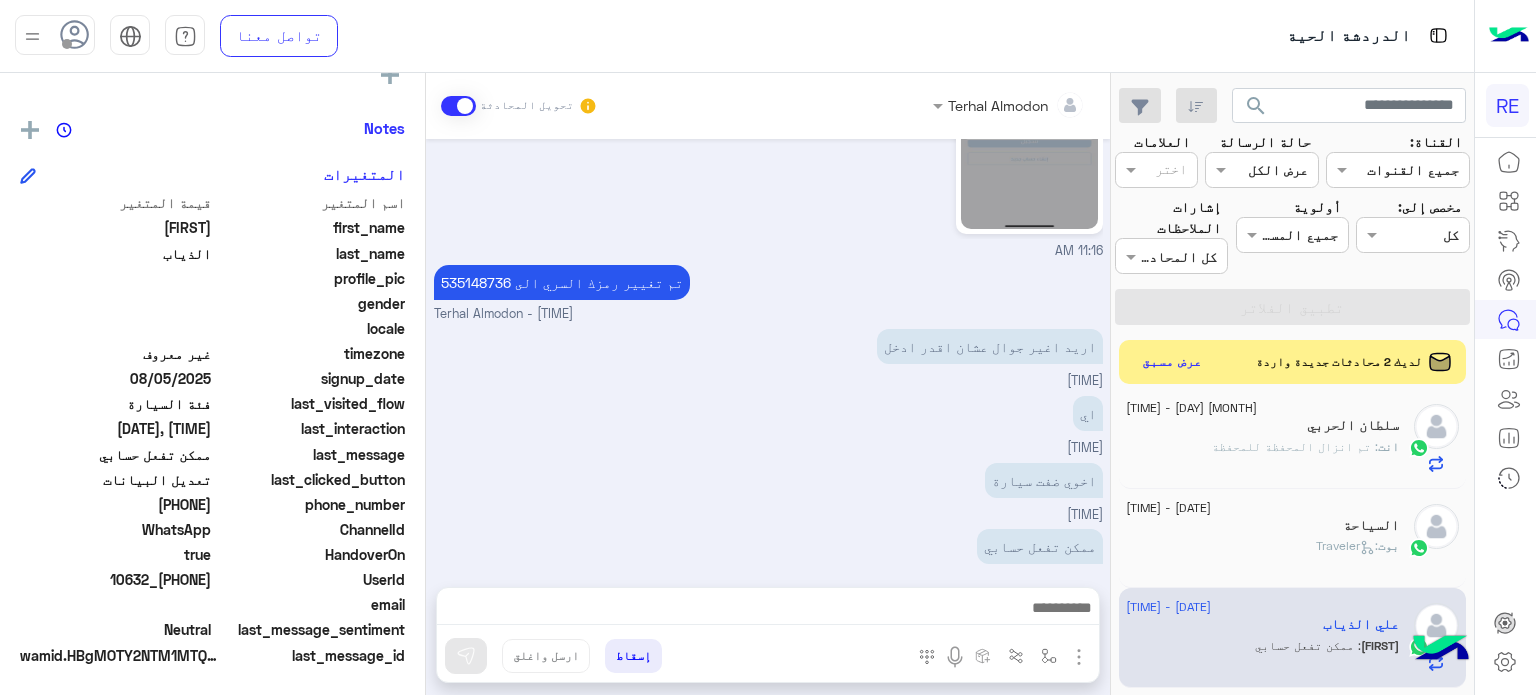 drag, startPoint x: 212, startPoint y: 501, endPoint x: 146, endPoint y: 506, distance: 66.189125 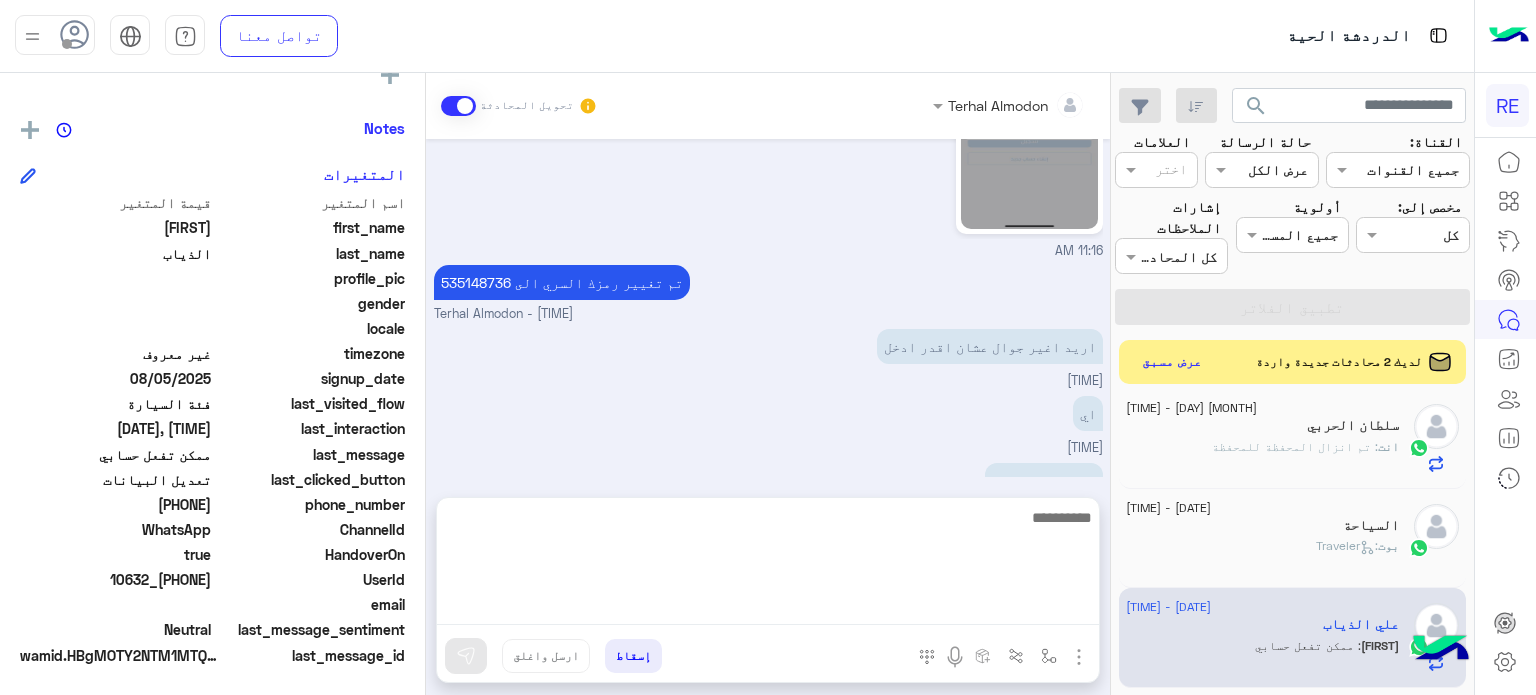 click at bounding box center (768, 565) 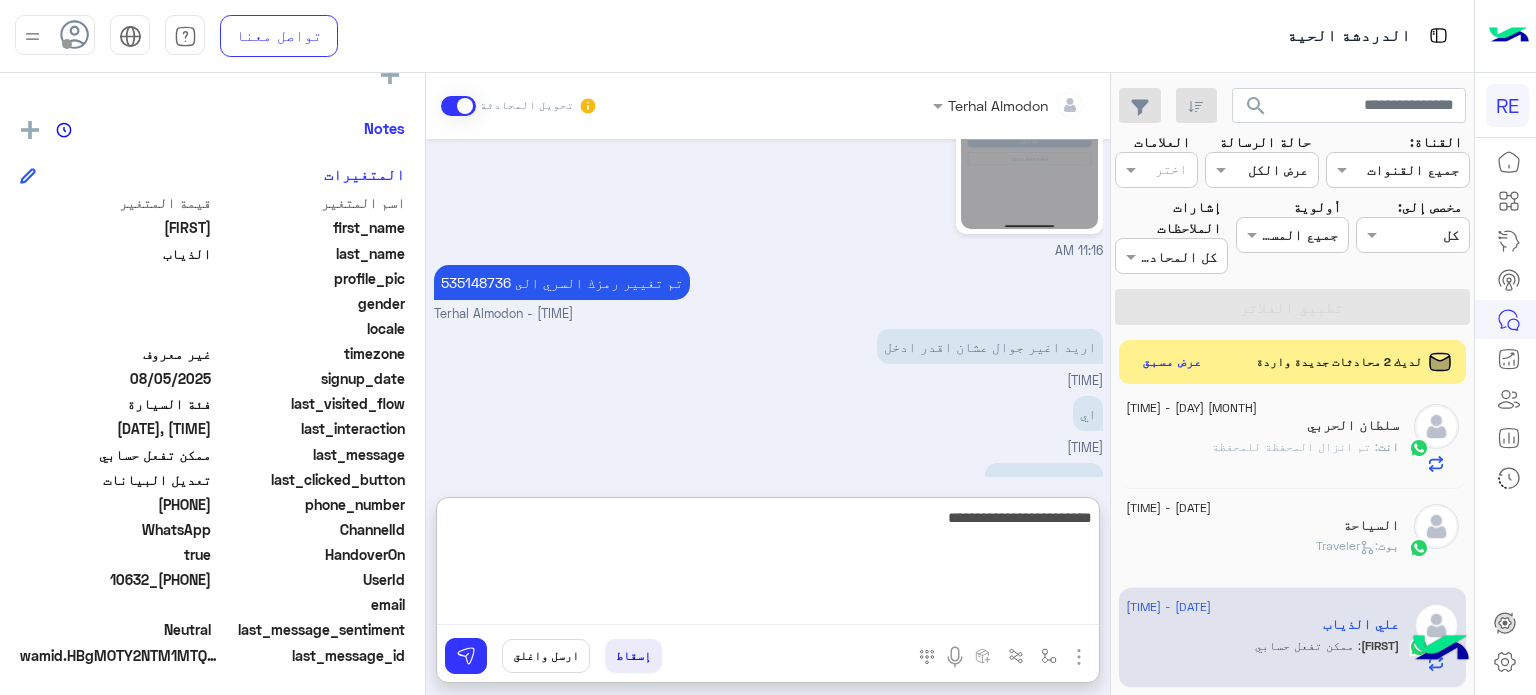 type on "**********" 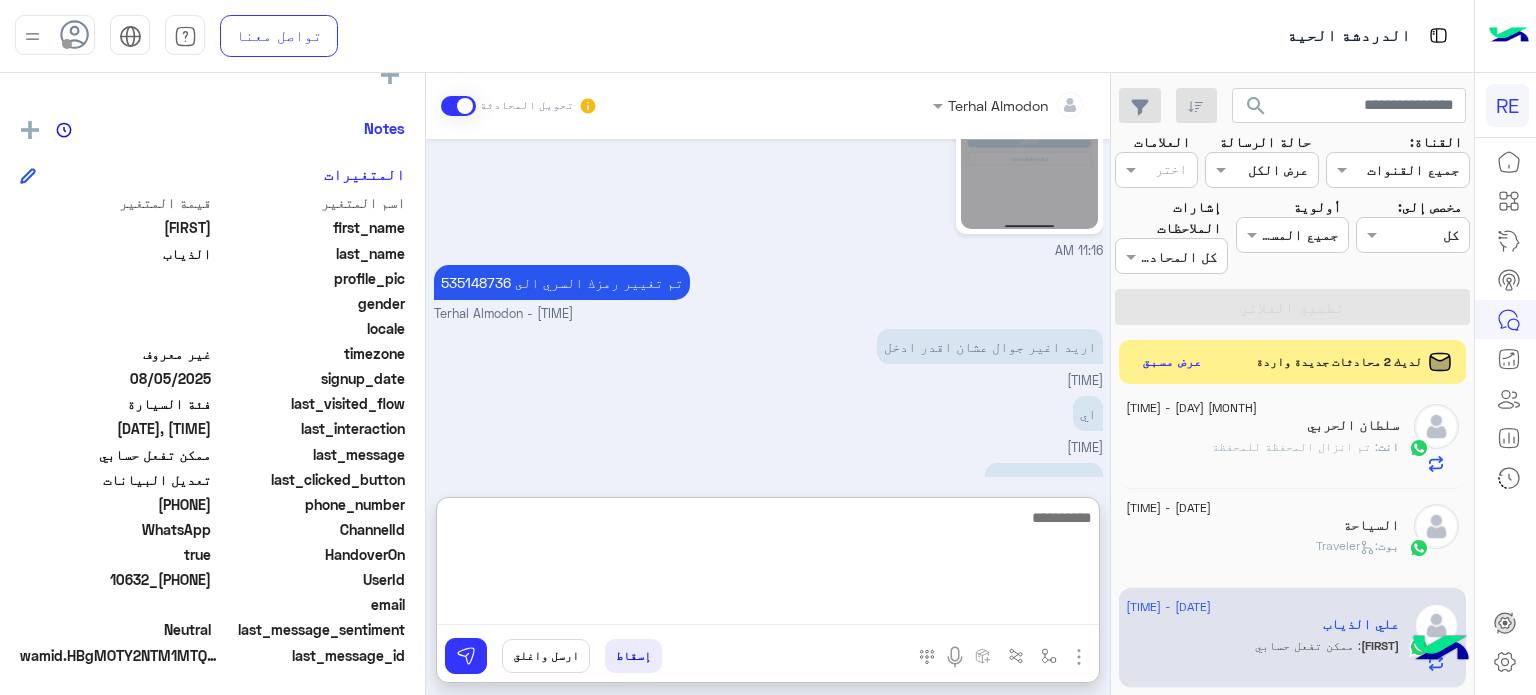 scroll, scrollTop: 852, scrollLeft: 0, axis: vertical 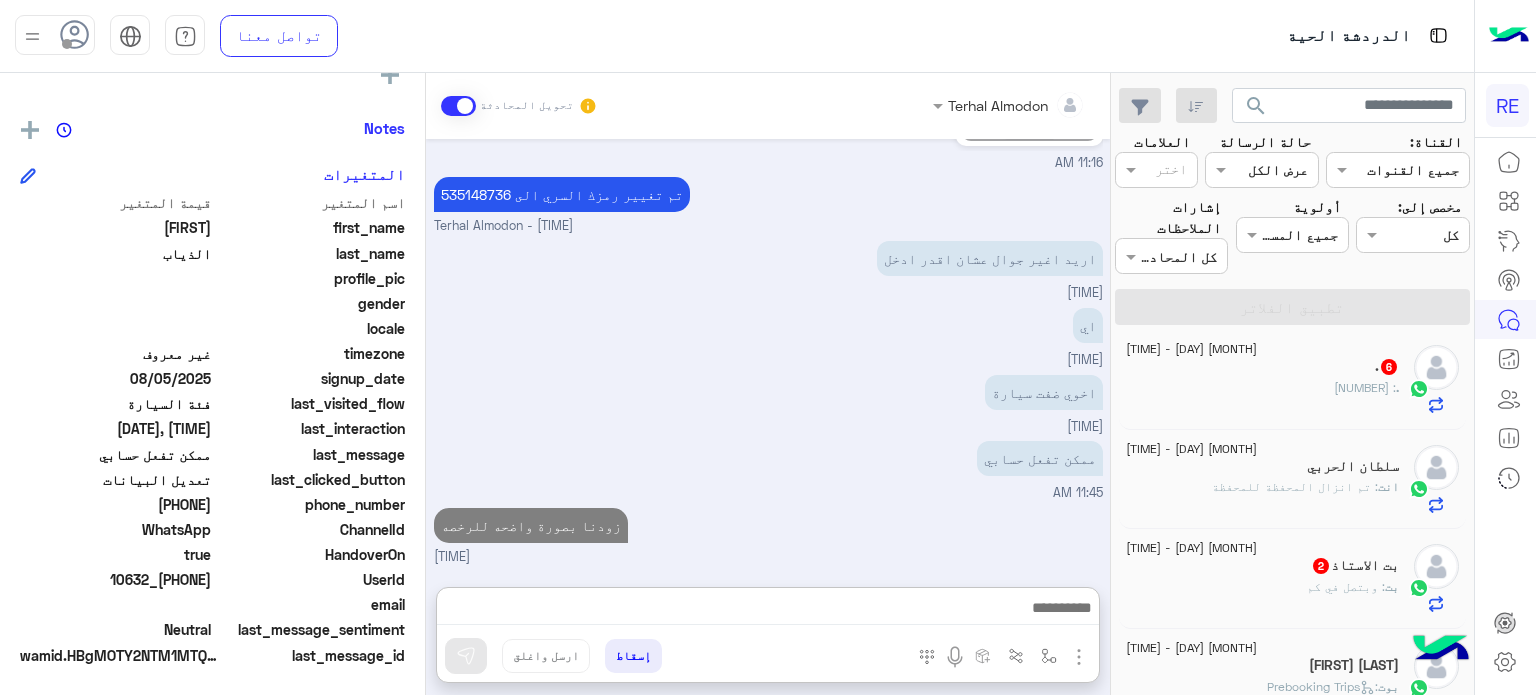 click on "بت الاستاذ  2" 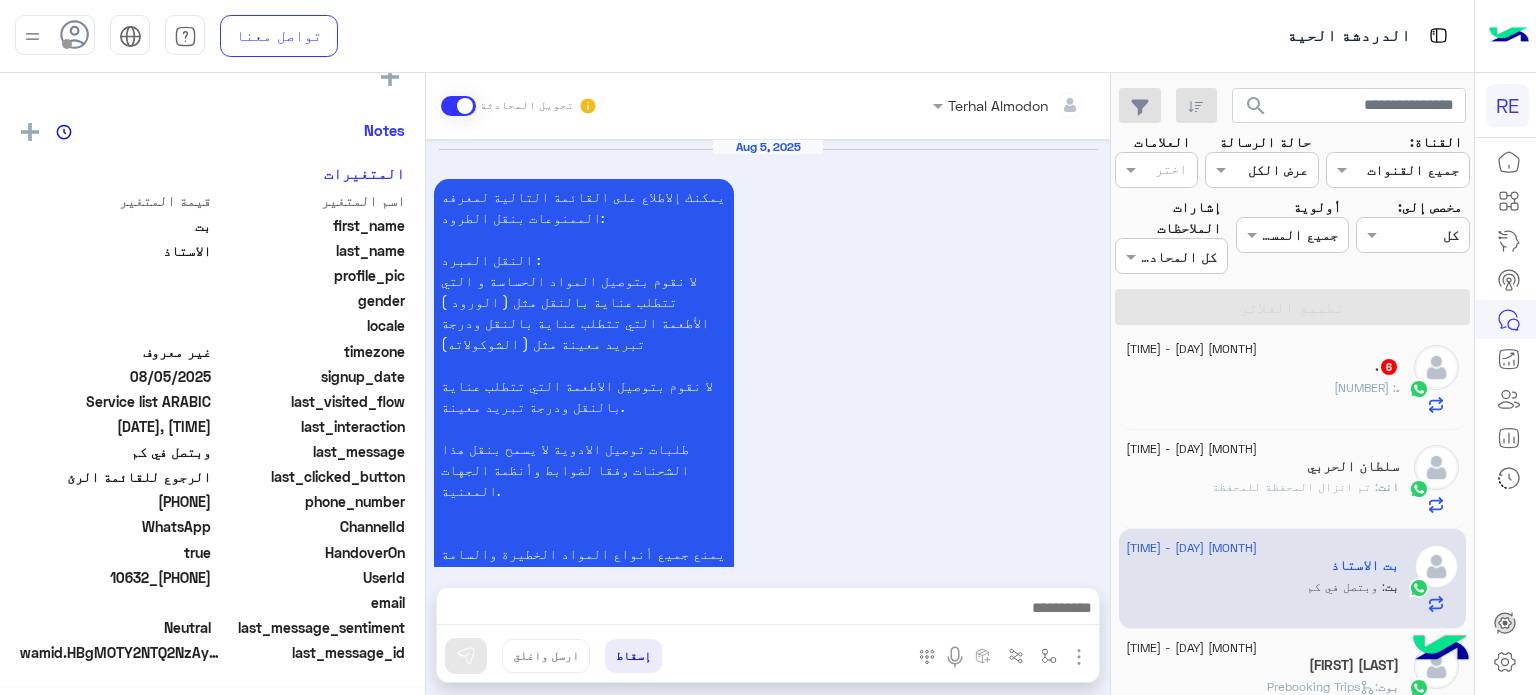 scroll, scrollTop: 376, scrollLeft: 0, axis: vertical 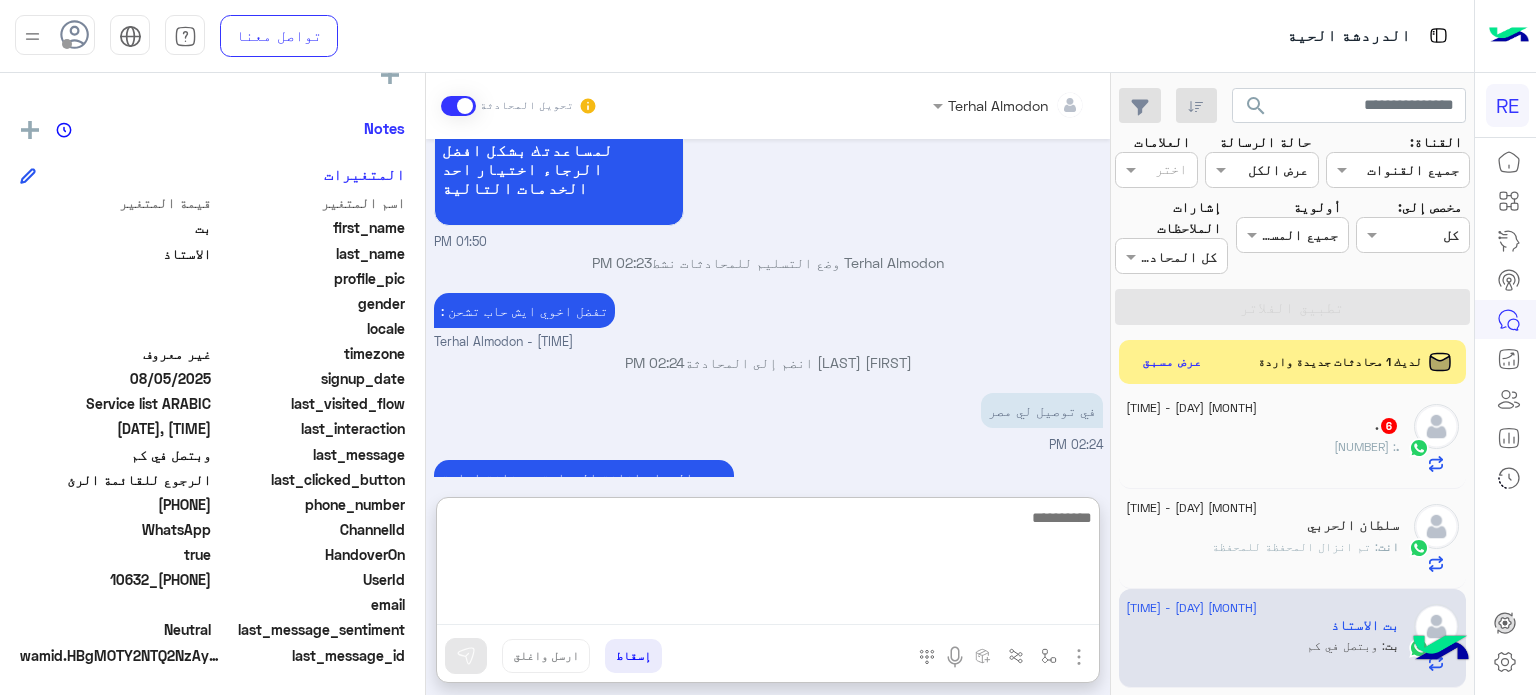 click at bounding box center [768, 565] 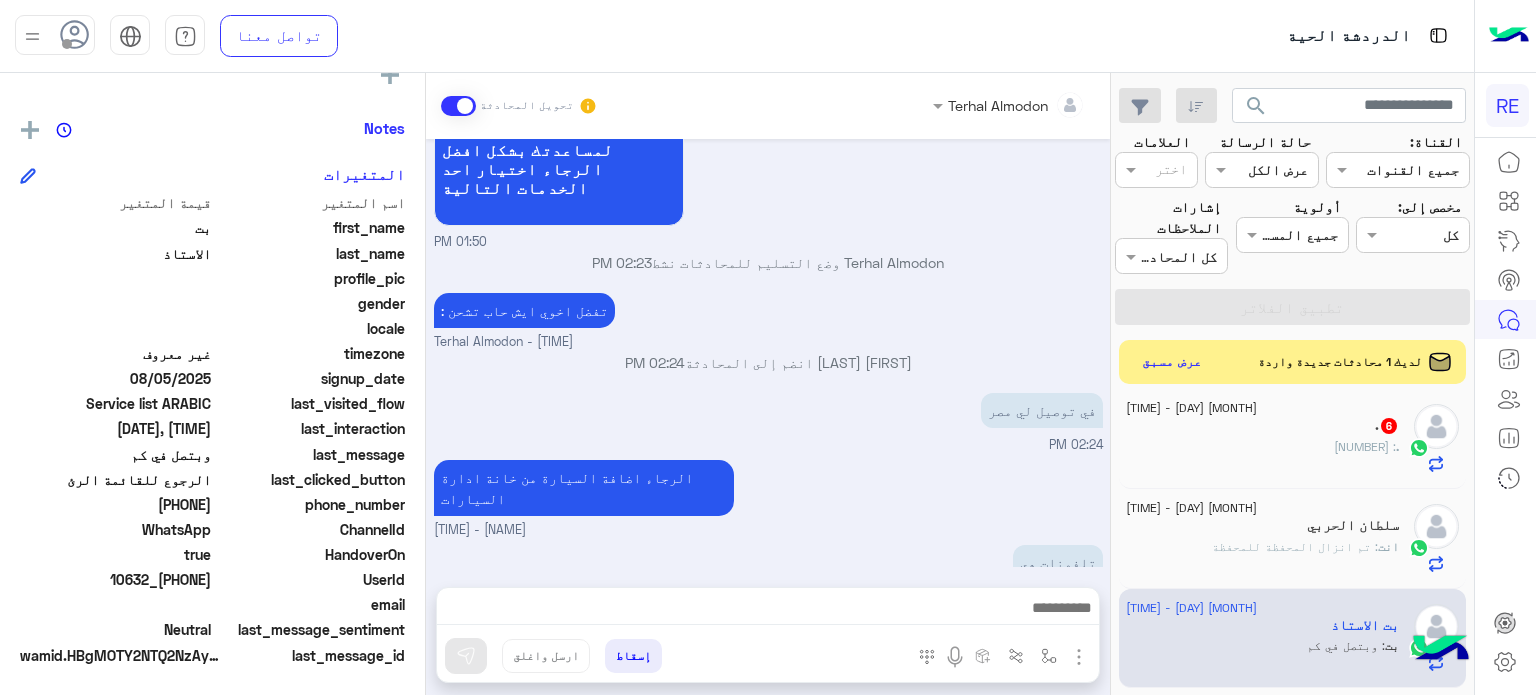 click on "في توصيل لي مصر   [TIME]" at bounding box center [768, 421] 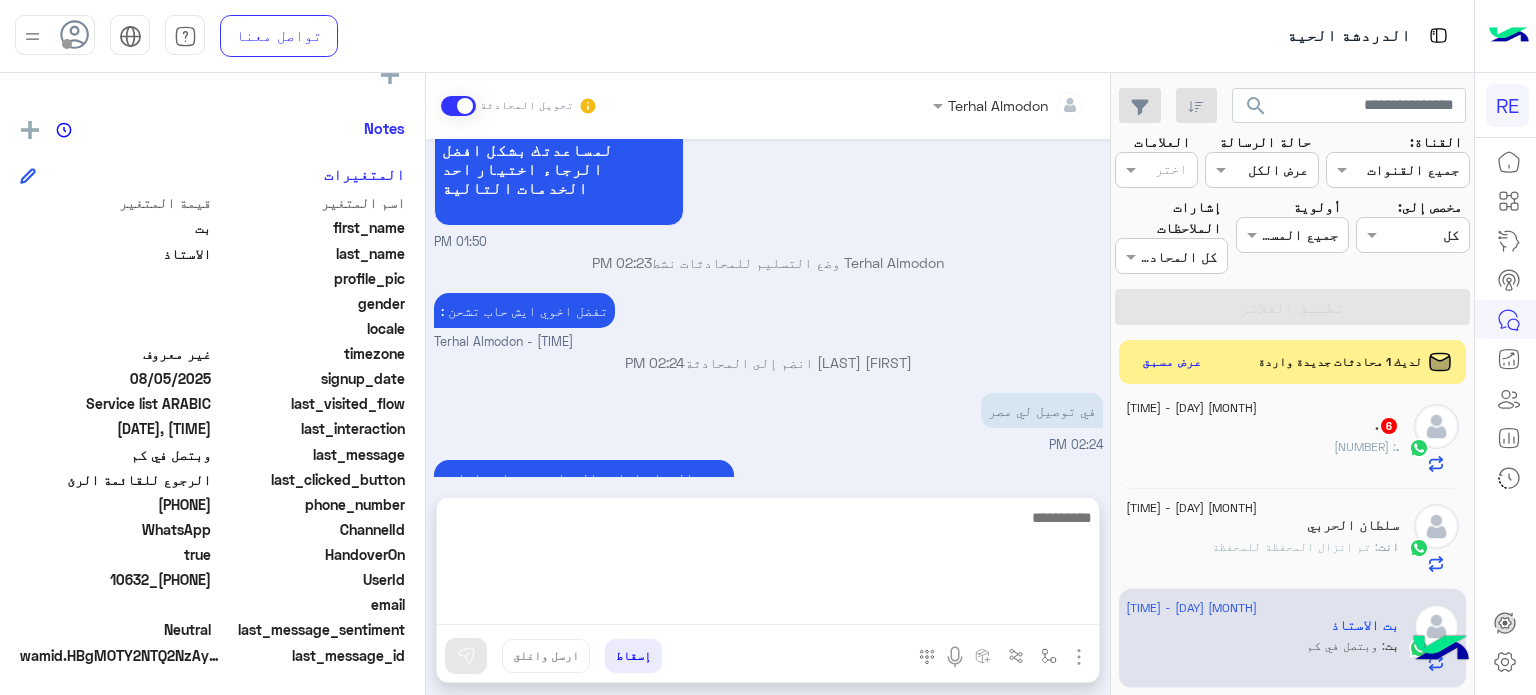 click at bounding box center (768, 565) 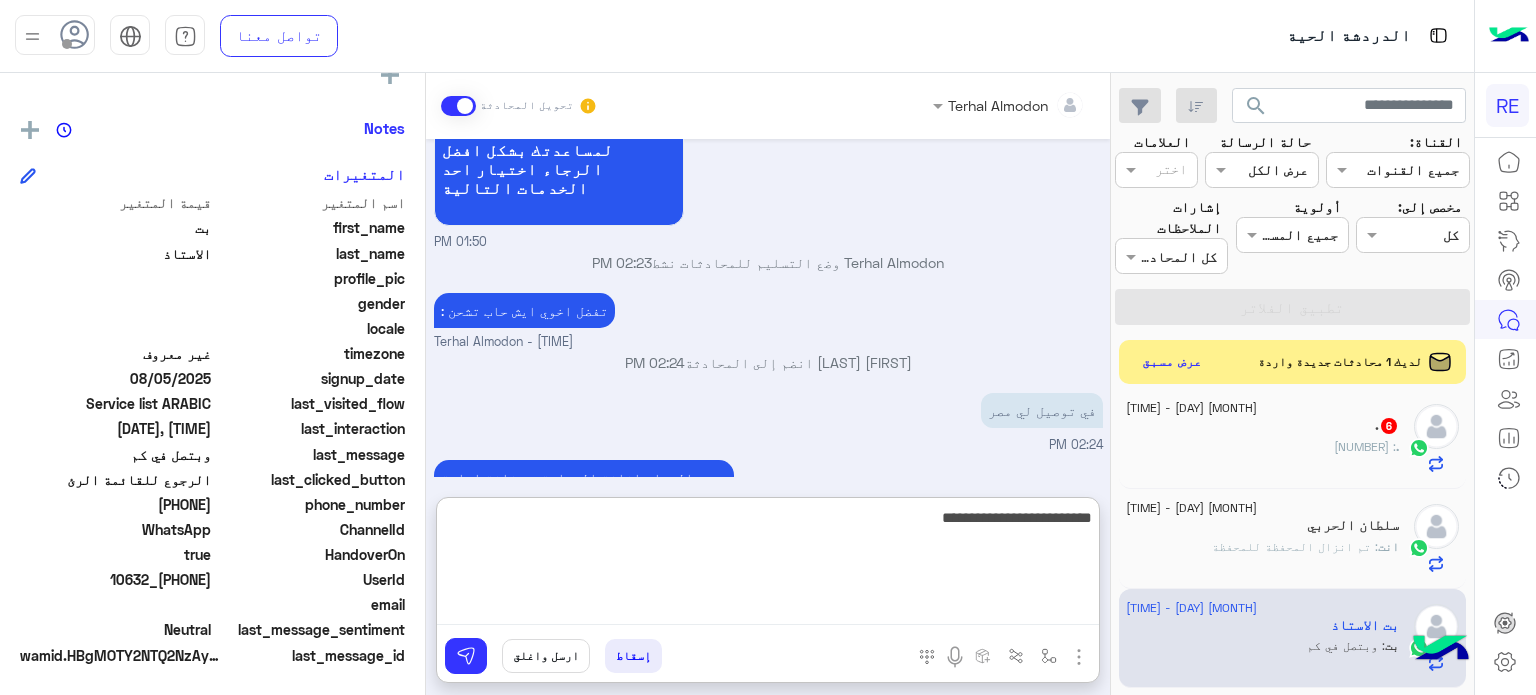 type on "**********" 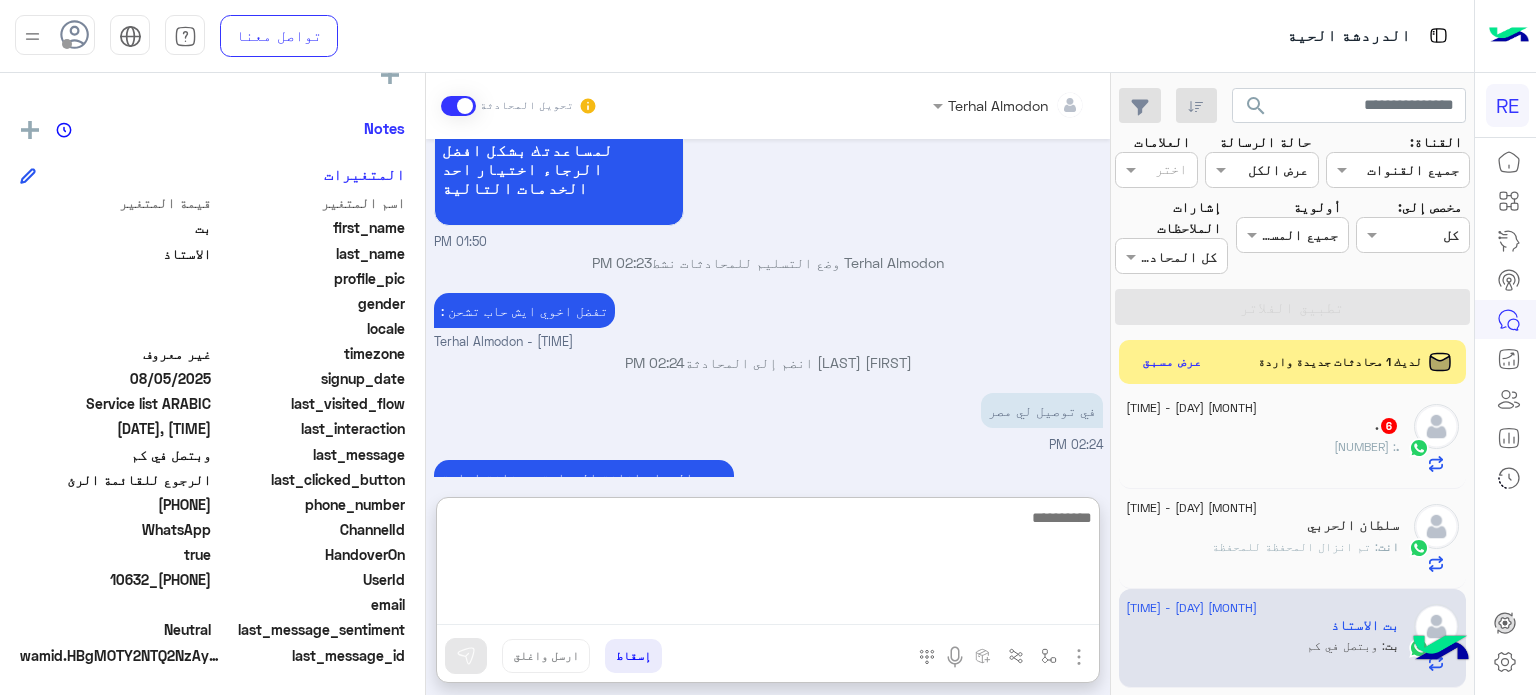 scroll, scrollTop: 1267, scrollLeft: 0, axis: vertical 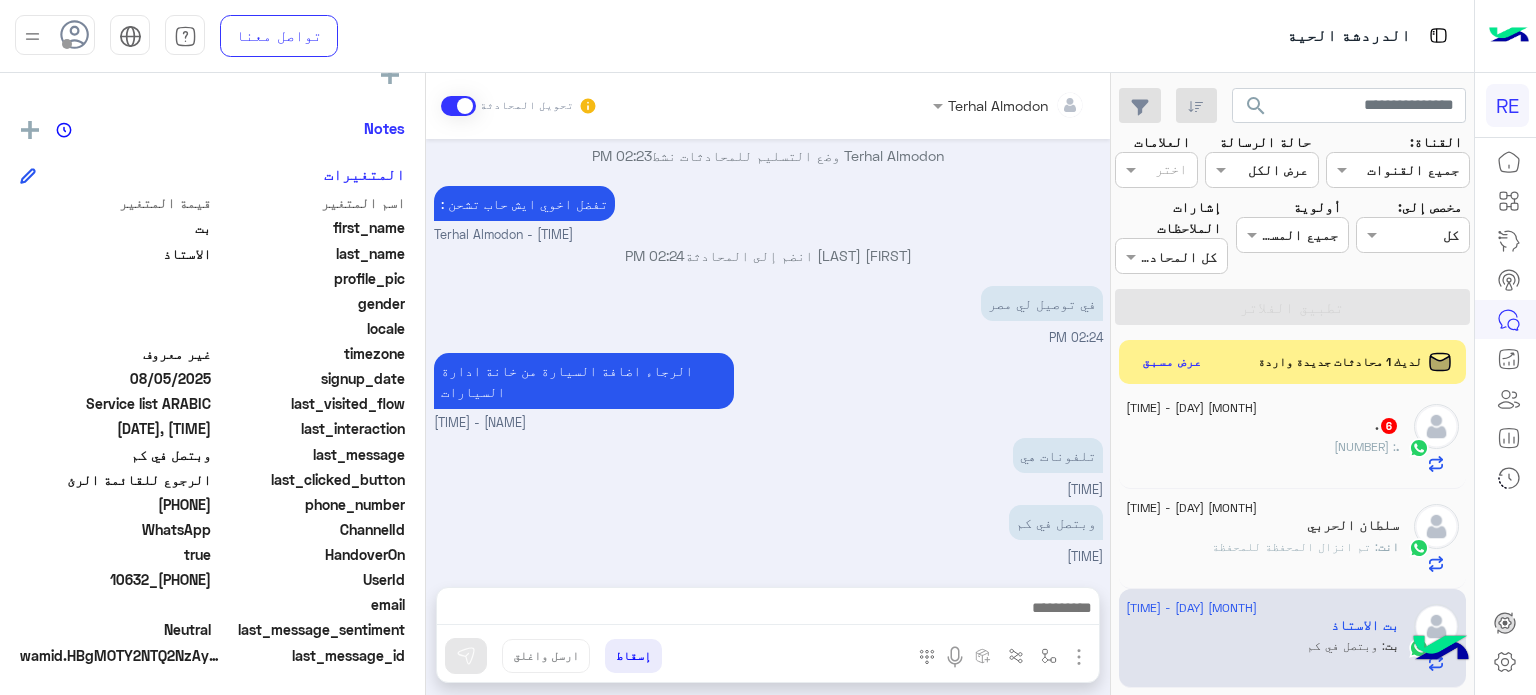 click on ".   6" 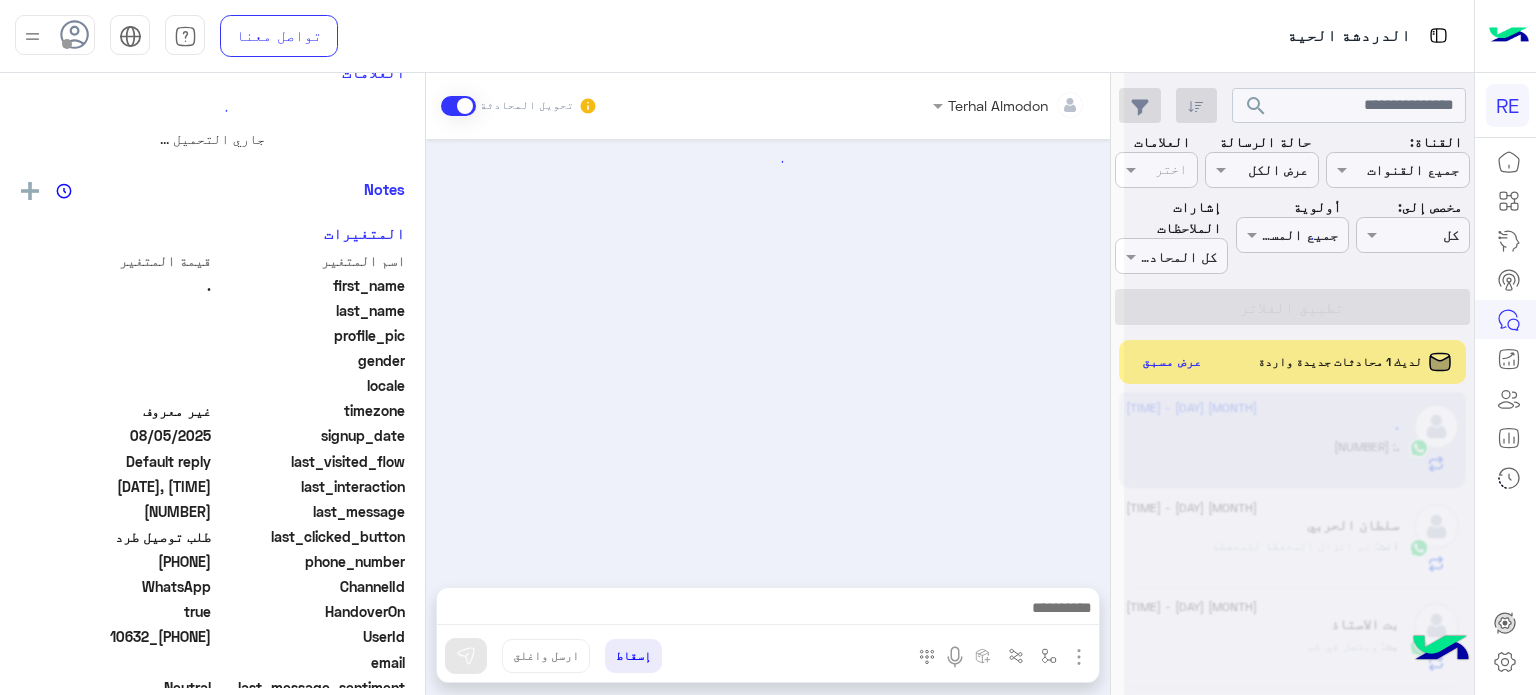 scroll, scrollTop: 0, scrollLeft: 0, axis: both 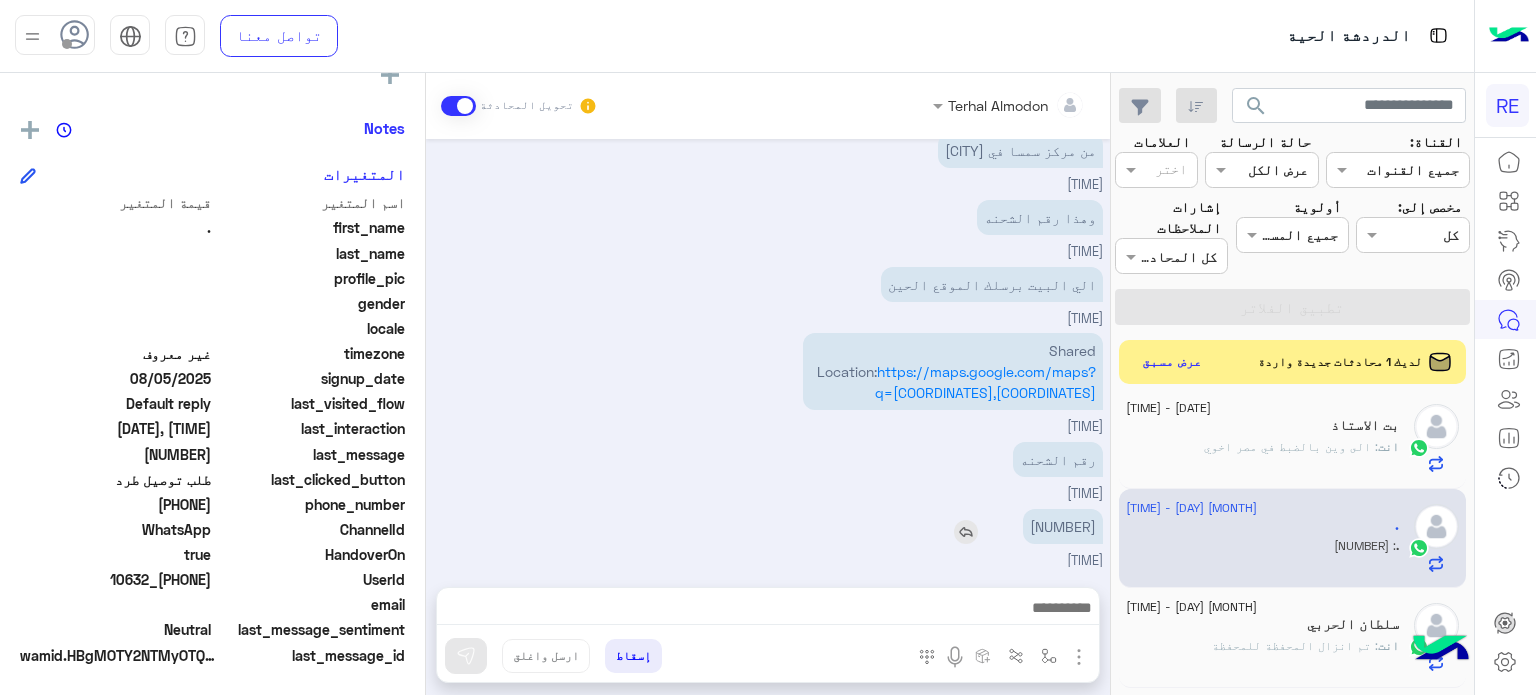 click on "[NUMBER]" at bounding box center [1063, 526] 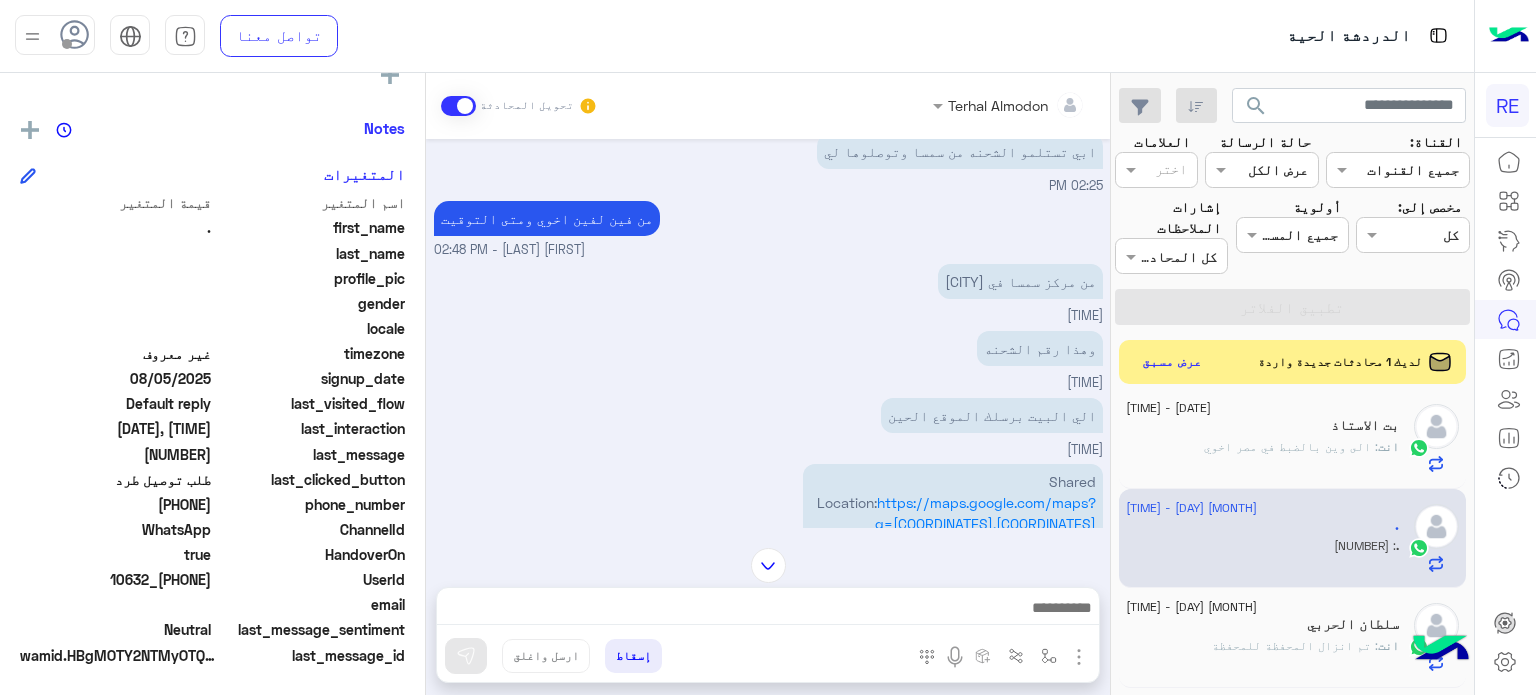 scroll, scrollTop: 144, scrollLeft: 0, axis: vertical 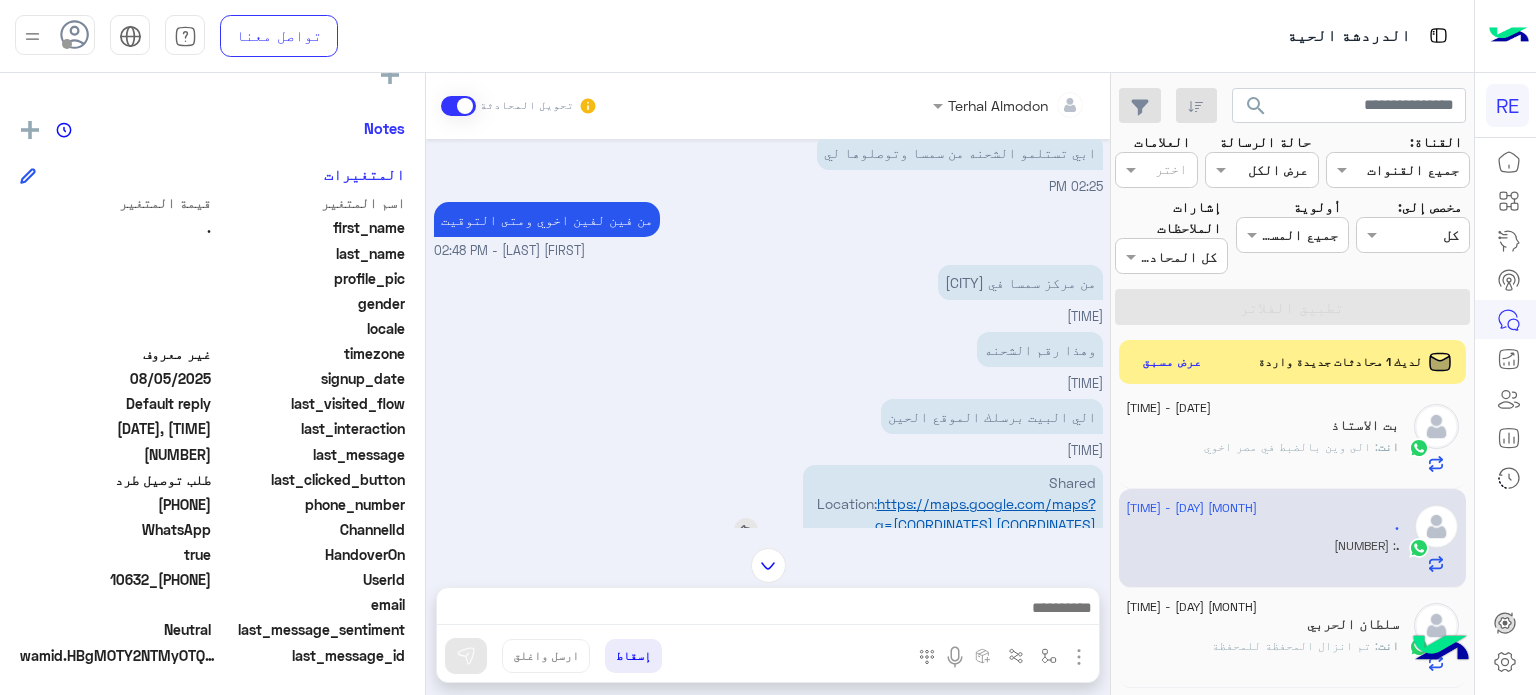 click on "https://maps.google.com/maps?q=[COORDINATES],[COORDINATES]" at bounding box center (985, 514) 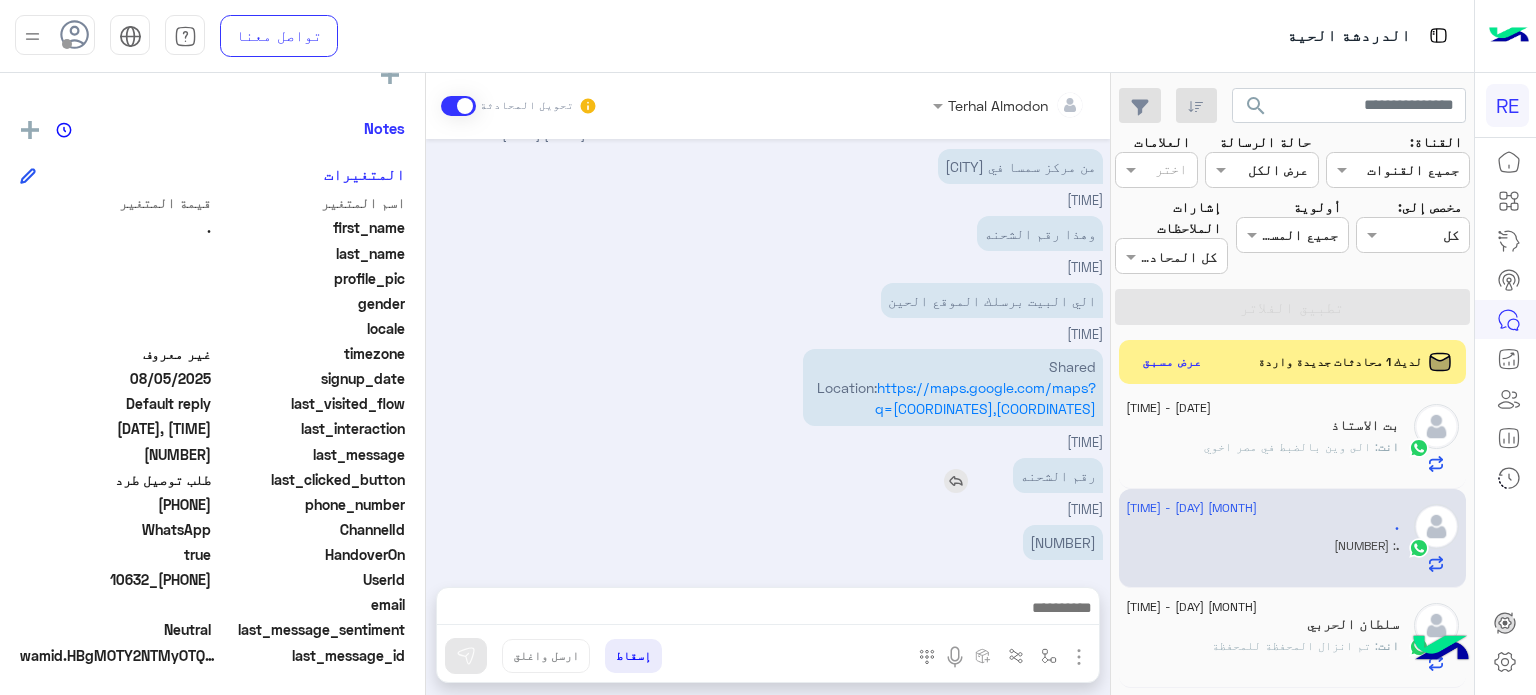 scroll, scrollTop: 276, scrollLeft: 0, axis: vertical 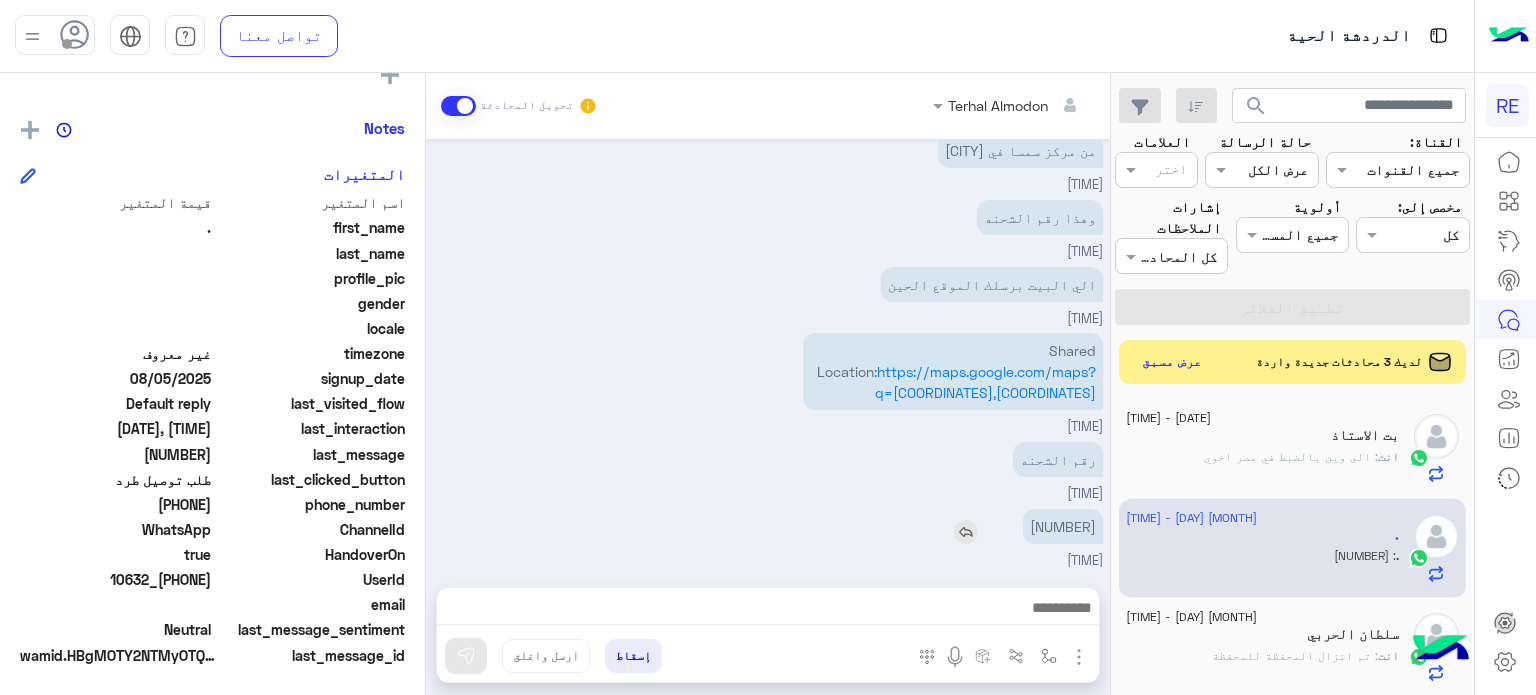 click on "[NUMBER]" at bounding box center (1063, 526) 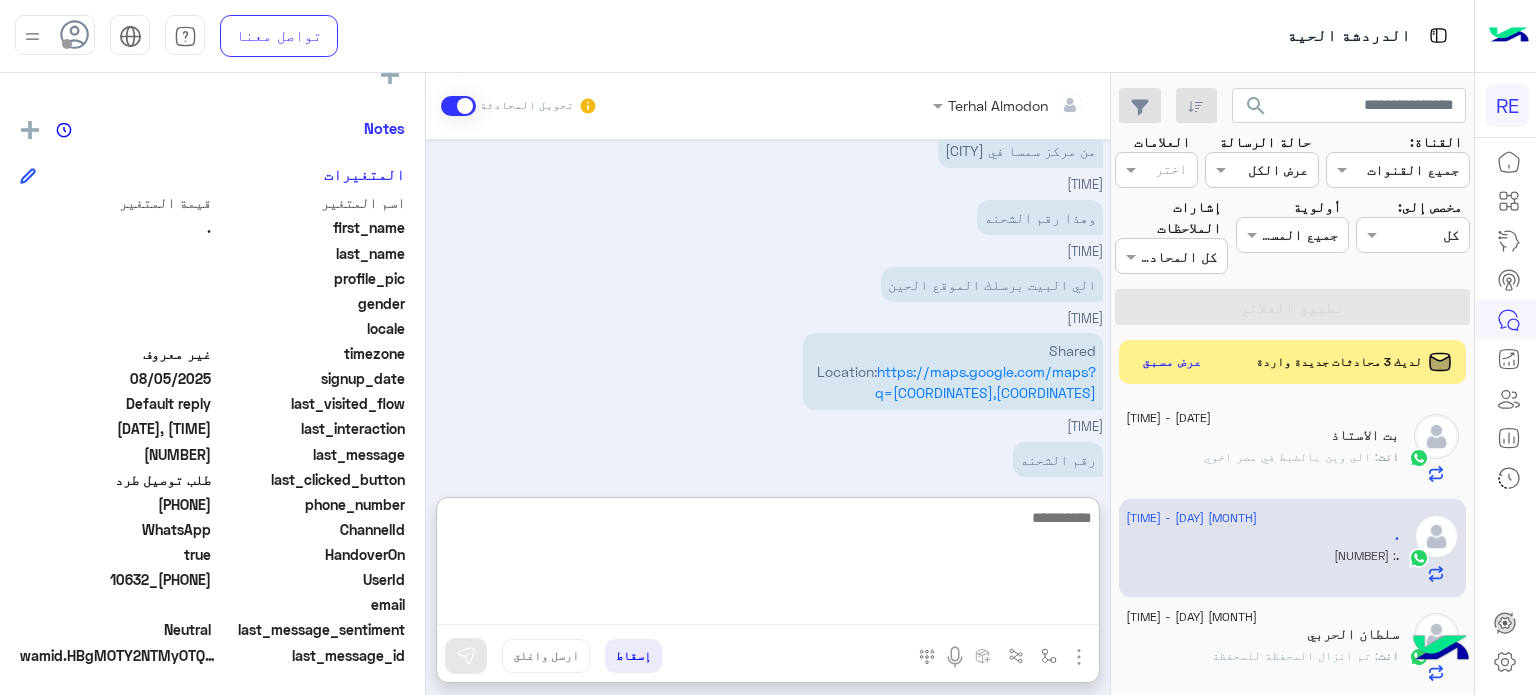 click at bounding box center [768, 565] 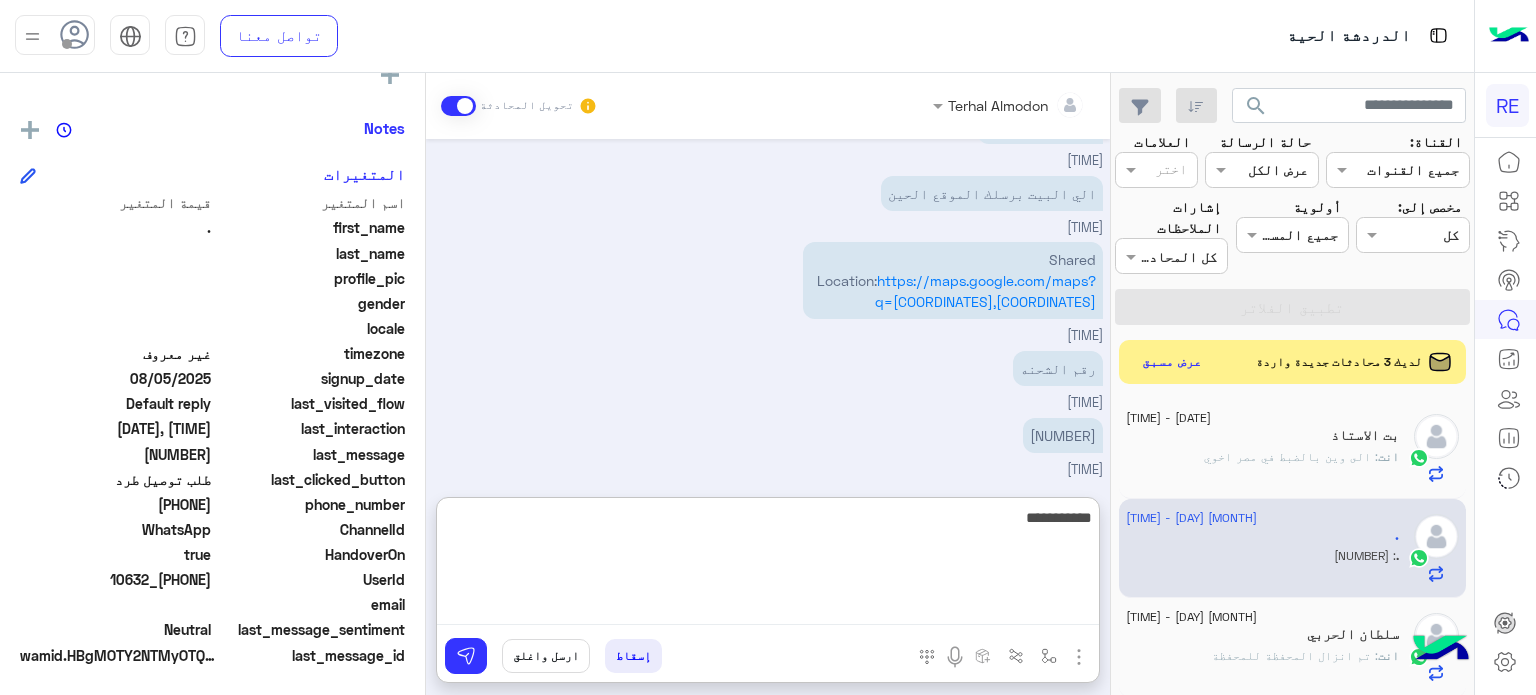 type on "**********" 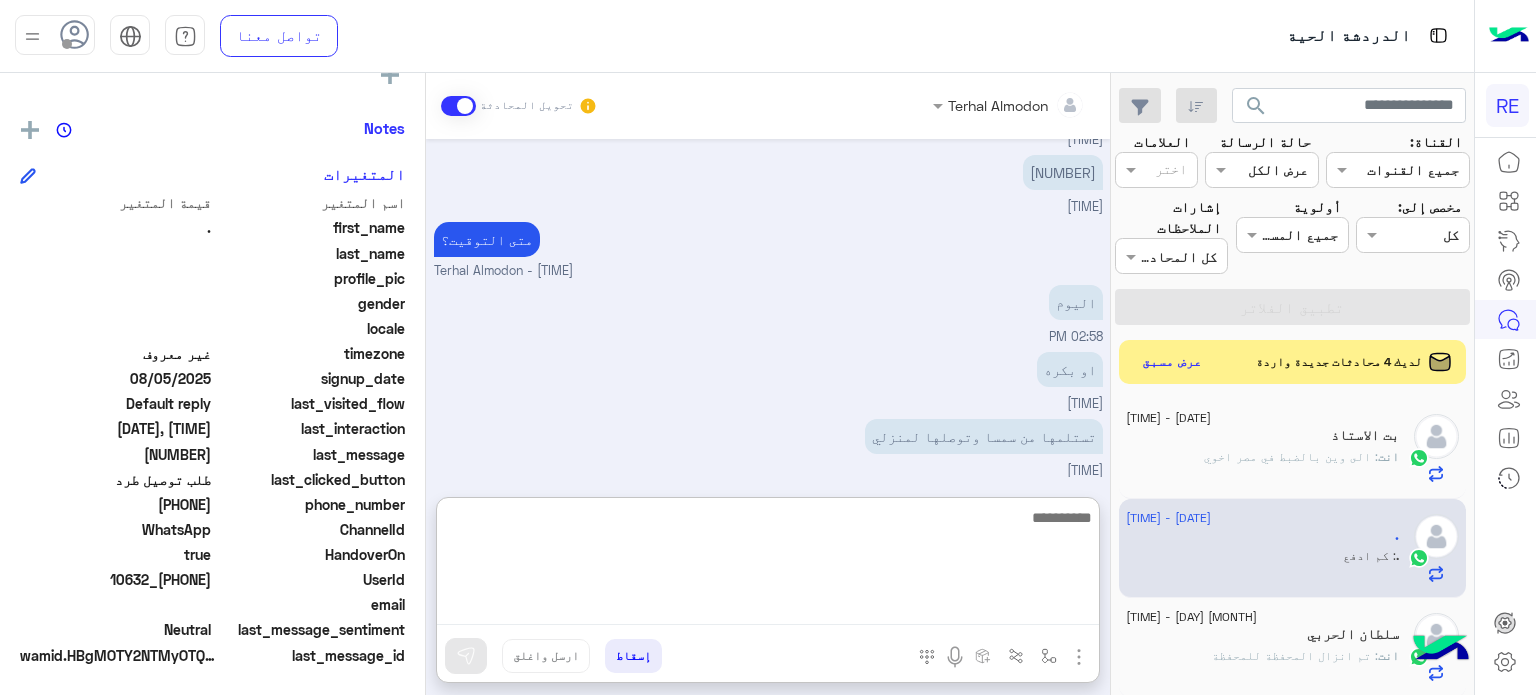 scroll, scrollTop: 696, scrollLeft: 0, axis: vertical 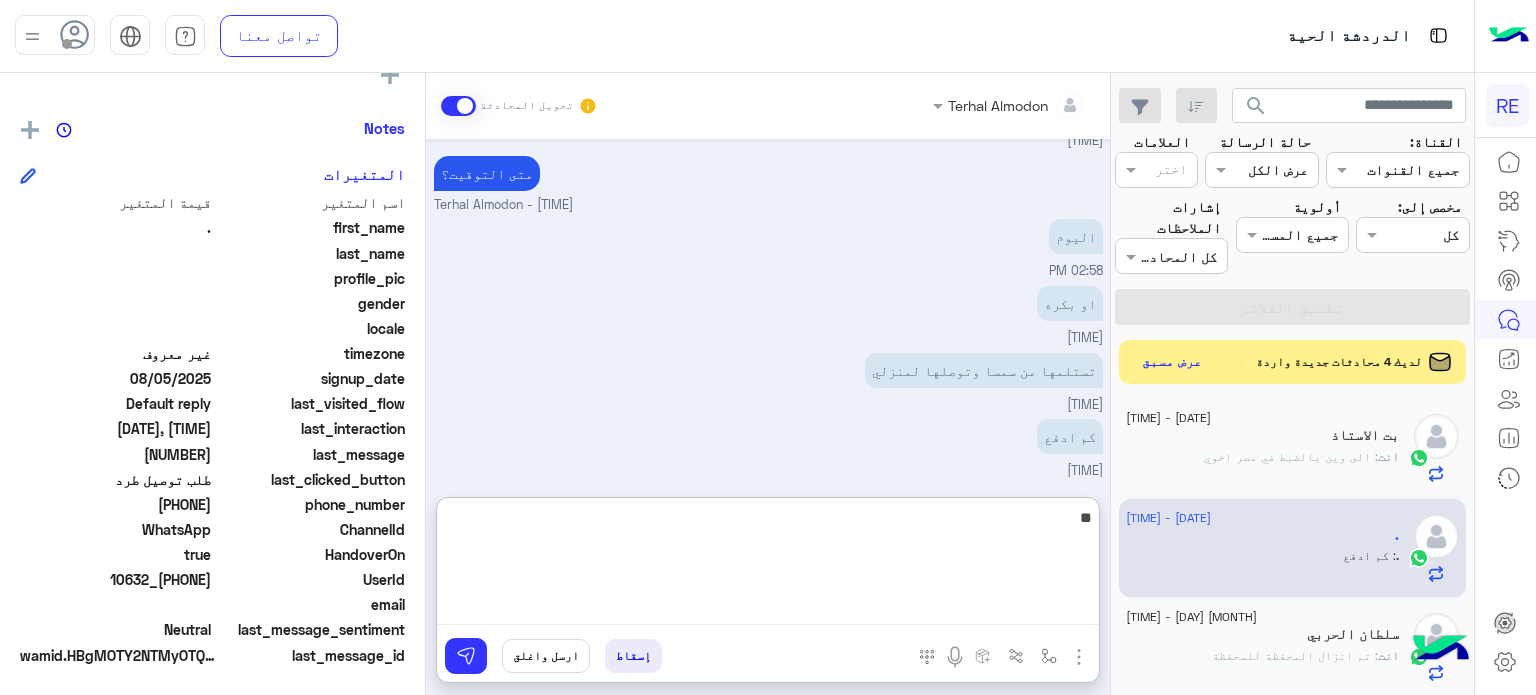 type on "*" 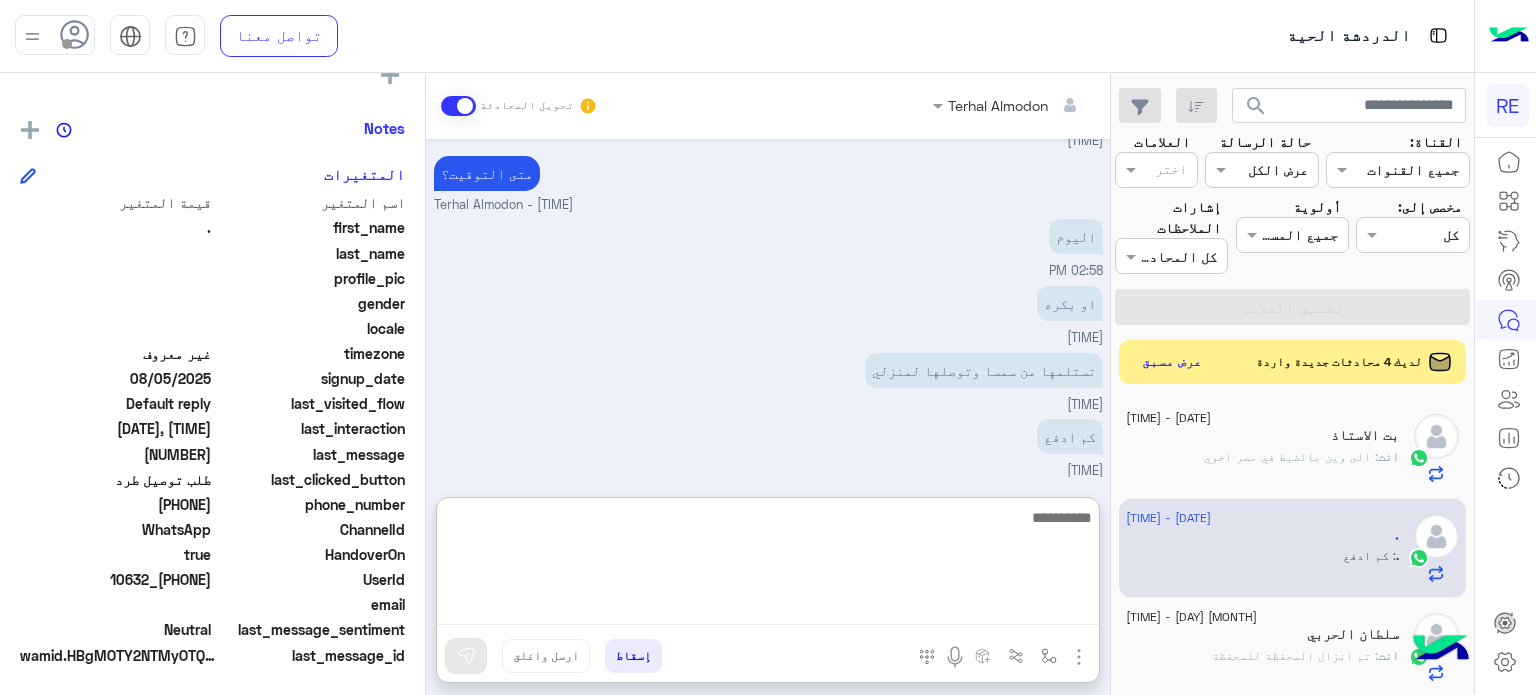 type on "*" 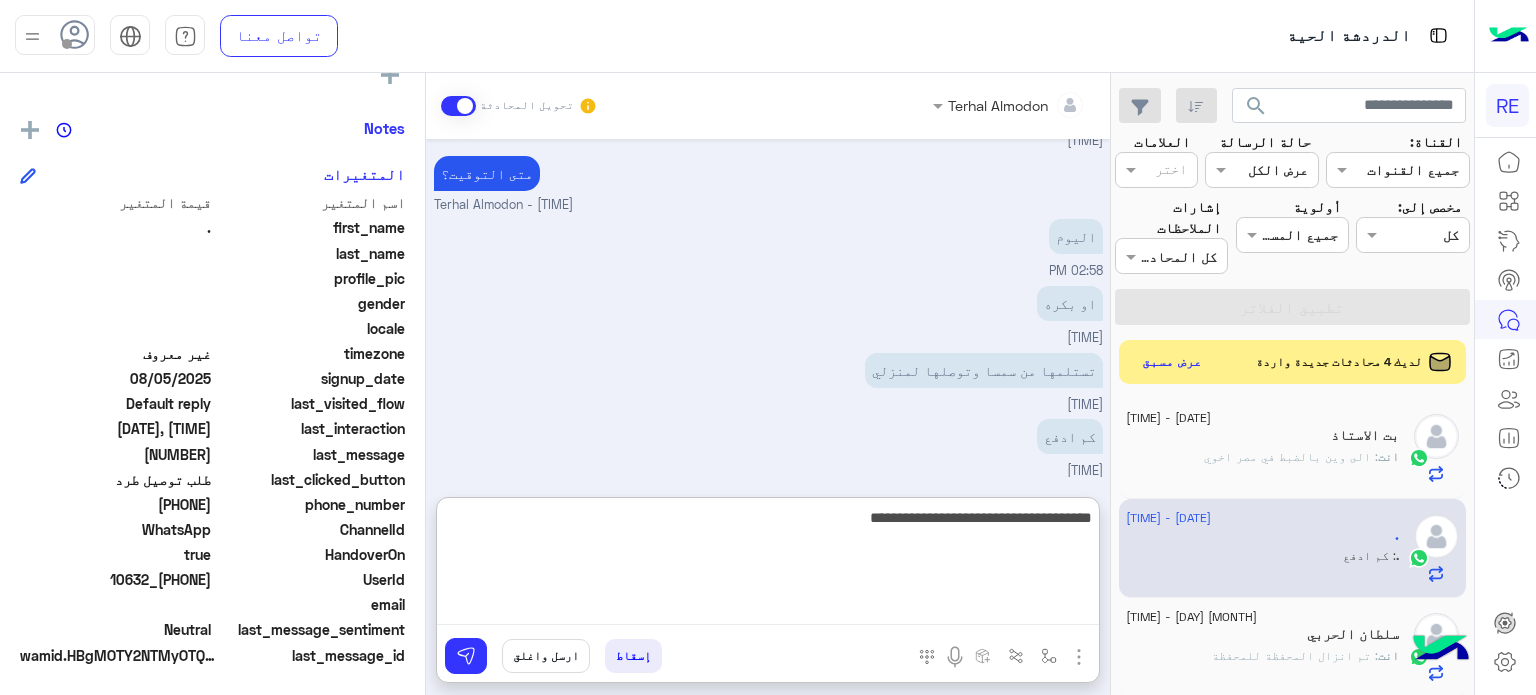 type on "**********" 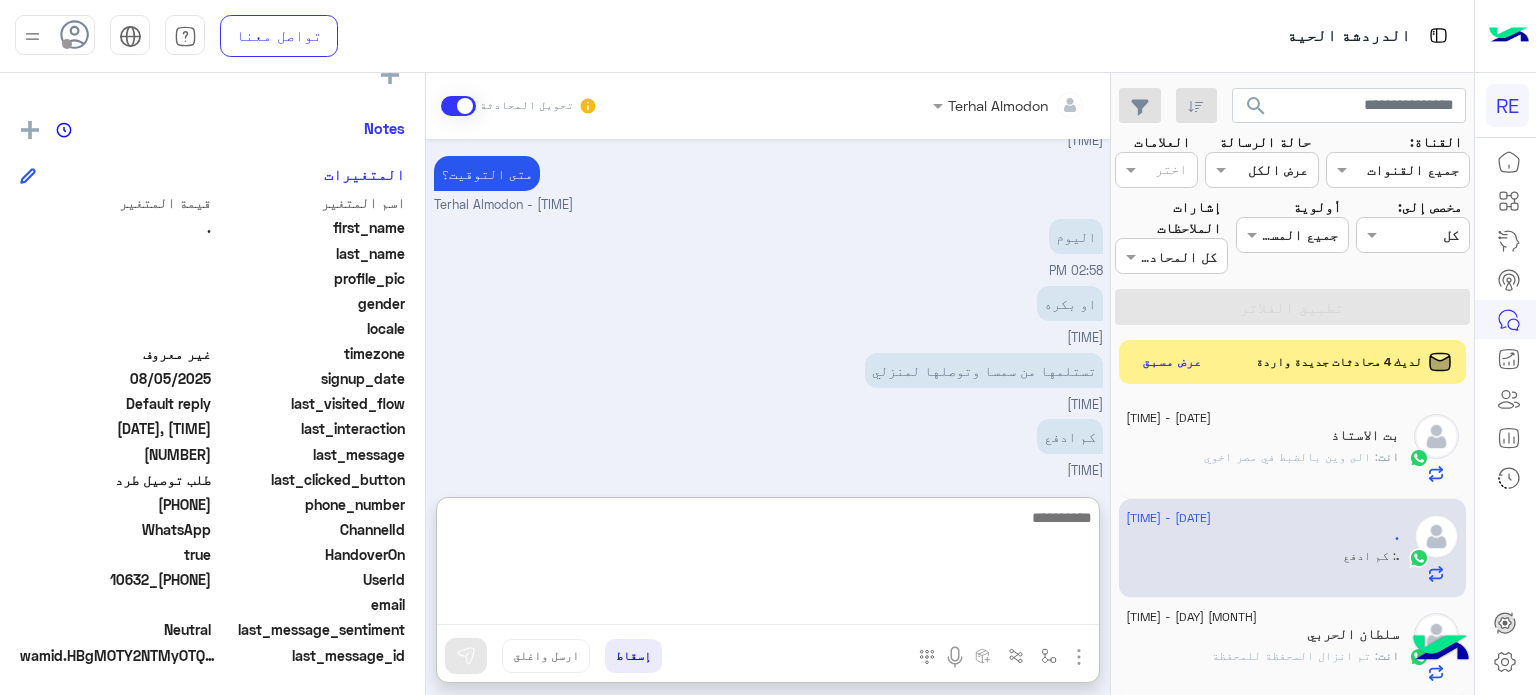 scroll, scrollTop: 760, scrollLeft: 0, axis: vertical 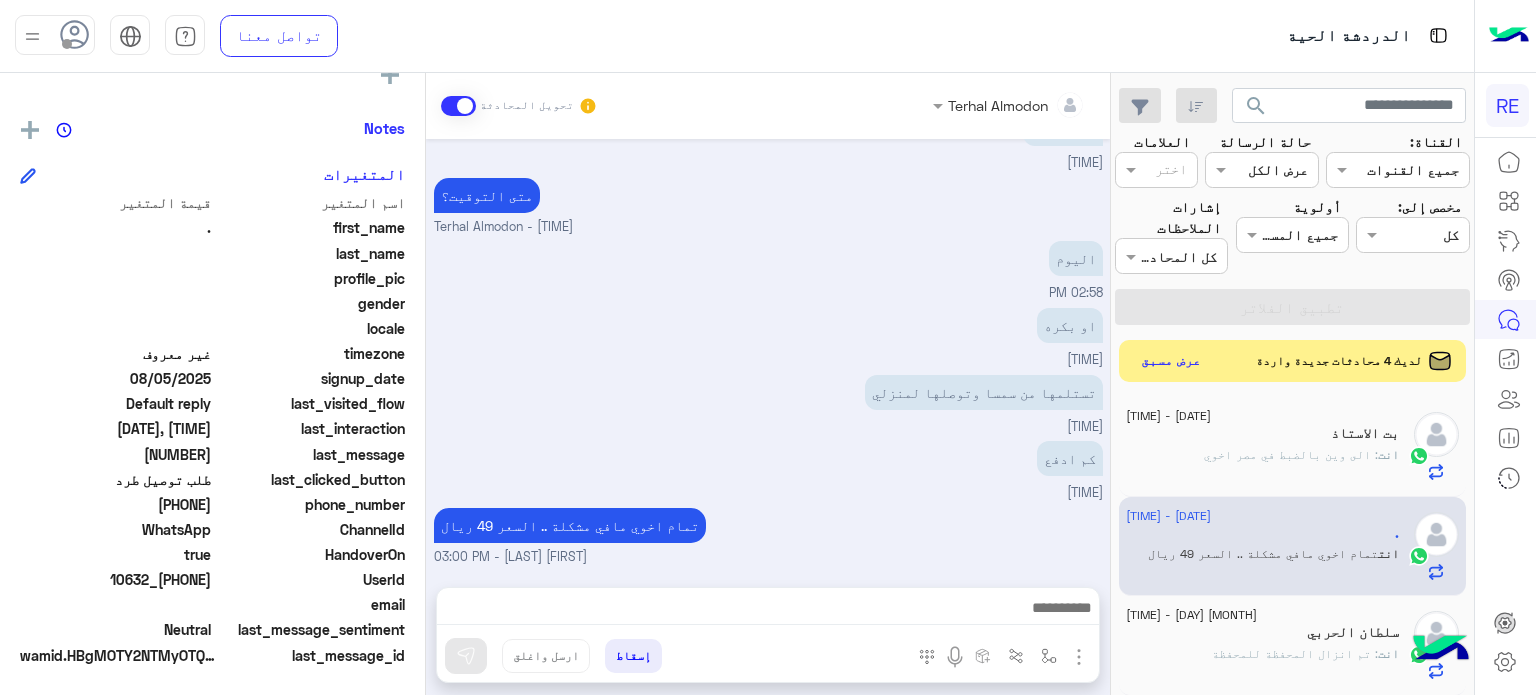 click on "عرض مسبق" 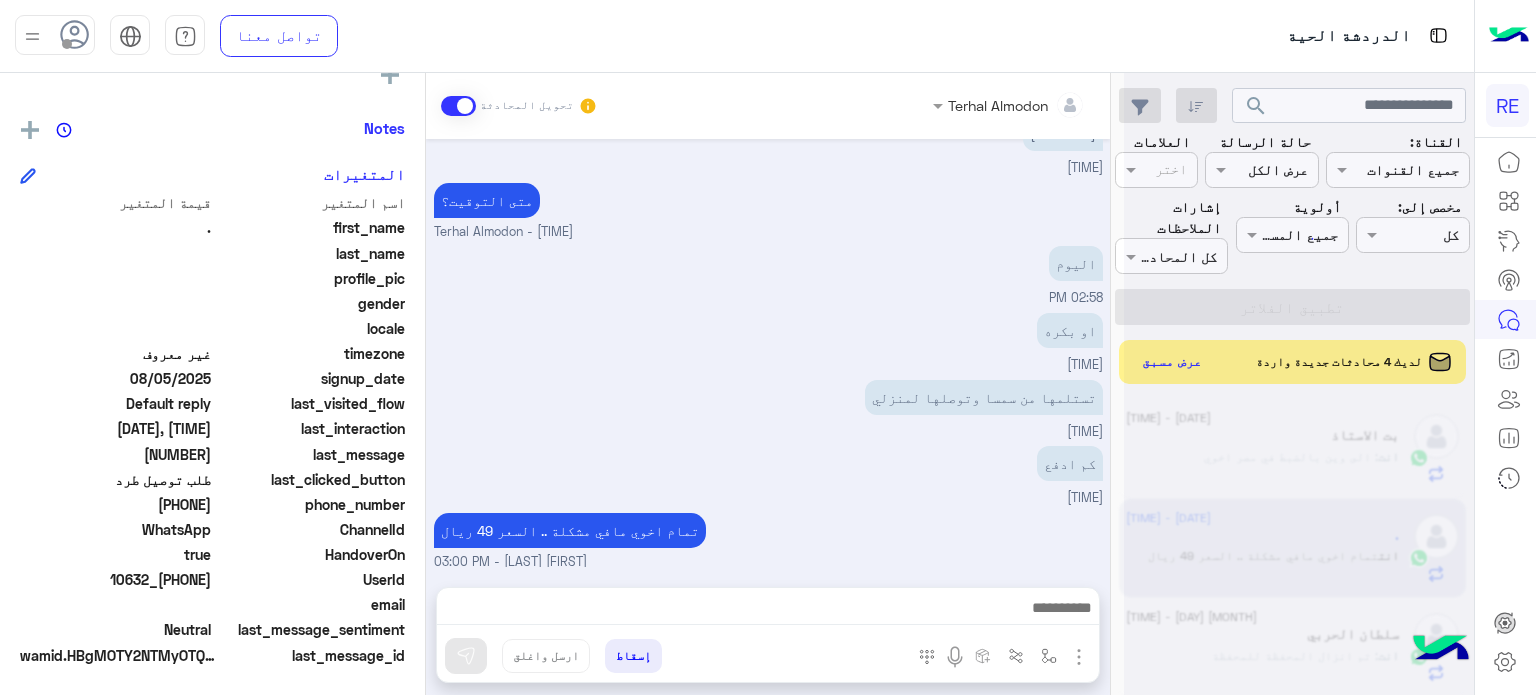 scroll, scrollTop: 0, scrollLeft: 0, axis: both 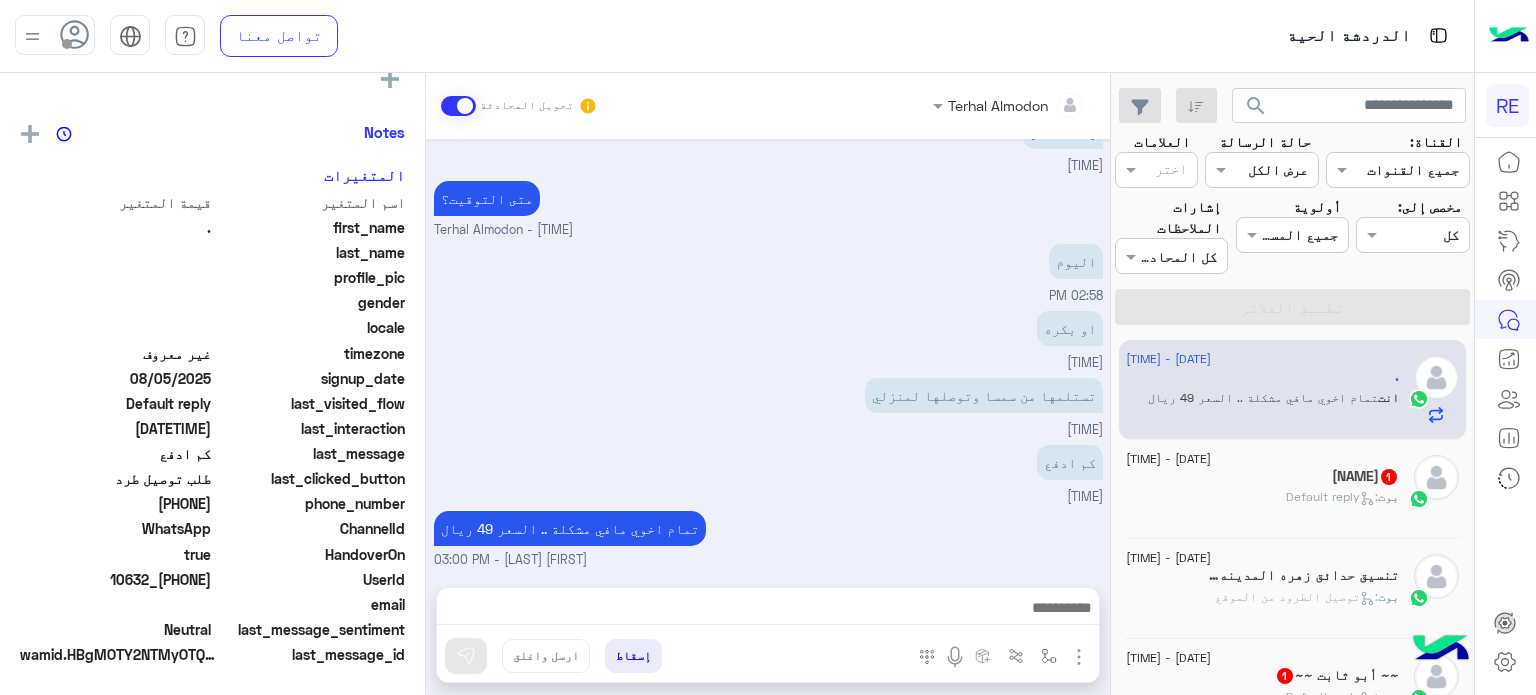 click on "[NAME]   1" 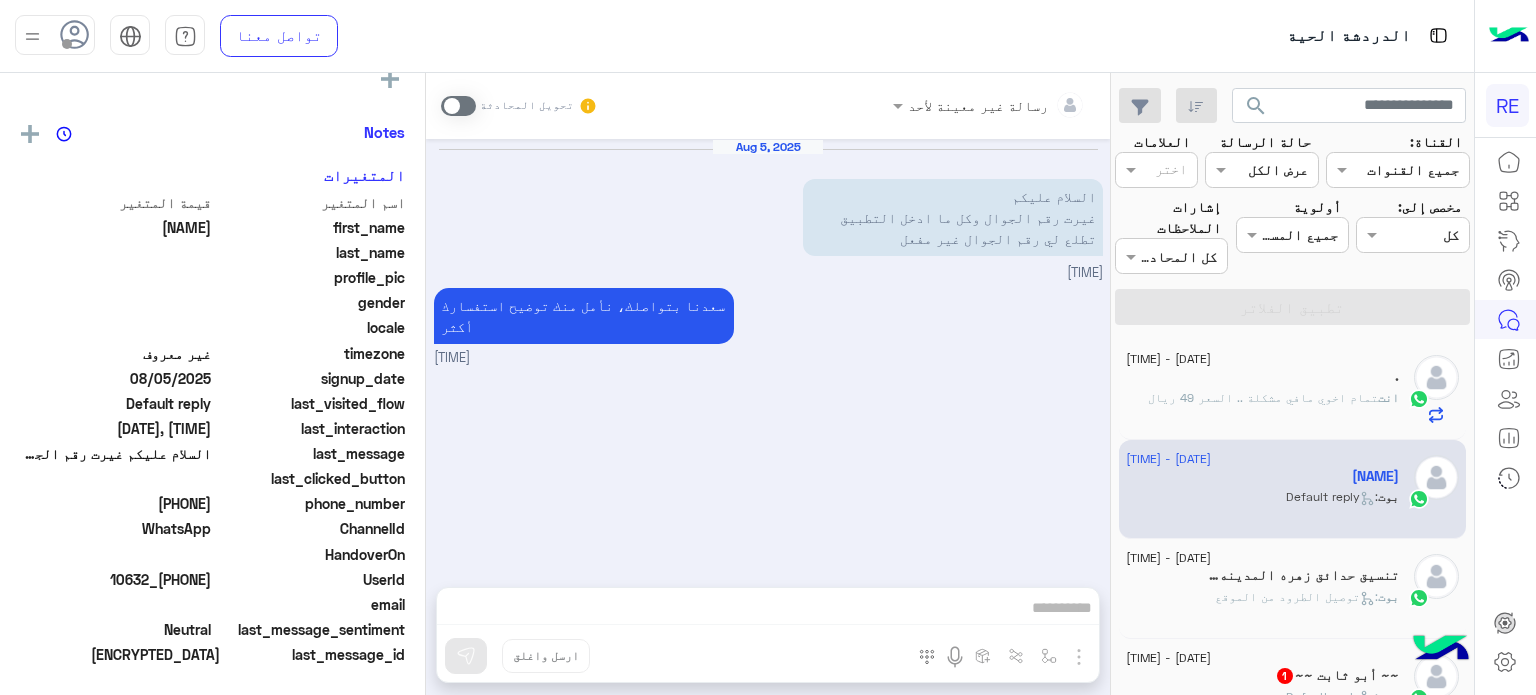 scroll, scrollTop: 380, scrollLeft: 0, axis: vertical 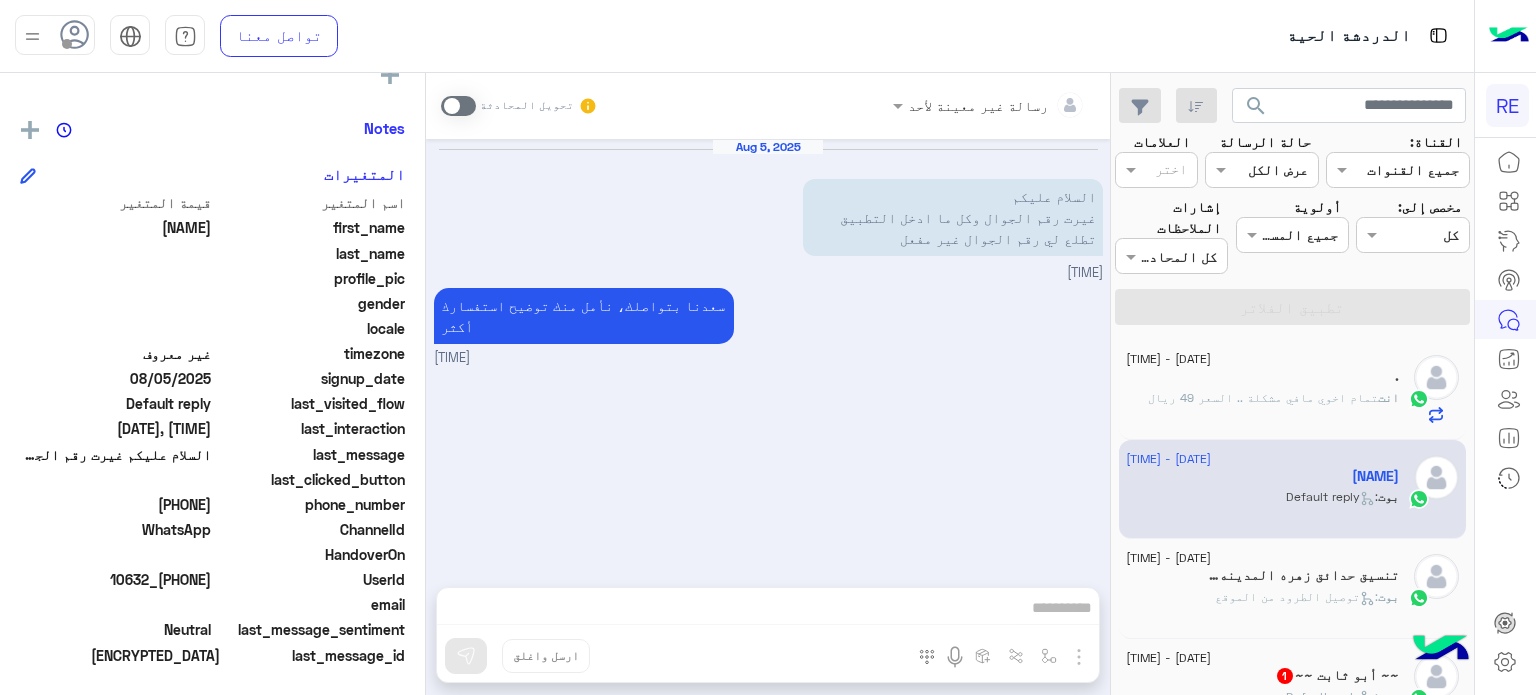 drag, startPoint x: 214, startPoint y: 579, endPoint x: 137, endPoint y: 583, distance: 77.10383 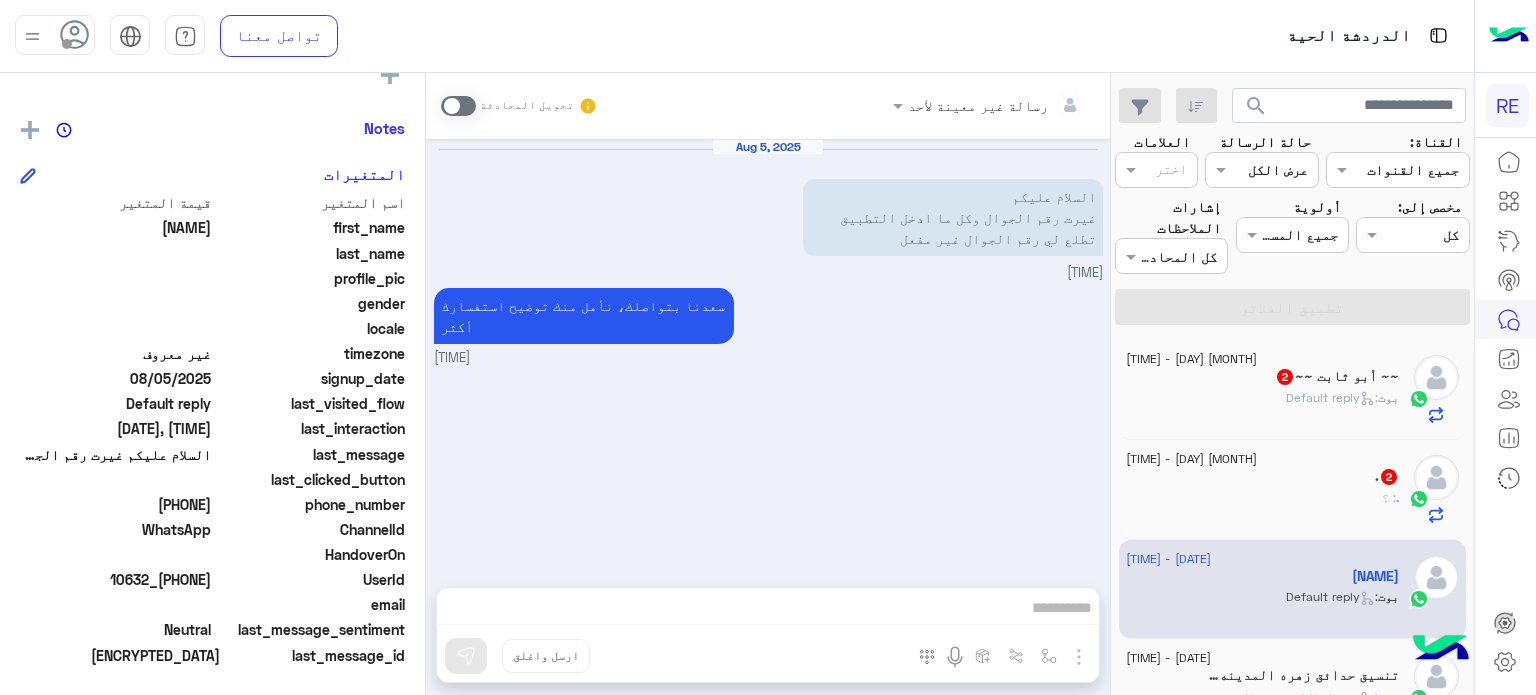 click on "رسالة غير معينة لأحد تحويل المحادثة     [DATE]  السلام عليكم  غيرت رقم الجوال وكل ما ادخل التطبيق تطلع لي رقم الجوال غير مفعل   [TIME]  سعدنا بتواصلك، نأمل منك توضيح استفسارك أكثر    [TIME]   إسقاط   ارسل واغلق" at bounding box center (768, 388) 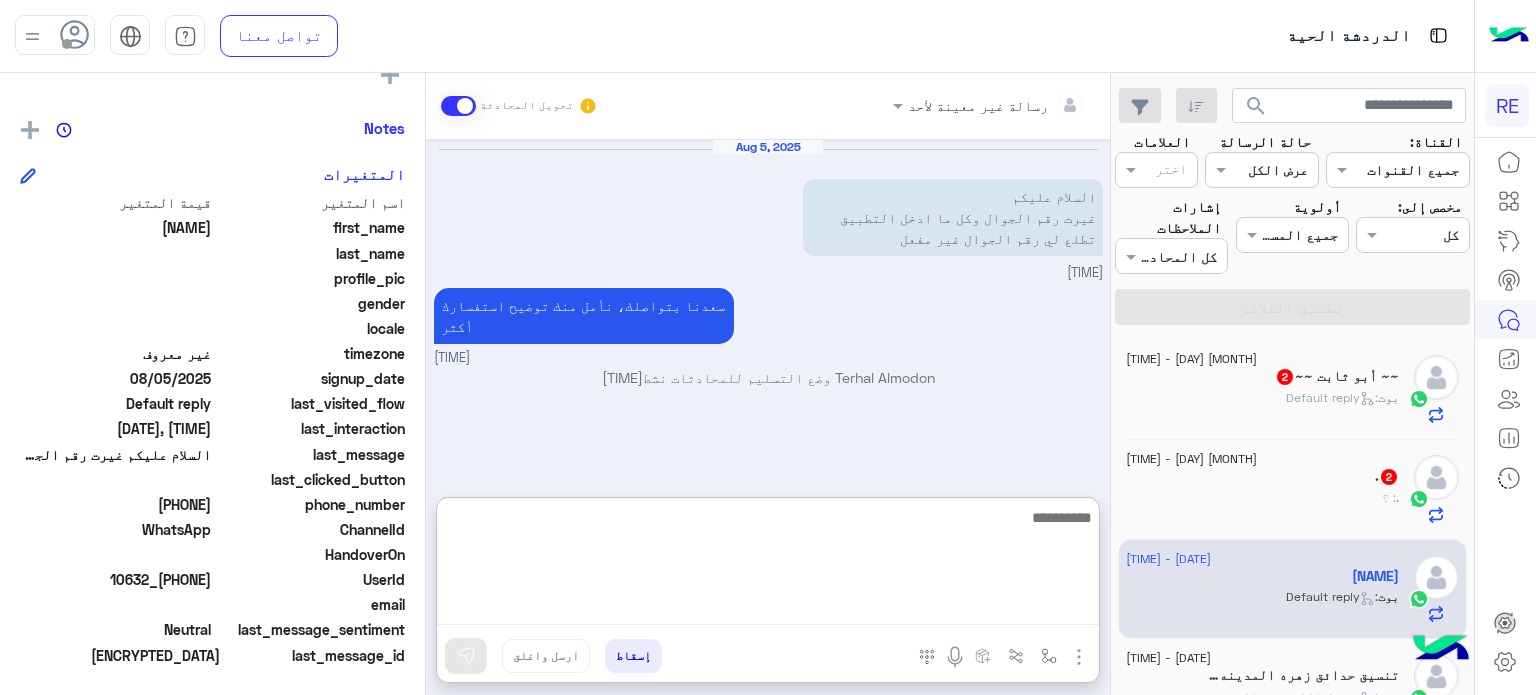 click at bounding box center (768, 565) 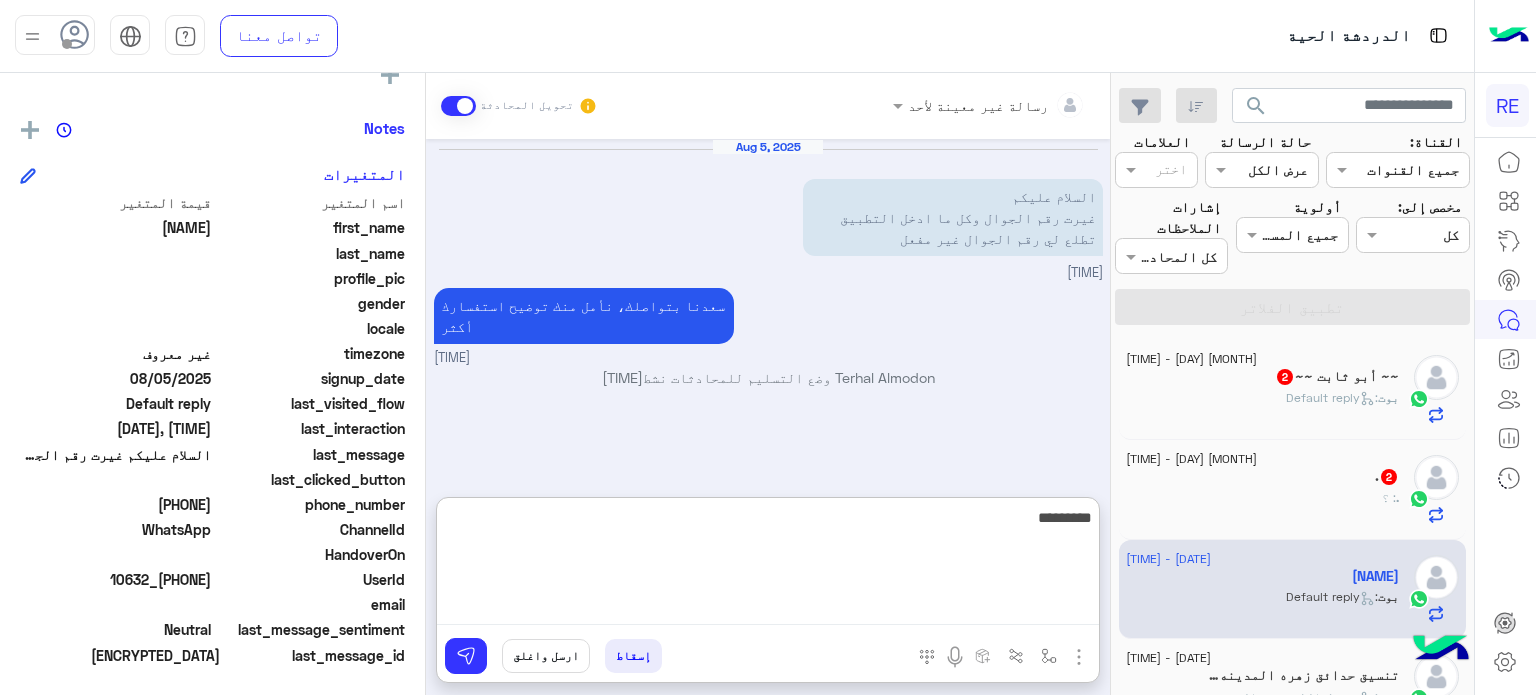 type on "**********" 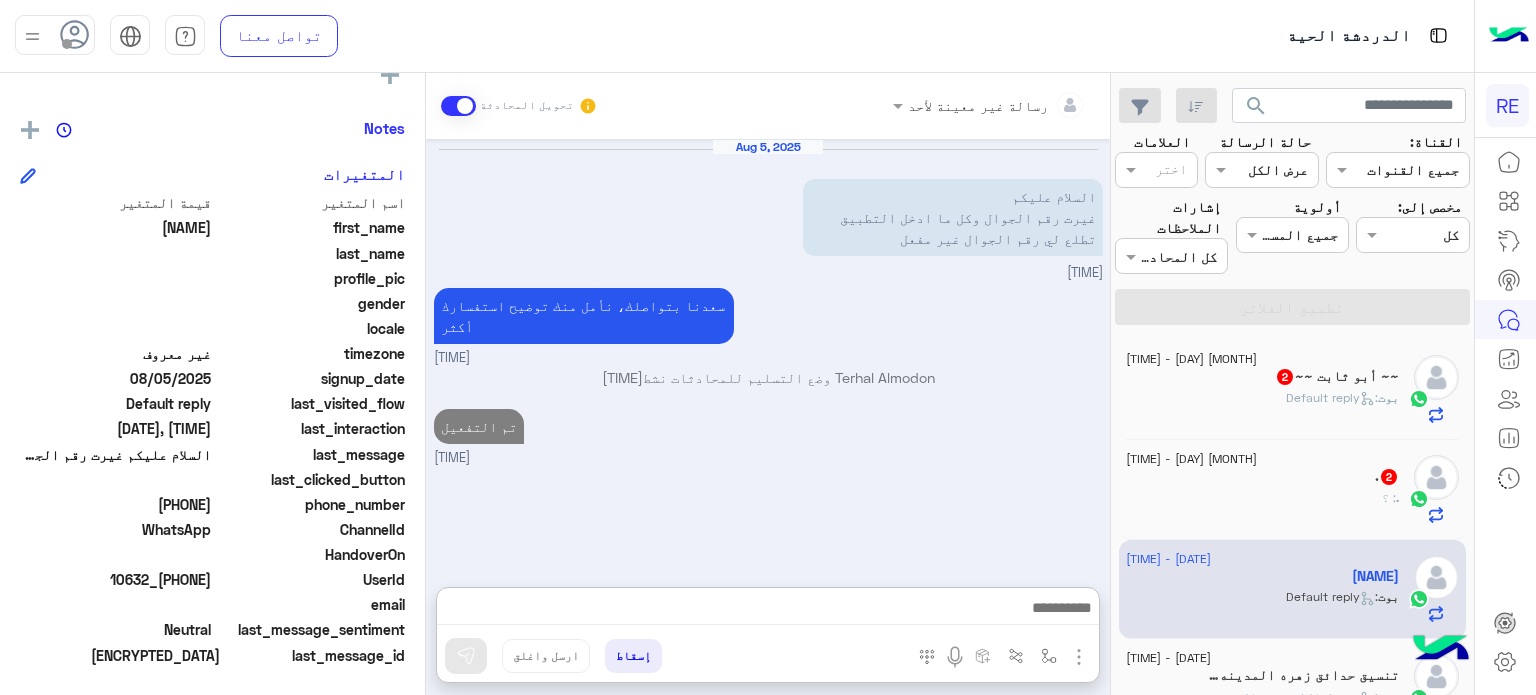 click on "بوت :   Default reply" 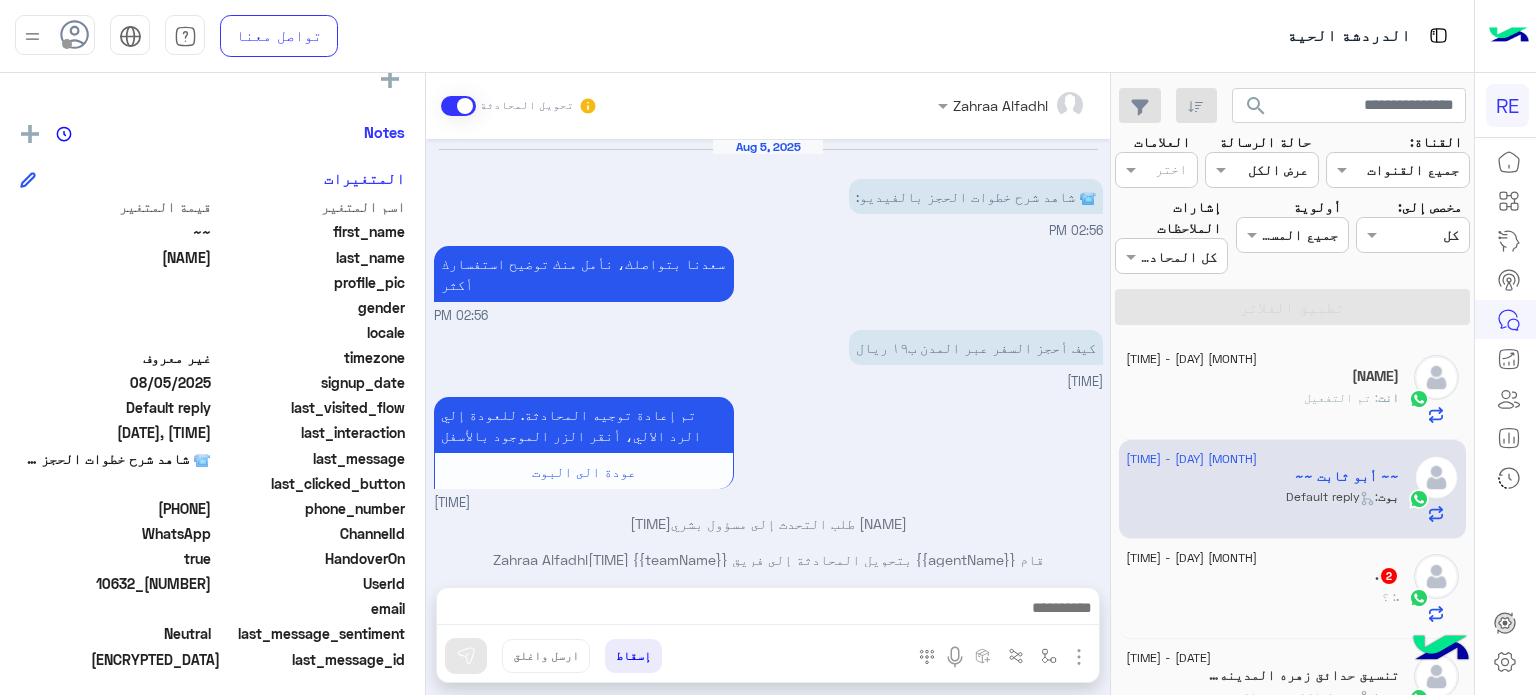 scroll, scrollTop: 380, scrollLeft: 0, axis: vertical 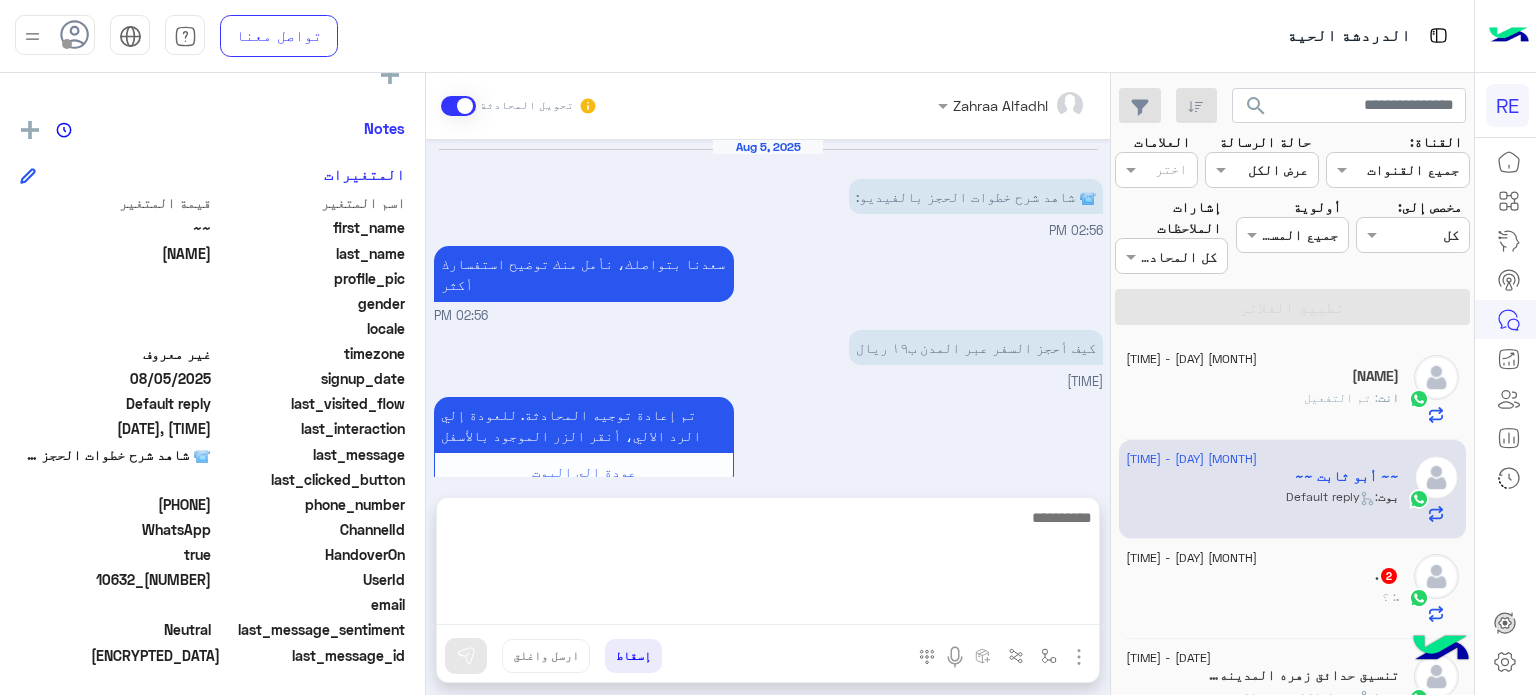 click at bounding box center (768, 565) 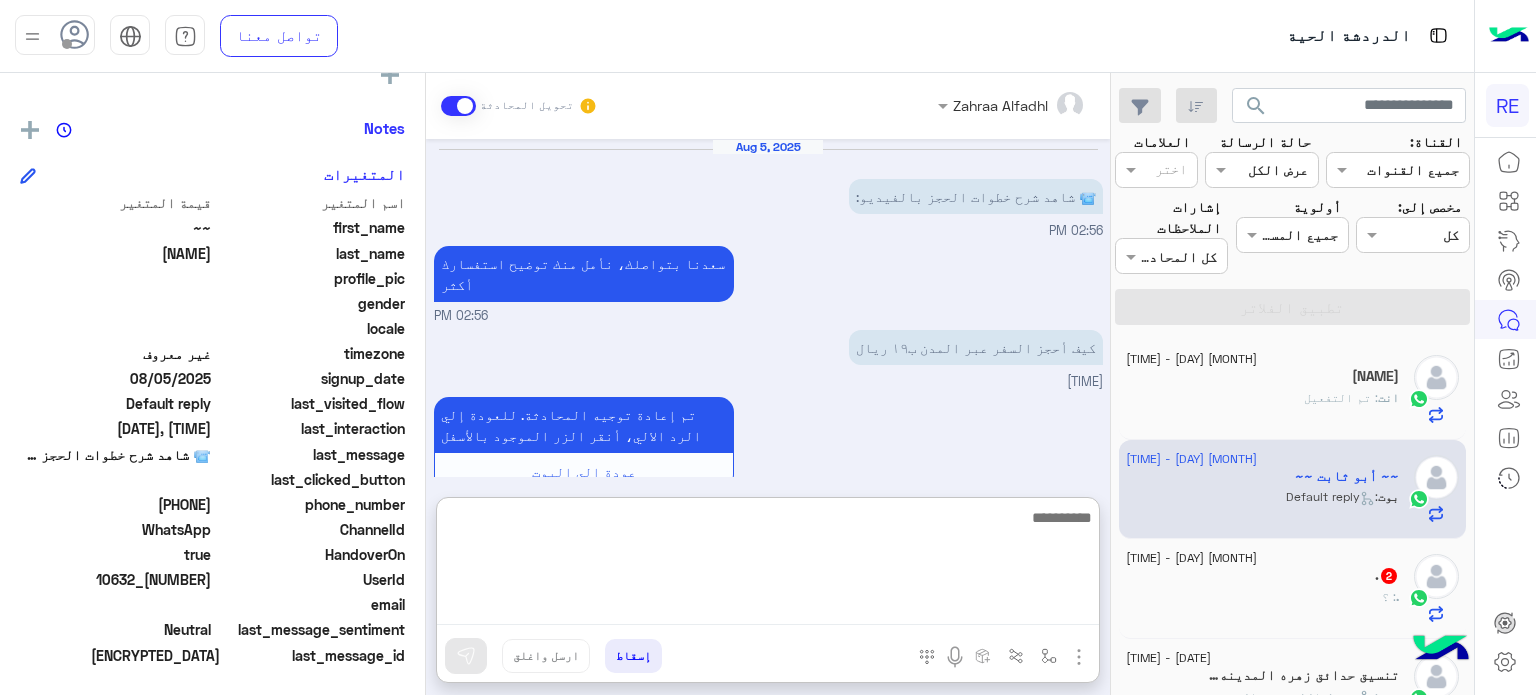 click at bounding box center [768, 565] 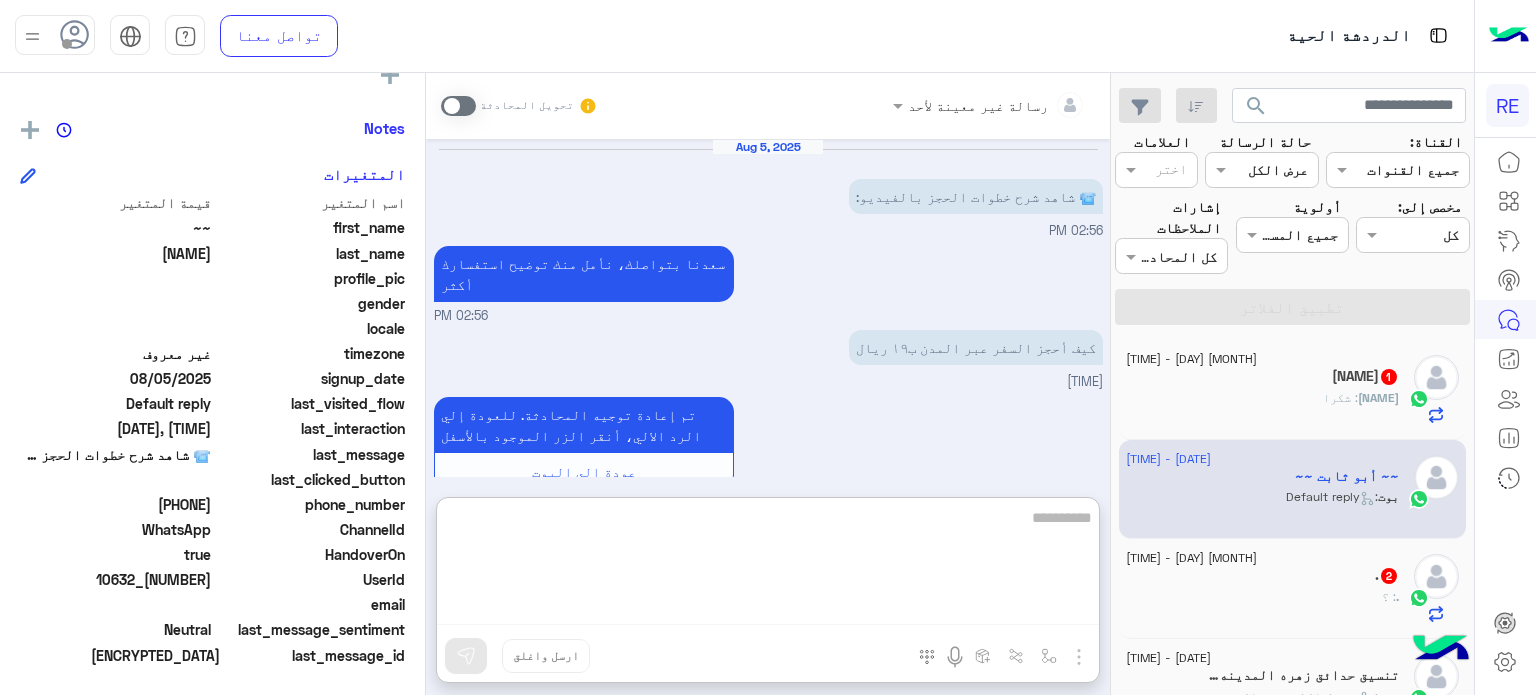 scroll, scrollTop: 591, scrollLeft: 0, axis: vertical 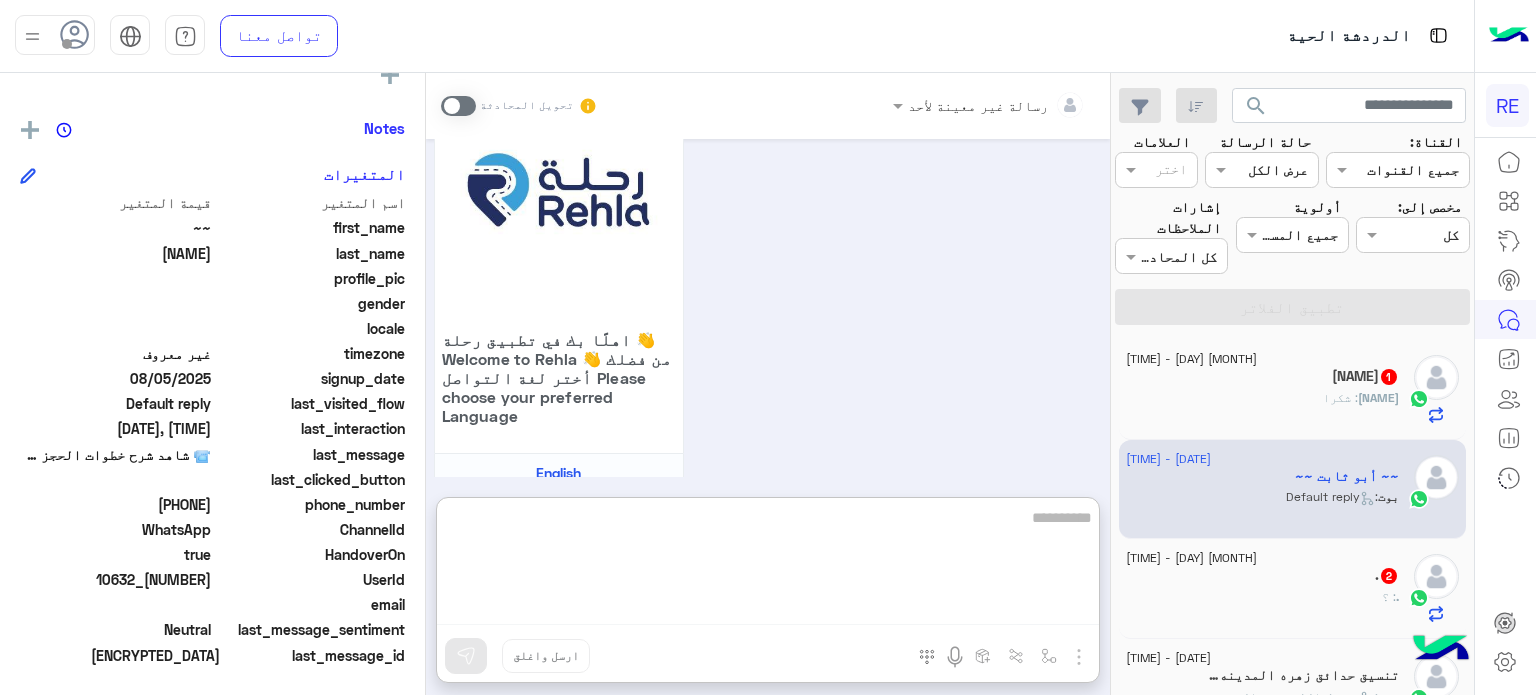 paste on "**********" 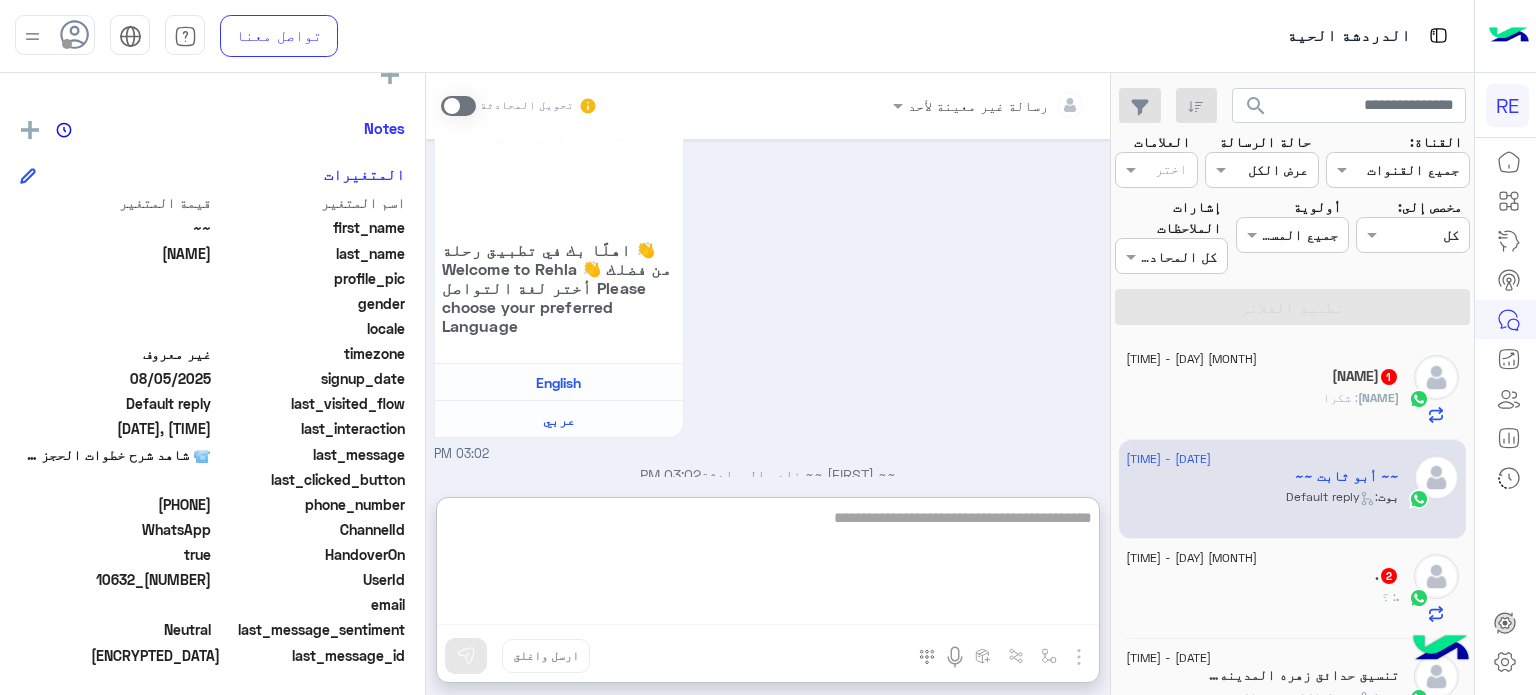 scroll, scrollTop: 967, scrollLeft: 0, axis: vertical 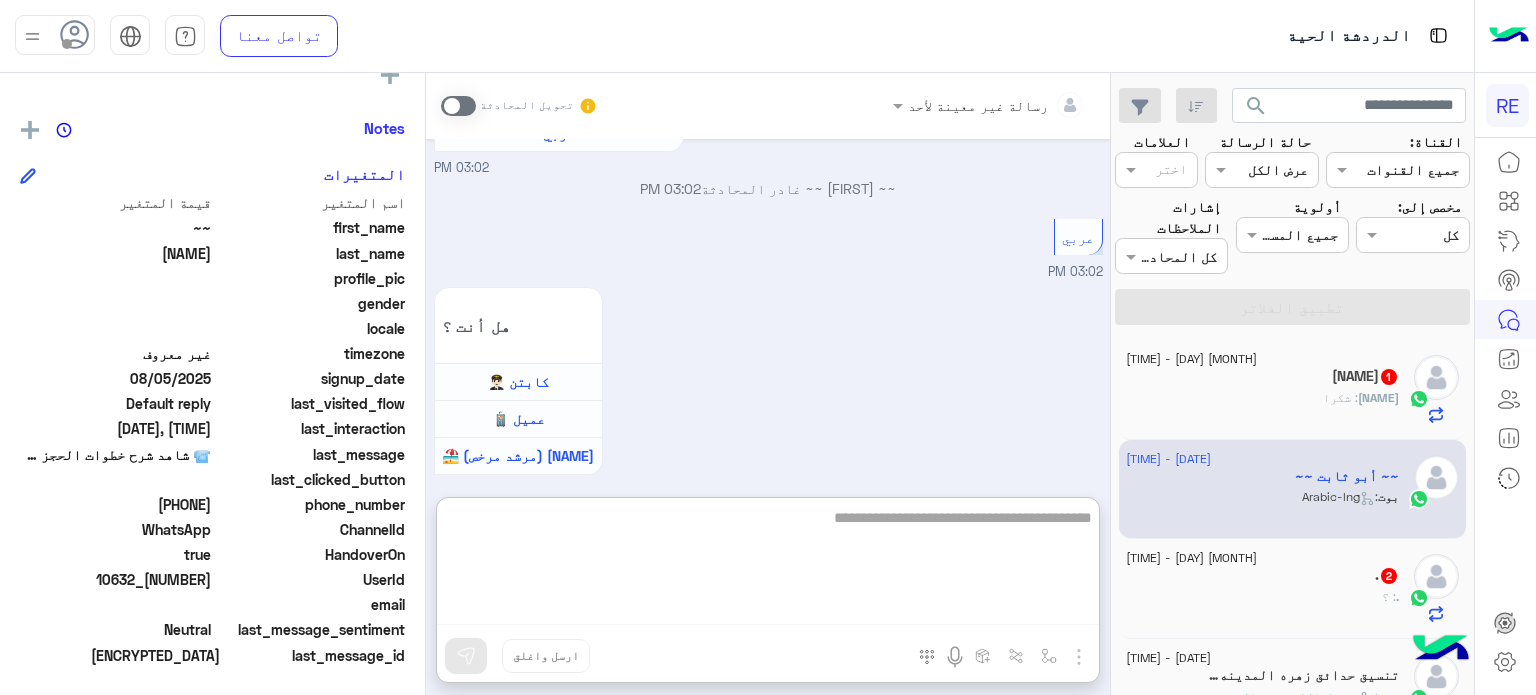type on "**********" 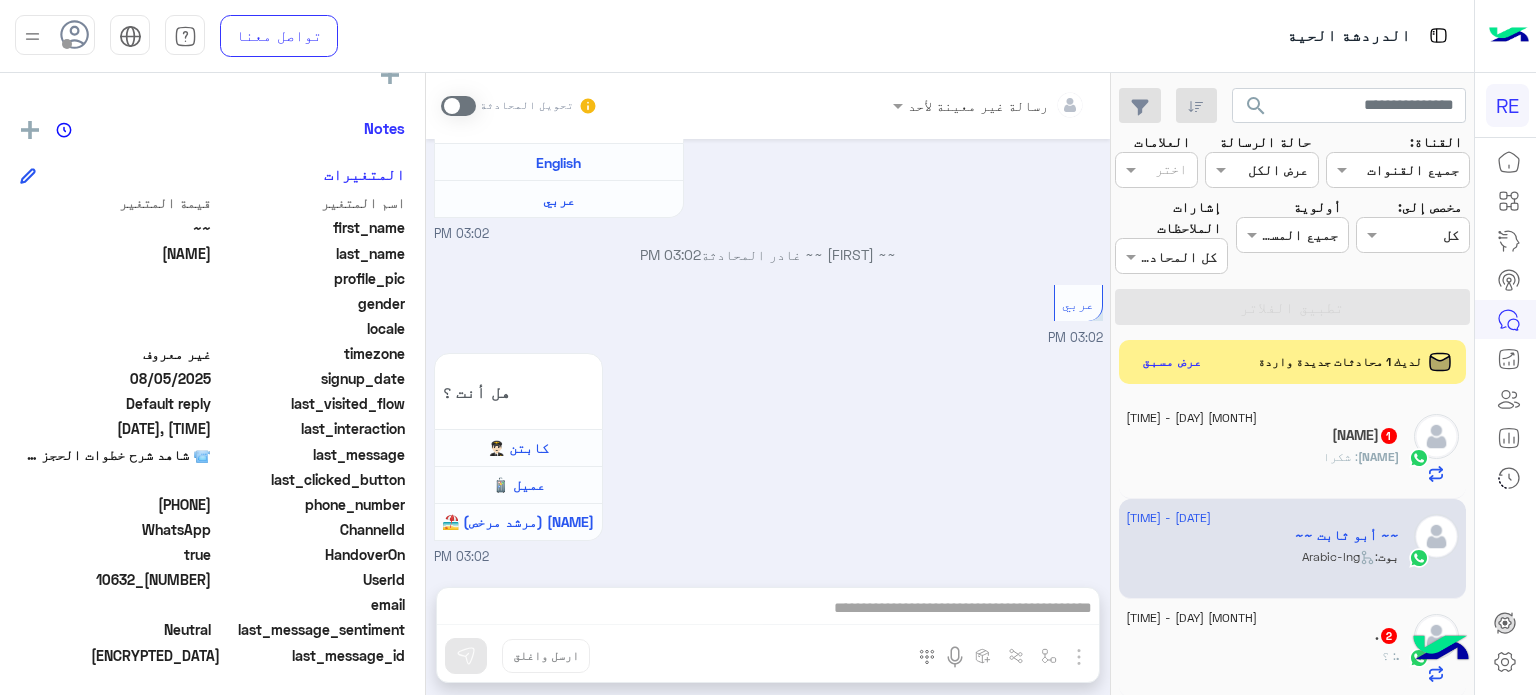 click on "رسالة غير معينة لأحد تحويل المحادثة     Aug 5, 2025  📹 شاهد شرح خطوات الحجز بالفيديو:   02:56 PM  سعدنا بتواصلك، نأمل منك توضيح استفسارك أكثر    02:56 PM  كيف أحجز السفر عبر المدن ب١٩ ريال   03:01 PM  تم إعادة توجيه المحادثة. للعودة إلي الرد الالي، أنقر الزر الموجود بالأسفل  عودة الى البوت     03:01 PM   قام {{agentName}} بتحويل المحادثة إلى فريق {{teamName}} [LAST]   03:01 PM       ~~ [FIRST] ~~ طلب التحدث إلى مسؤول بشري   03:01 PM       عودة الى البوت    03:02 PM
اهلًا بك في تطبيق رحلة 👋
Welcome to Rehla  👋
من فضلك أختر لغة التواصل
Please choose your preferred Language
English   عربي     03:02 PM   ~~ [FIRST] ~~ غادر المحادثة   03:02 PM       عربي    03:02 PM" at bounding box center (768, 388) 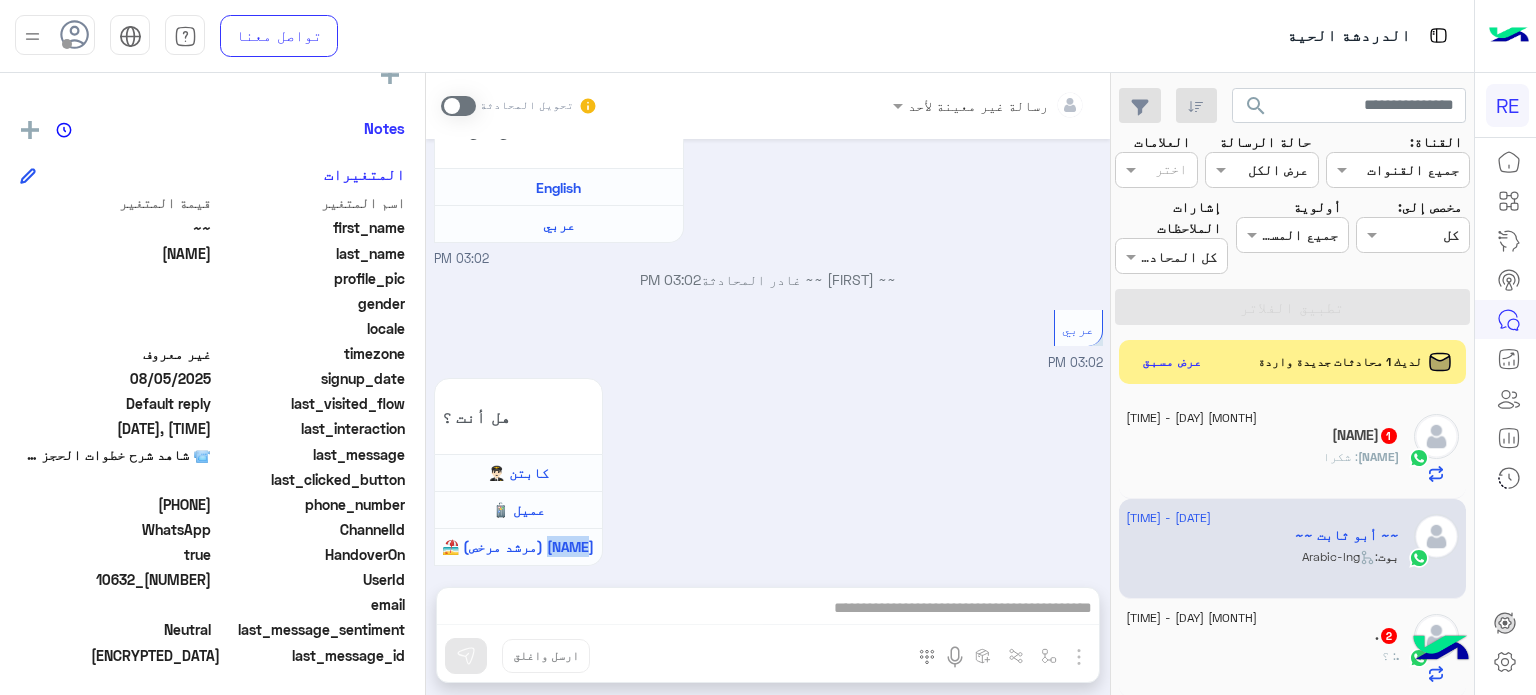 click on "هل أنت ؟   كابتن 👨🏻‍✈️   عميل 🧳   رحال (مرشد مرخص) 🏖️     [TIME]" at bounding box center [768, 482] 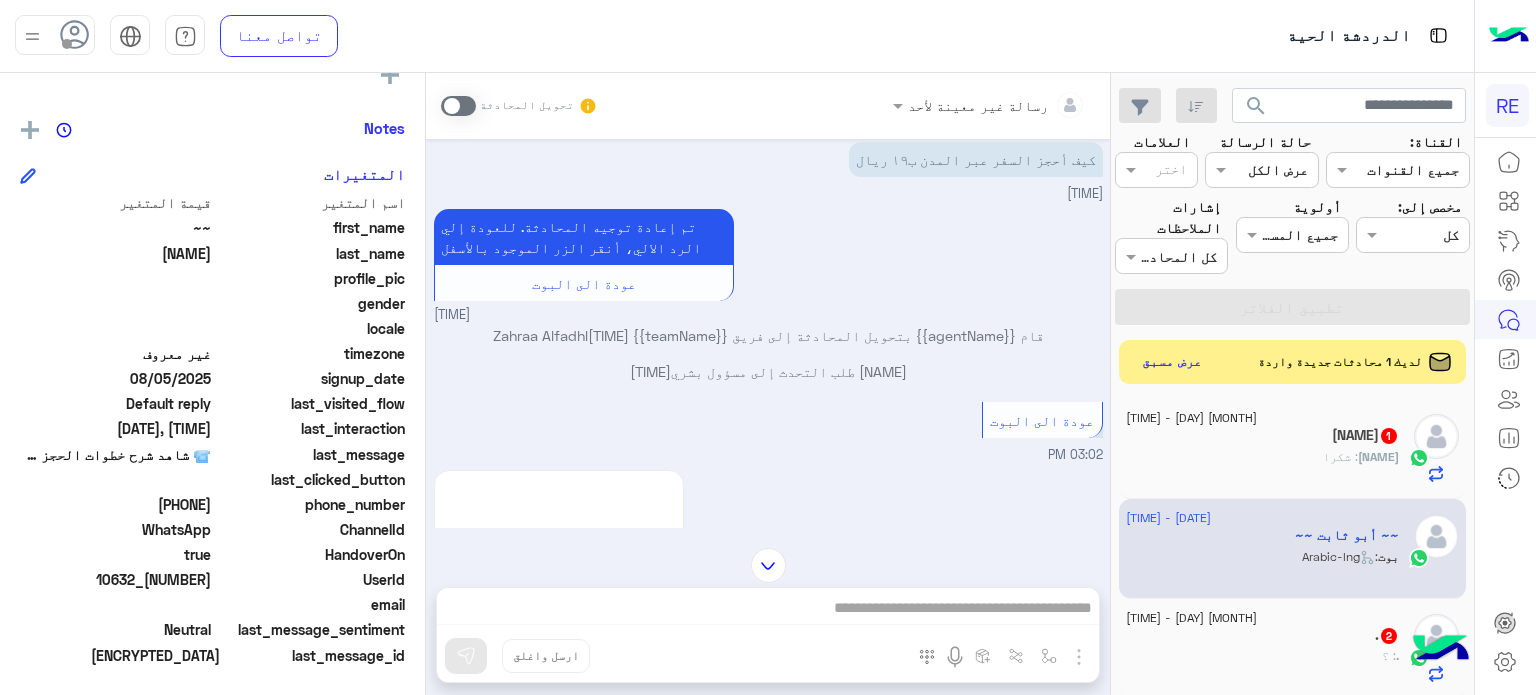 scroll, scrollTop: 0, scrollLeft: 0, axis: both 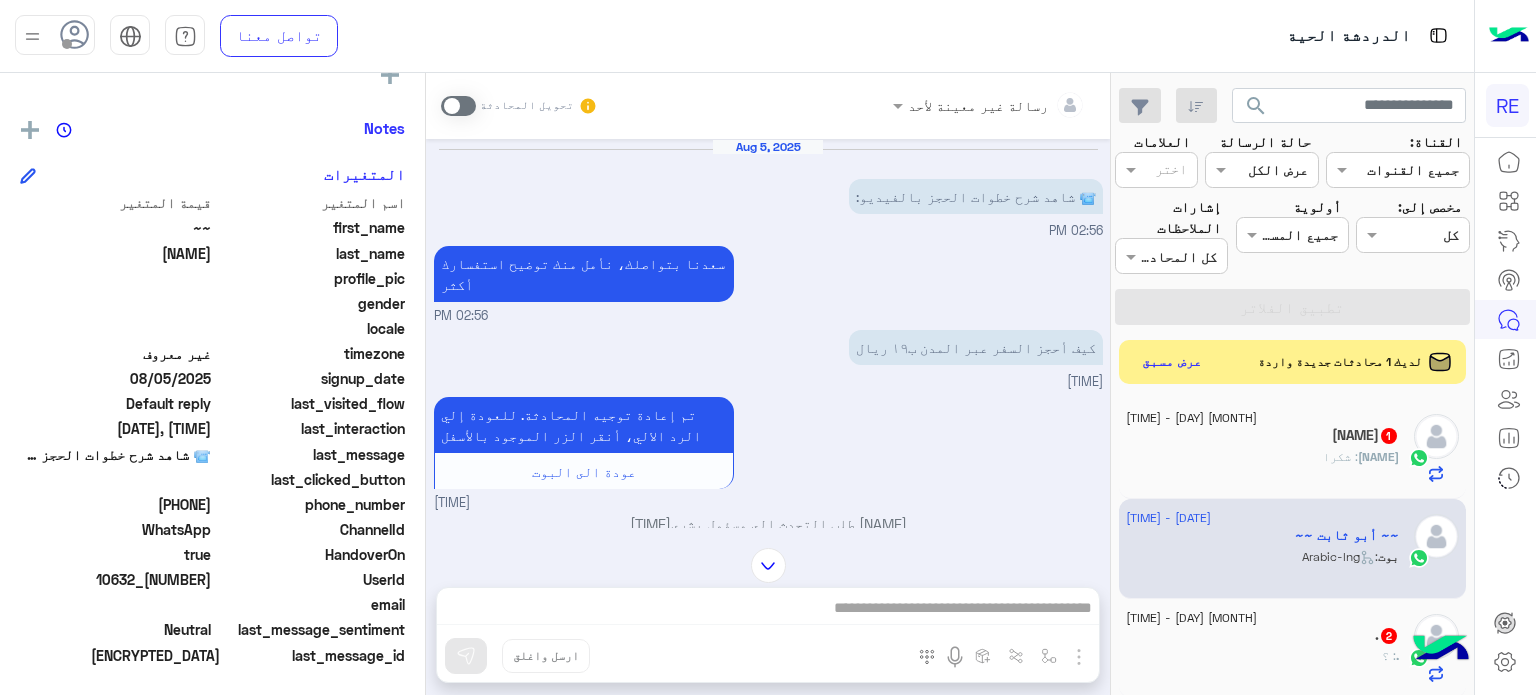 click on "رسالة غير معينة لأحد تحويل المحادثة     Aug 5, 2025  📹 شاهد شرح خطوات الحجز بالفيديو:   02:56 PM  سعدنا بتواصلك، نأمل منك توضيح استفسارك أكثر    02:56 PM  كيف أحجز السفر عبر المدن ب١٩ ريال   03:01 PM  تم إعادة توجيه المحادثة. للعودة إلي الرد الالي، أنقر الزر الموجود بالأسفل  عودة الى البوت     03:01 PM   ~~ أبو ثابت ~~ طلب التحدث إلى مسؤول بشري   03:01 PM       قام {{agentName}} بتحويل المحادثة إلى فريق {{teamName}} Zahraa Alfadhl   03:01 PM       عودة الى البوت    03:02 PM
اهلًا بك في تطبيق رحلة 👋
Welcome to Rehla  👋
من فضلك أختر لغة التواصل
Please choose your preferred Language
English   عربي     03:02 PM   ~~ أبو ثابت ~~ غادر المحادثة   03:02 PM       عربي    03:02 PM" at bounding box center [768, 388] 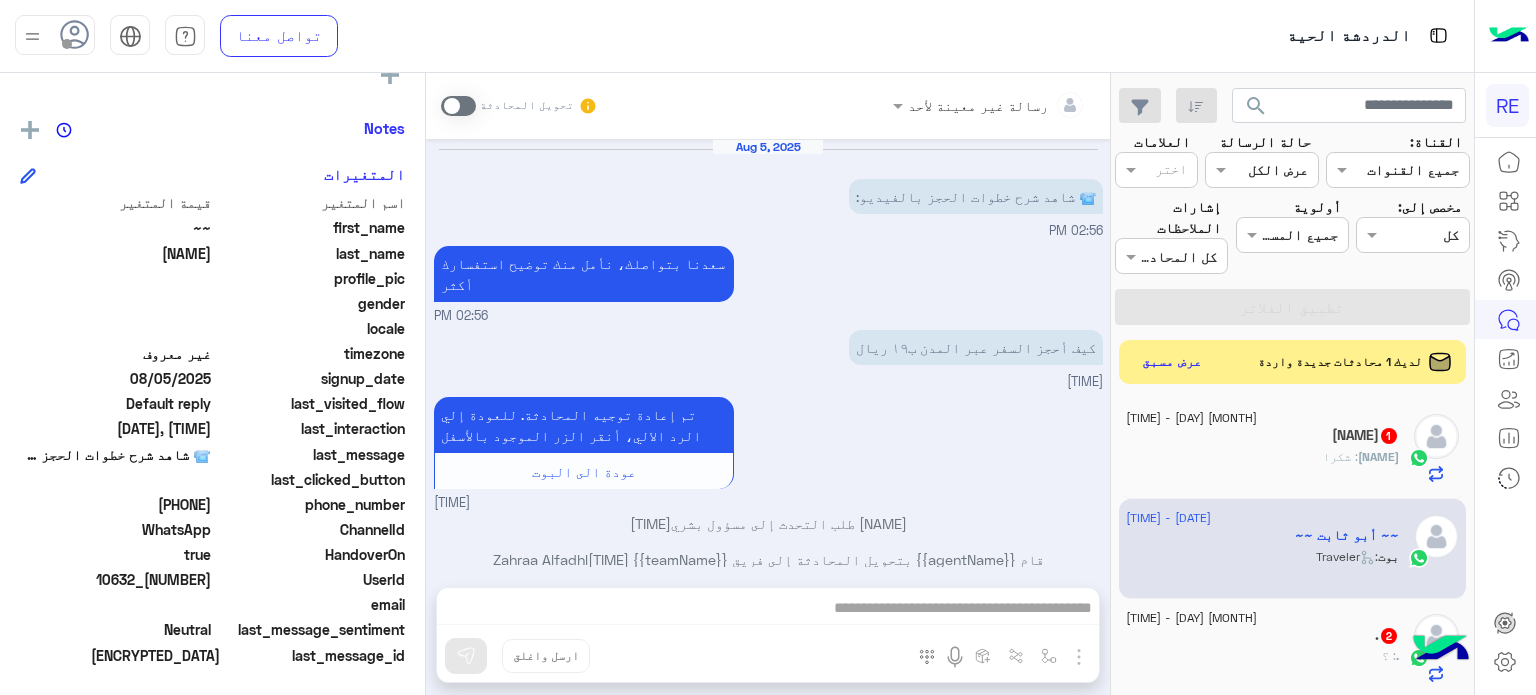 scroll, scrollTop: 1144, scrollLeft: 0, axis: vertical 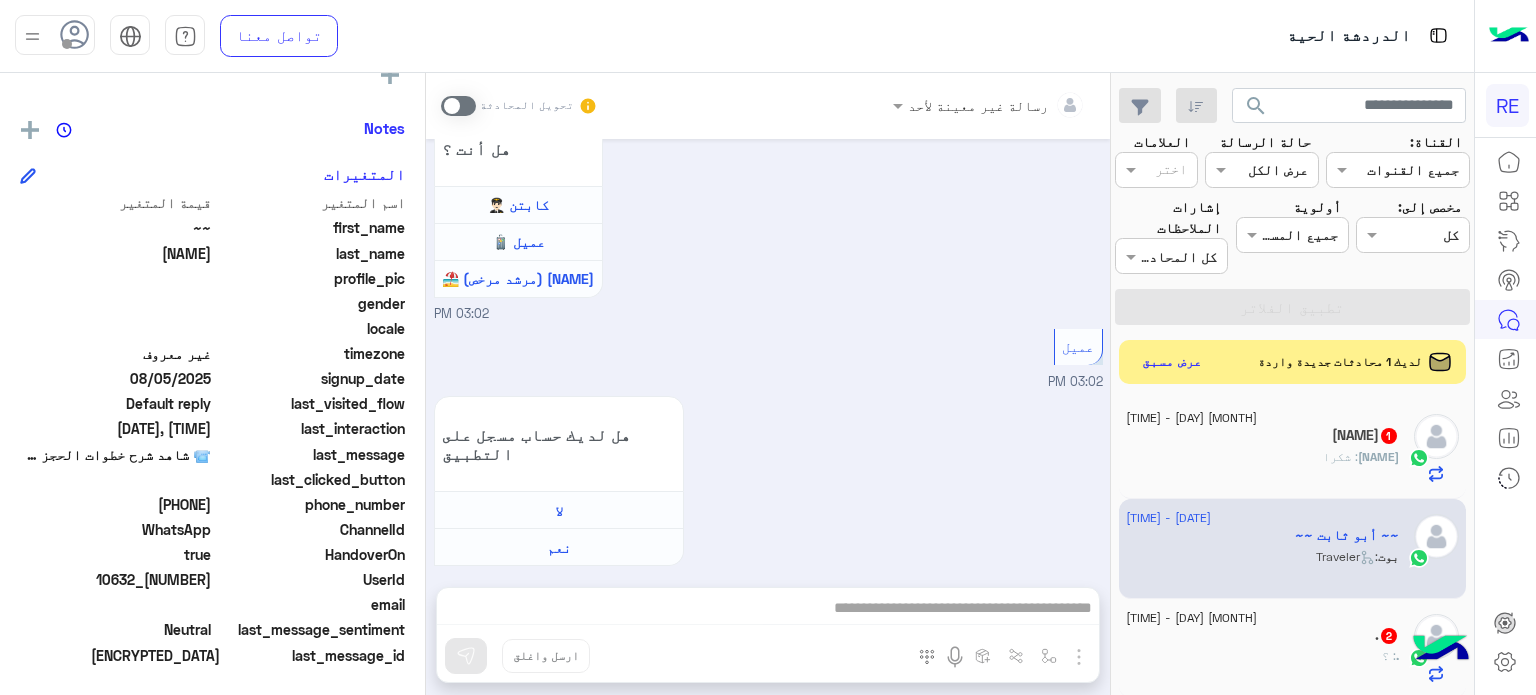 click at bounding box center [458, 106] 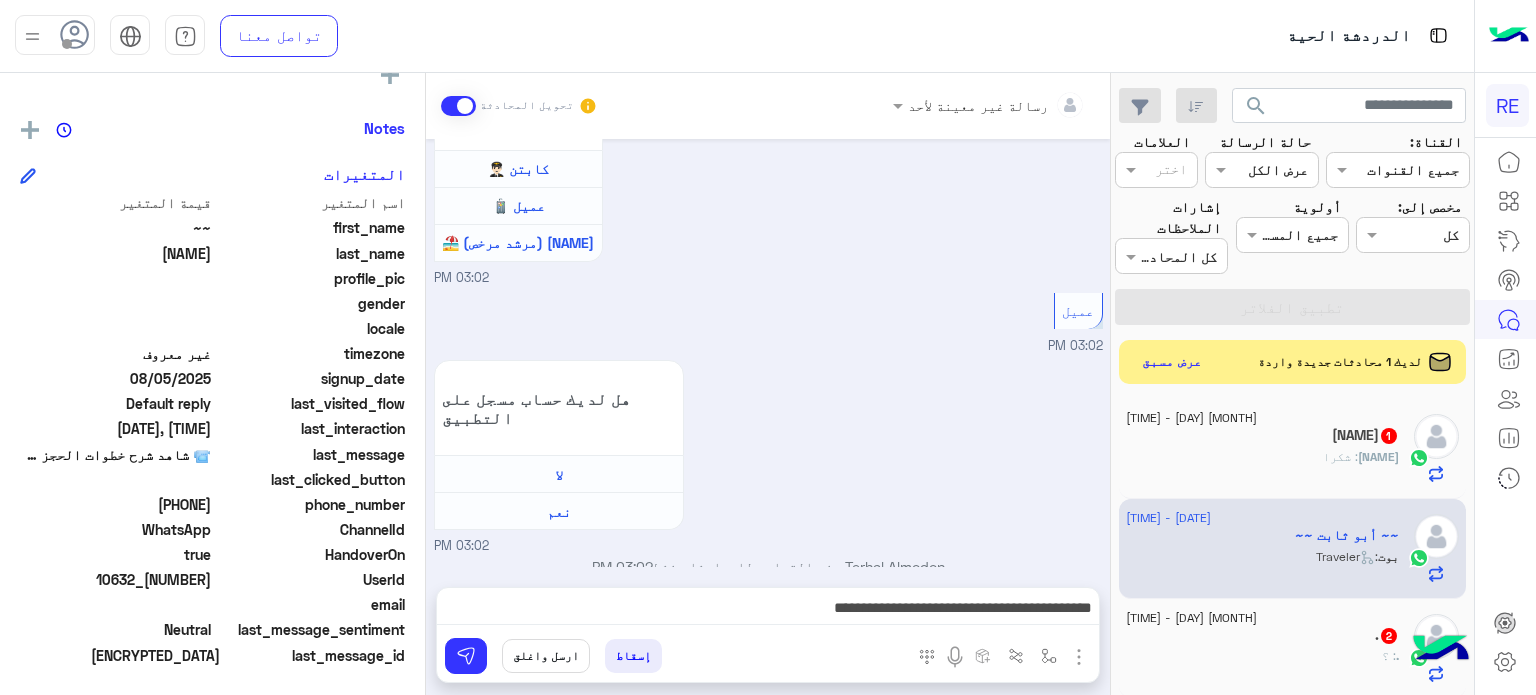 scroll, scrollTop: 1247, scrollLeft: 0, axis: vertical 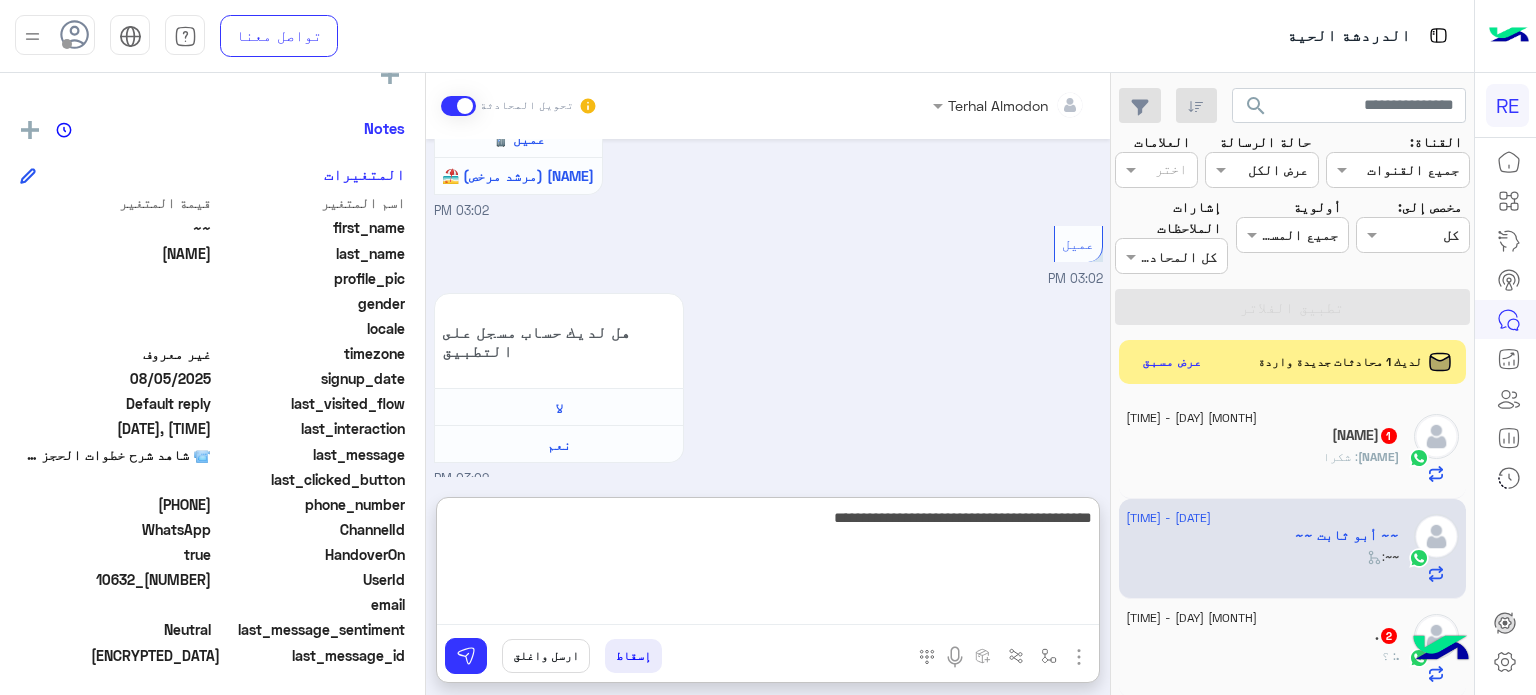 click on "**********" at bounding box center (768, 565) 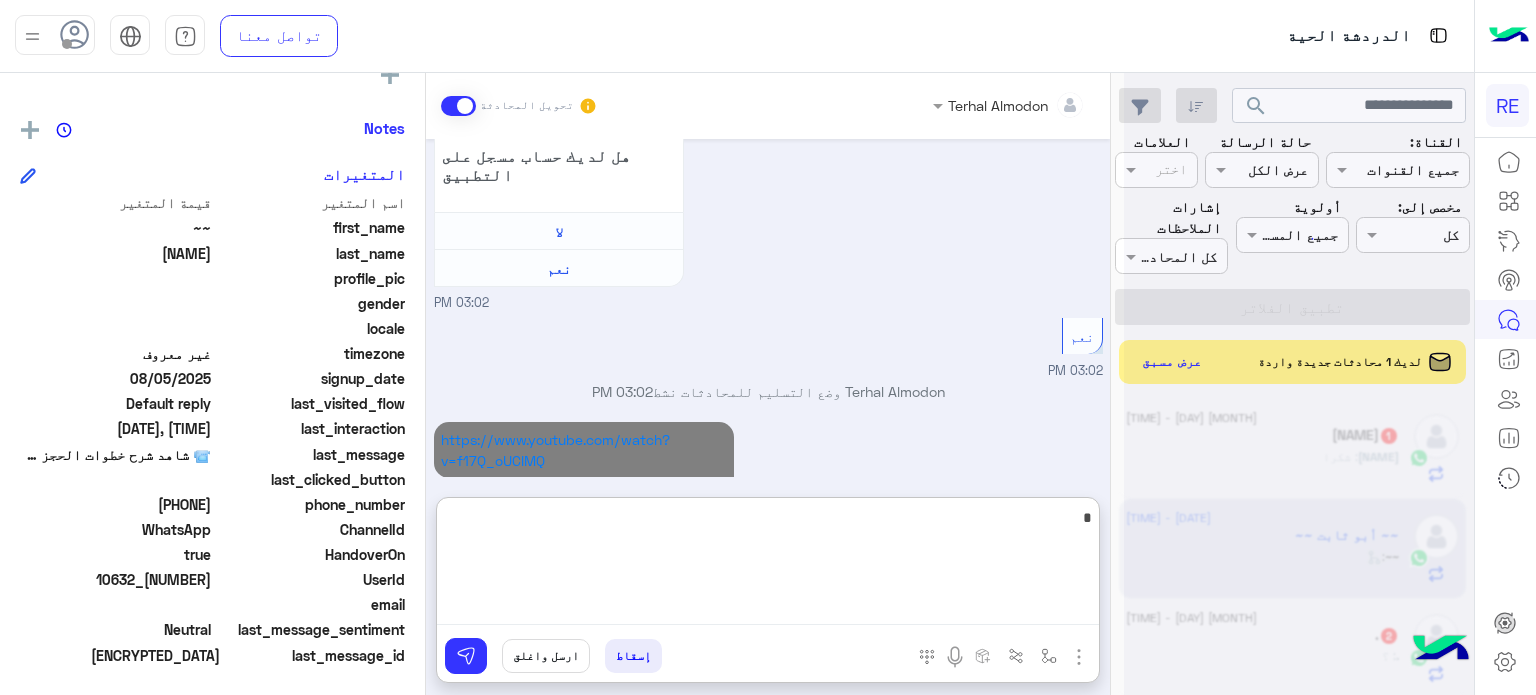 scroll, scrollTop: 1495, scrollLeft: 0, axis: vertical 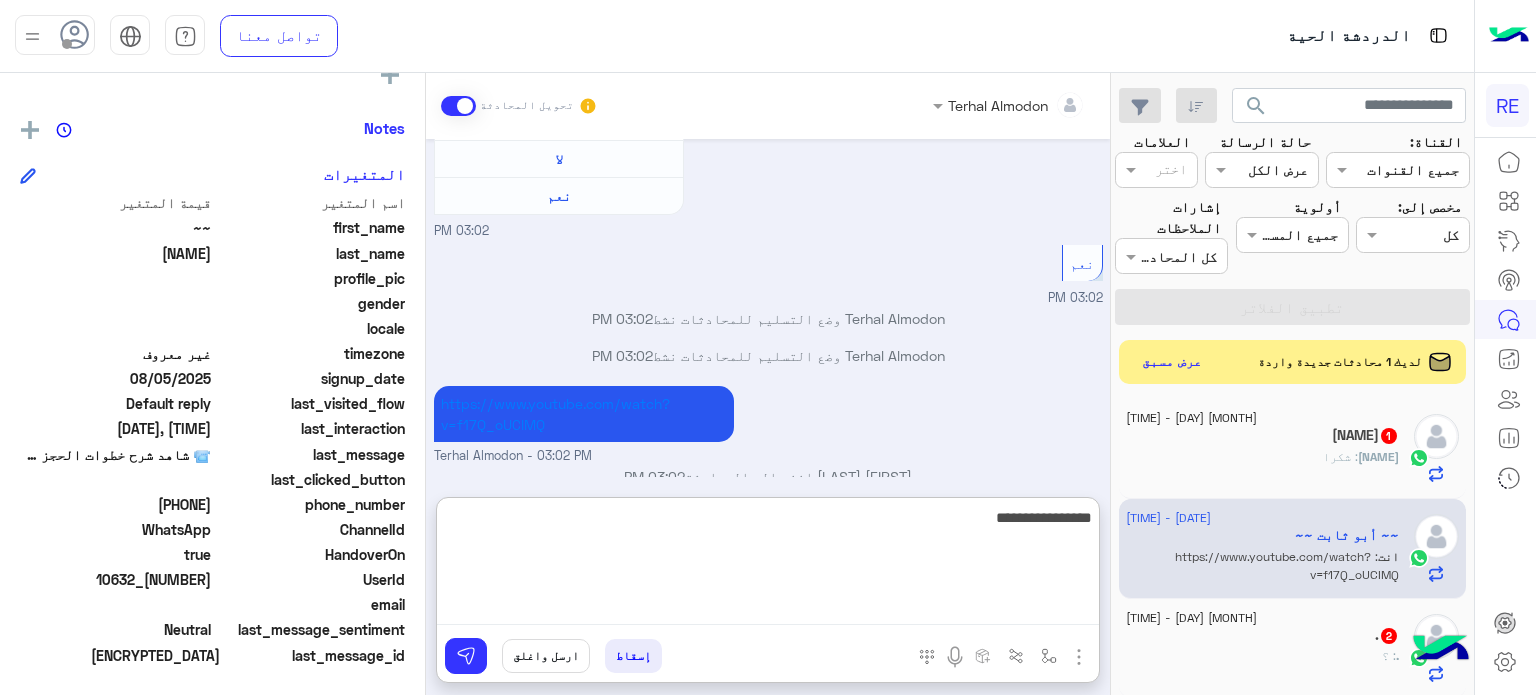 type on "**********" 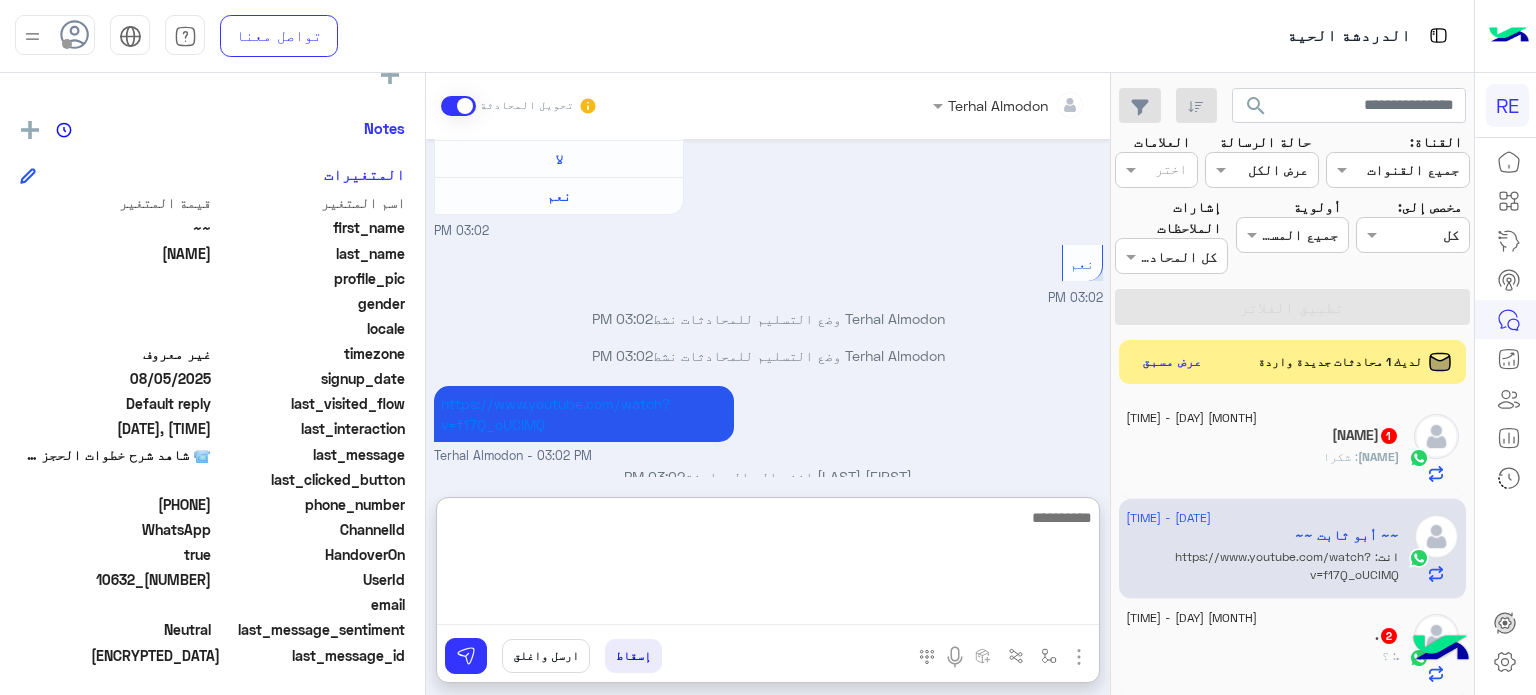 scroll, scrollTop: 1595, scrollLeft: 0, axis: vertical 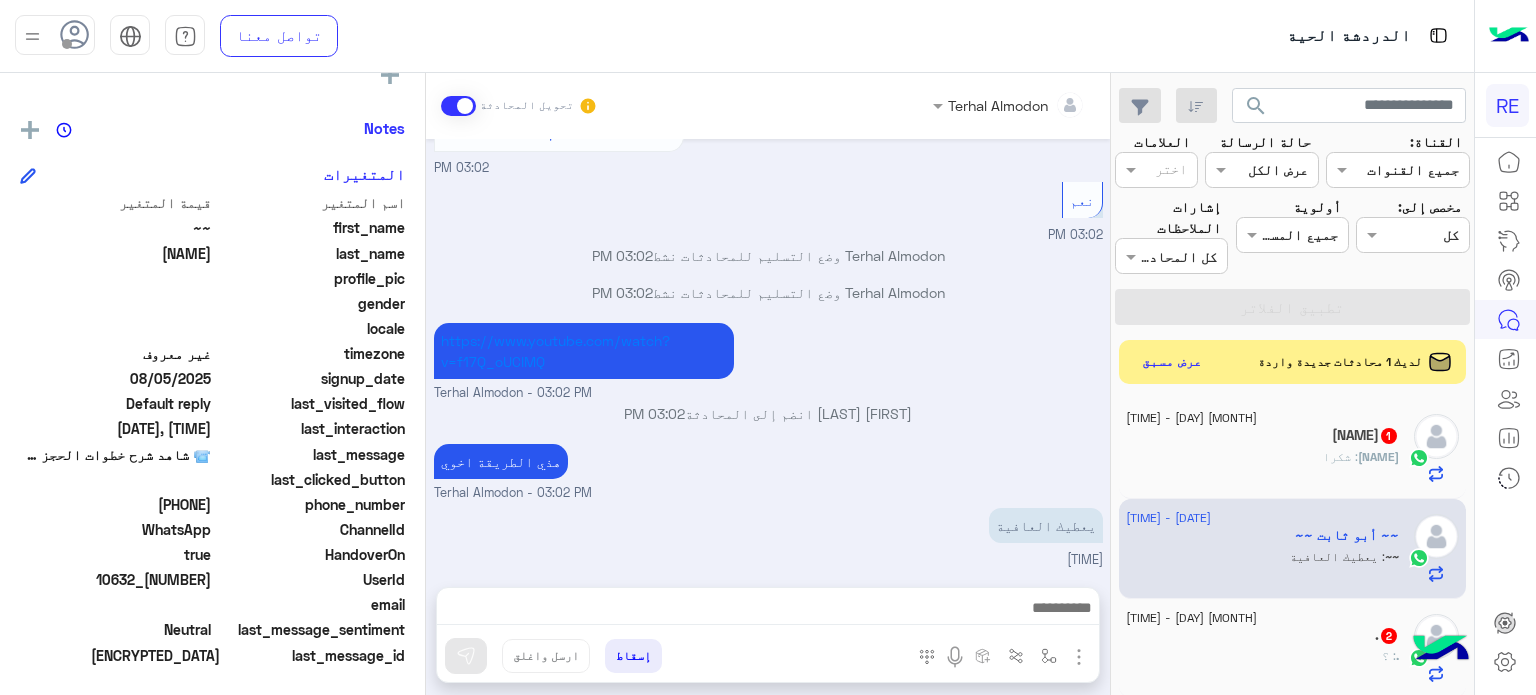 click on "suliman : شكرا" 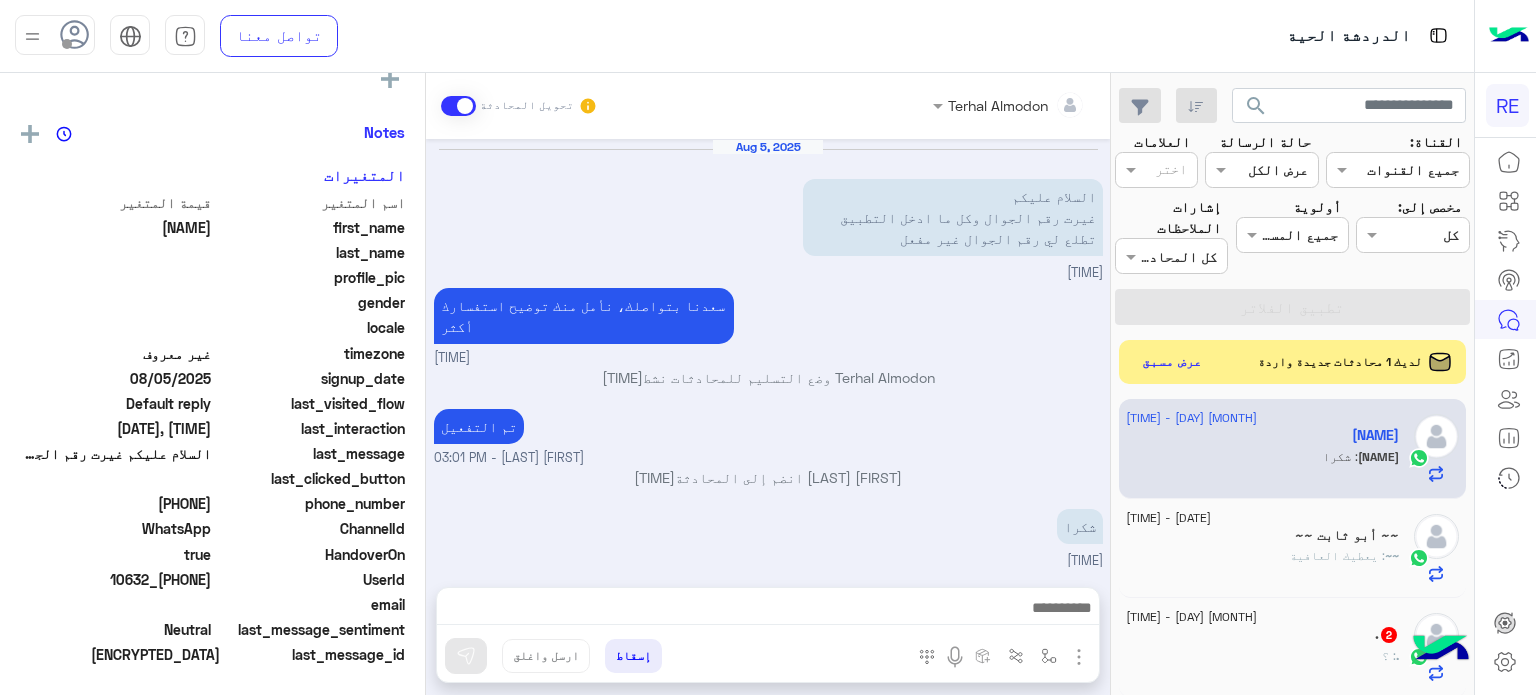scroll, scrollTop: 380, scrollLeft: 0, axis: vertical 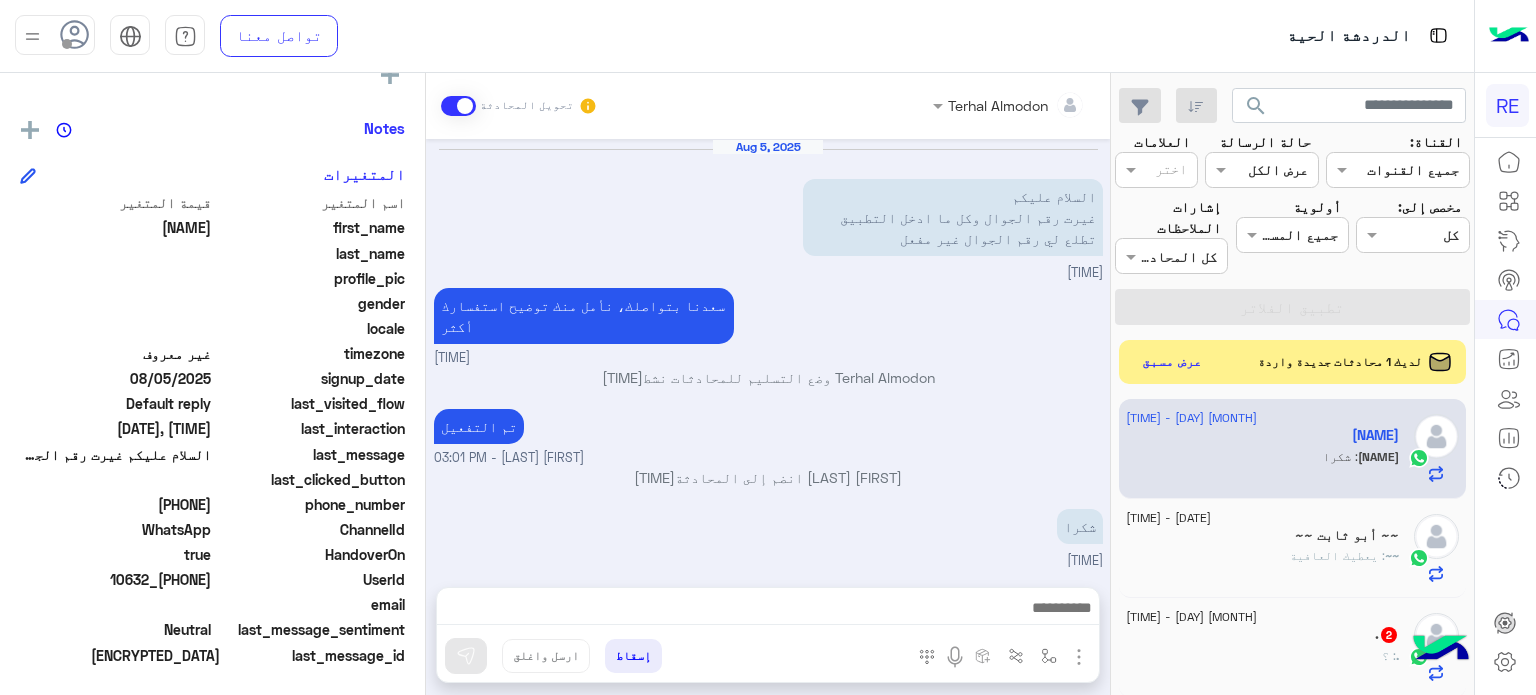 click on ".   2" 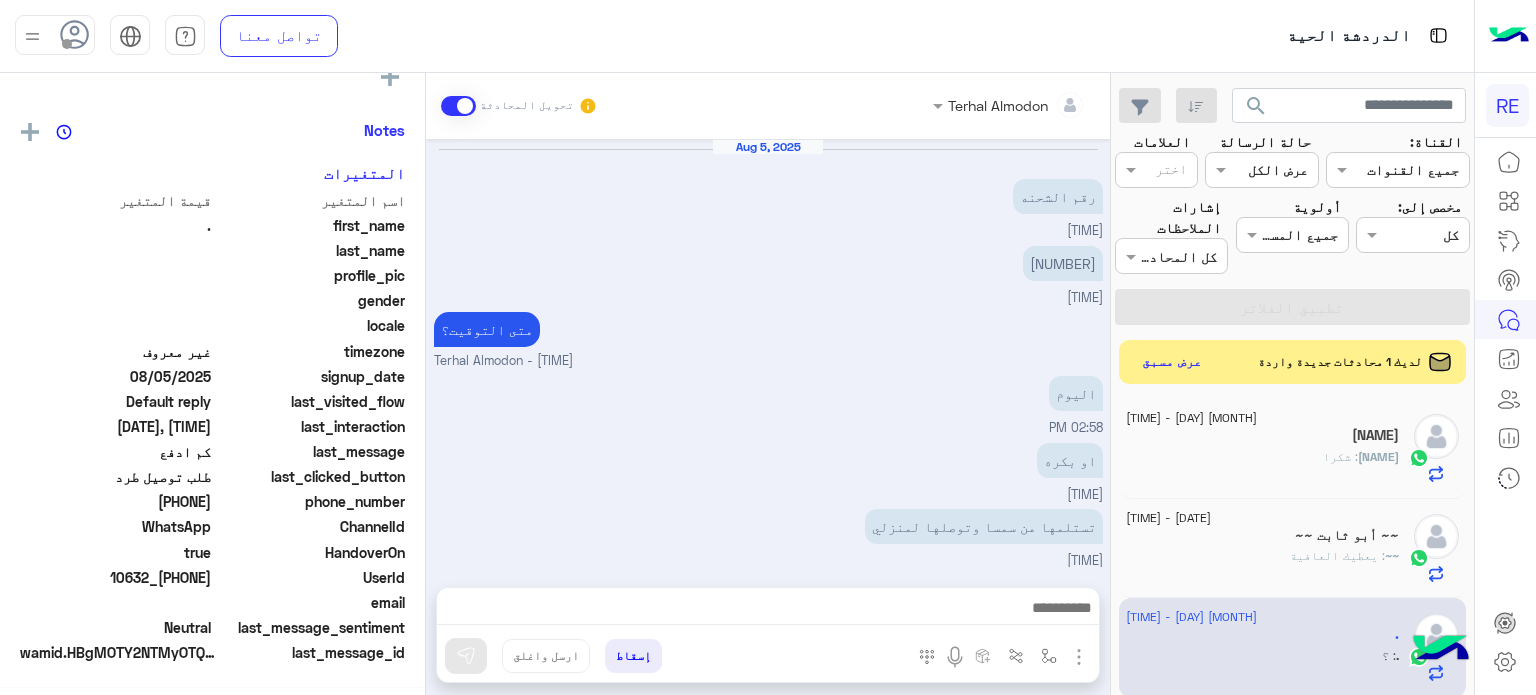 scroll, scrollTop: 376, scrollLeft: 0, axis: vertical 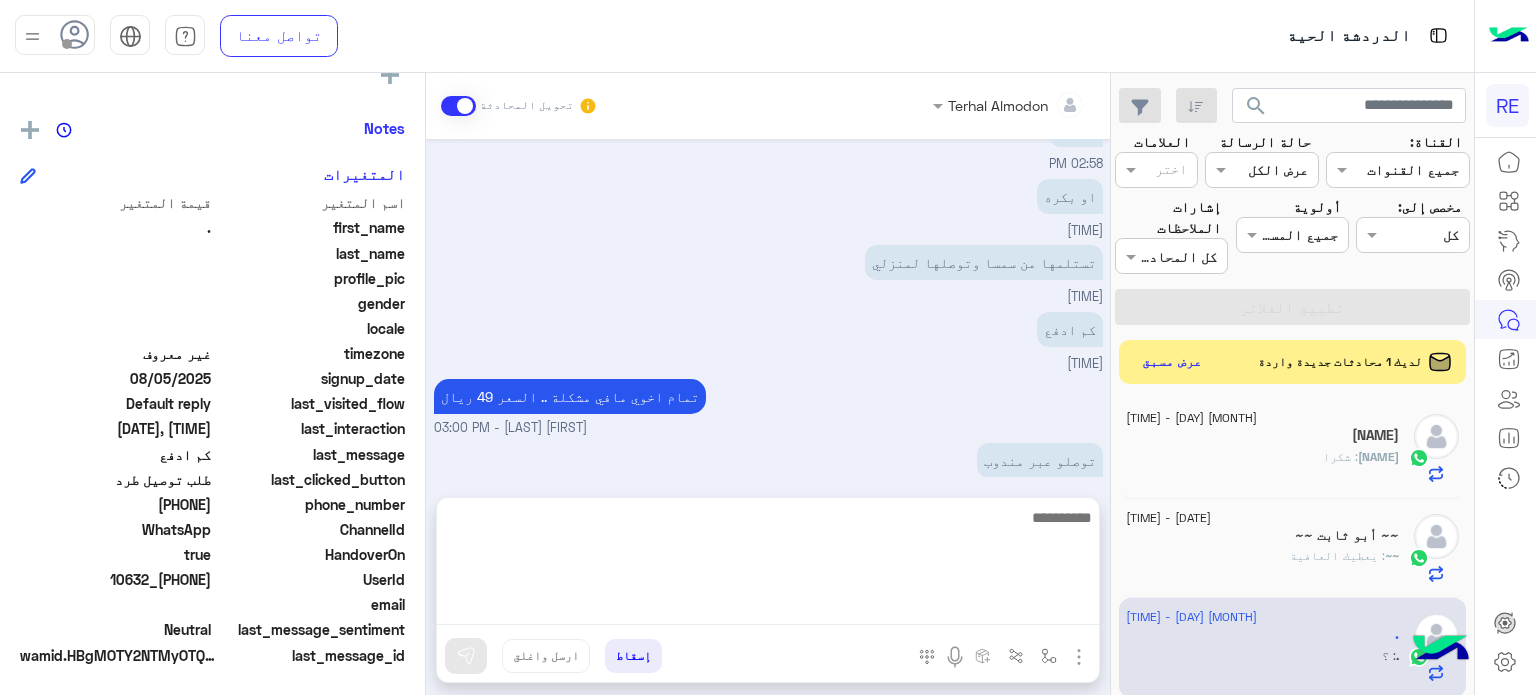click at bounding box center (768, 565) 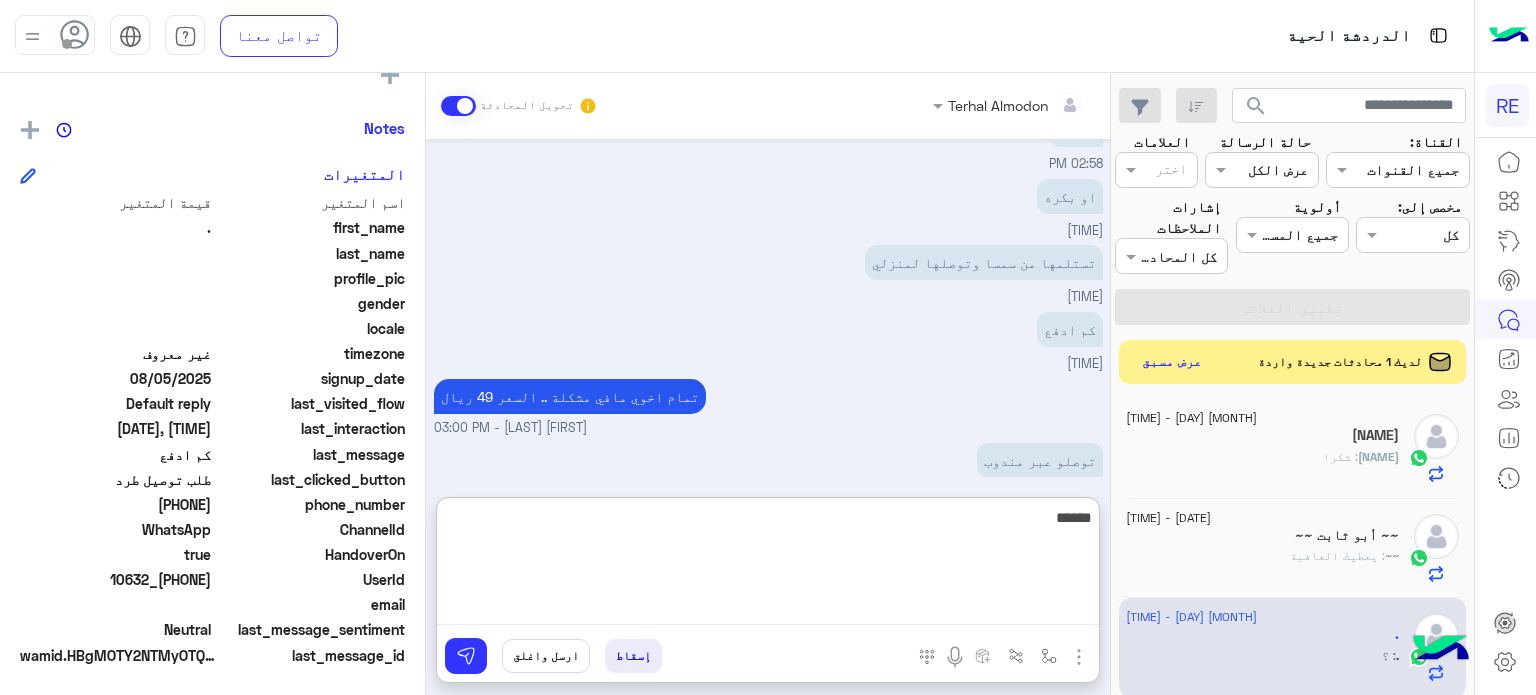type on "******" 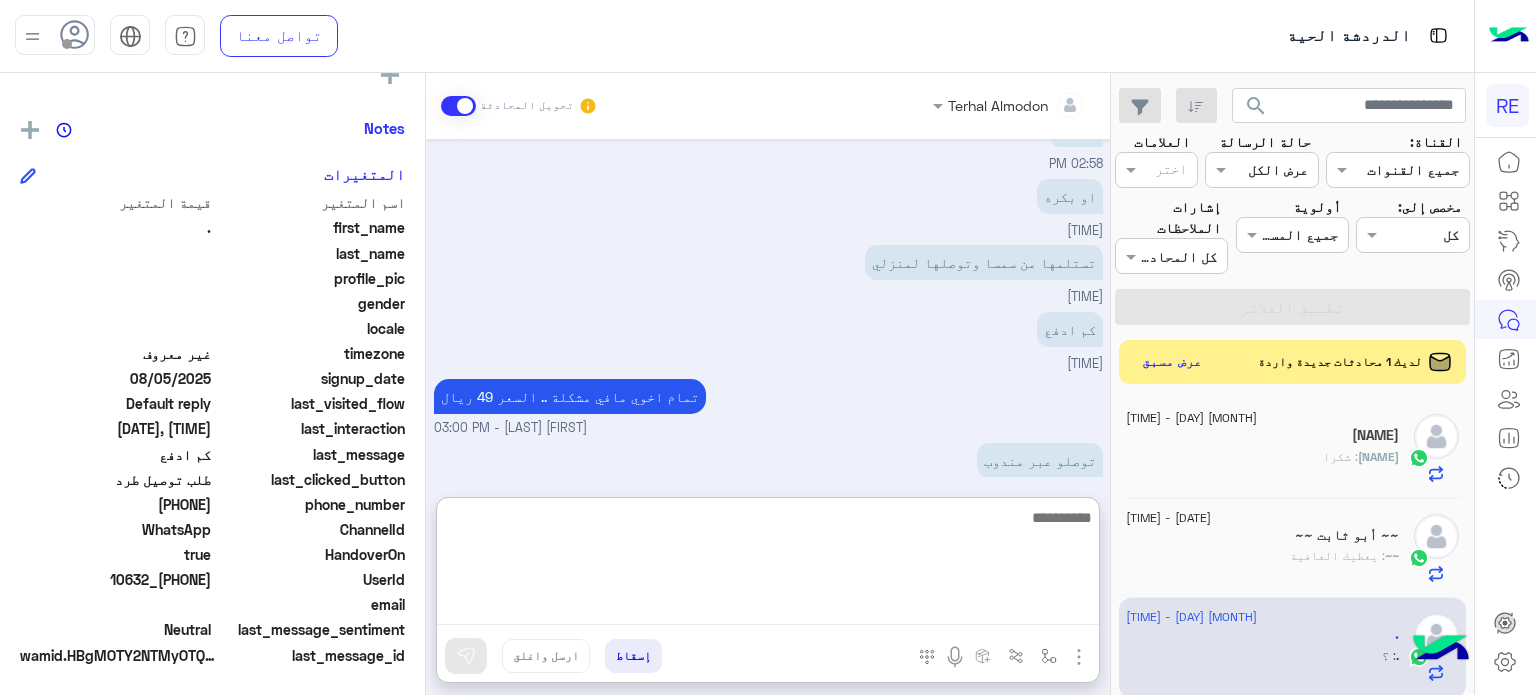 scroll, scrollTop: 419, scrollLeft: 0, axis: vertical 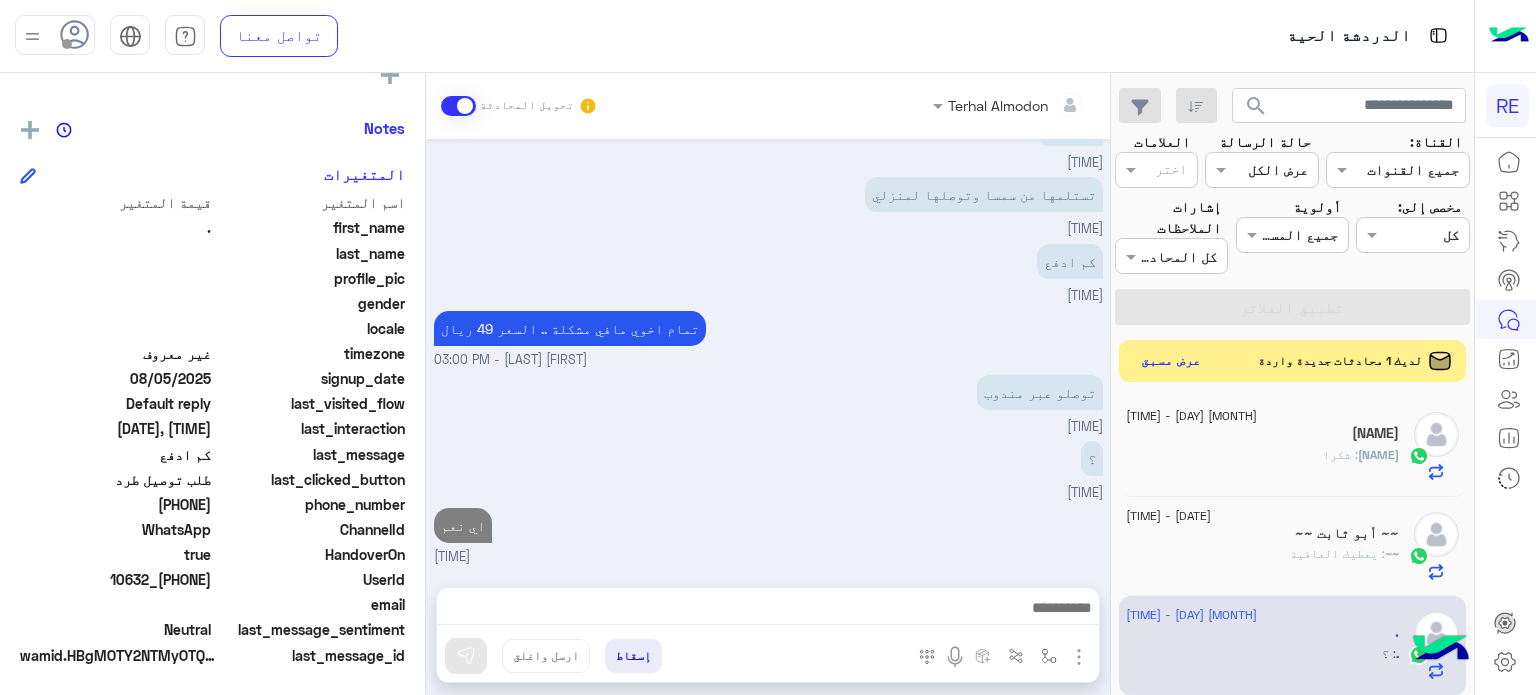 click on "عرض مسبق" 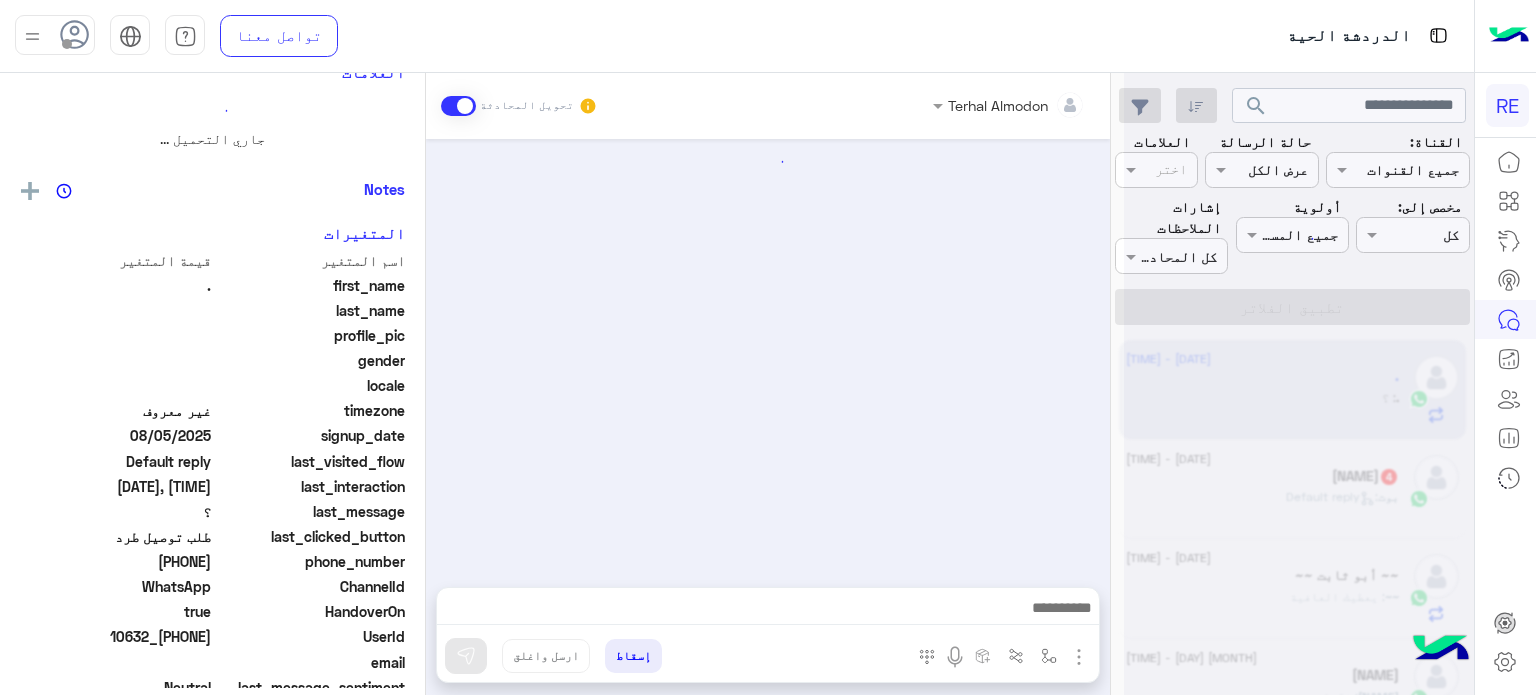 scroll, scrollTop: 0, scrollLeft: 0, axis: both 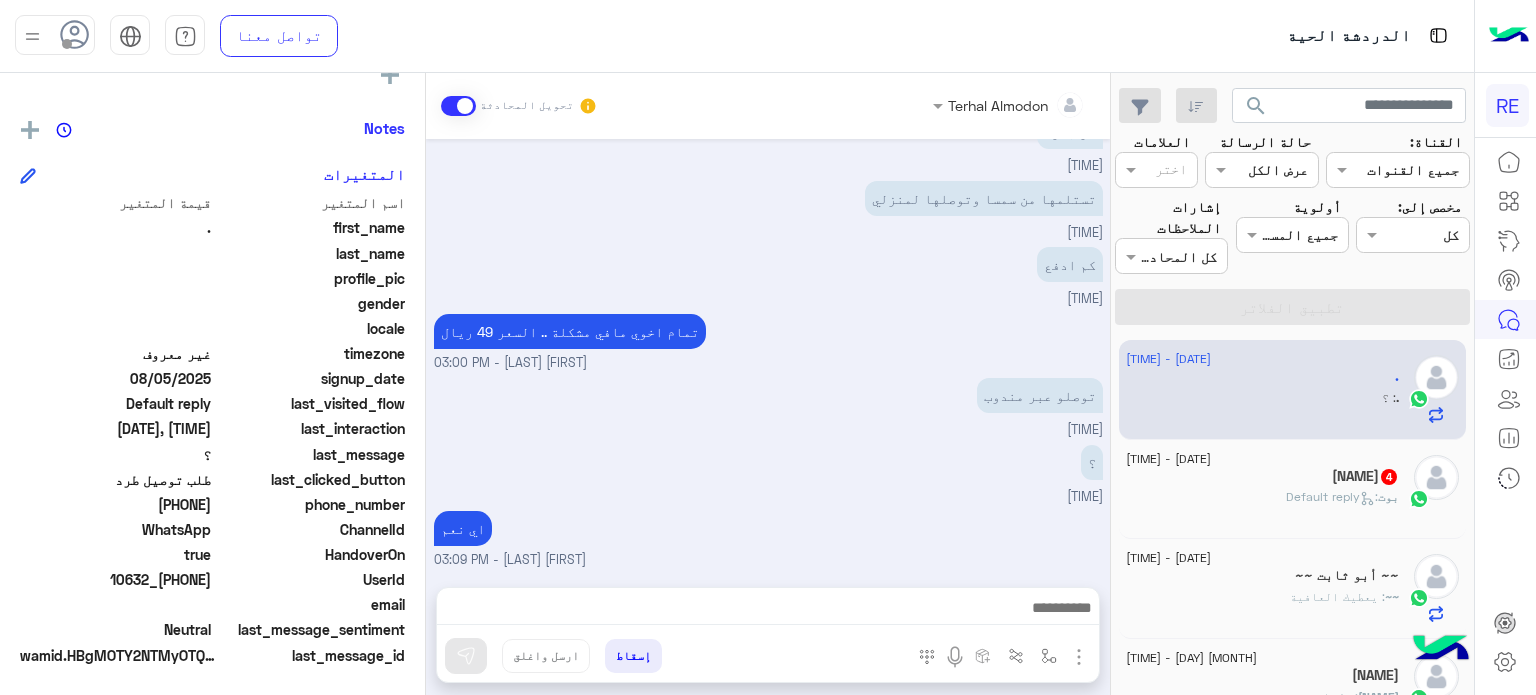 click on "[NAME]  4" 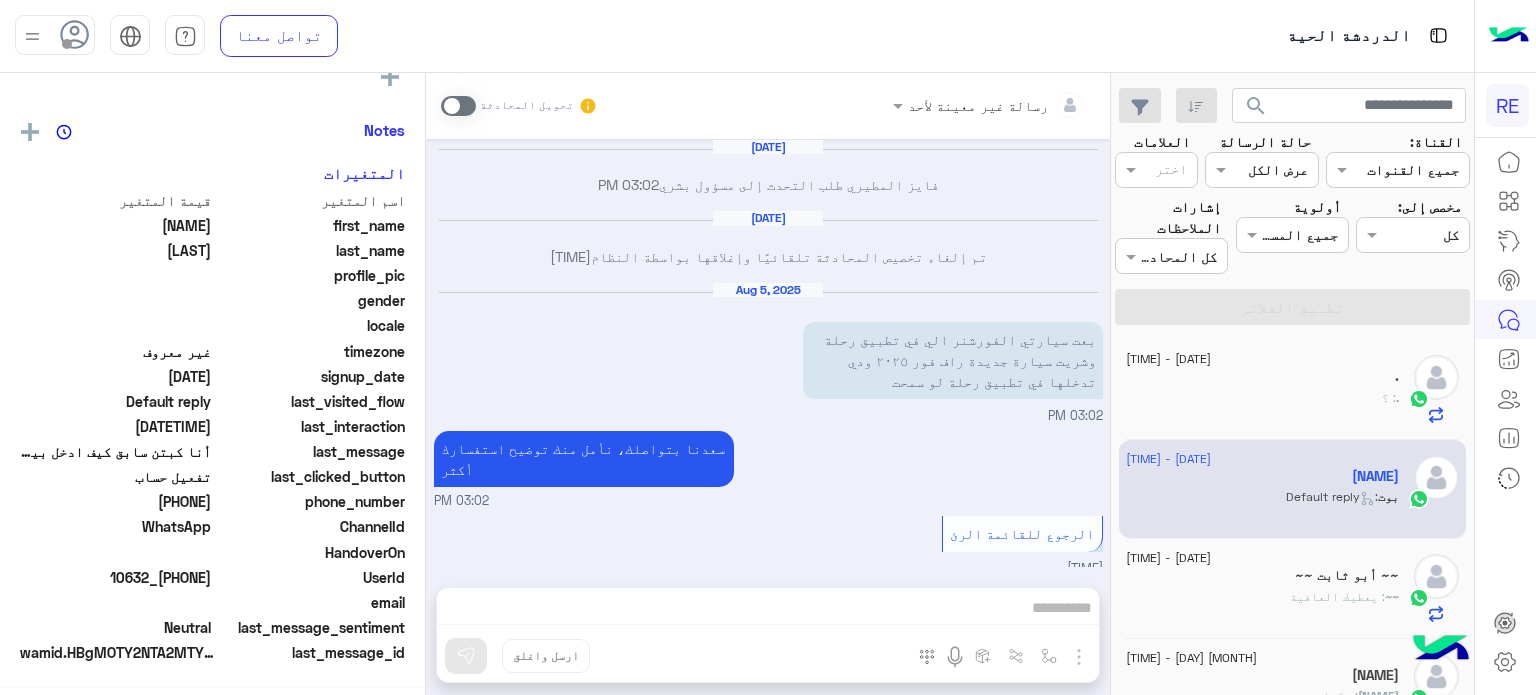 scroll, scrollTop: 376, scrollLeft: 0, axis: vertical 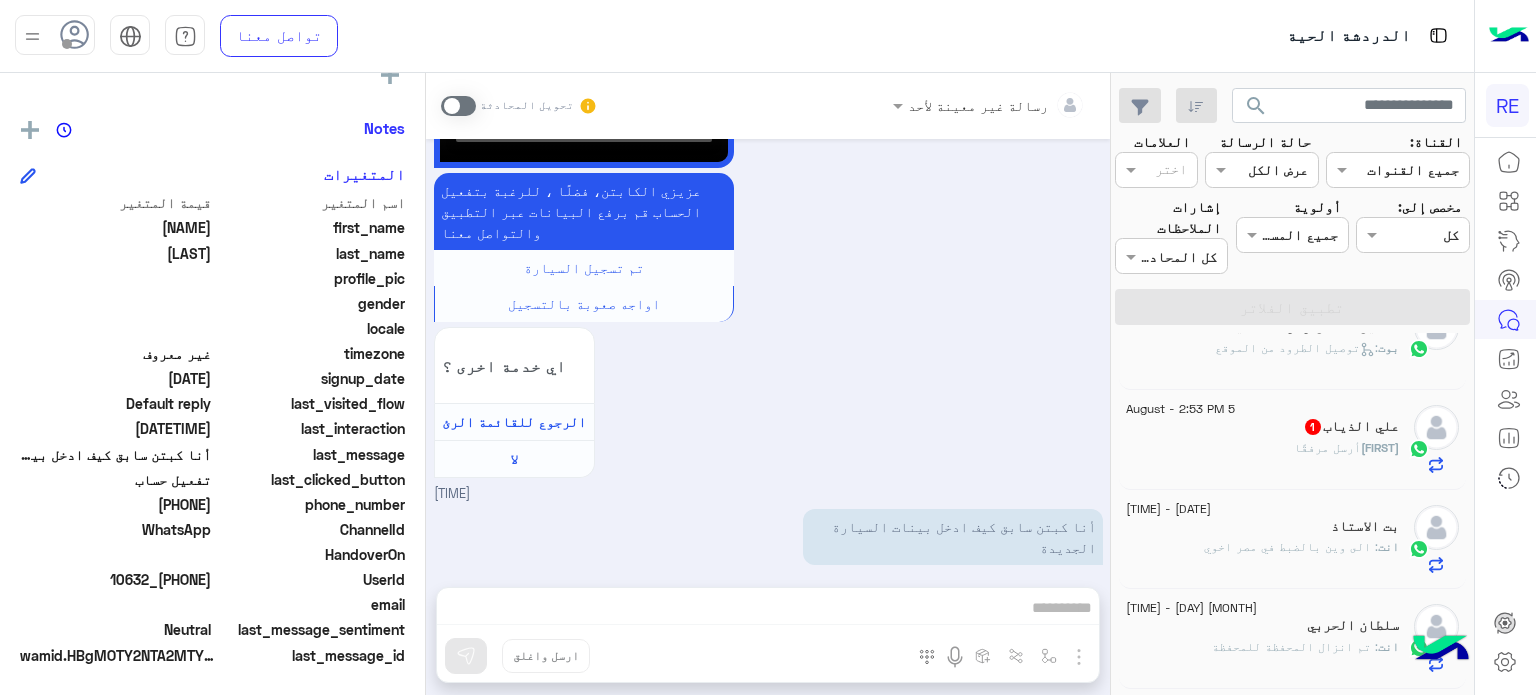 click on "[NAME]  1" 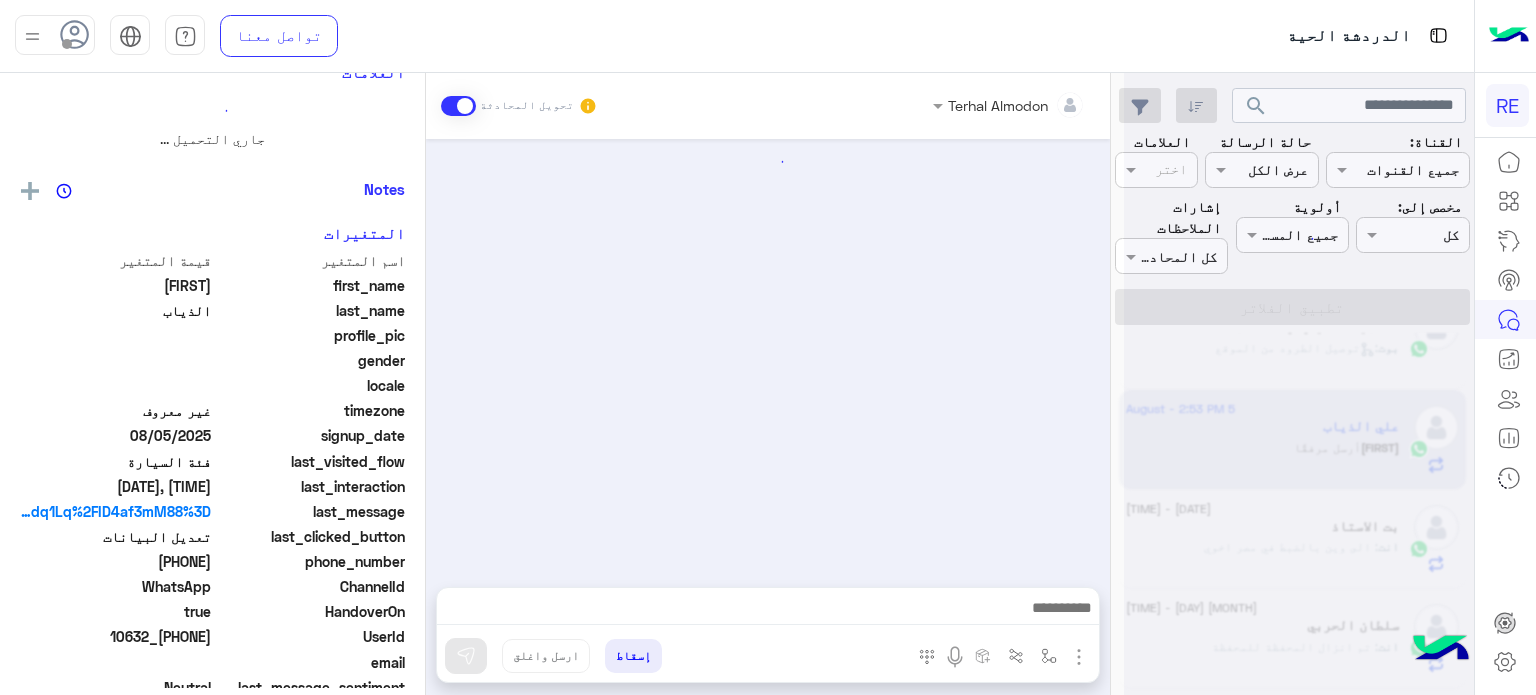 scroll, scrollTop: 0, scrollLeft: 0, axis: both 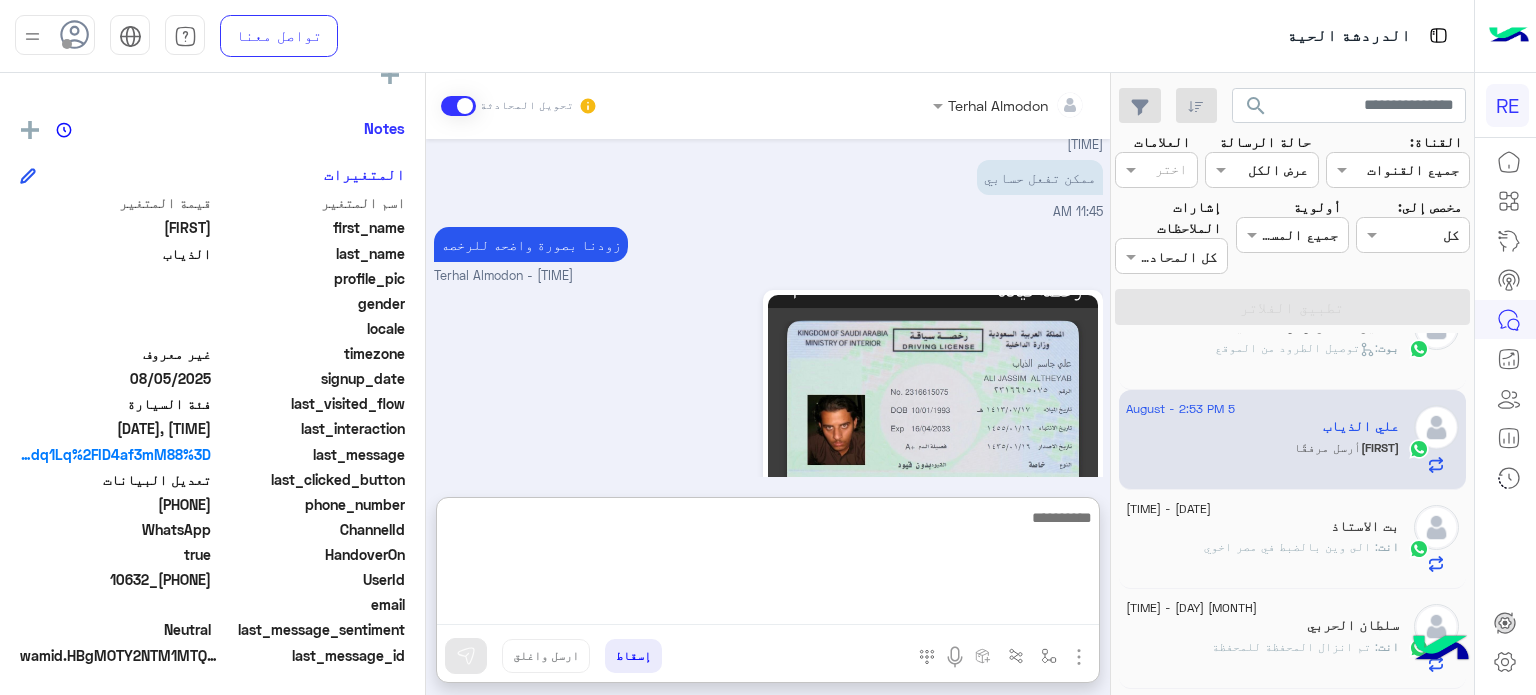 click at bounding box center (768, 565) 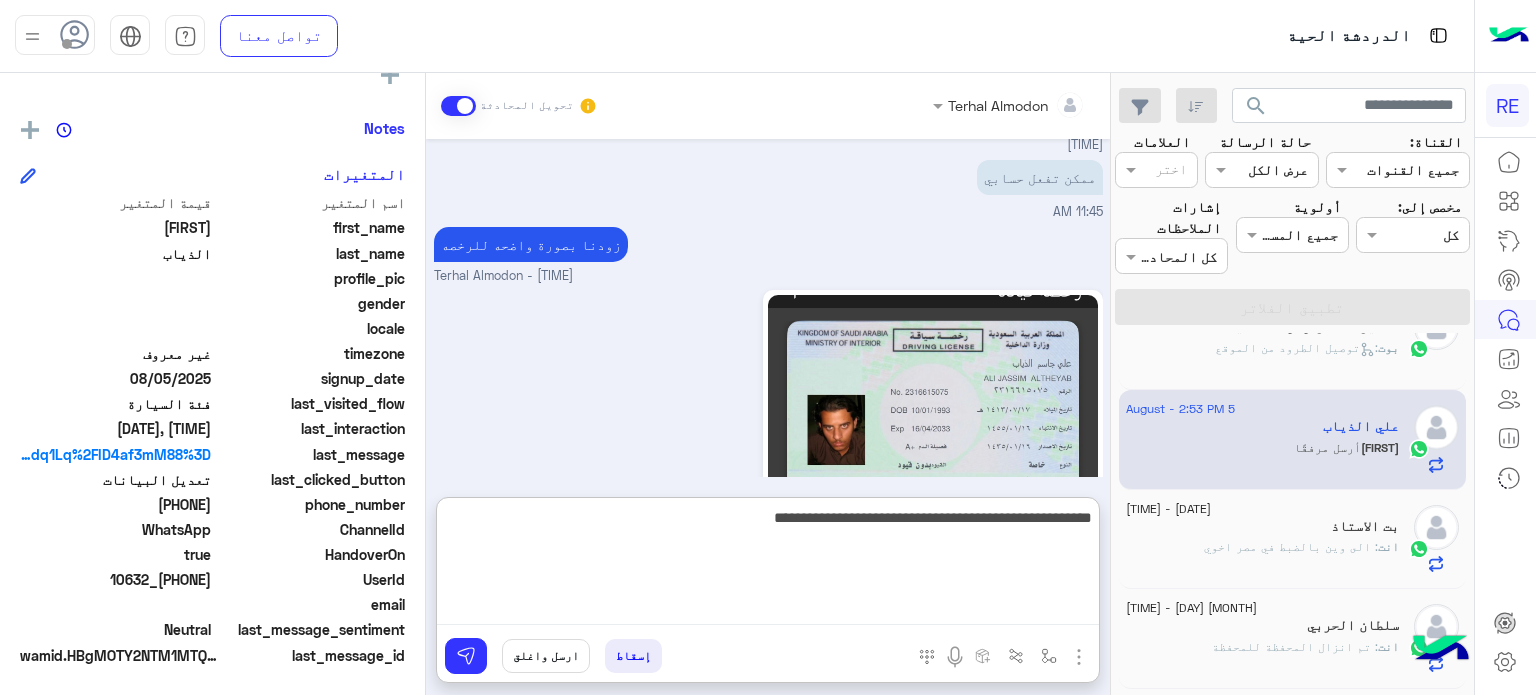 type on "**********" 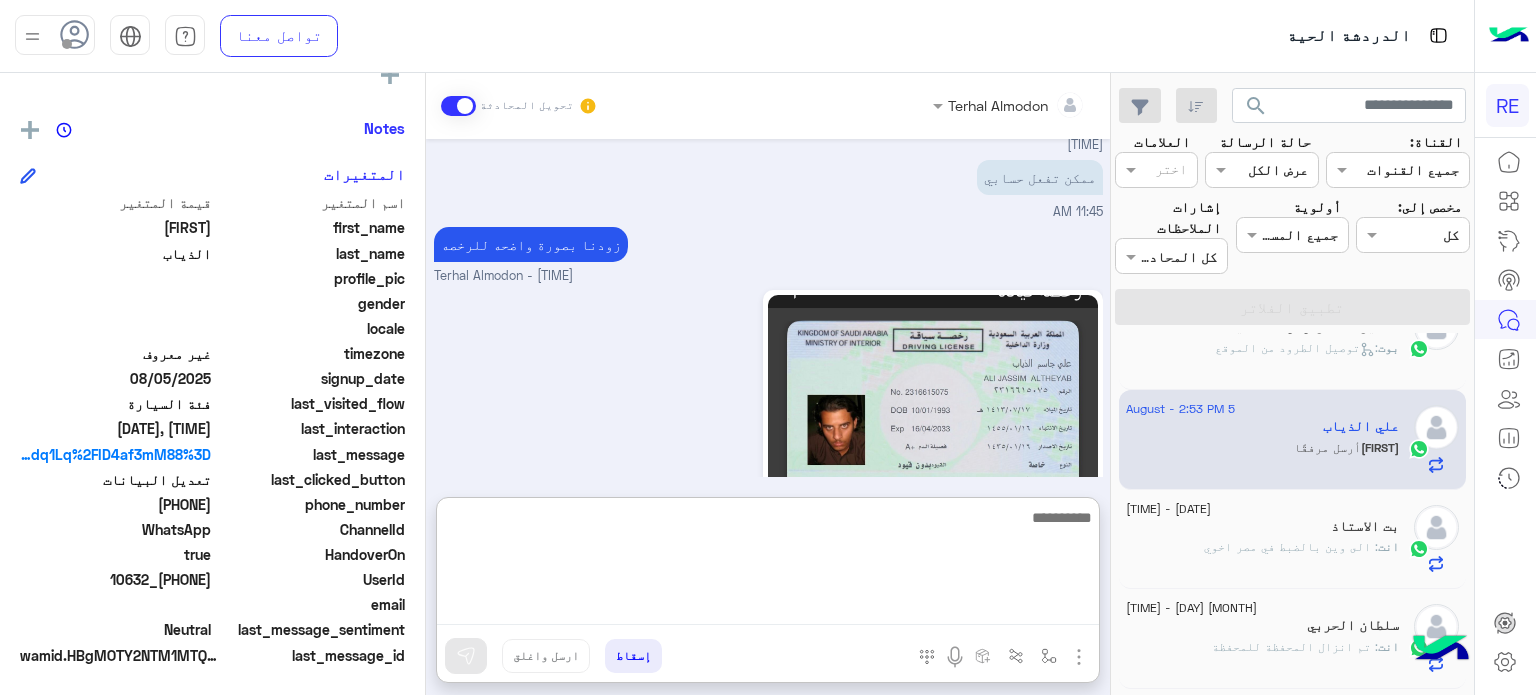 scroll, scrollTop: 1093, scrollLeft: 0, axis: vertical 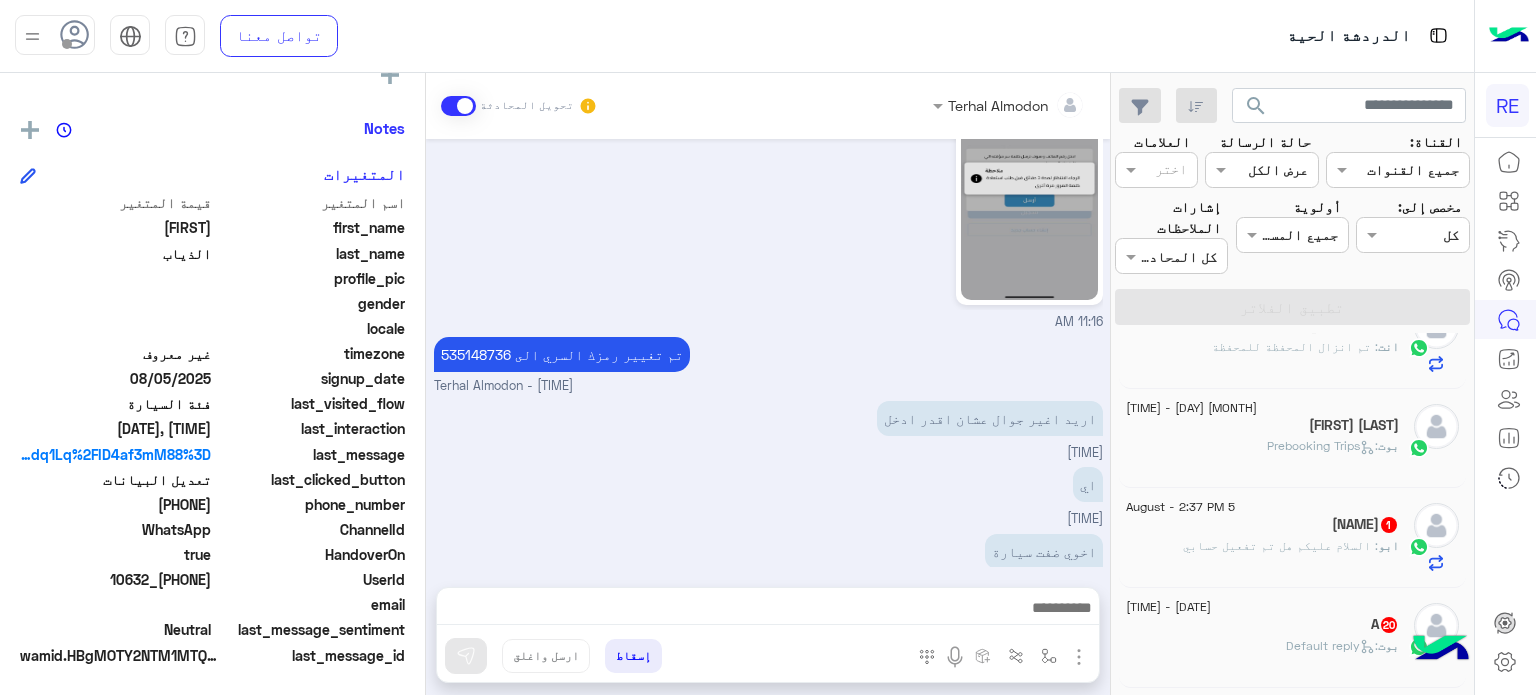 click on ": السلام عليكم هل تم تفعيل حسابي" 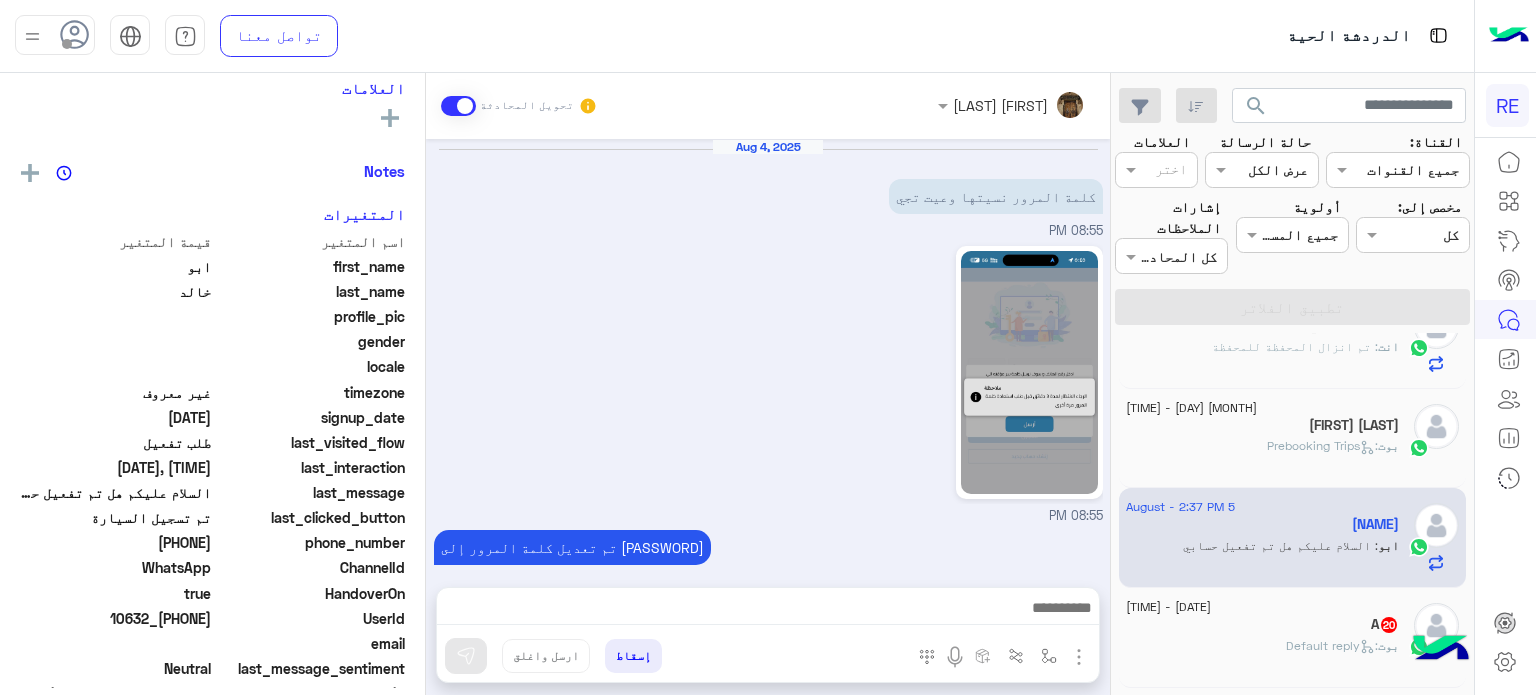 scroll, scrollTop: 376, scrollLeft: 0, axis: vertical 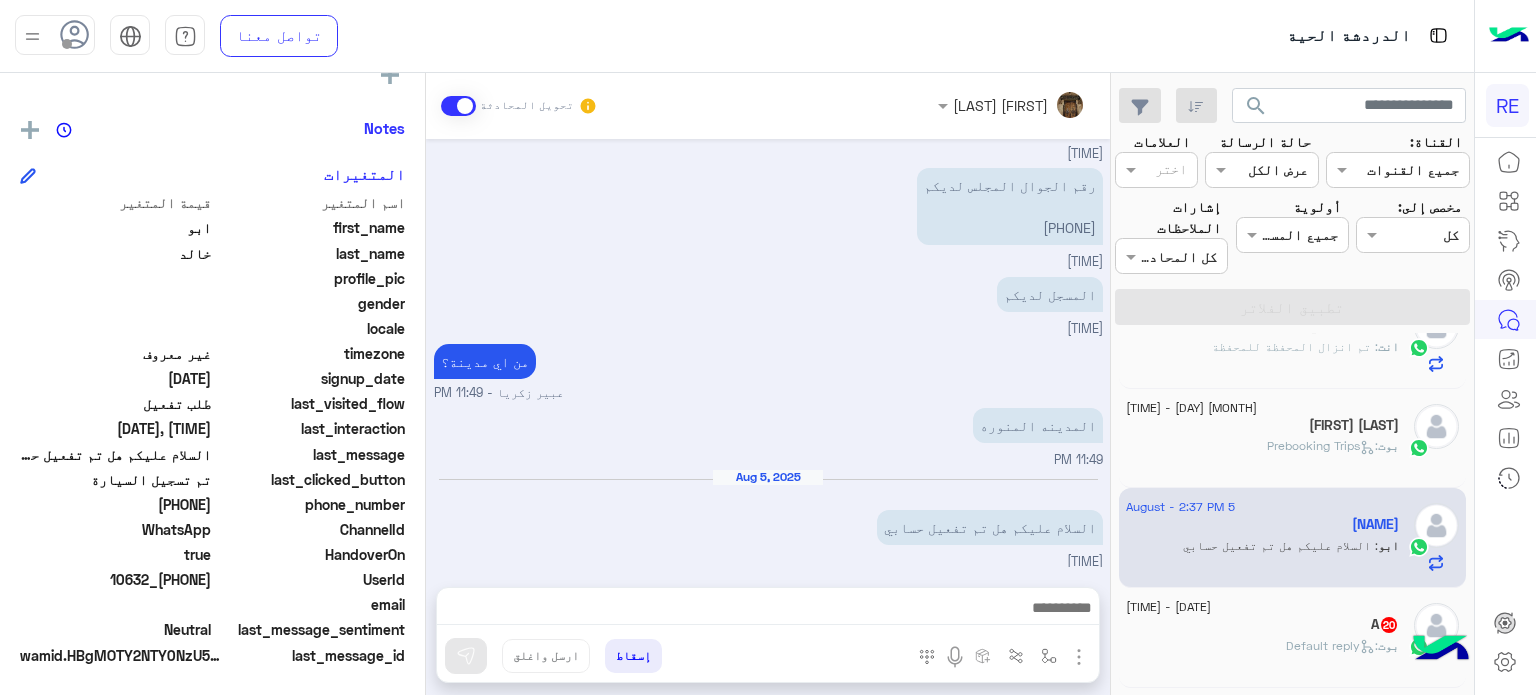 drag, startPoint x: 217, startPoint y: 580, endPoint x: 196, endPoint y: 579, distance: 21.023796 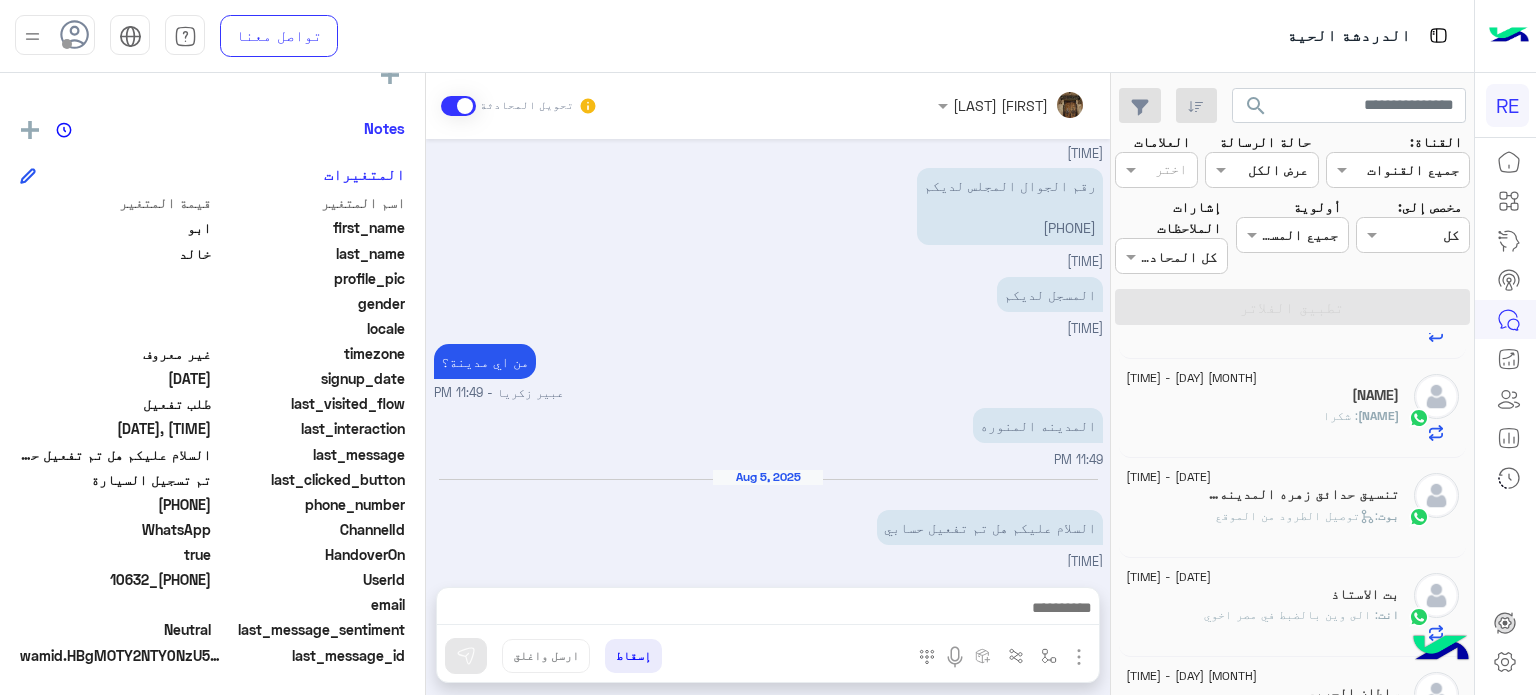 scroll, scrollTop: 0, scrollLeft: 0, axis: both 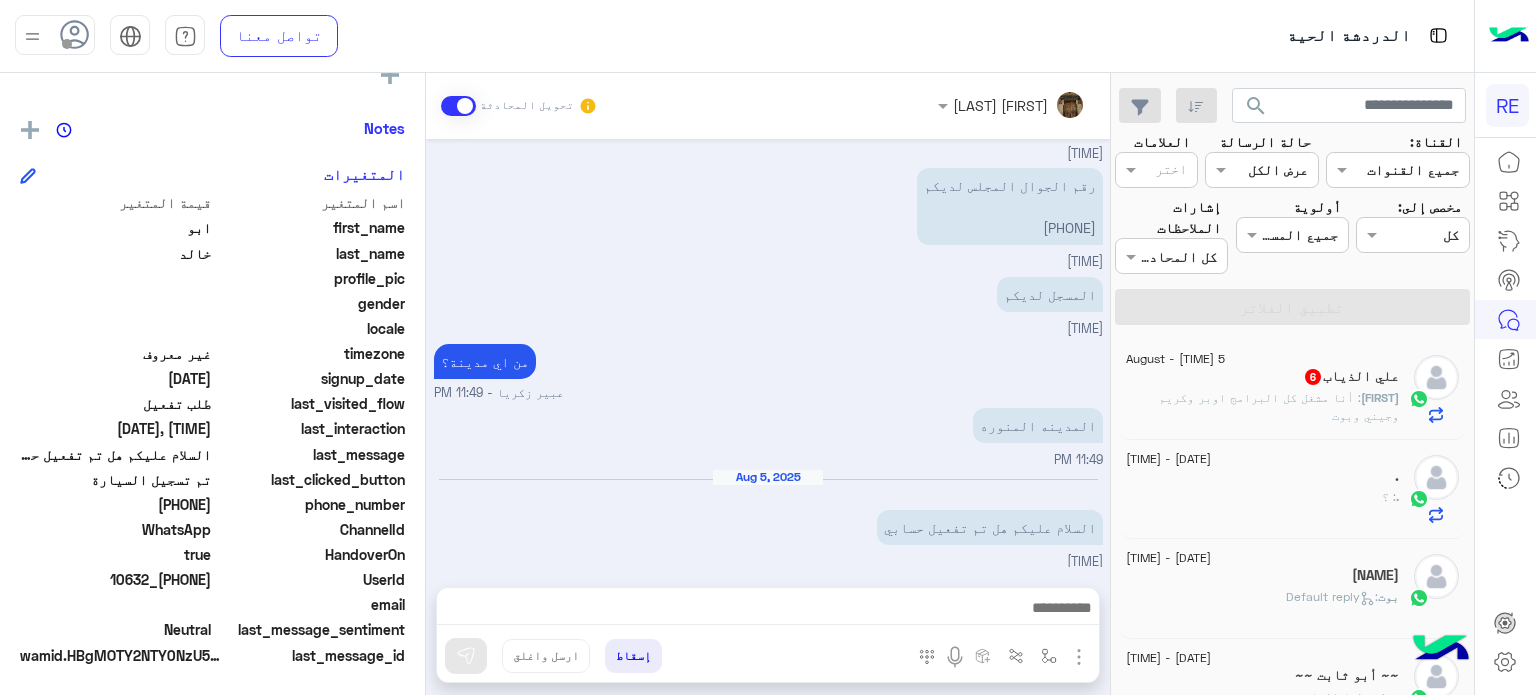 click on ": أنا مشغل كل البرامج اوبر وكريم وجيني وبوت" 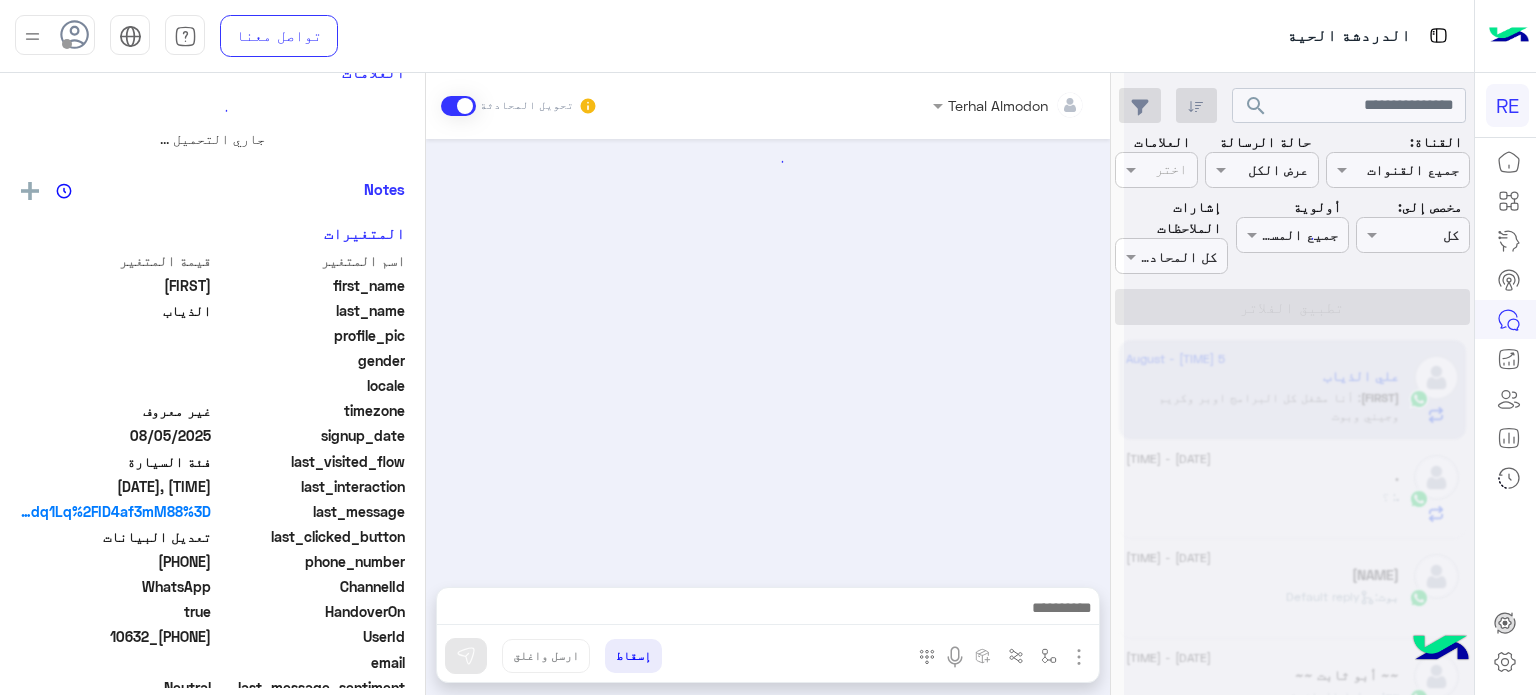 scroll, scrollTop: 0, scrollLeft: 0, axis: both 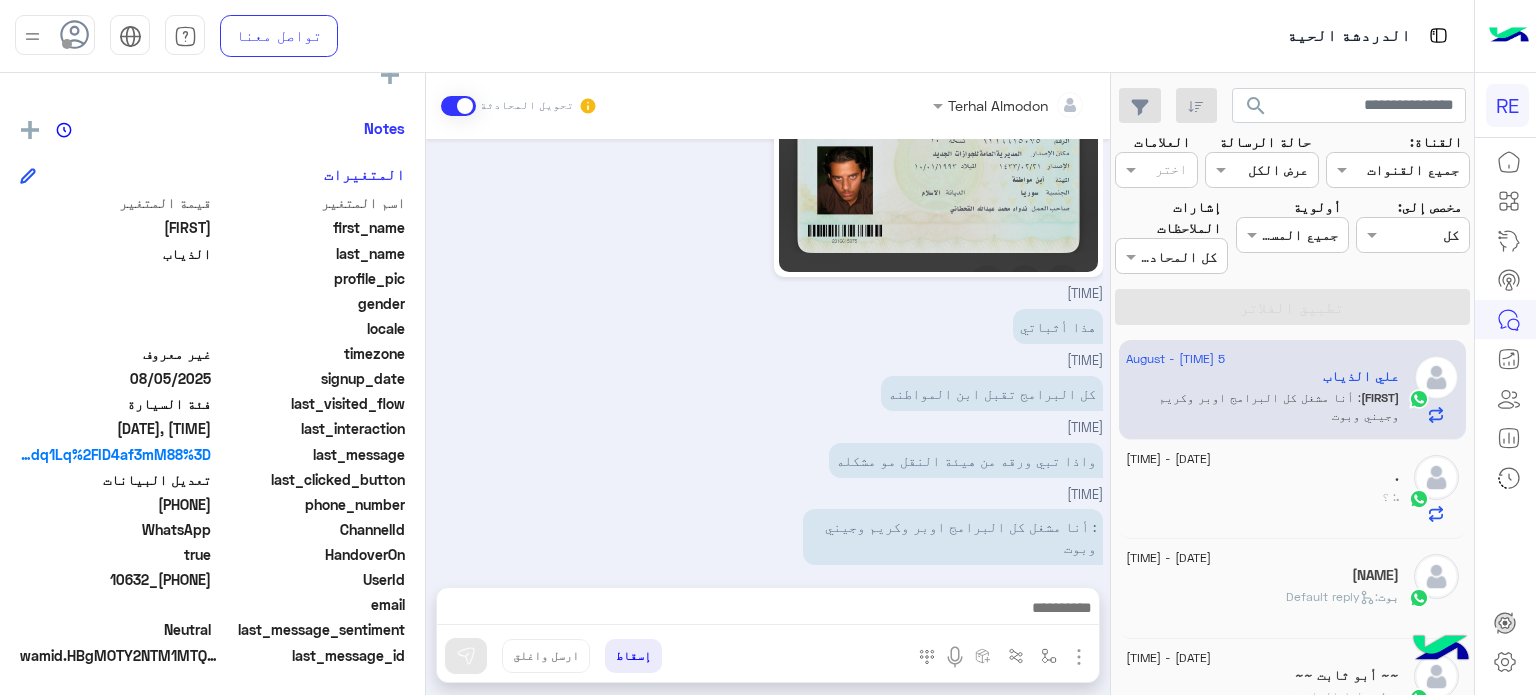 click at bounding box center [768, 613] 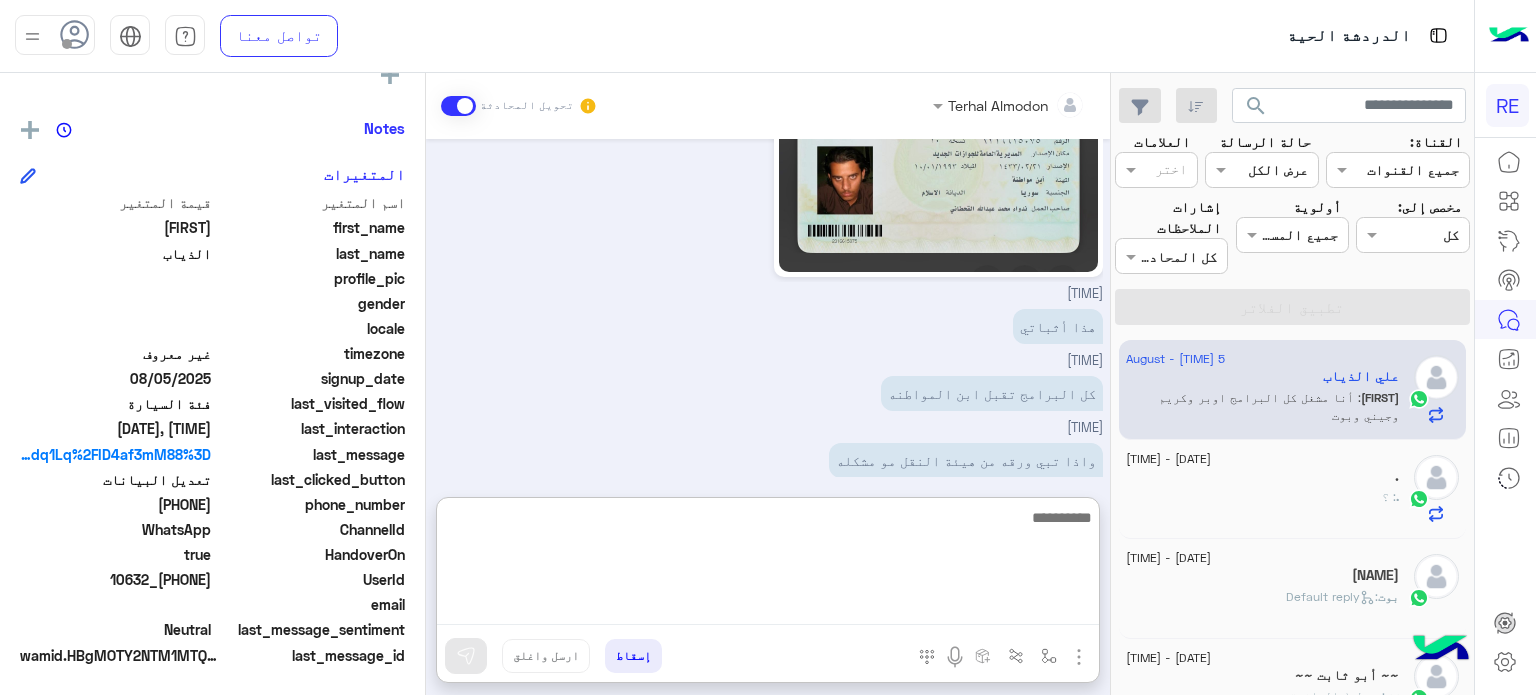 click at bounding box center [768, 565] 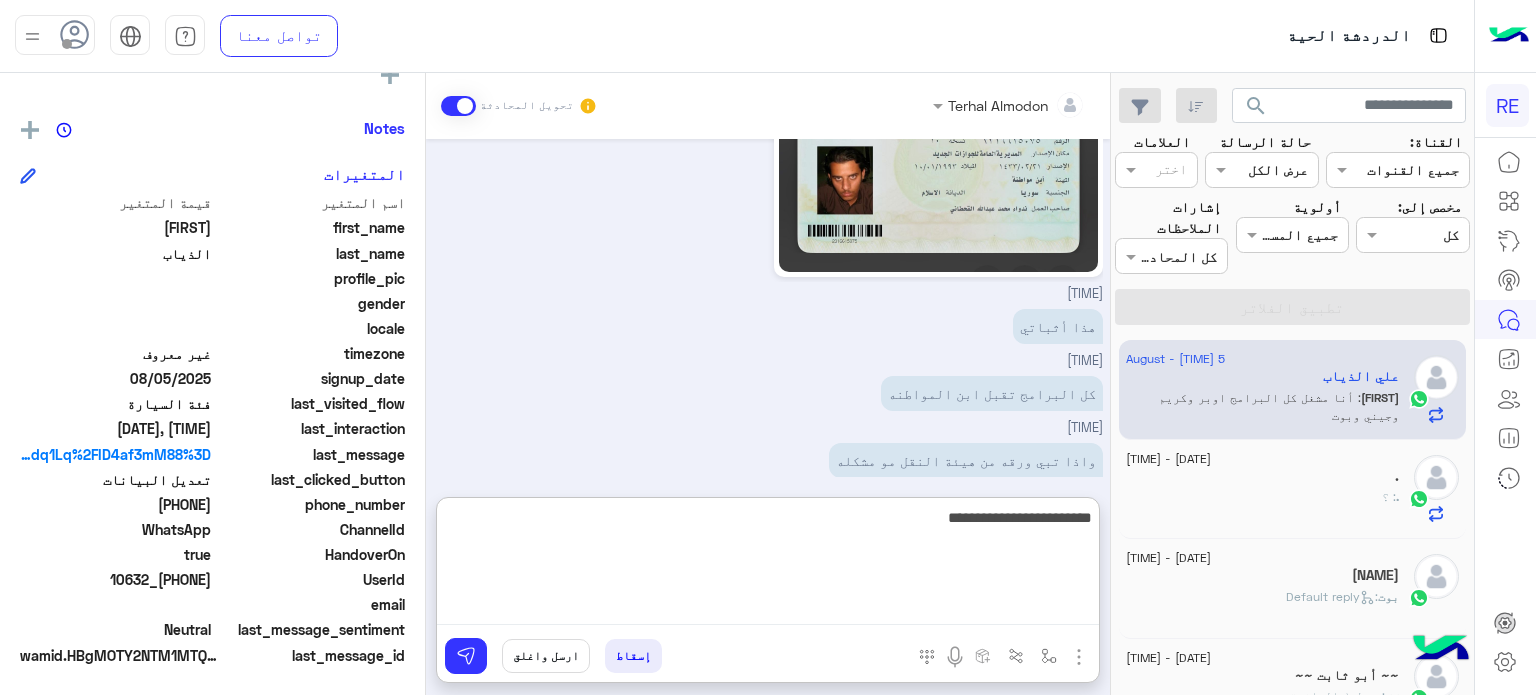 type on "**********" 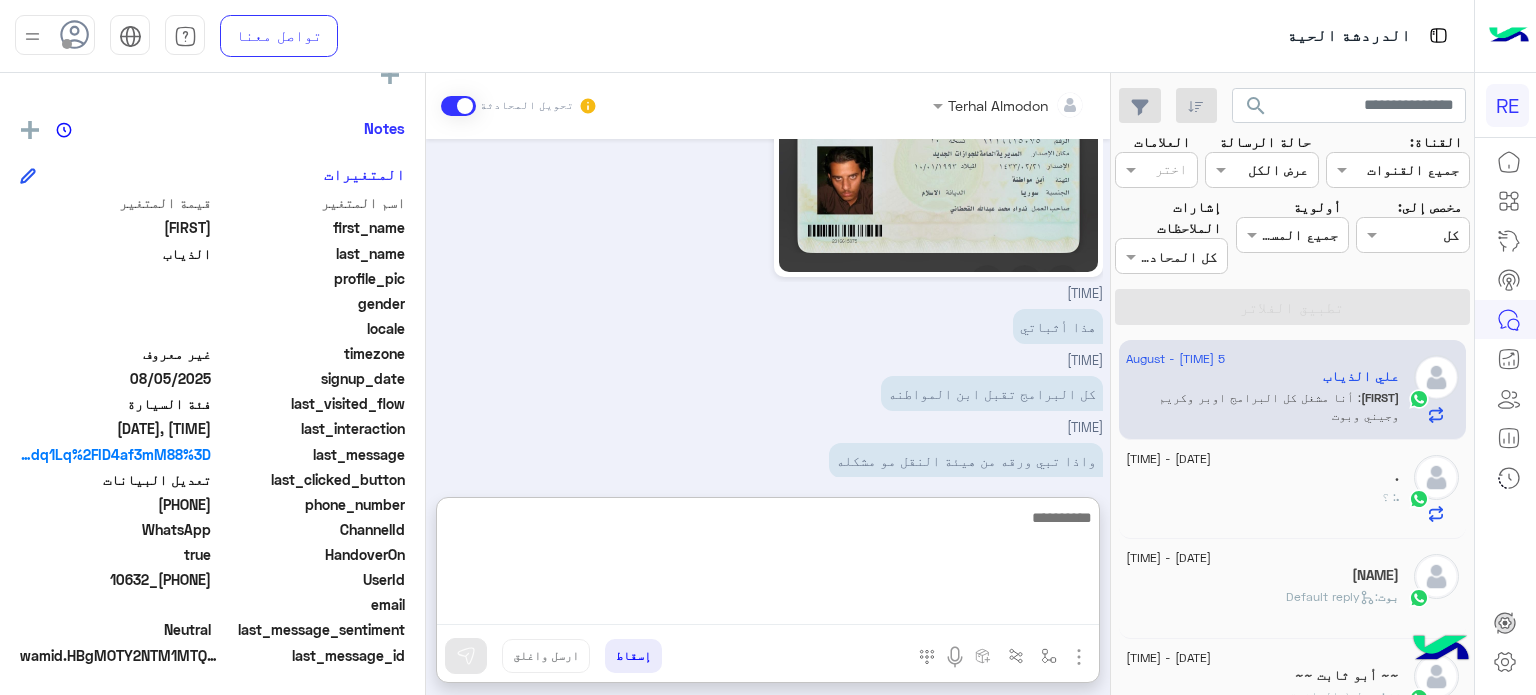 scroll, scrollTop: 876, scrollLeft: 0, axis: vertical 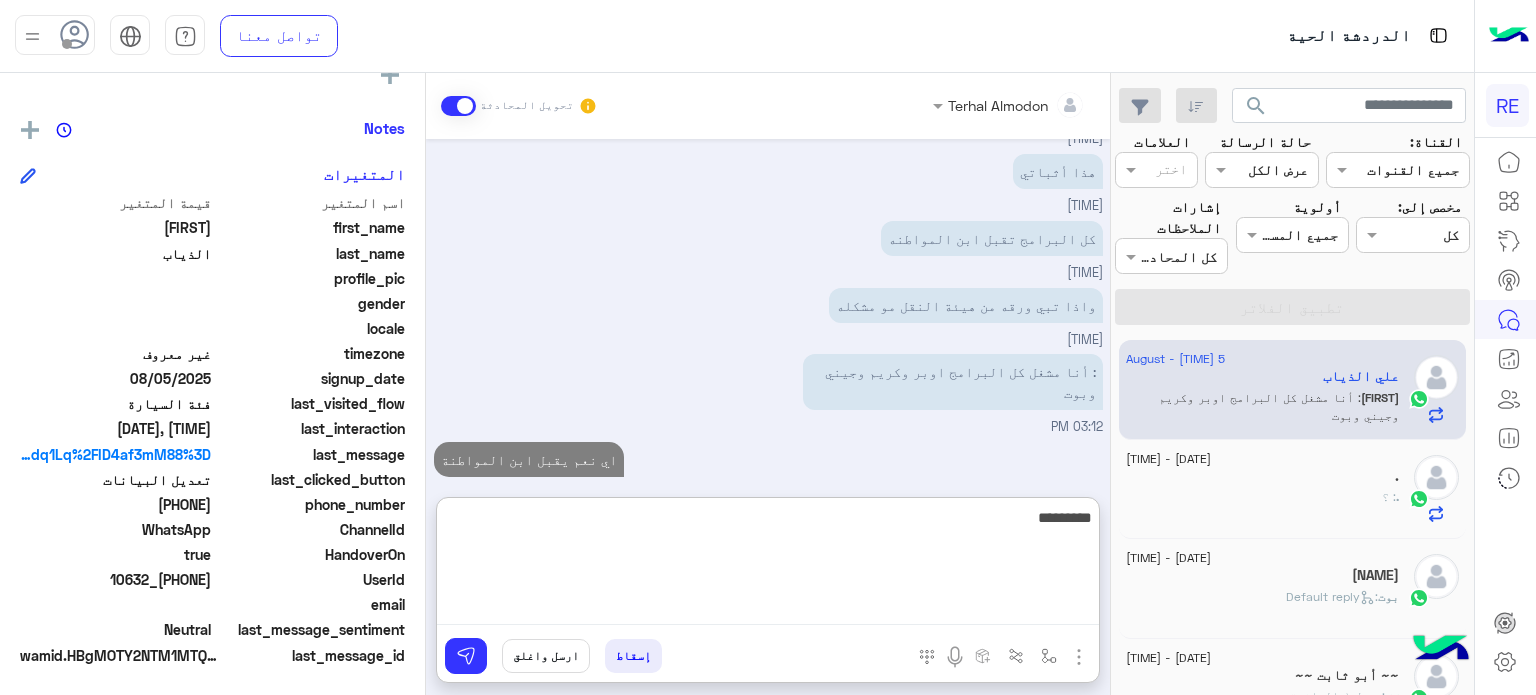 type on "**********" 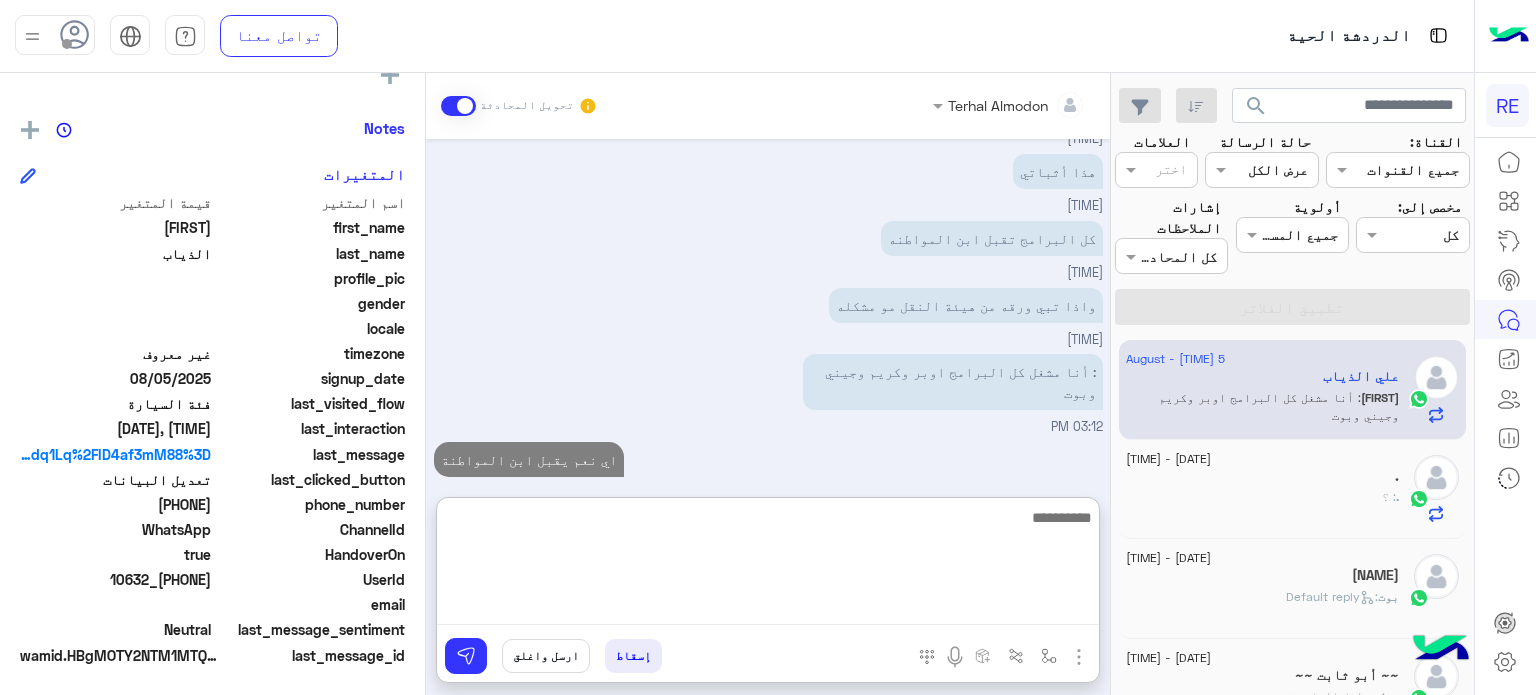 scroll, scrollTop: 940, scrollLeft: 0, axis: vertical 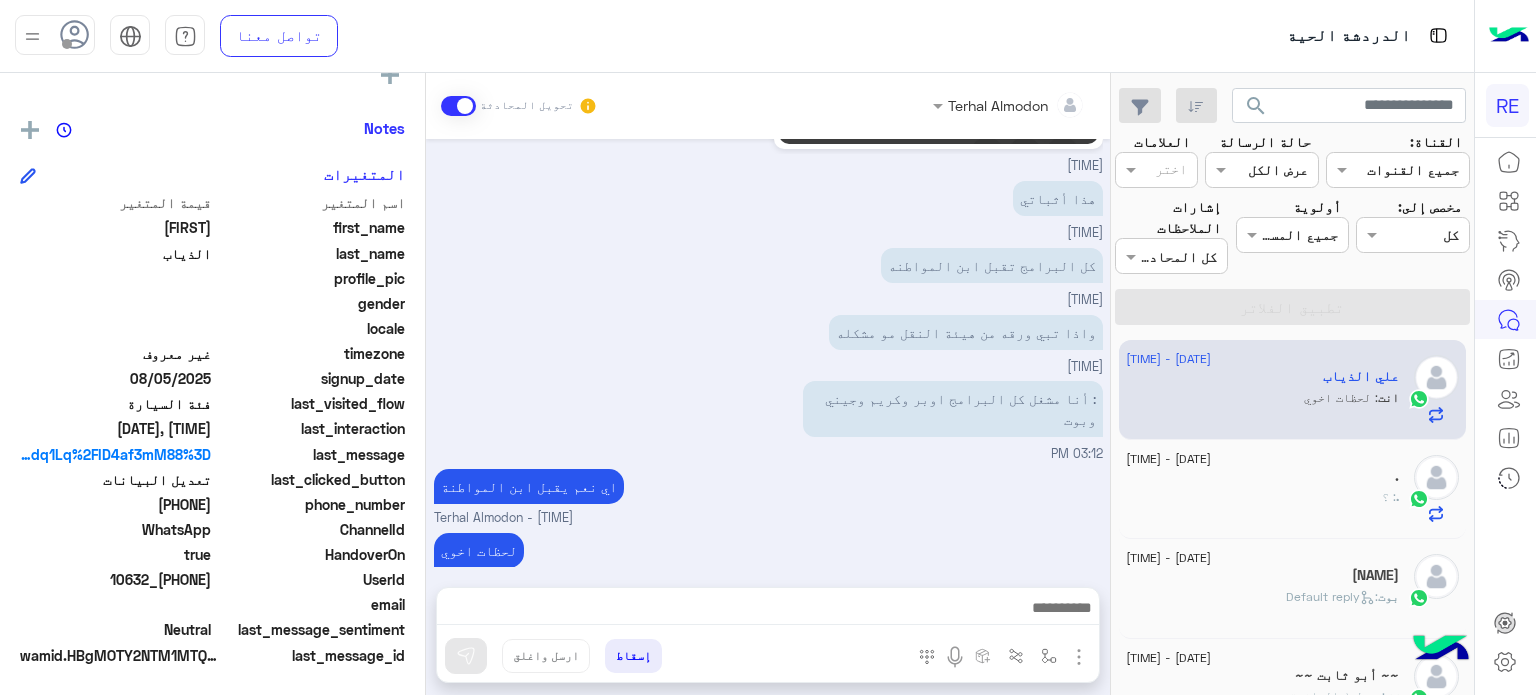 drag, startPoint x: 211, startPoint y: 581, endPoint x: 145, endPoint y: 585, distance: 66.1211 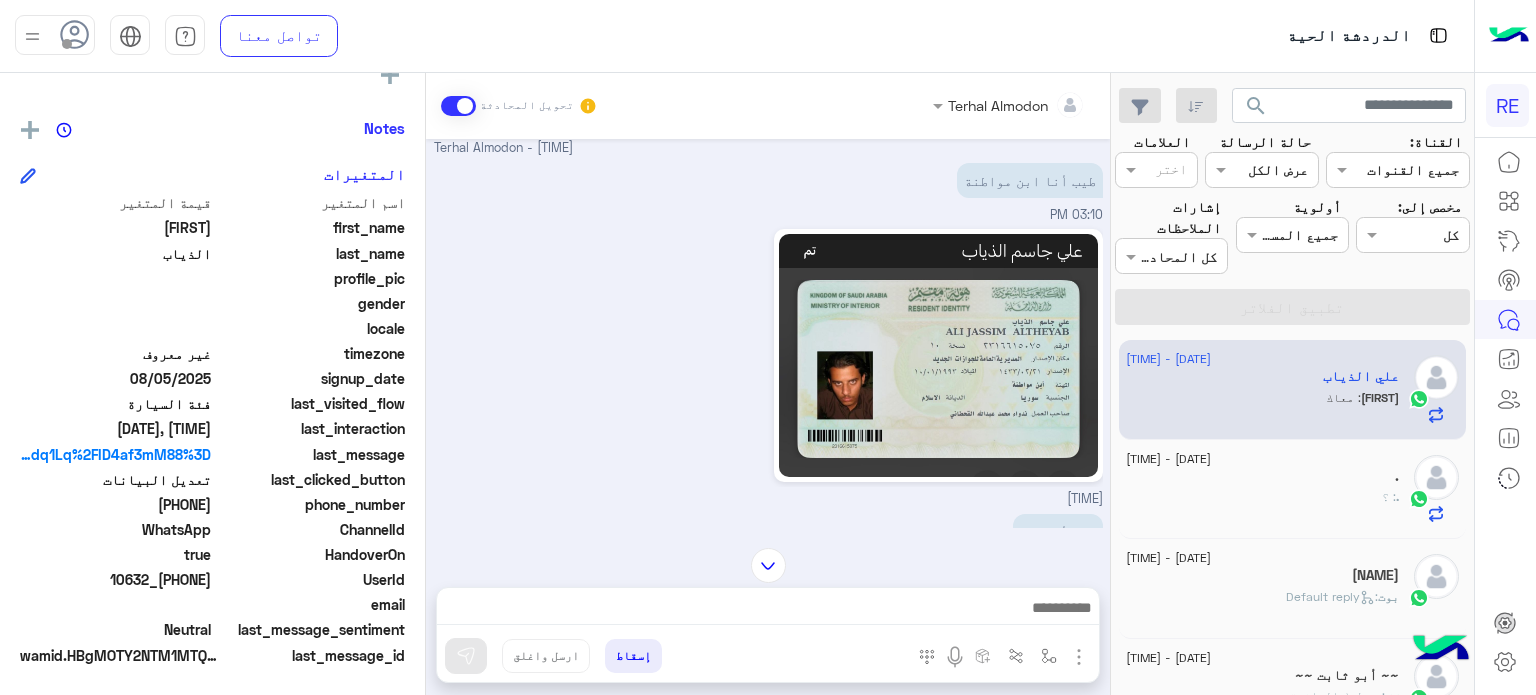 scroll, scrollTop: 508, scrollLeft: 0, axis: vertical 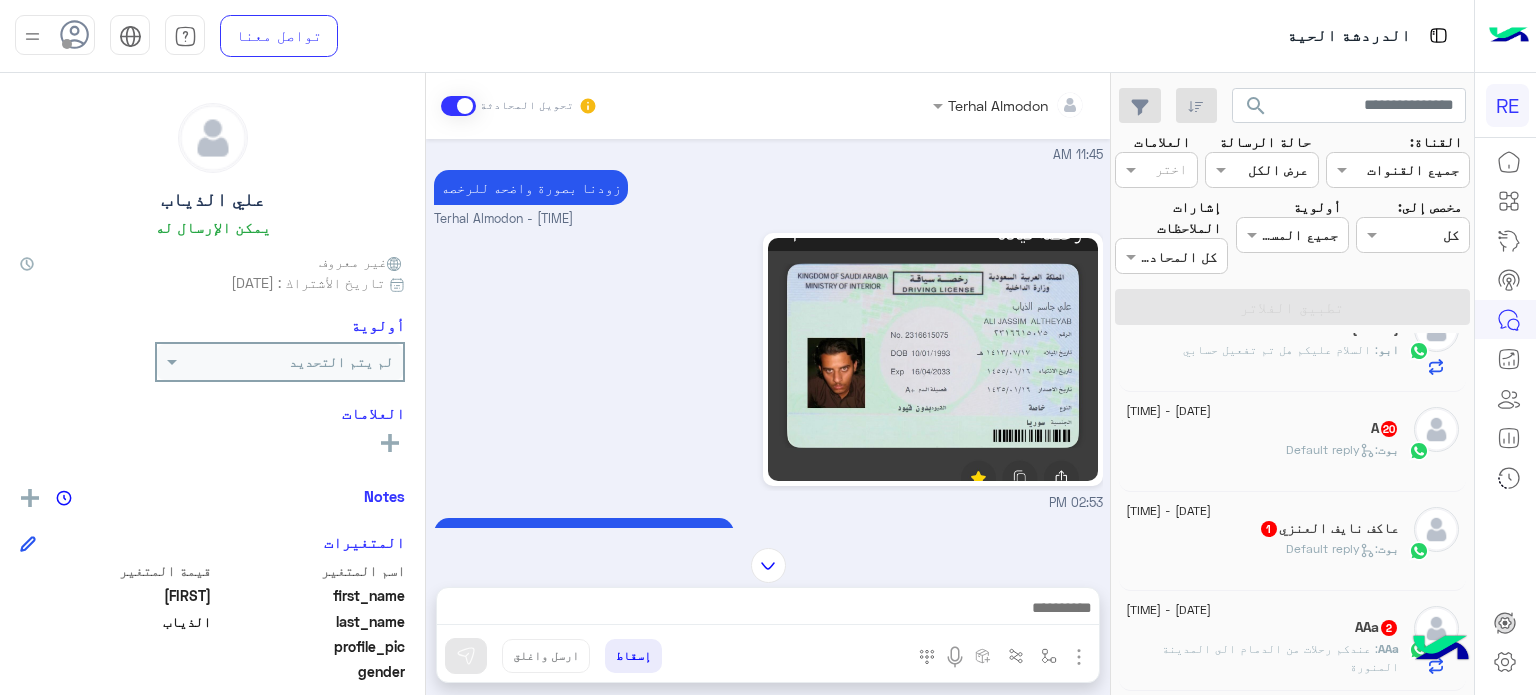 click on "بوت :   Default reply" 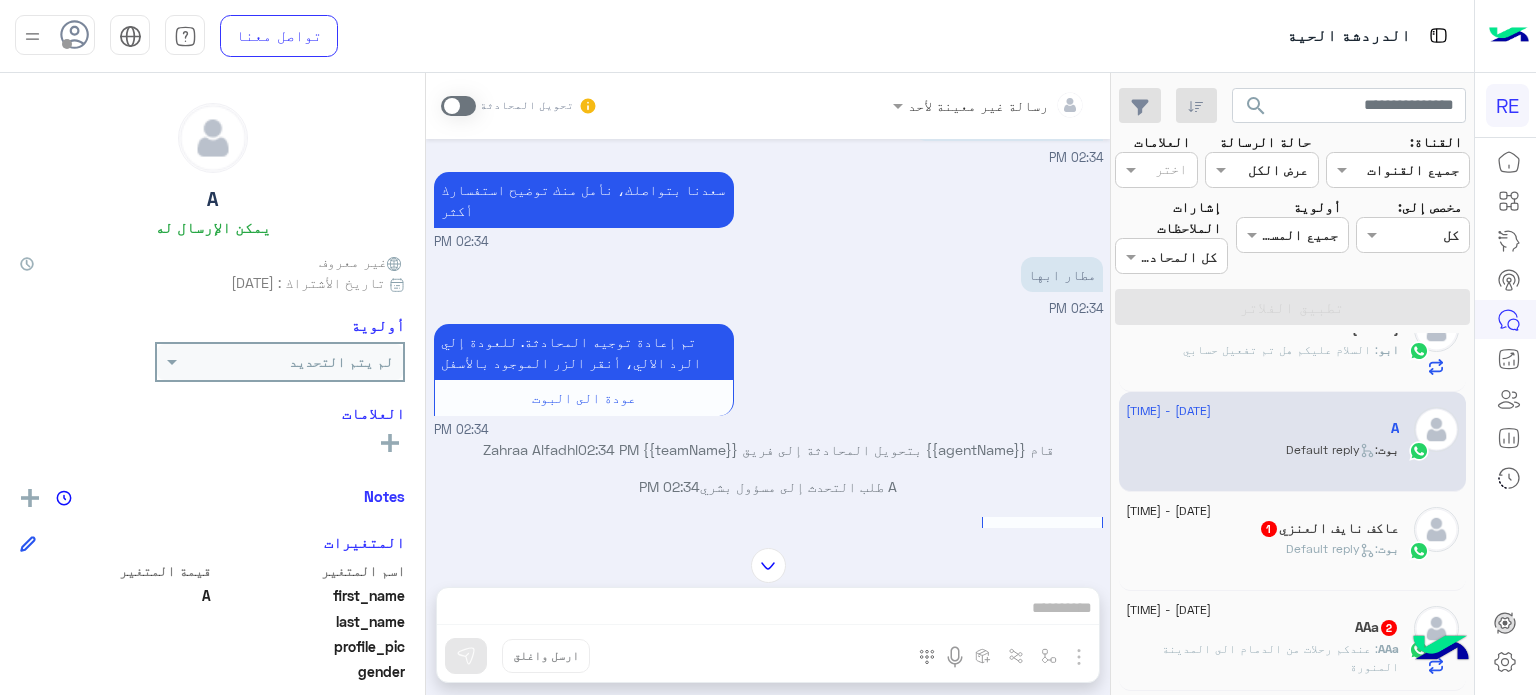 scroll, scrollTop: 465, scrollLeft: 0, axis: vertical 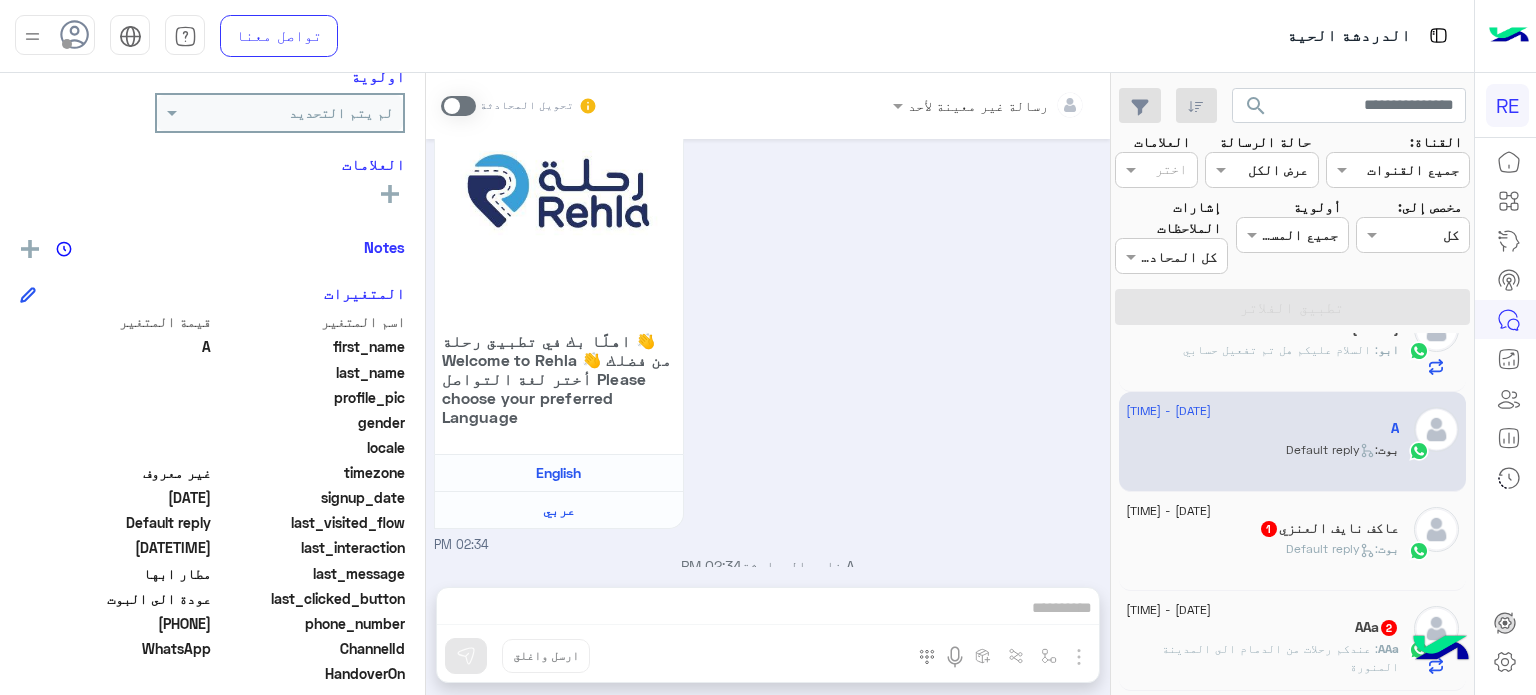 click at bounding box center [458, 106] 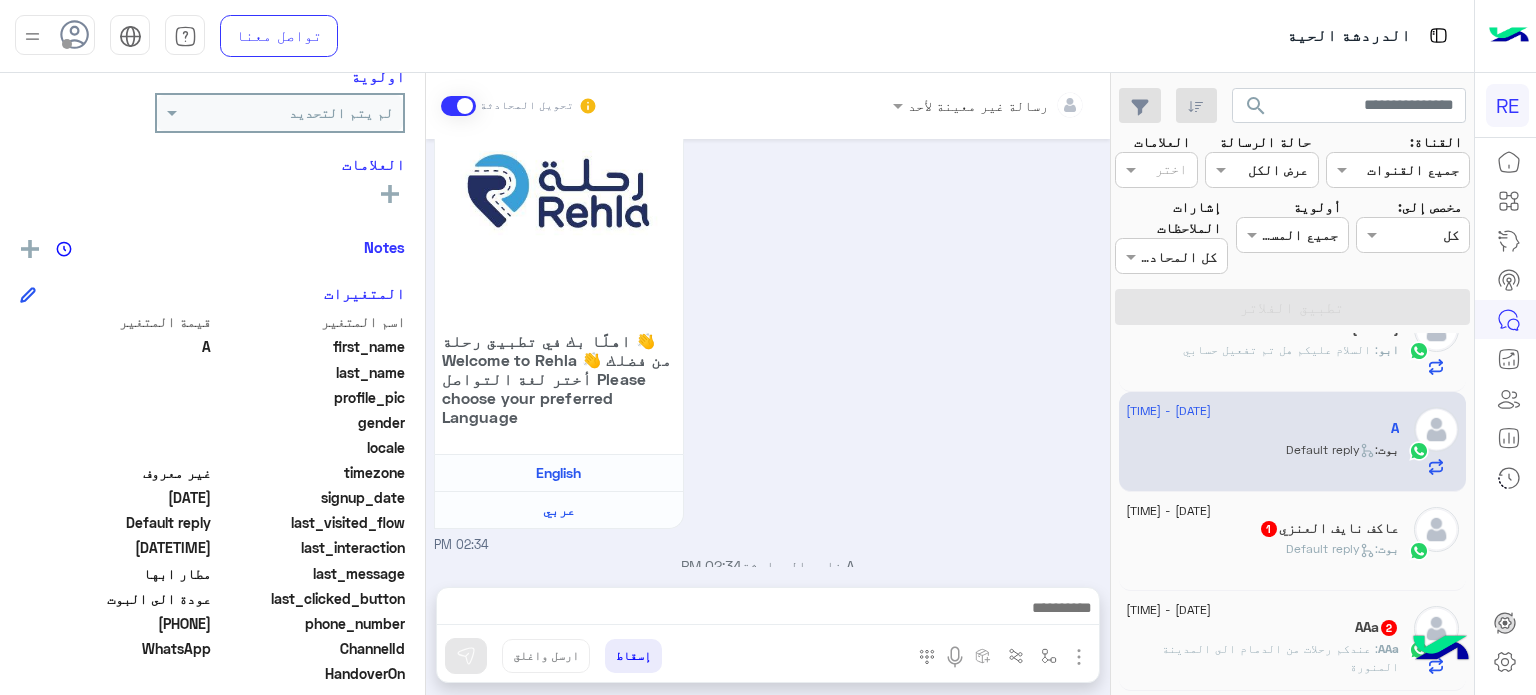 scroll, scrollTop: 953, scrollLeft: 0, axis: vertical 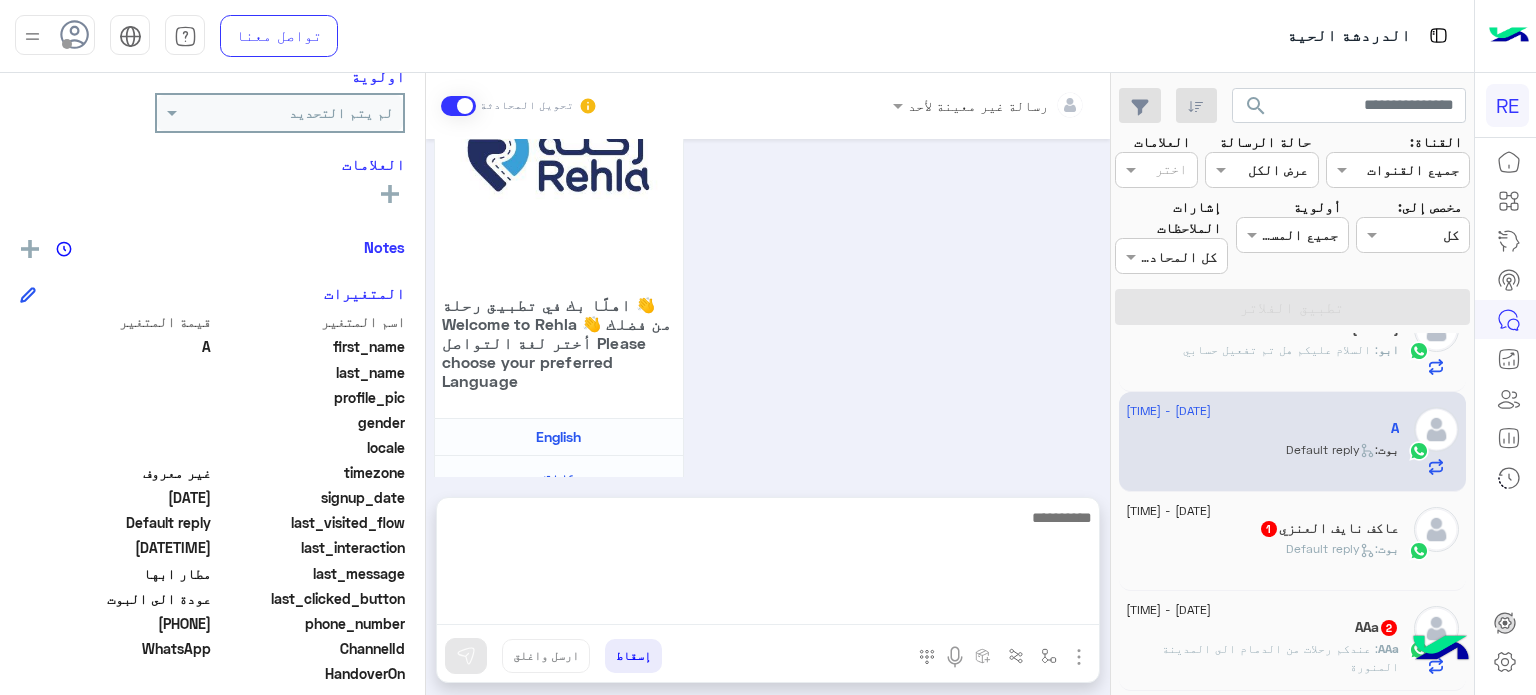 click at bounding box center (768, 565) 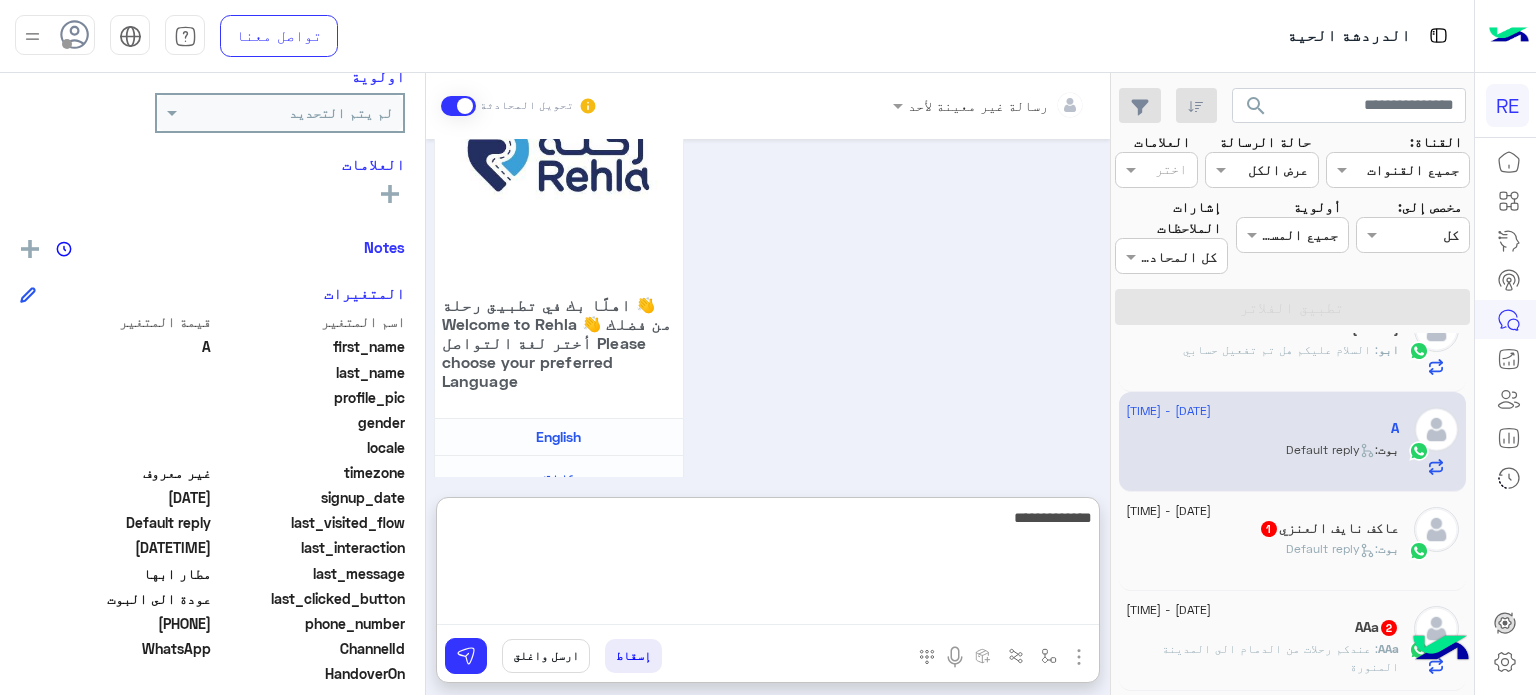 type on "**********" 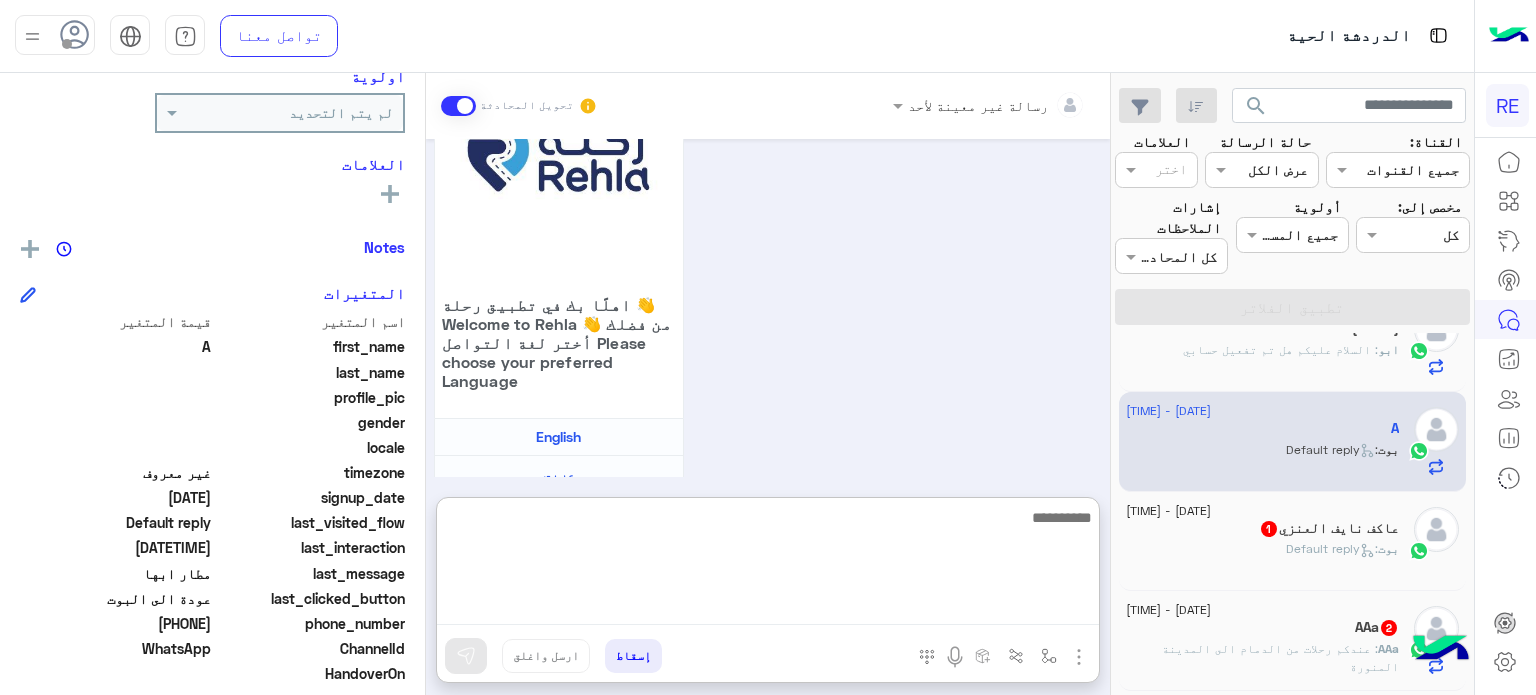 scroll, scrollTop: 1108, scrollLeft: 0, axis: vertical 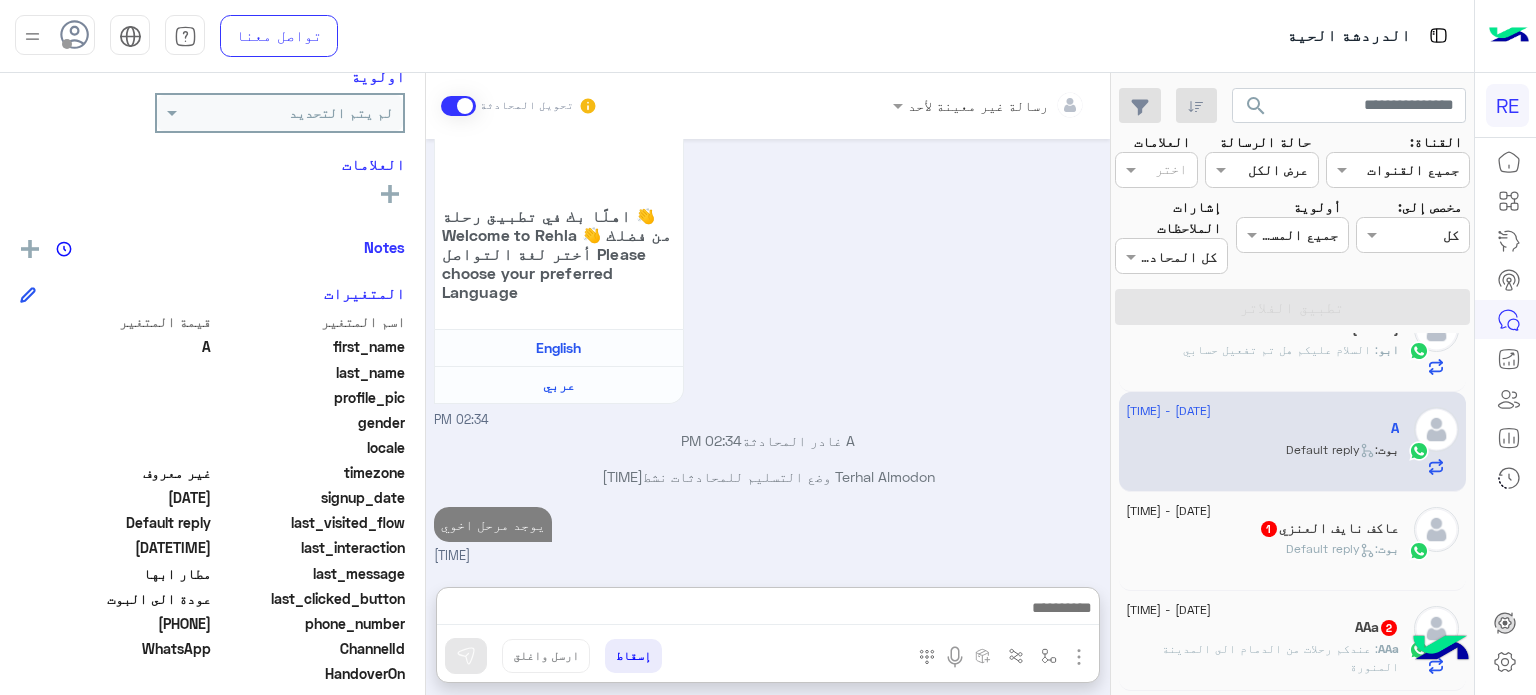 click on "عاكف نايف العنزي  1" 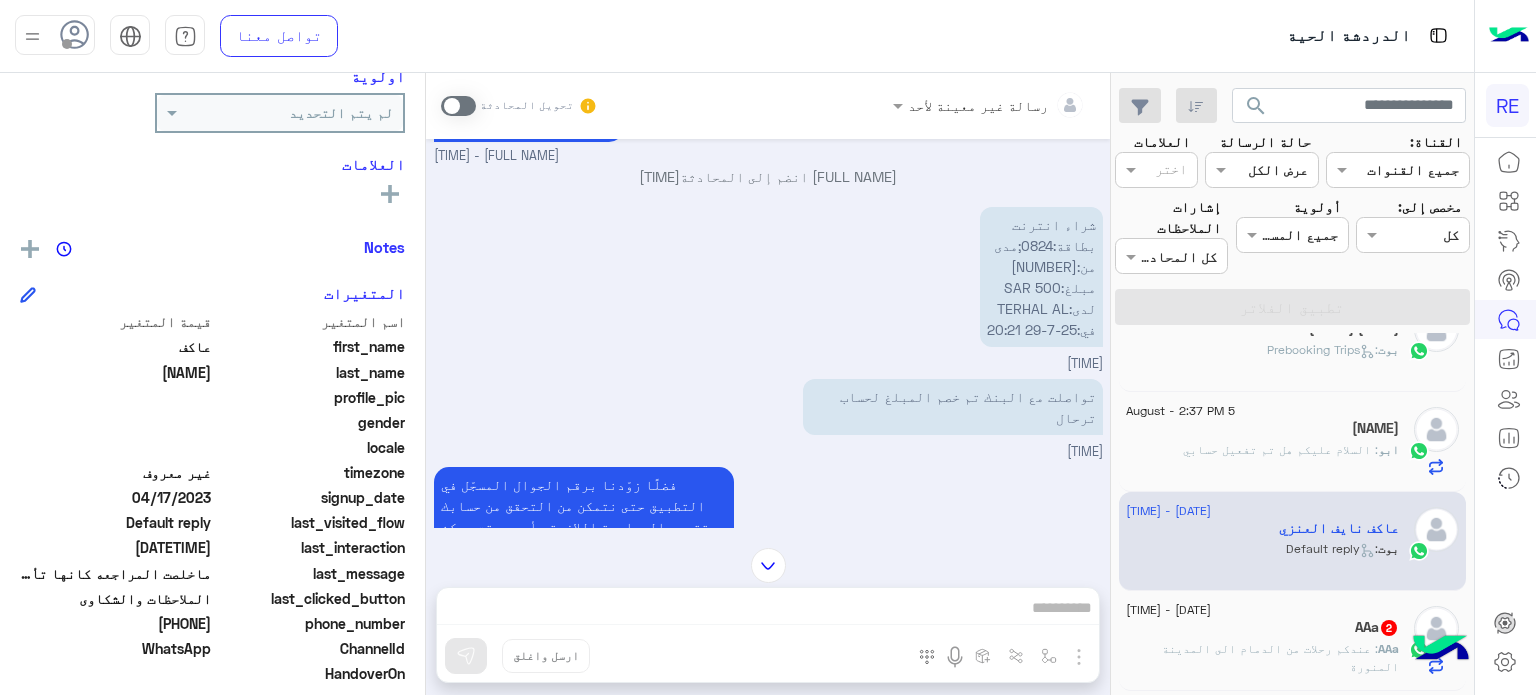 scroll, scrollTop: 387, scrollLeft: 0, axis: vertical 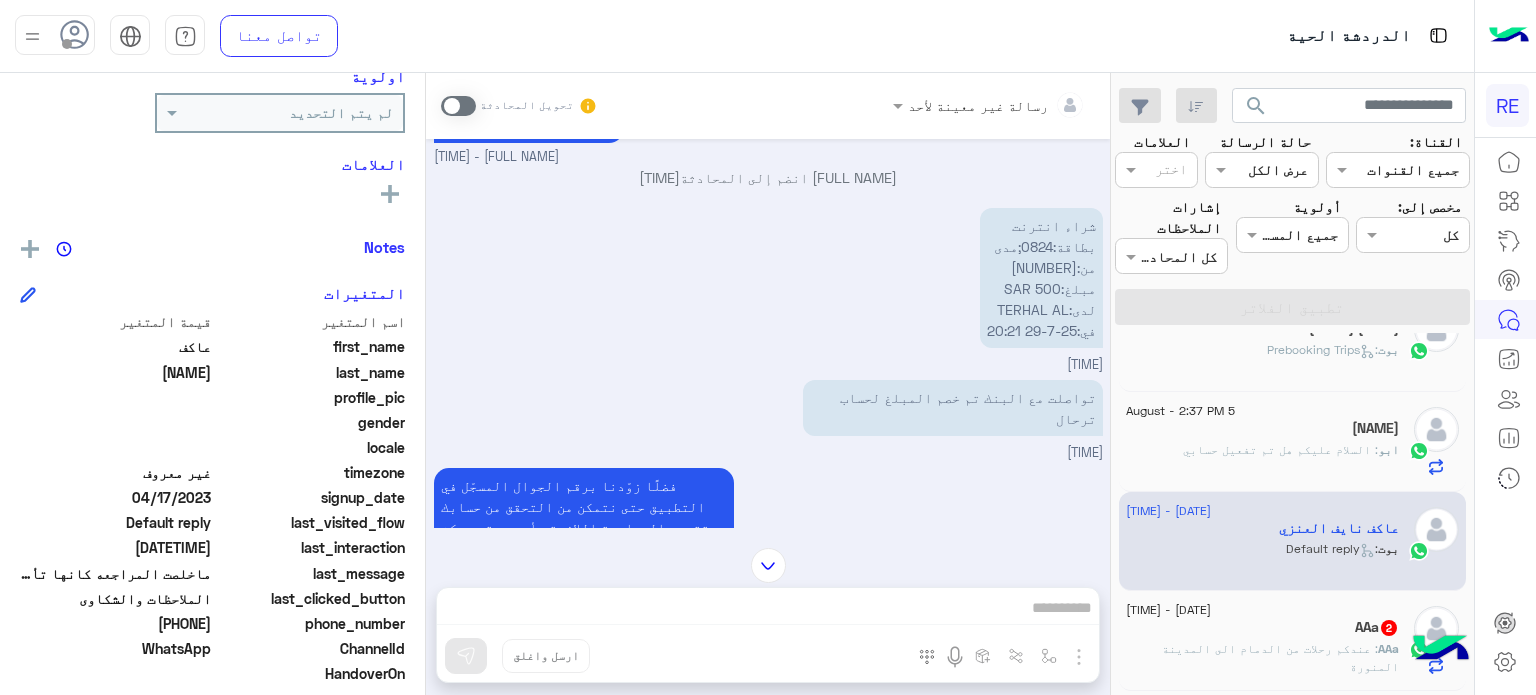 click on "[PHONE]" 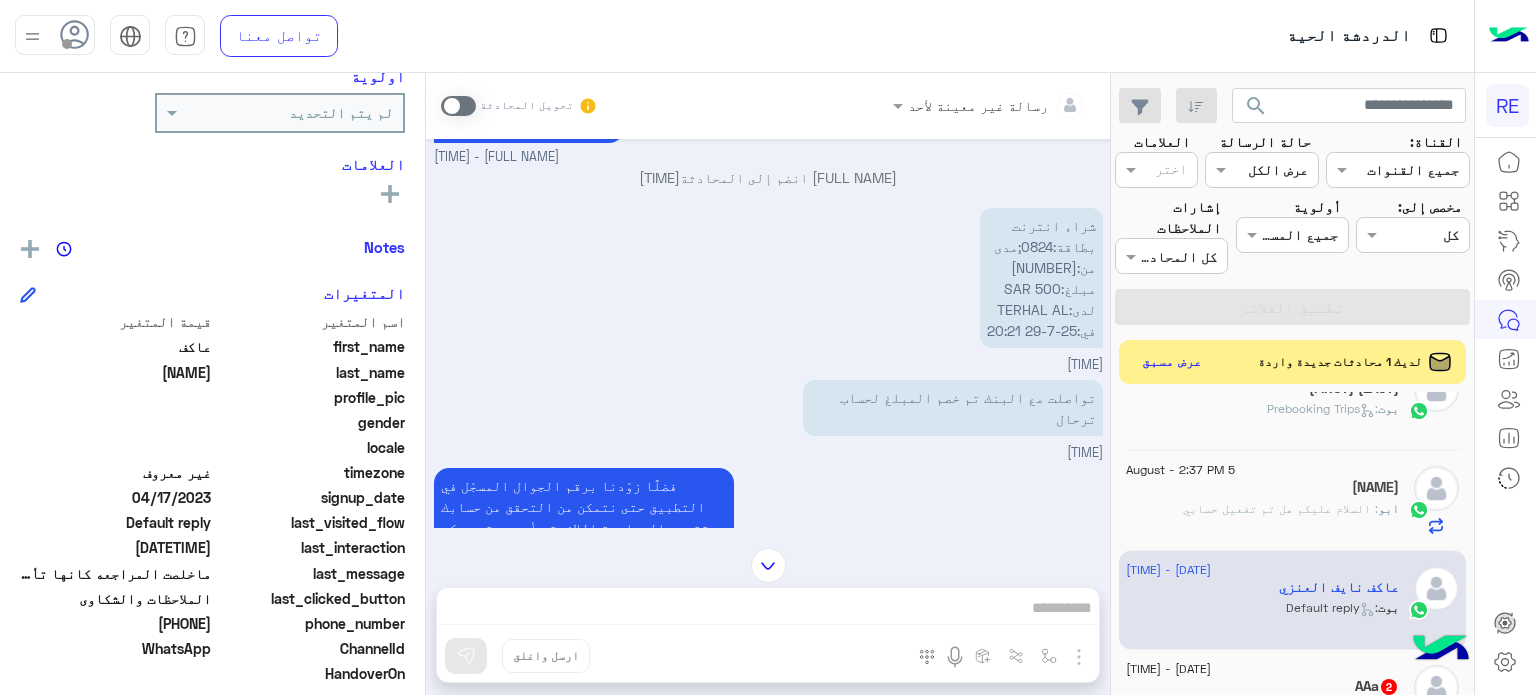 scroll, scrollTop: 945, scrollLeft: 0, axis: vertical 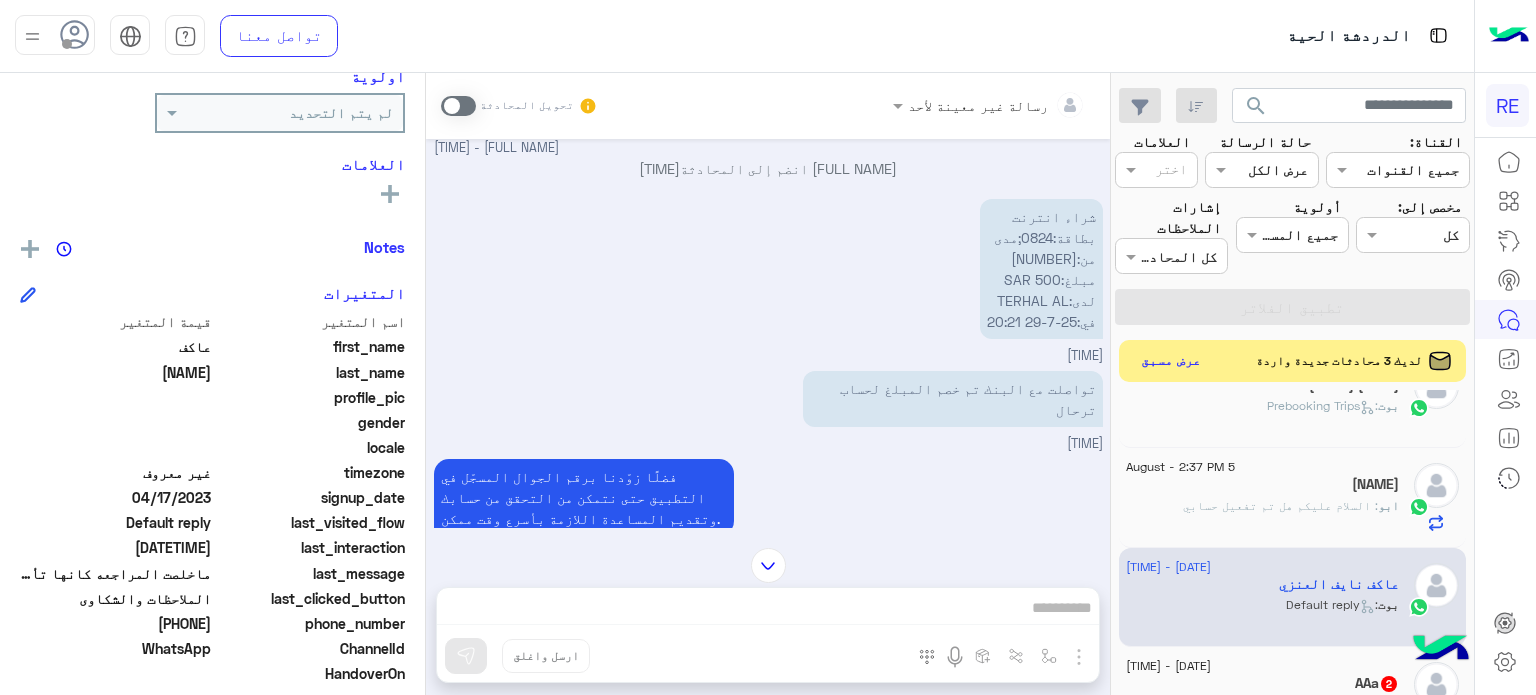 click on "عرض مسبق" 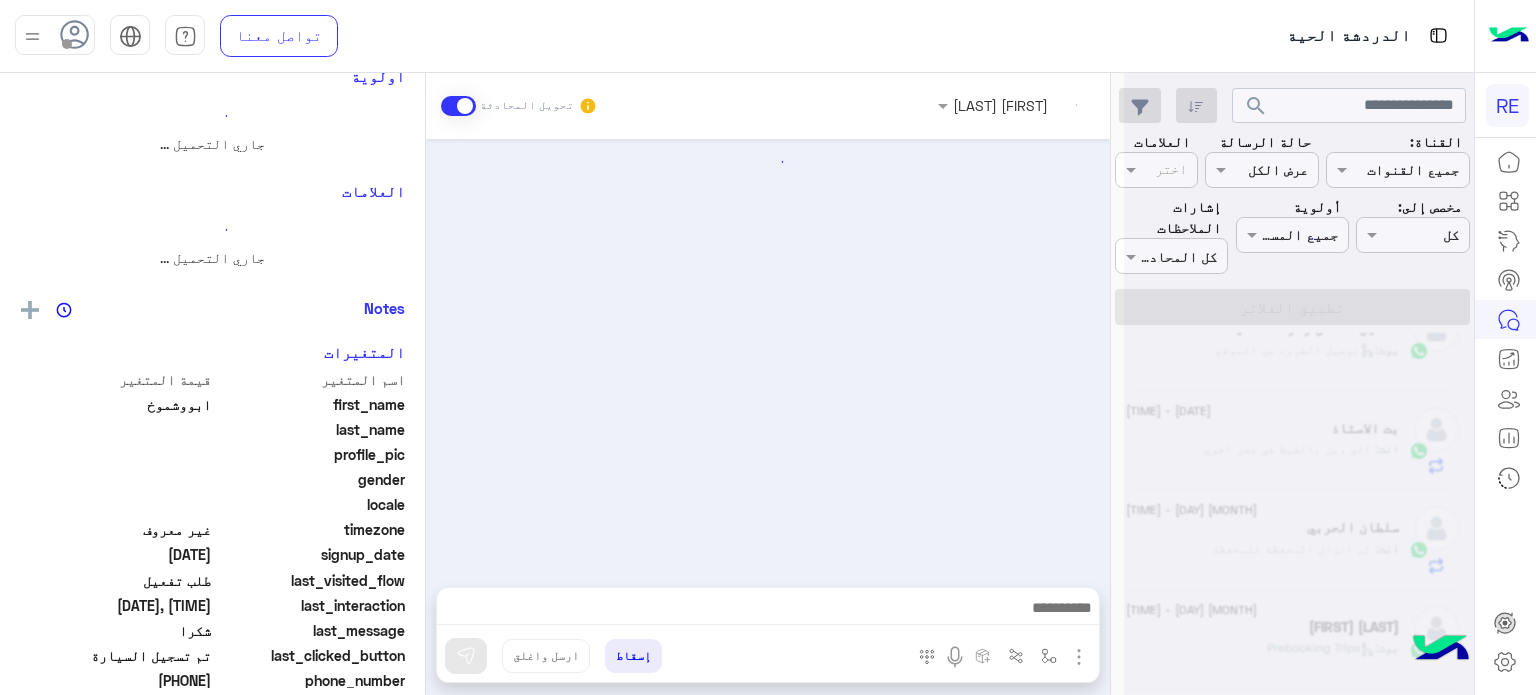 scroll, scrollTop: 0, scrollLeft: 0, axis: both 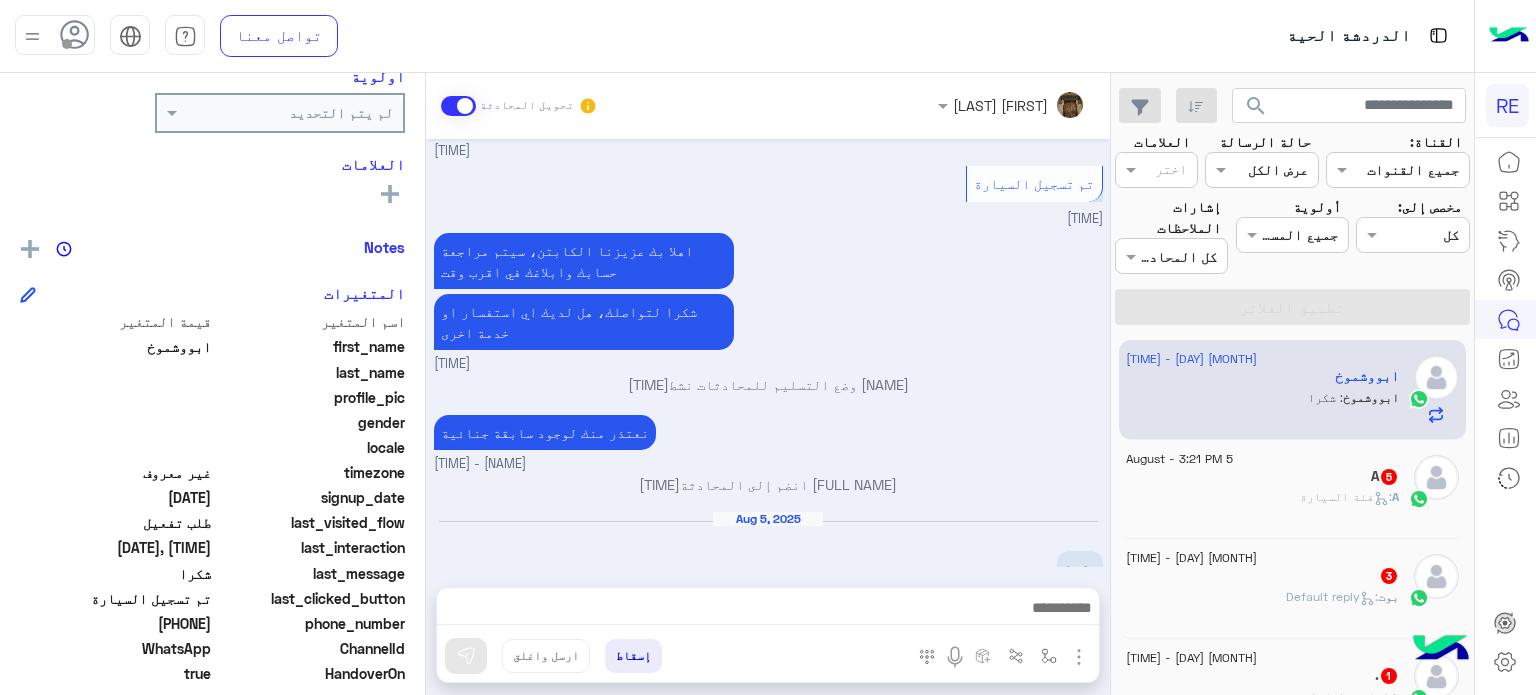 click on "A   5" 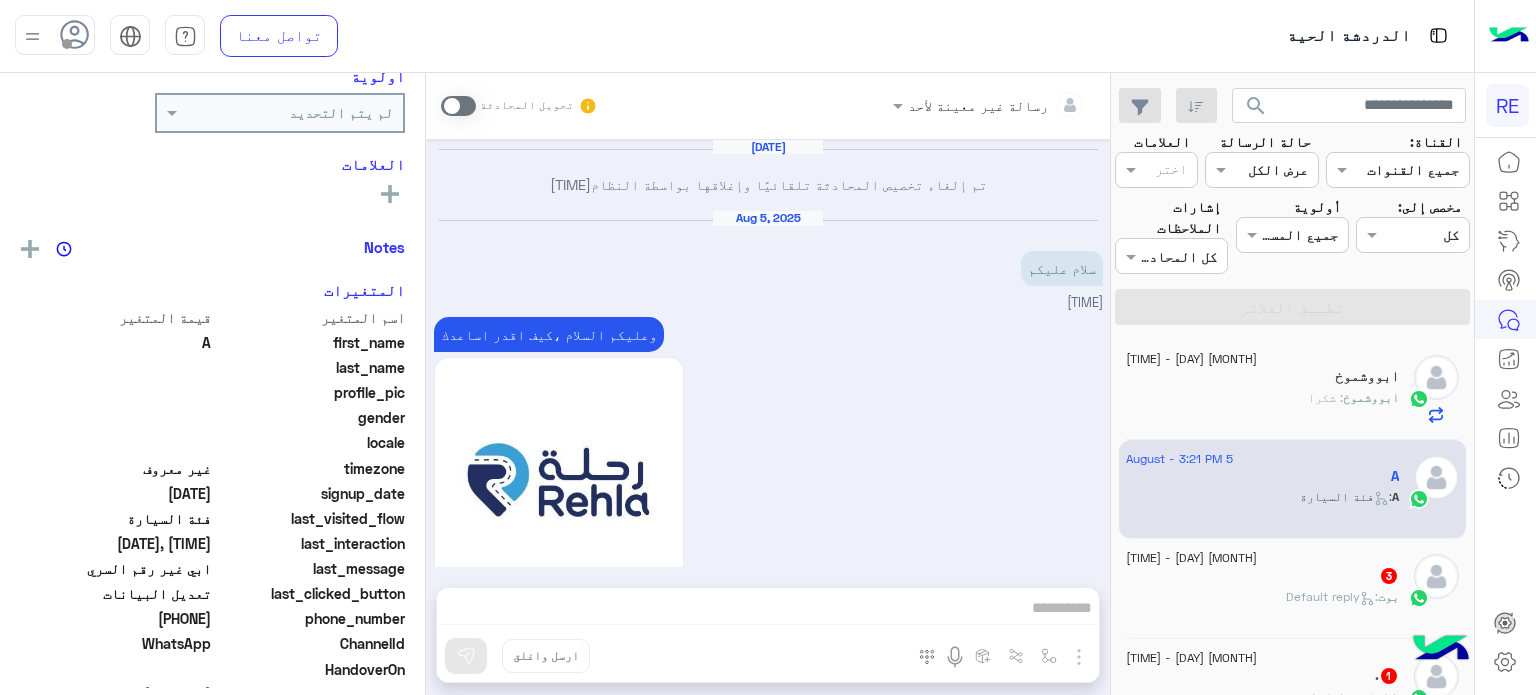 scroll, scrollTop: 953, scrollLeft: 0, axis: vertical 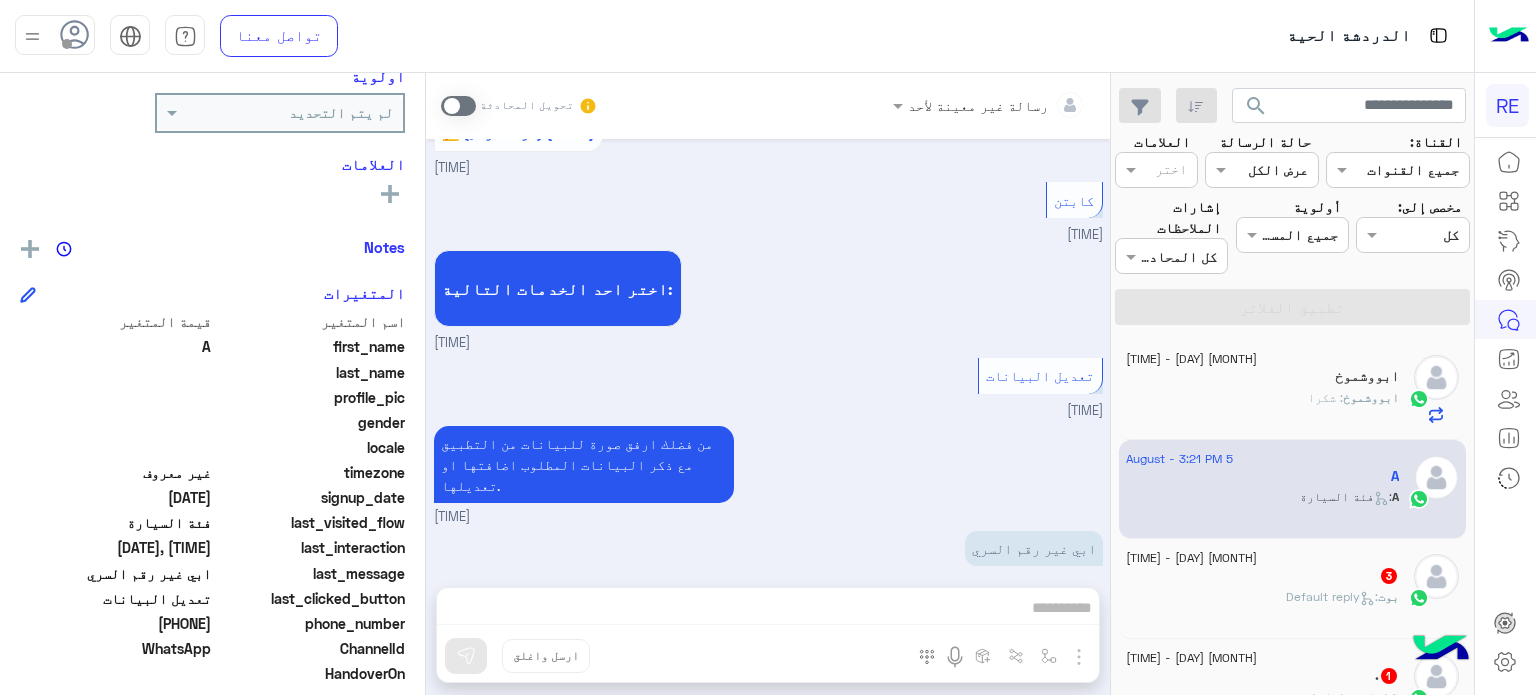click on "[MONTH] [DAY] - [TIME]" 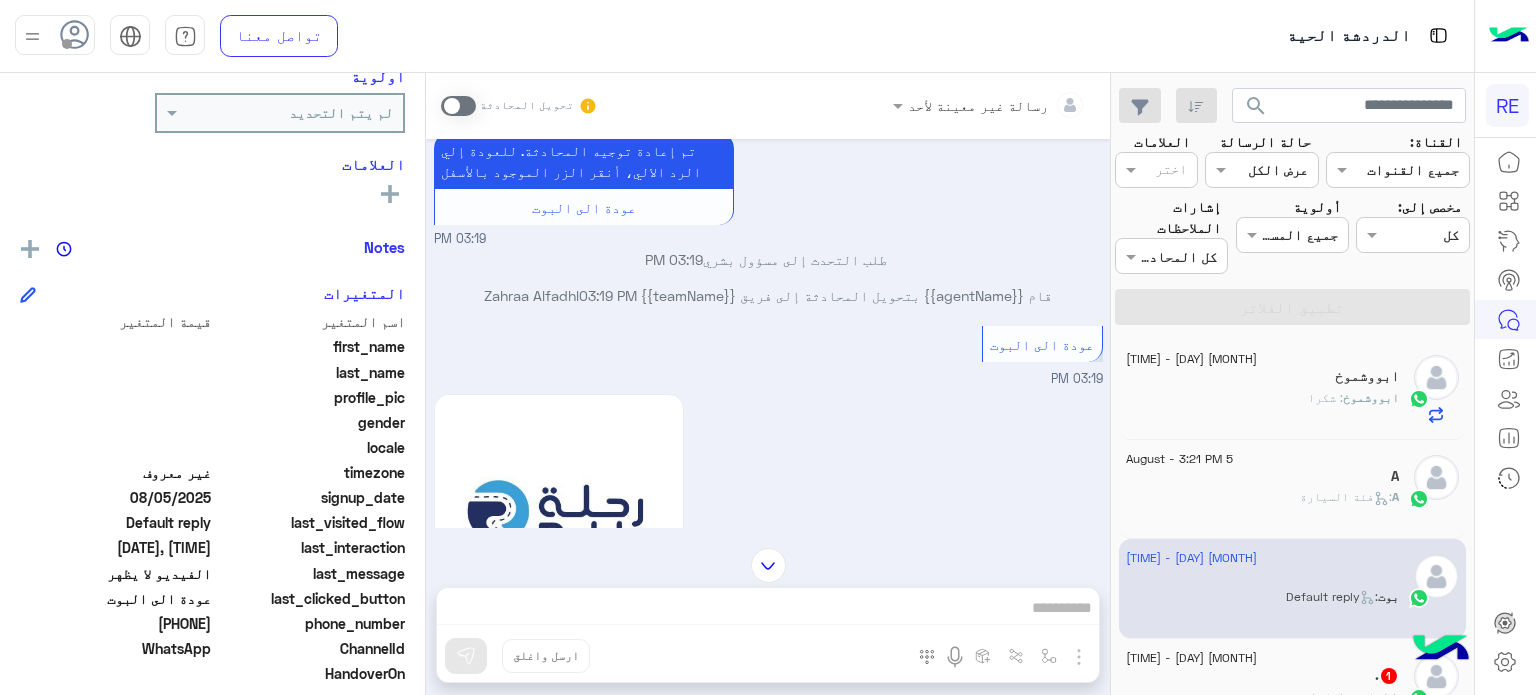 scroll, scrollTop: 591, scrollLeft: 0, axis: vertical 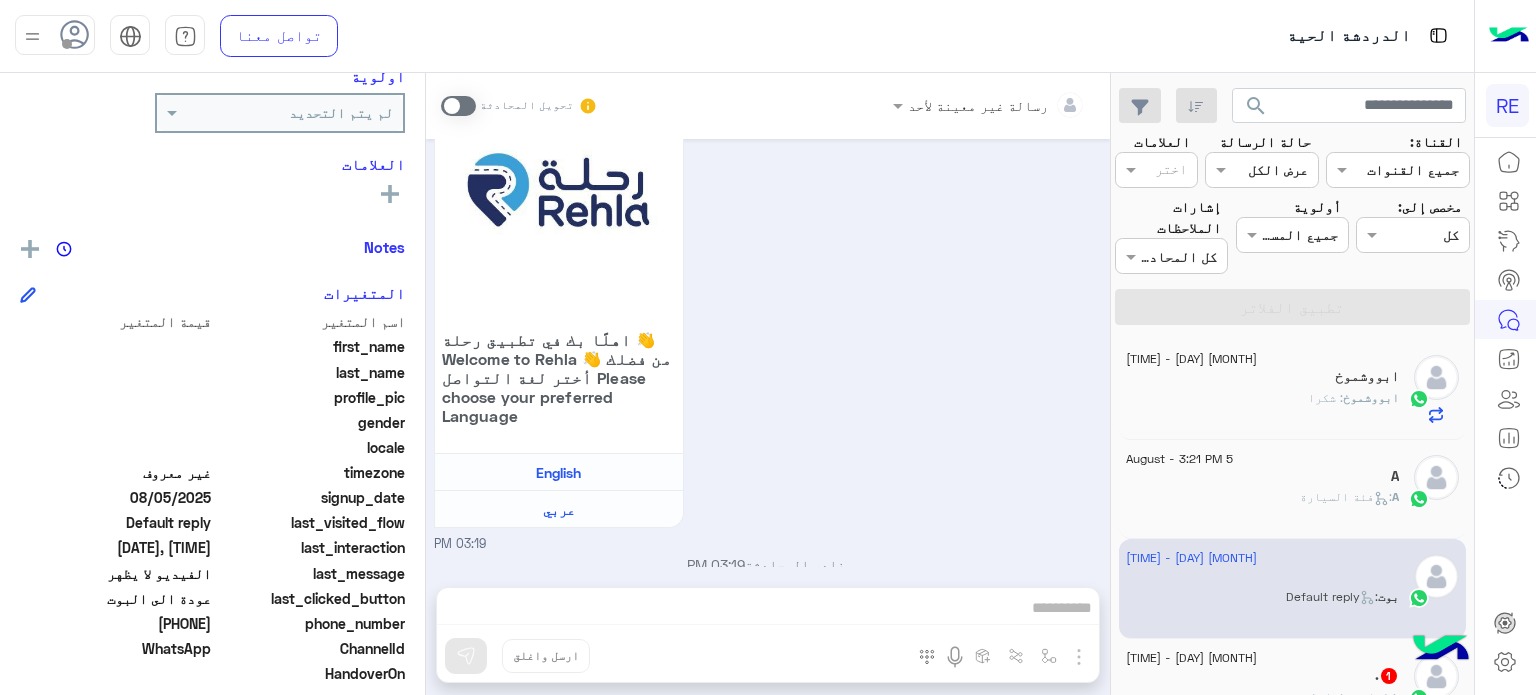 click on "رسالة غير معينة لأحد تحويل المحادثة     Aug 5, 2025  📹 شاهد شرح خطوات الحجز بالفيديو:   03:19 PM  سعدنا بتواصلك، نأمل منك توضيح استفسارك أكثر    03:19 PM  الفيديو لا يظهر   03:19 PM  تم إعادة توجيه المحادثة. للعودة إلي الرد الالي، أنقر الزر الموجود بالأسفل  عودة الى البوت     03:19 PM   ‎  طلب التحدث إلى مسؤول بشري   03:19 PM       قام {{agentName}} بتحويل المحادثة إلى فريق {{teamName}} [LAST]   03:19 PM       عودة الى البوت    03:19 PM
اهلًا بك في تطبيق رحلة 👋
Welcome to Rehla  👋
من فضلك أختر لغة التواصل
Please choose your preferred Language
English   عربي     03:19 PM   ‎  غادر المحادثة   03:19 PM       إسقاط   ارسل واغلق" at bounding box center [768, 388] 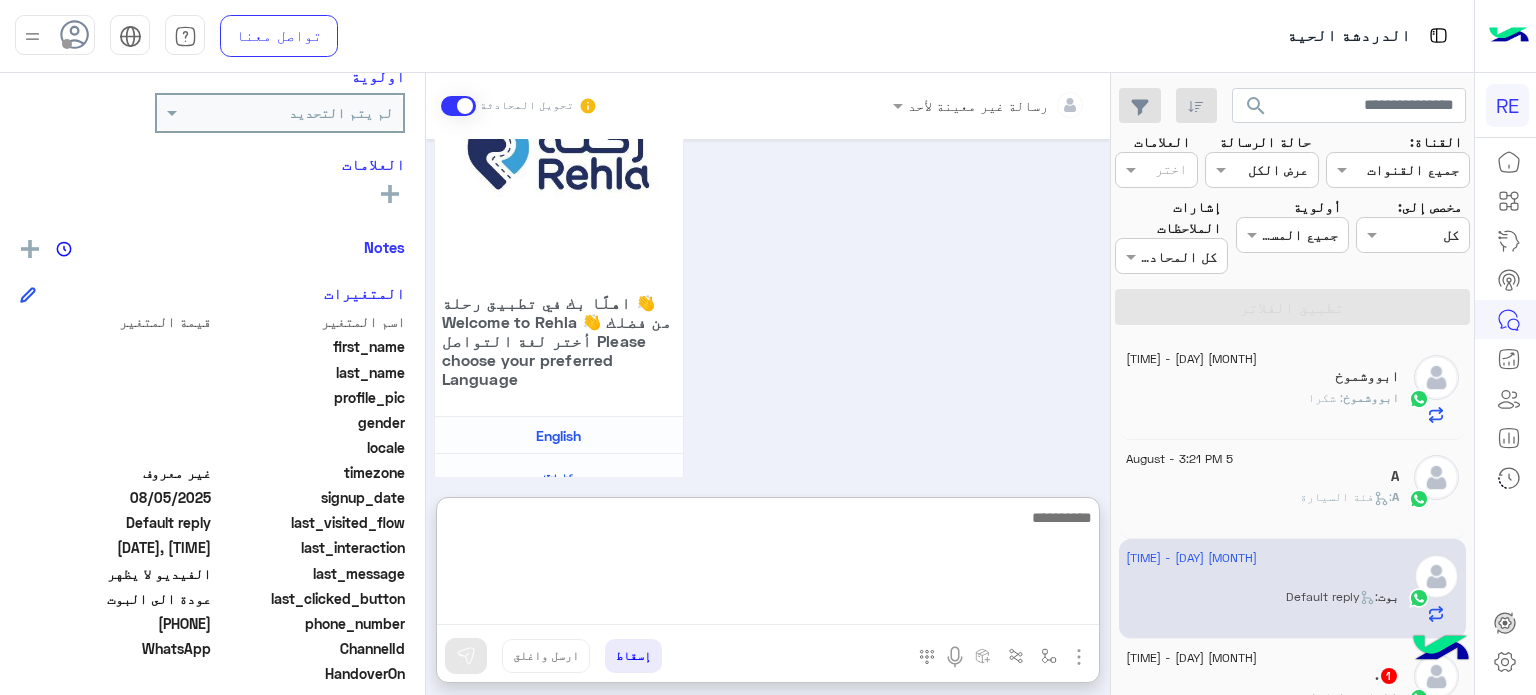 click at bounding box center (768, 565) 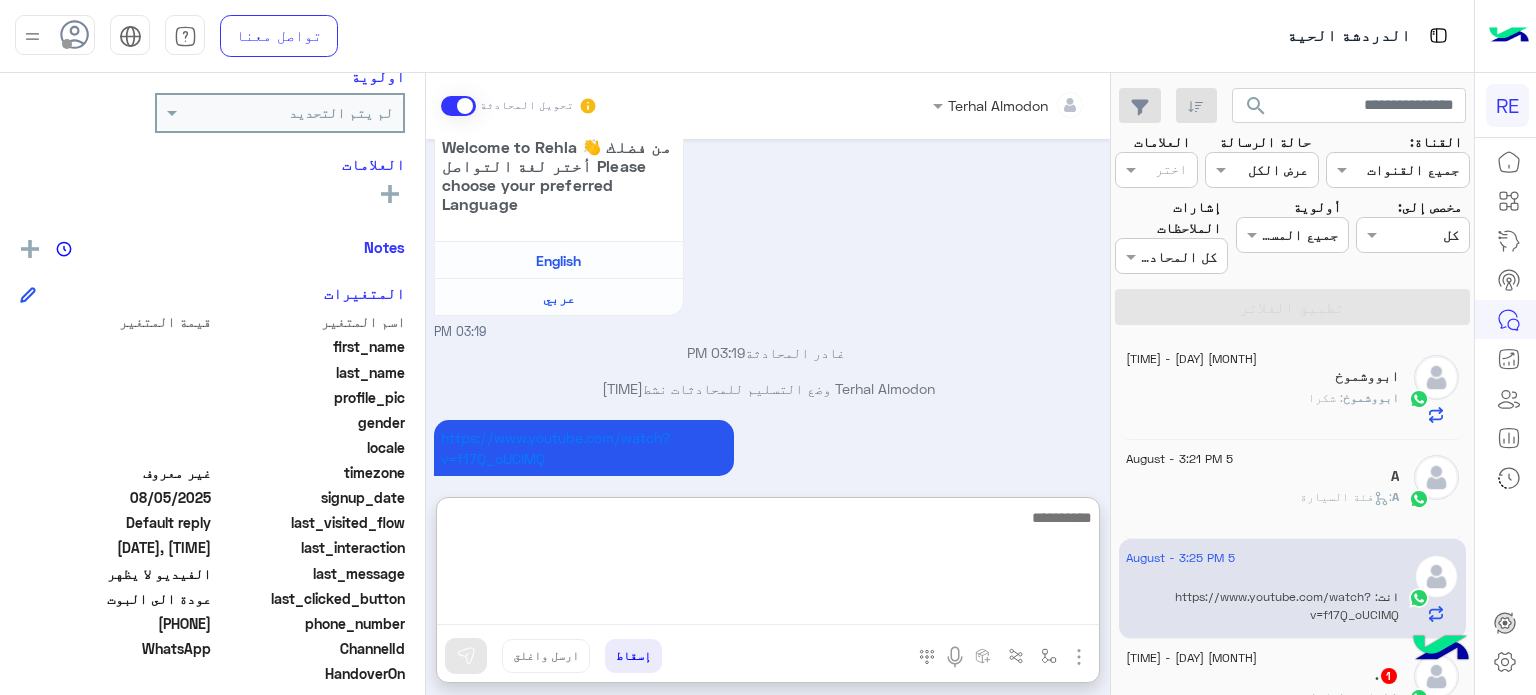 scroll, scrollTop: 839, scrollLeft: 0, axis: vertical 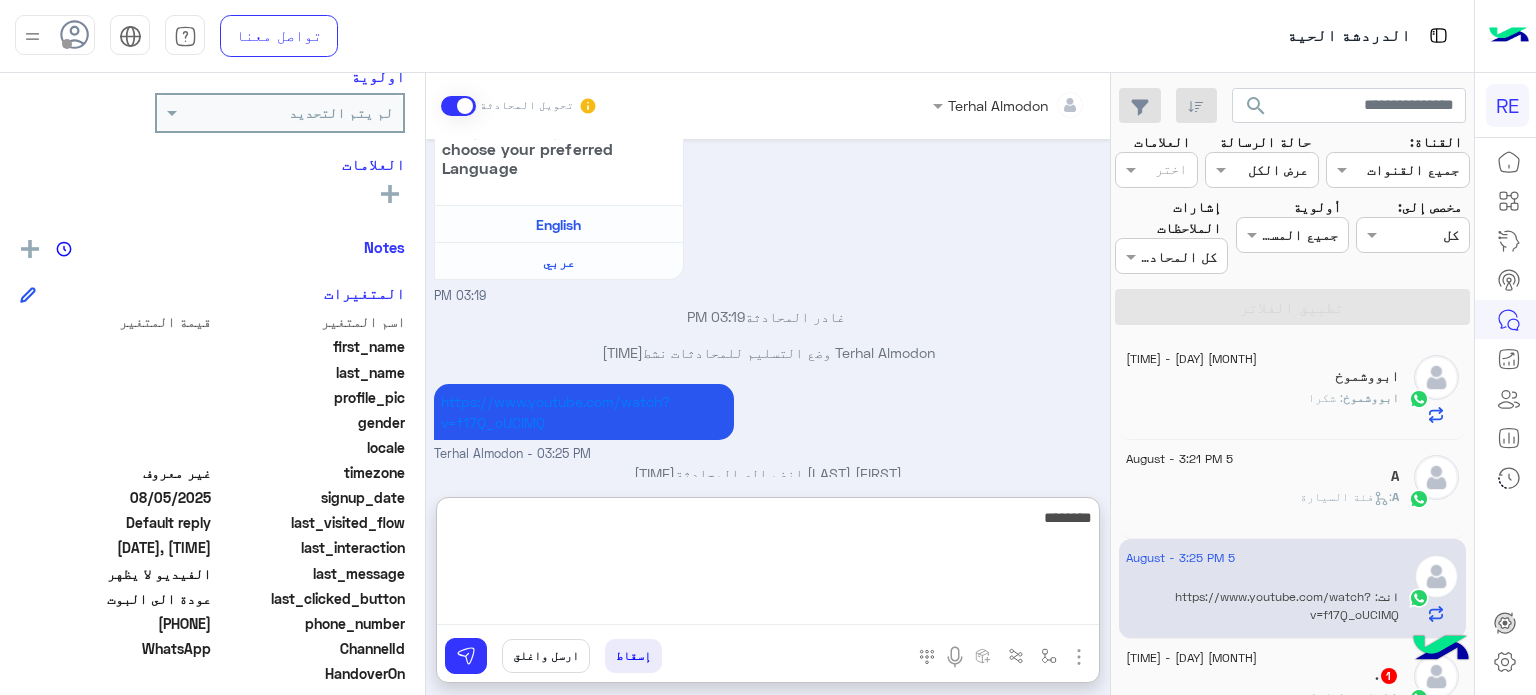 type on "*********" 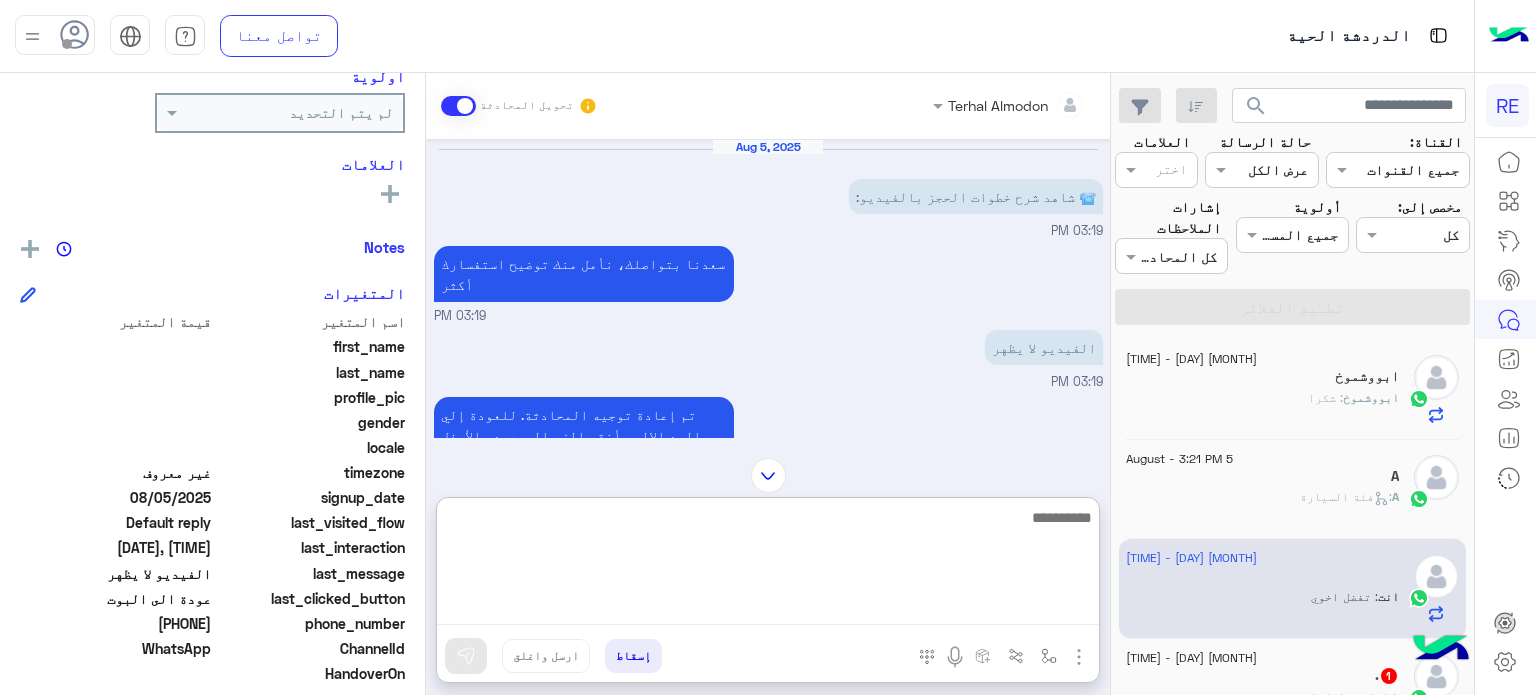 scroll, scrollTop: 903, scrollLeft: 0, axis: vertical 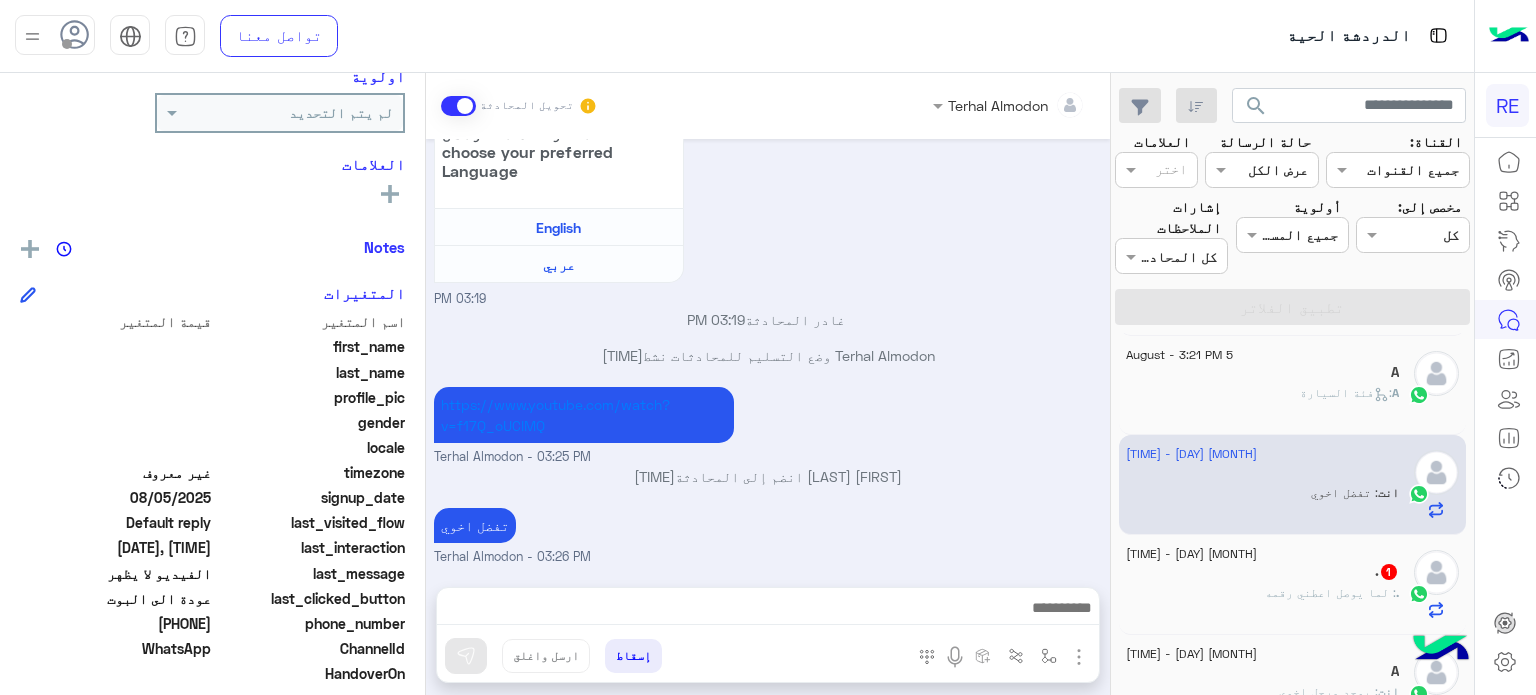 click on ".   1" 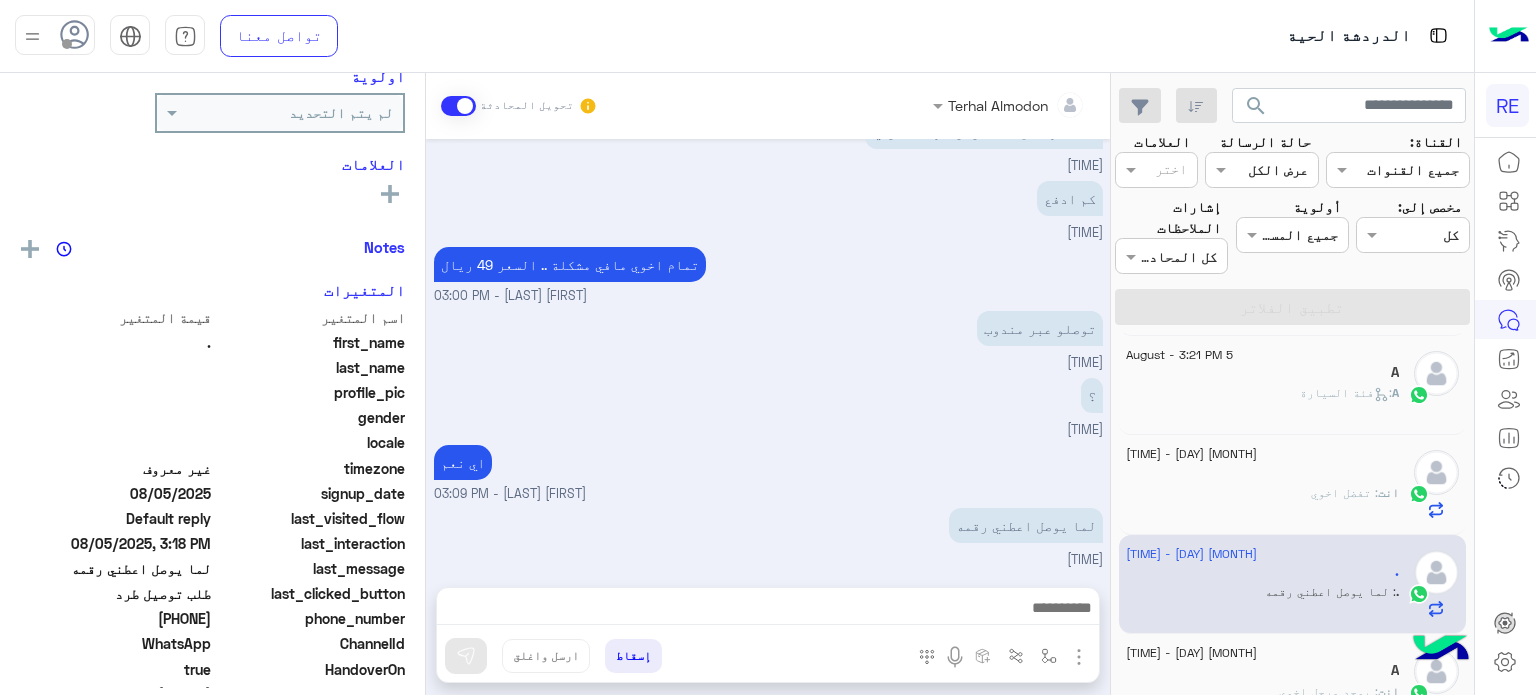 scroll, scrollTop: 259, scrollLeft: 0, axis: vertical 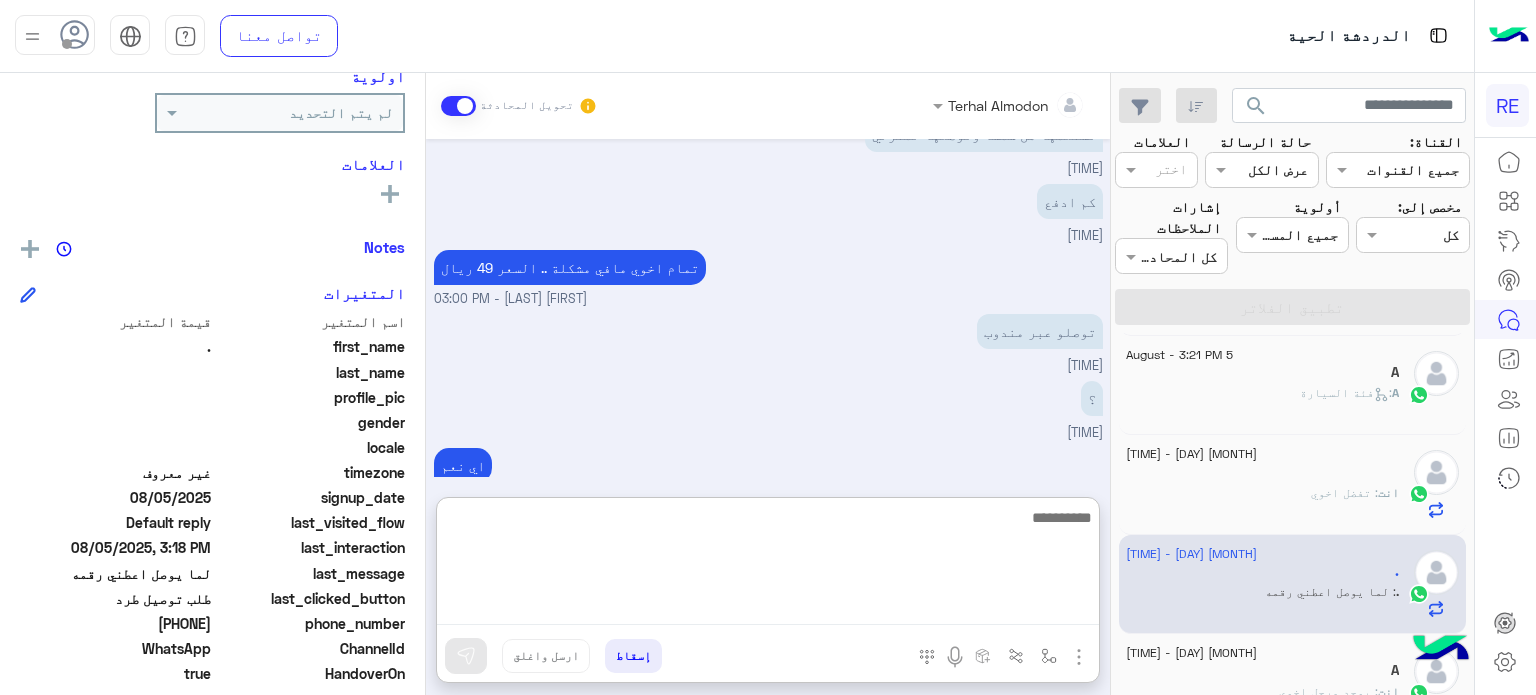 click at bounding box center (768, 565) 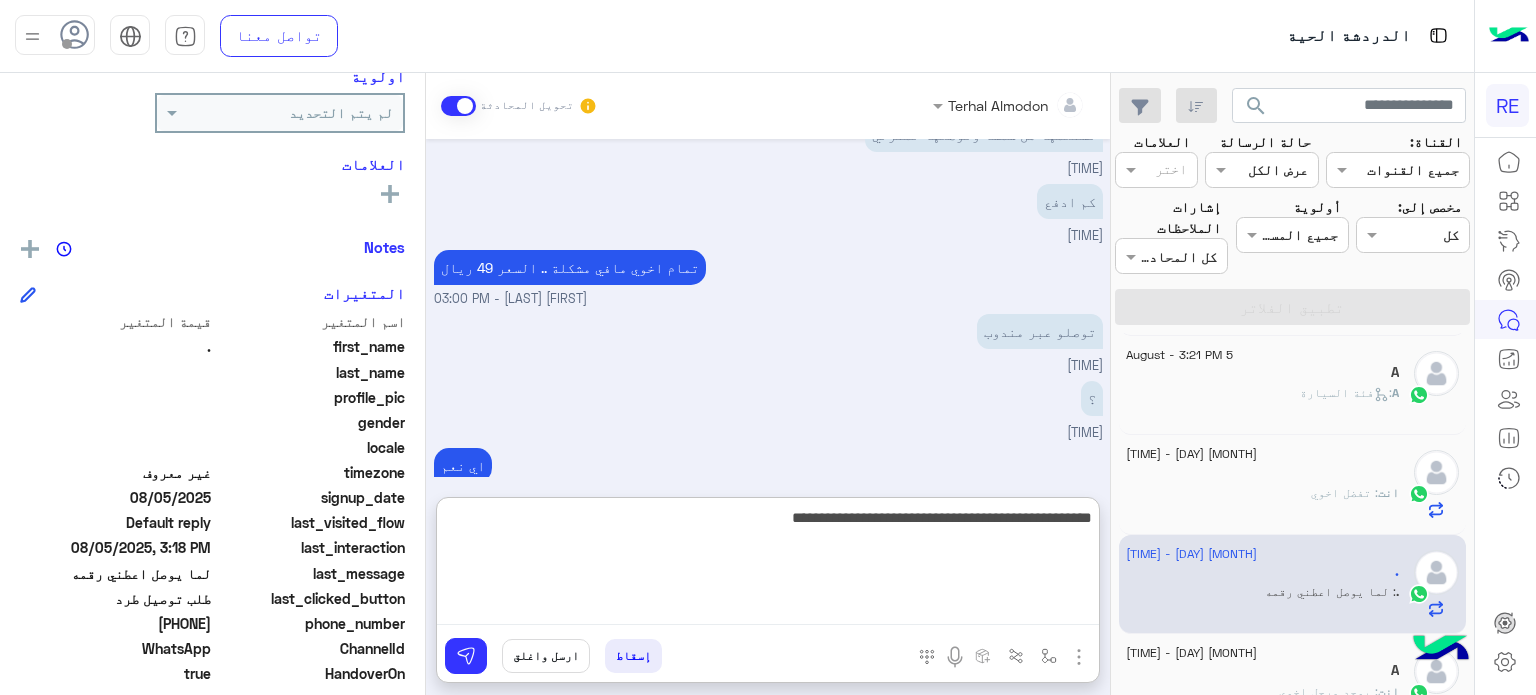 type on "**********" 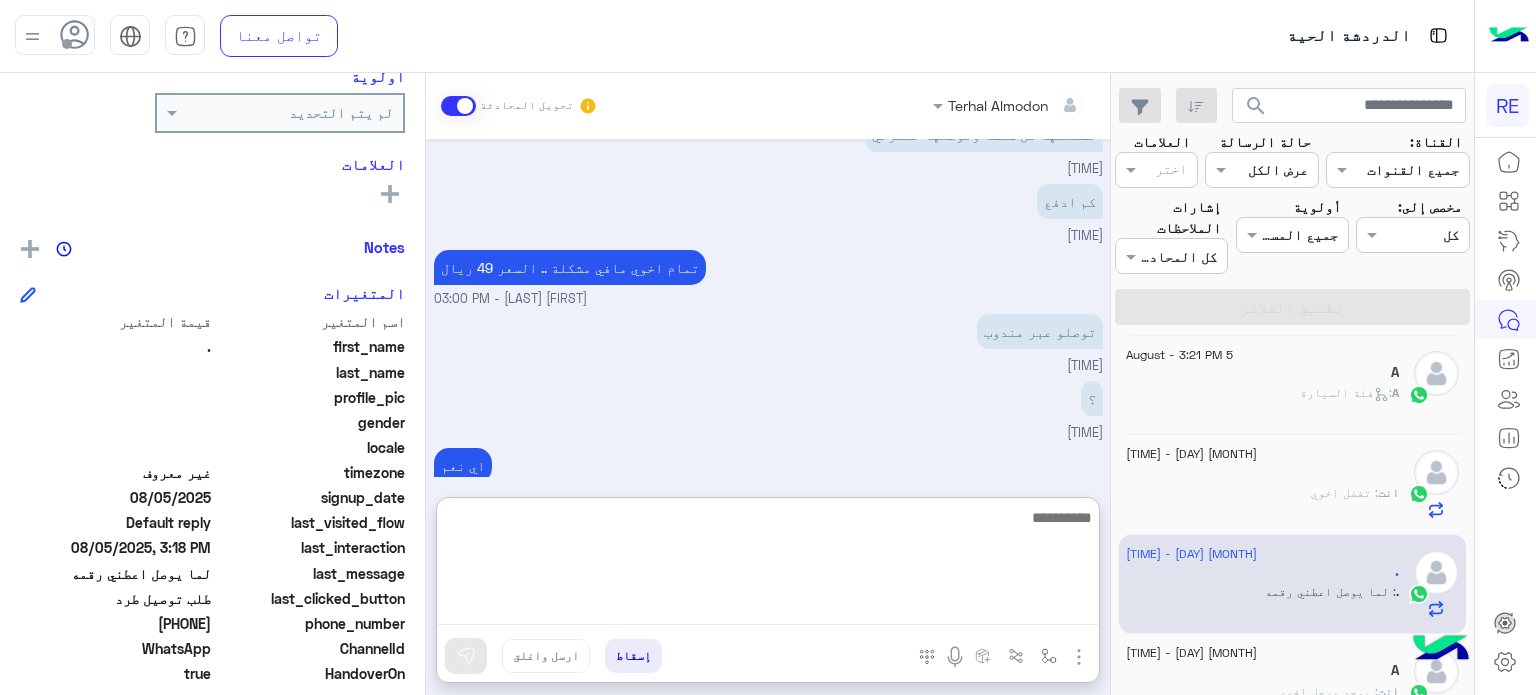 scroll, scrollTop: 437, scrollLeft: 0, axis: vertical 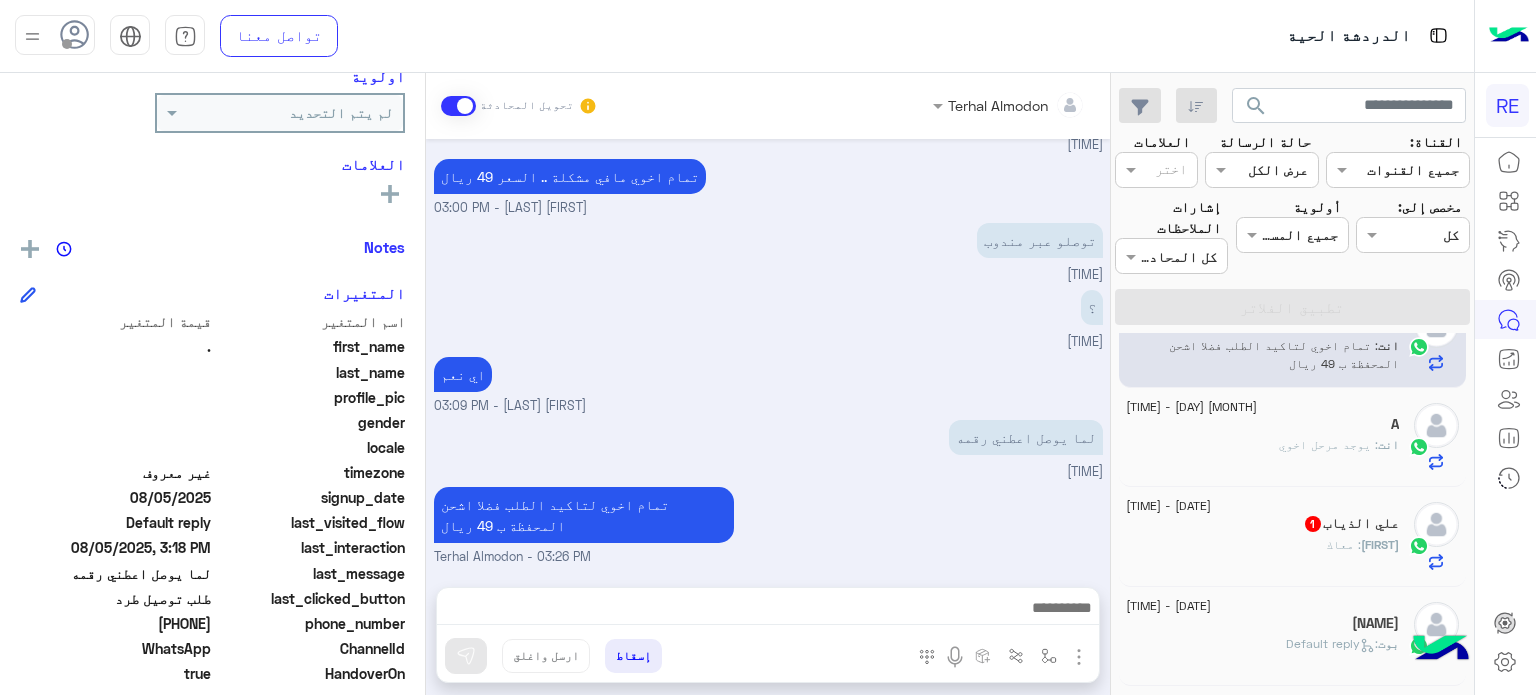 click on "علي : معاك" 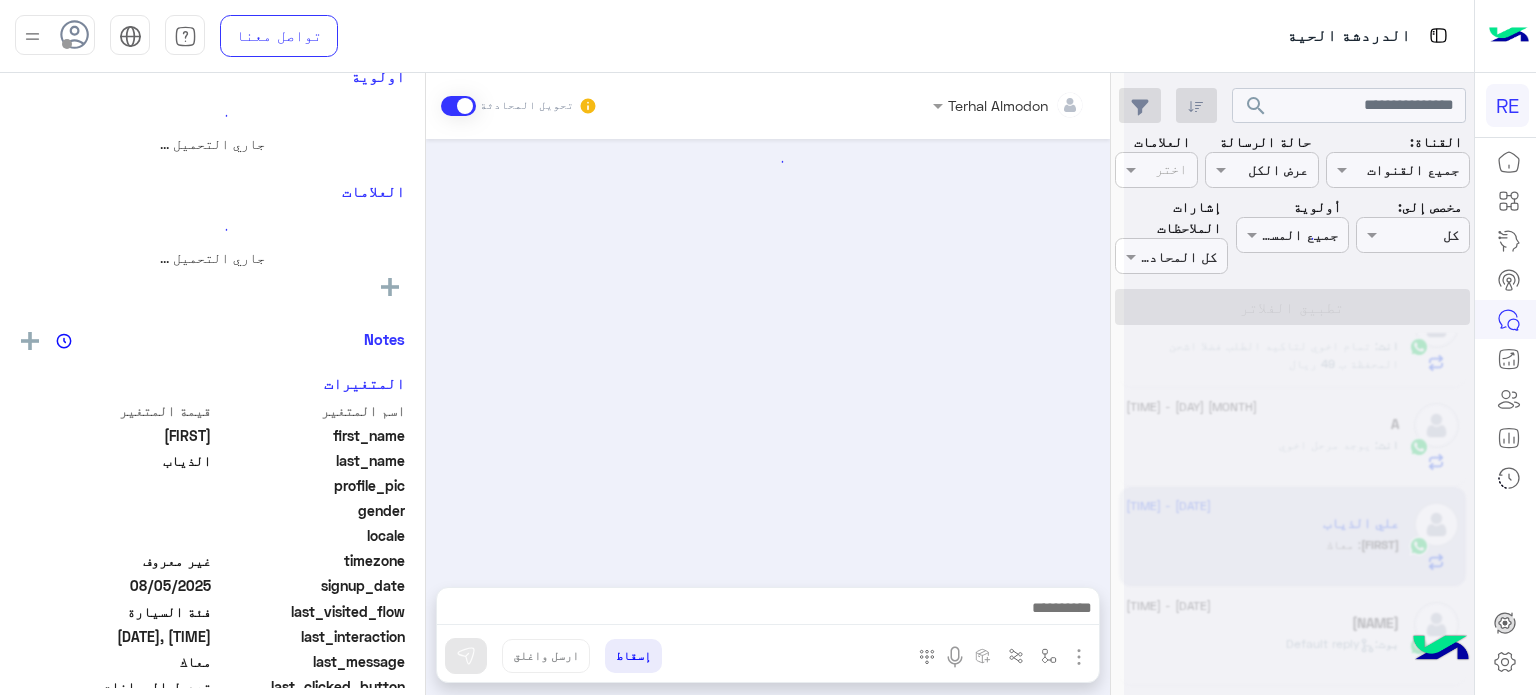 scroll, scrollTop: 500, scrollLeft: 0, axis: vertical 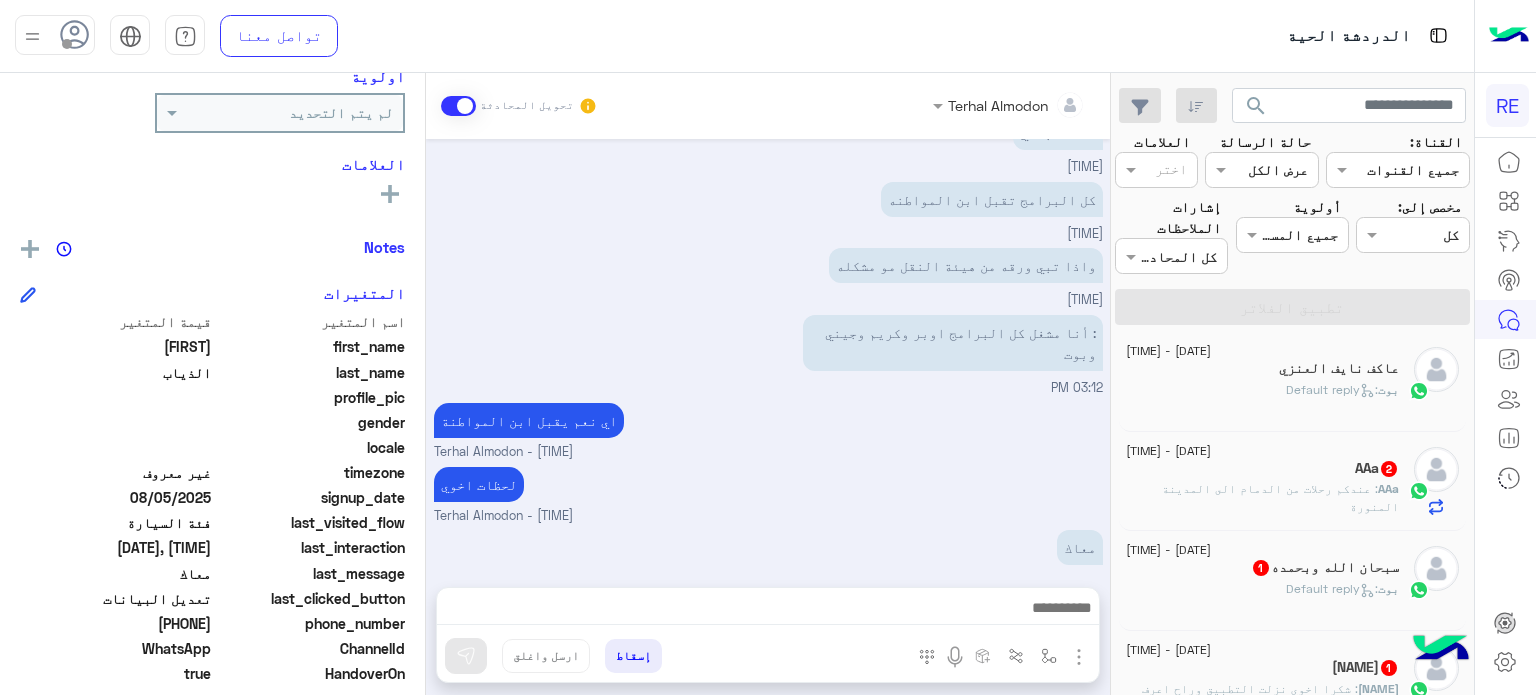click on "AAa   2" 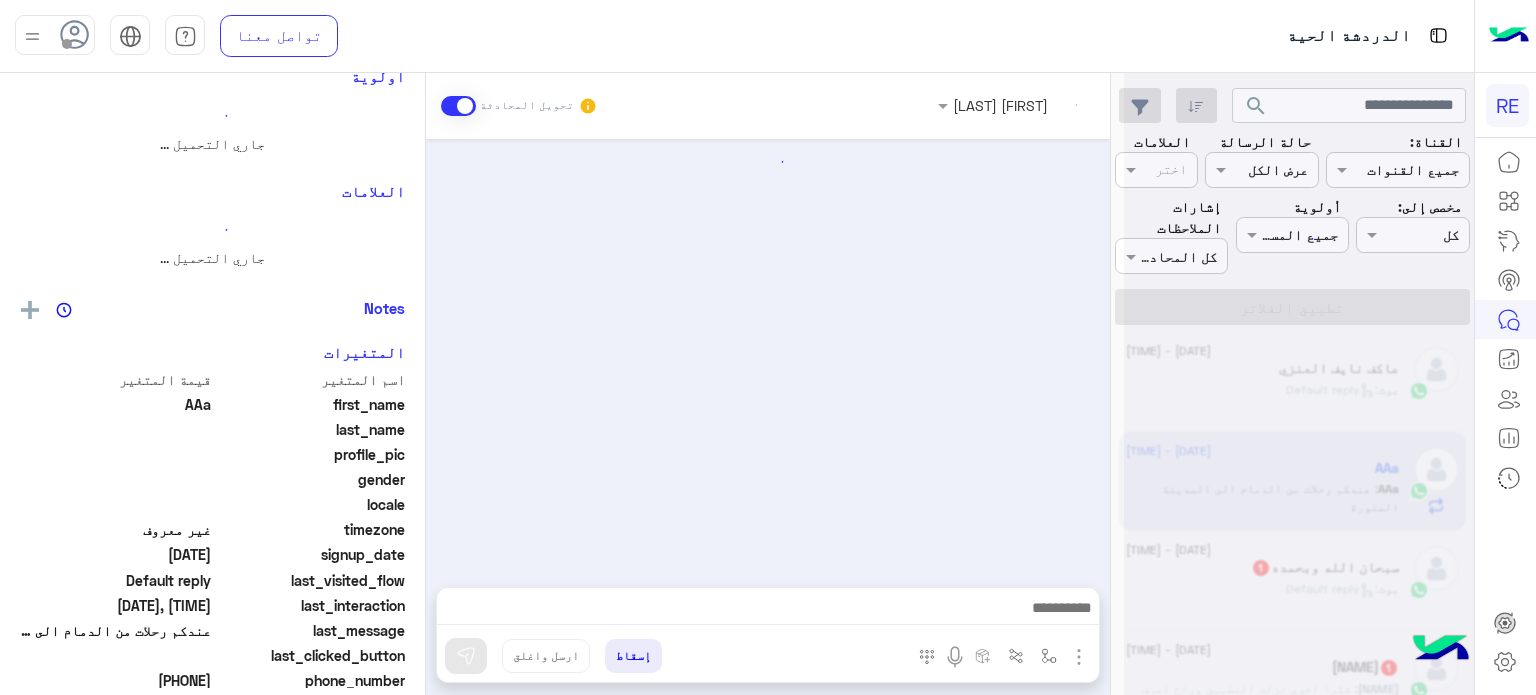 scroll, scrollTop: 234, scrollLeft: 0, axis: vertical 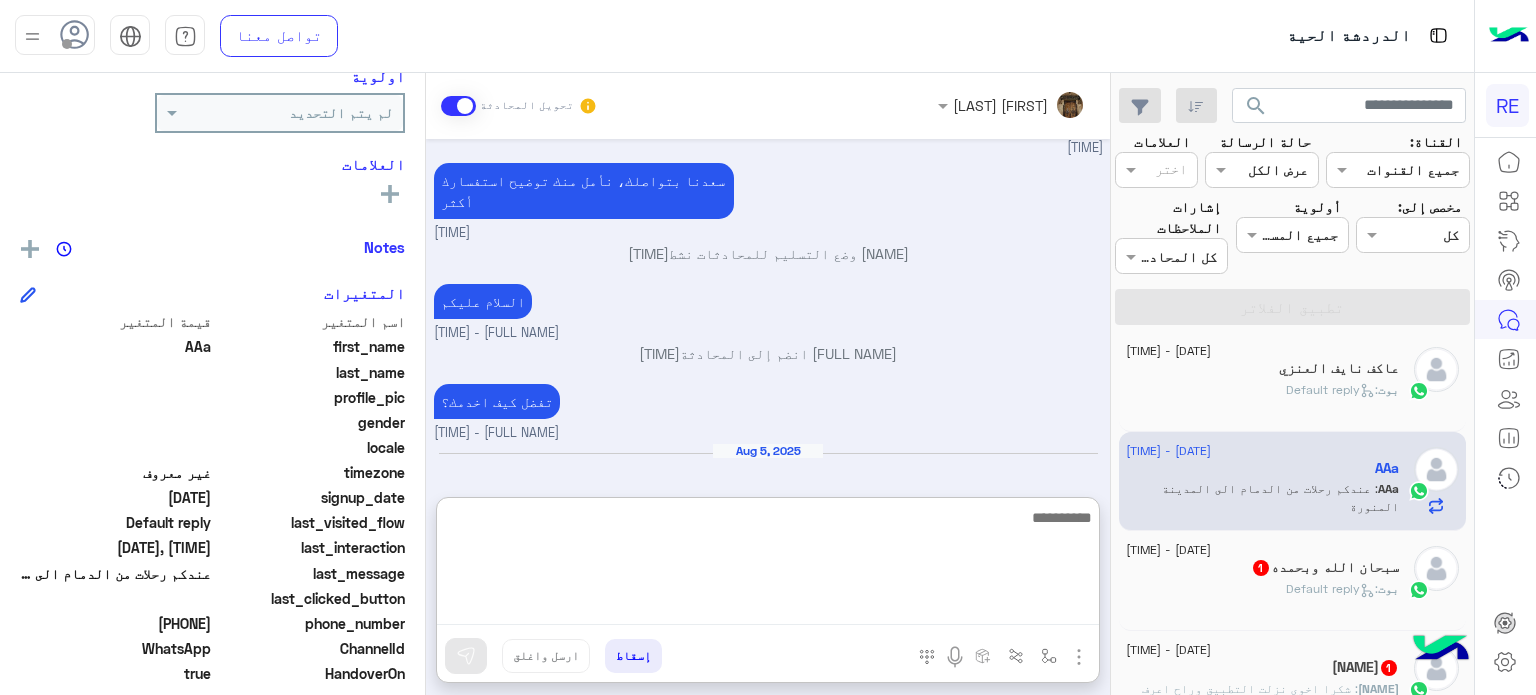 click at bounding box center [768, 565] 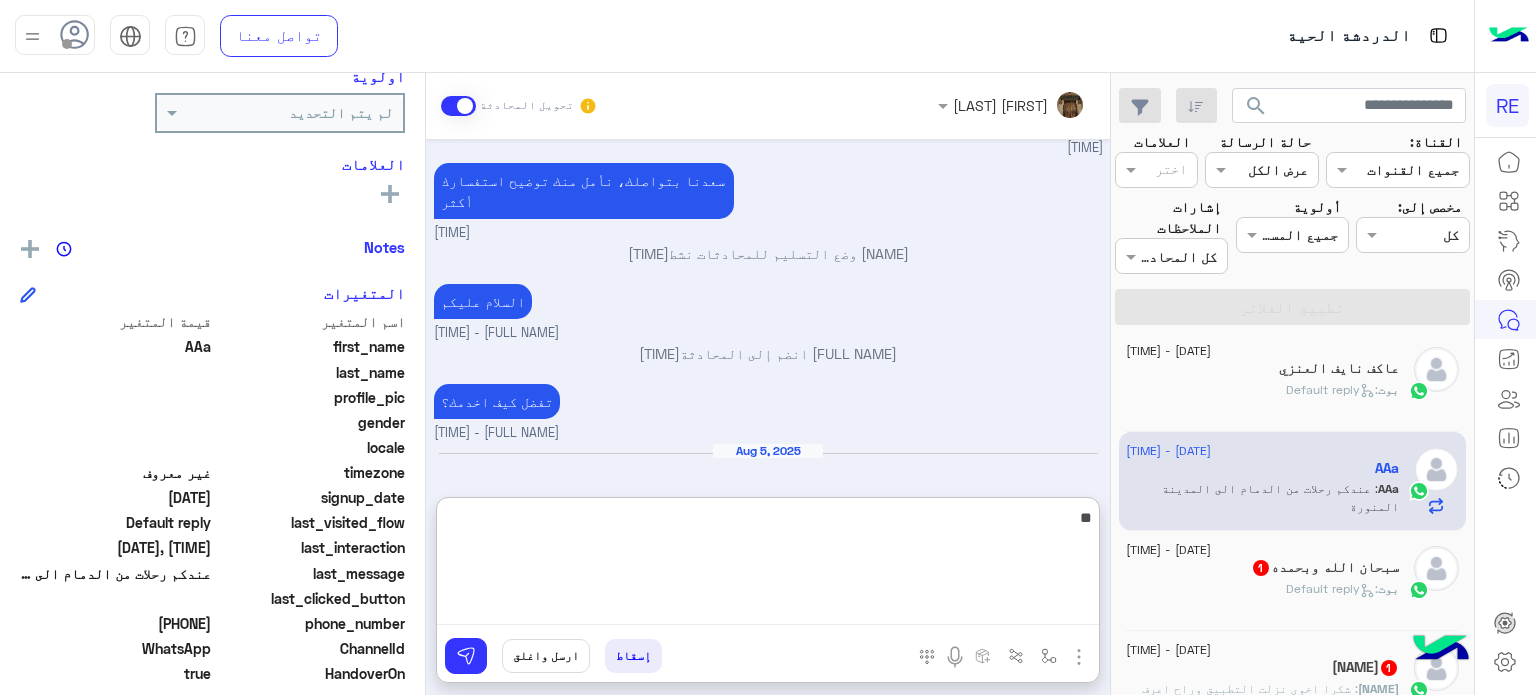 type on "*" 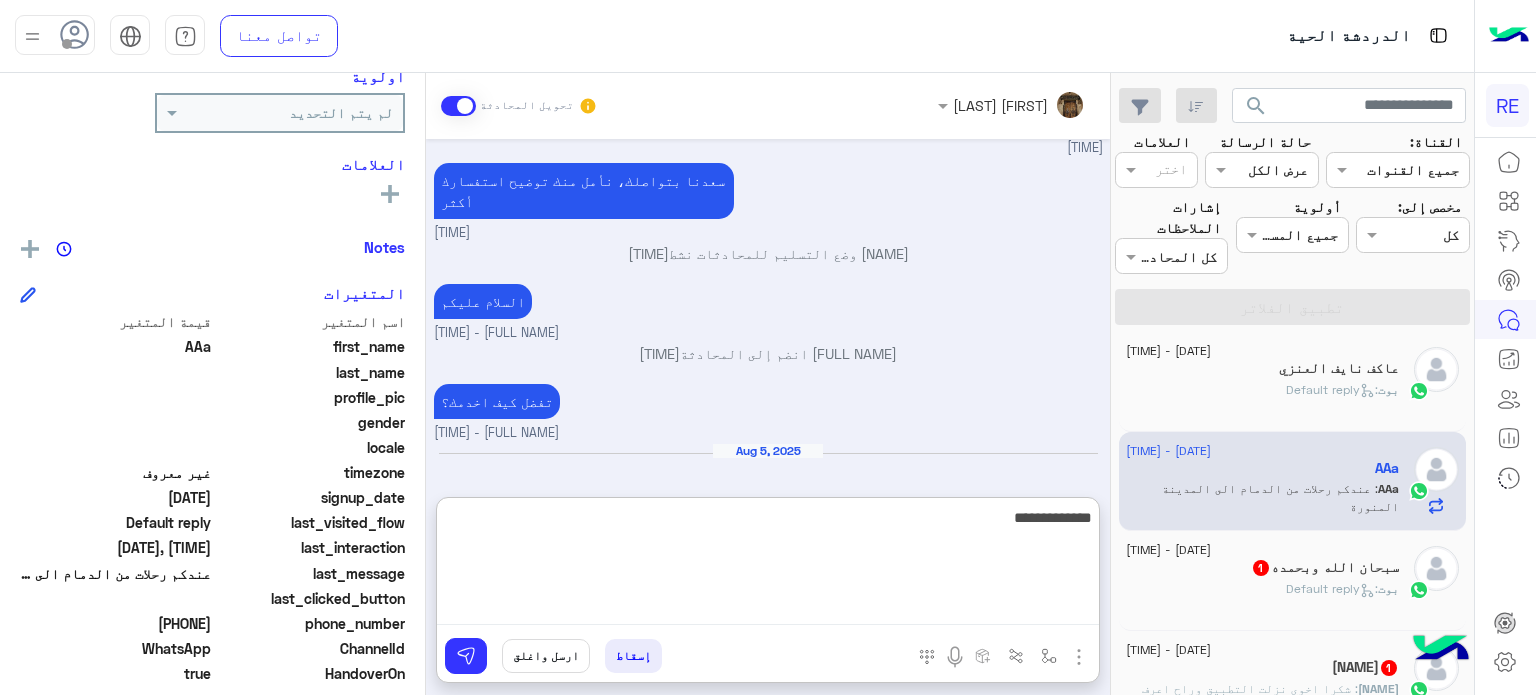 type on "**********" 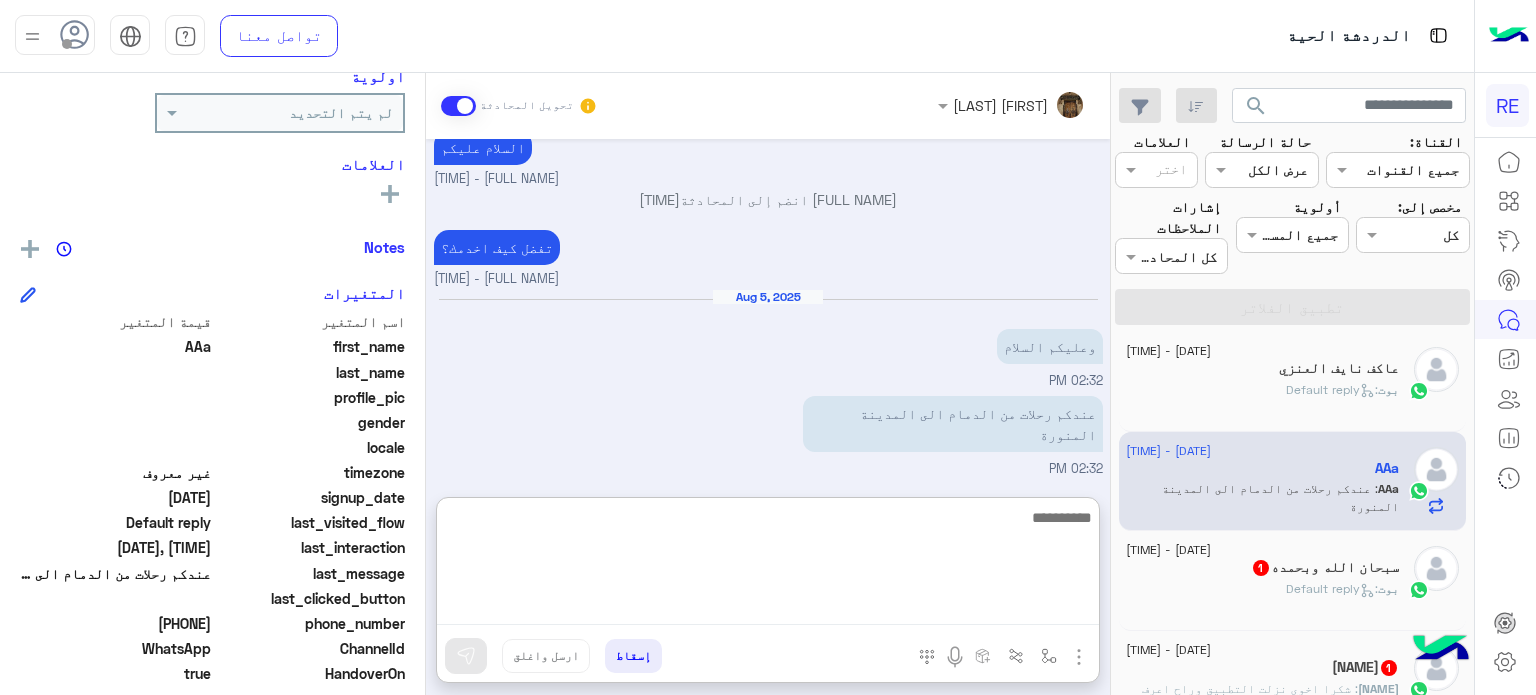 scroll, scrollTop: 424, scrollLeft: 0, axis: vertical 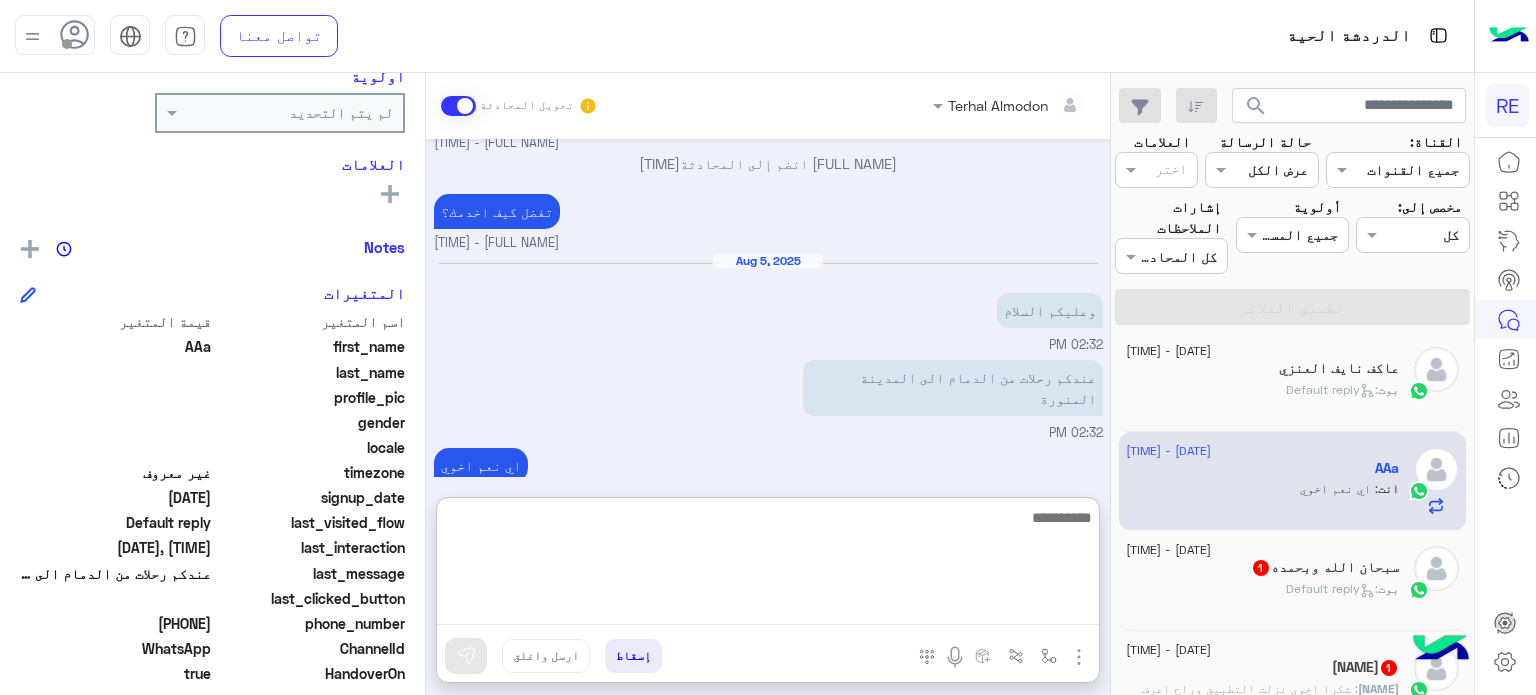 click at bounding box center [768, 565] 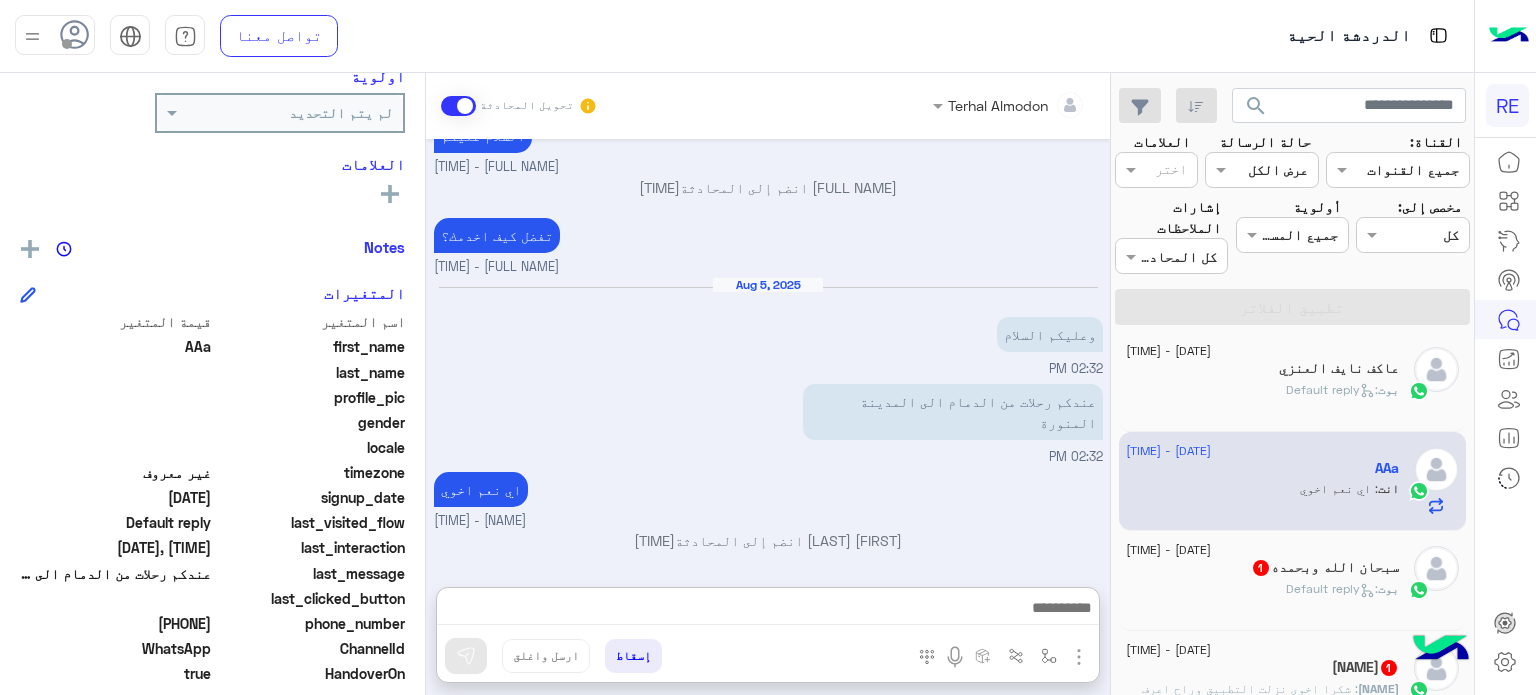 click on "[DATE] - [TIME]" 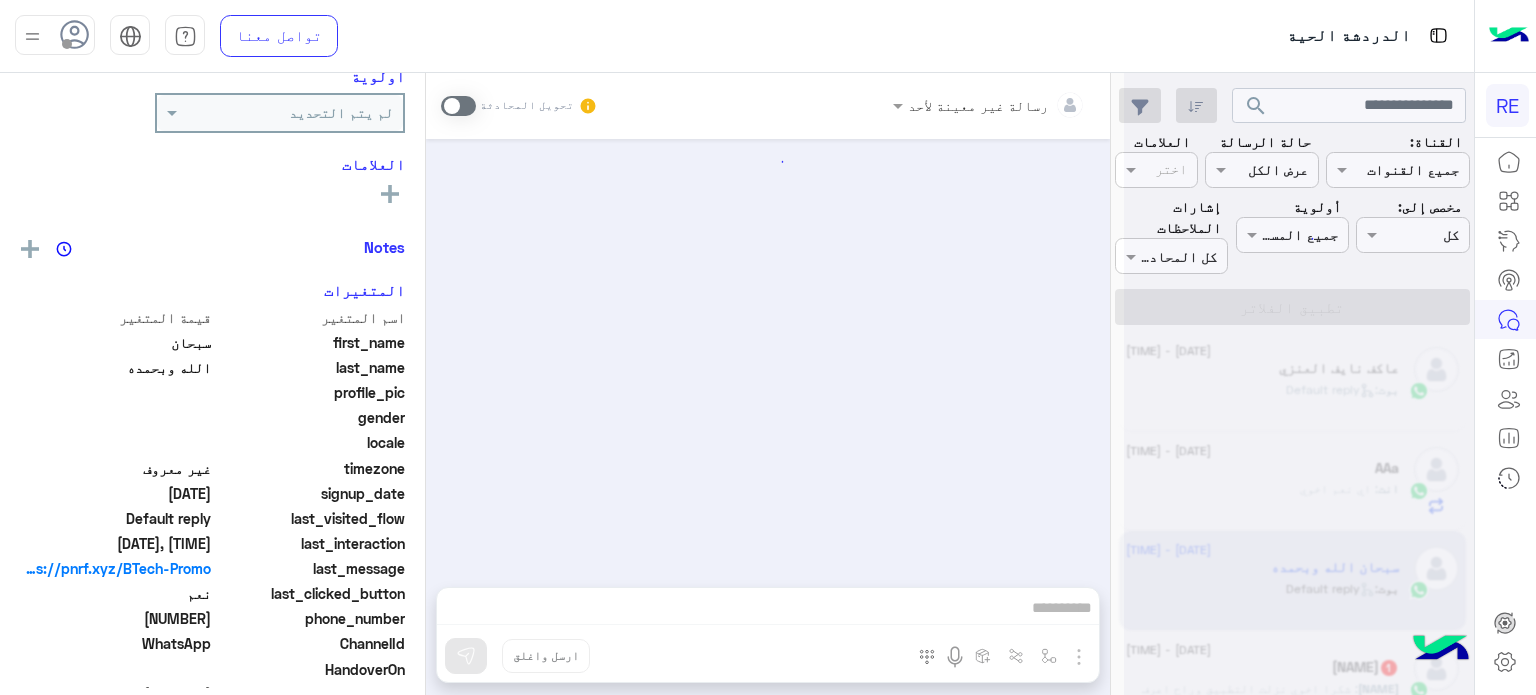 scroll, scrollTop: 551, scrollLeft: 0, axis: vertical 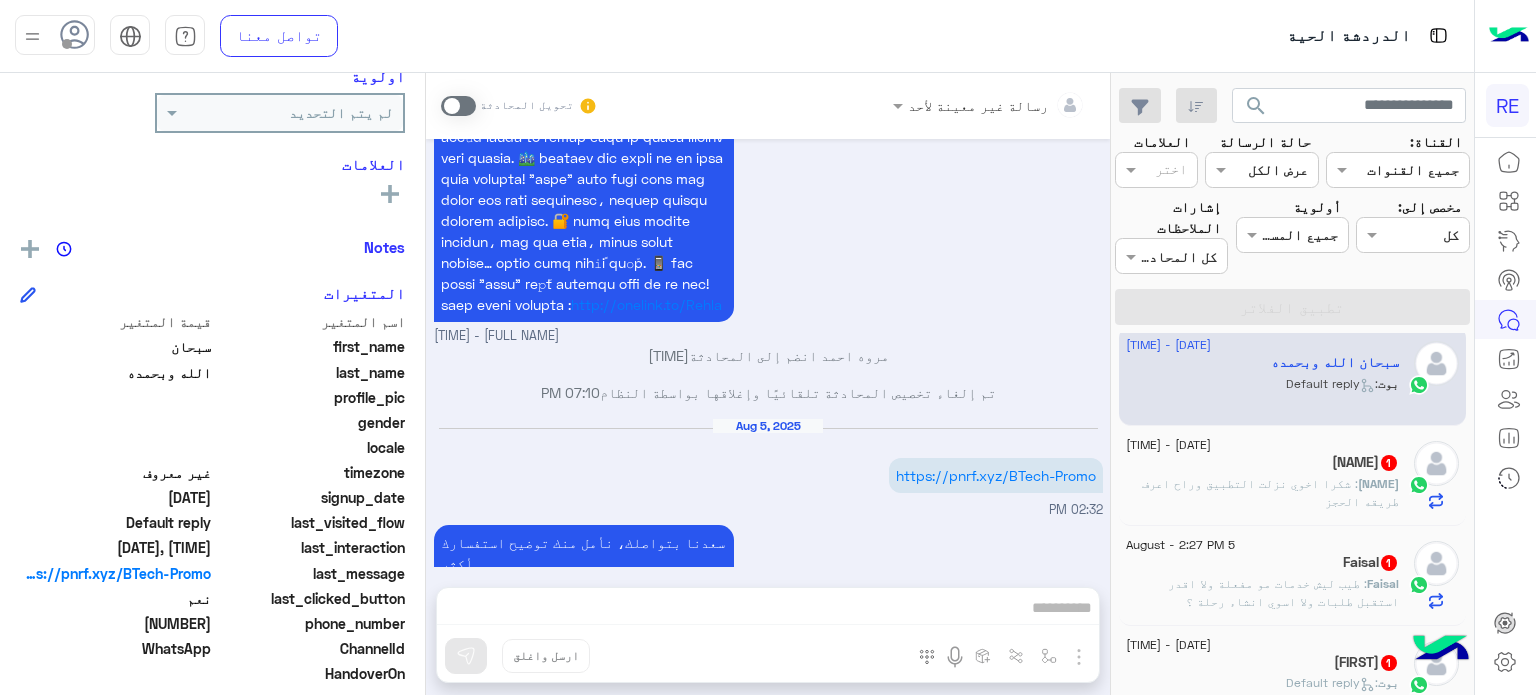 click on ": طيب ليش خدمات مو مفعلة ولا اقدر استقبل طلبات ولا اسوي انشاء رحلة ؟" 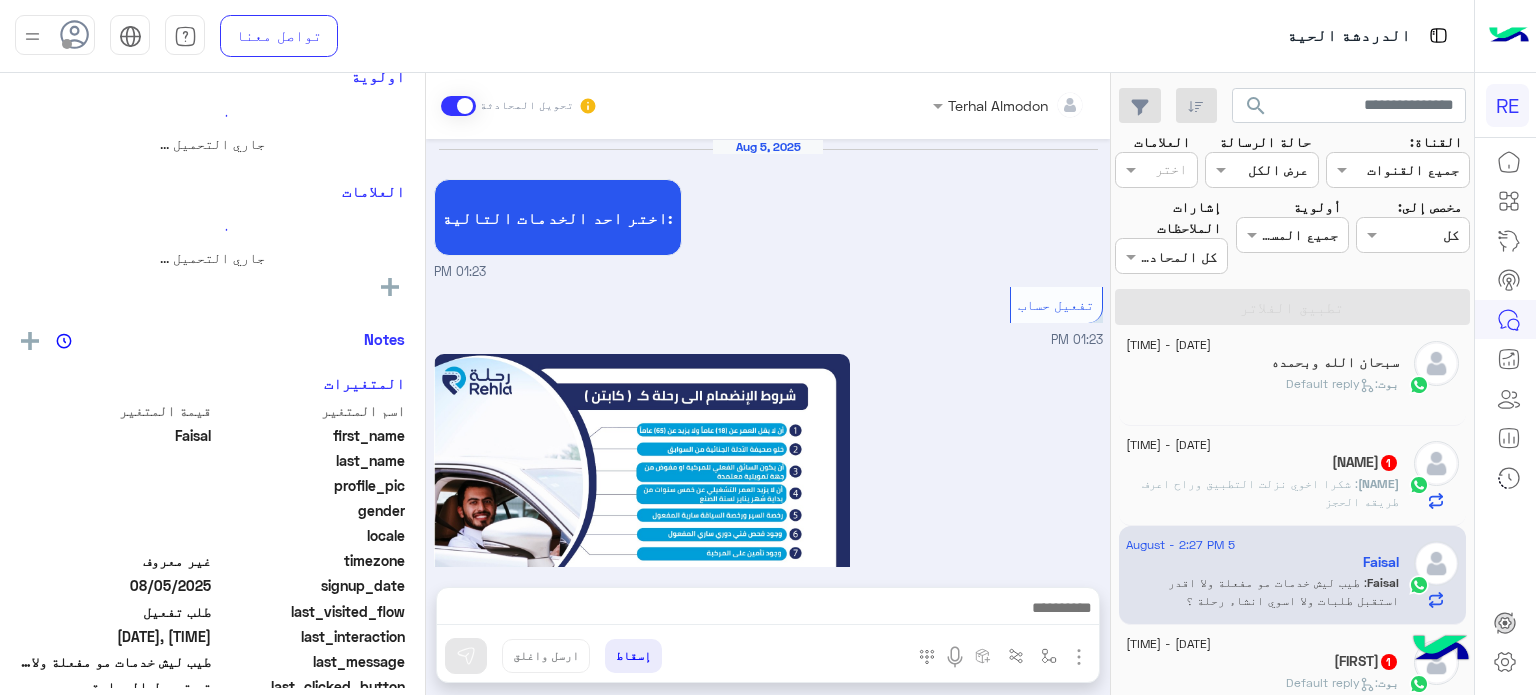 scroll, scrollTop: 1165, scrollLeft: 0, axis: vertical 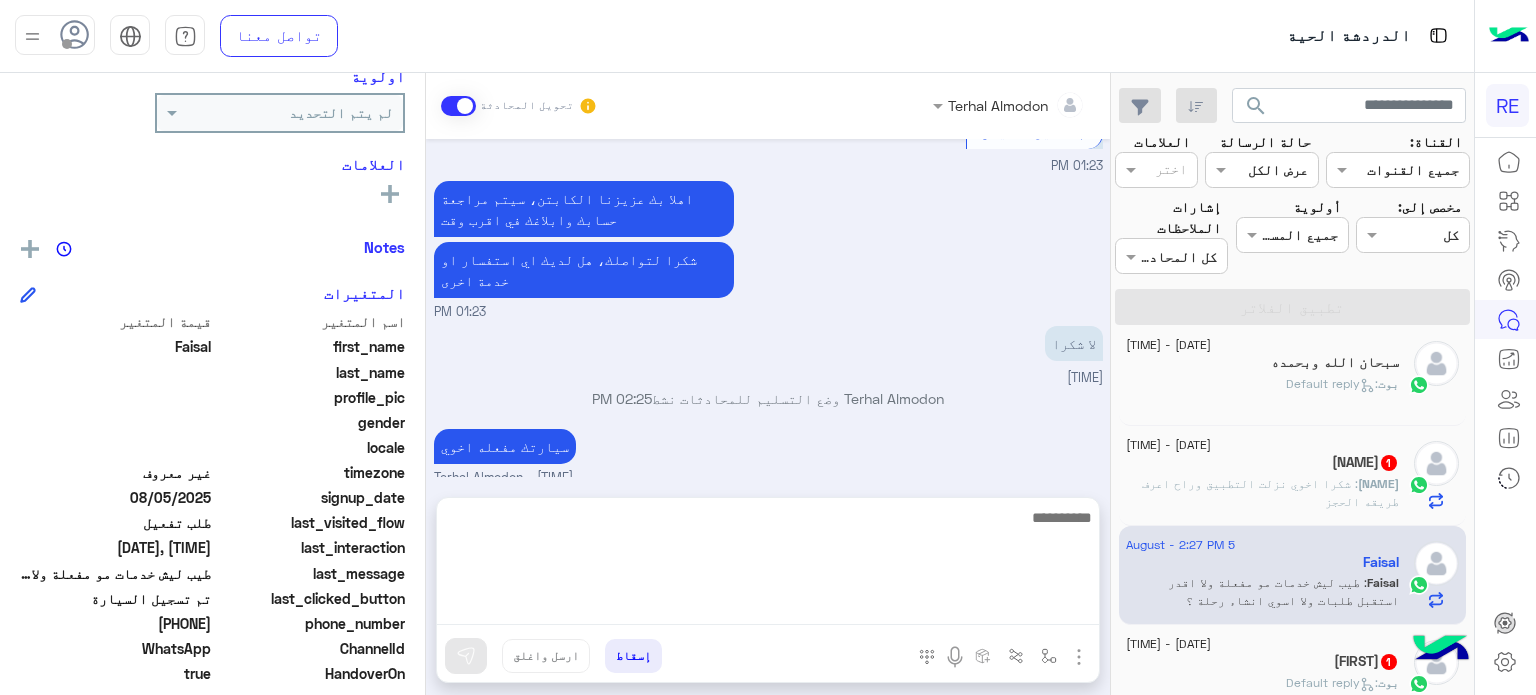 click at bounding box center (768, 565) 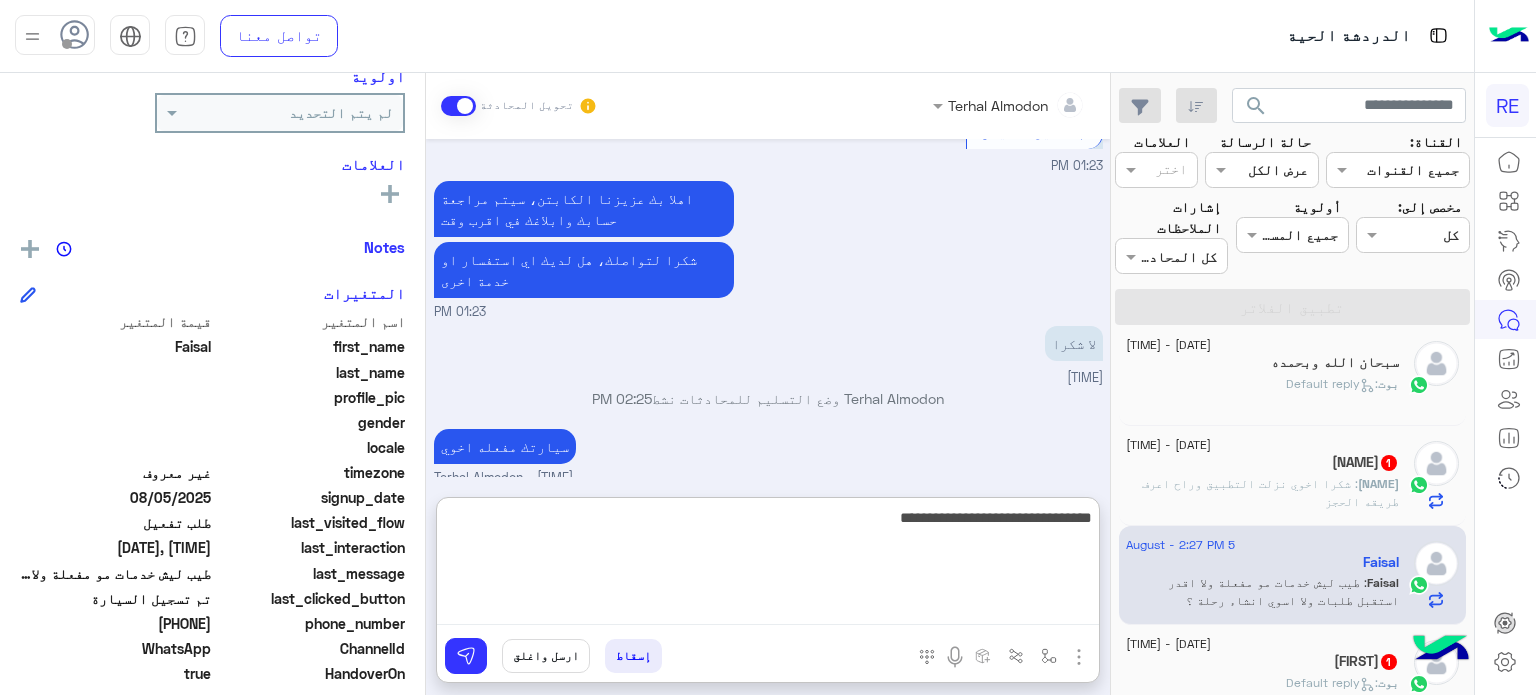 type on "**********" 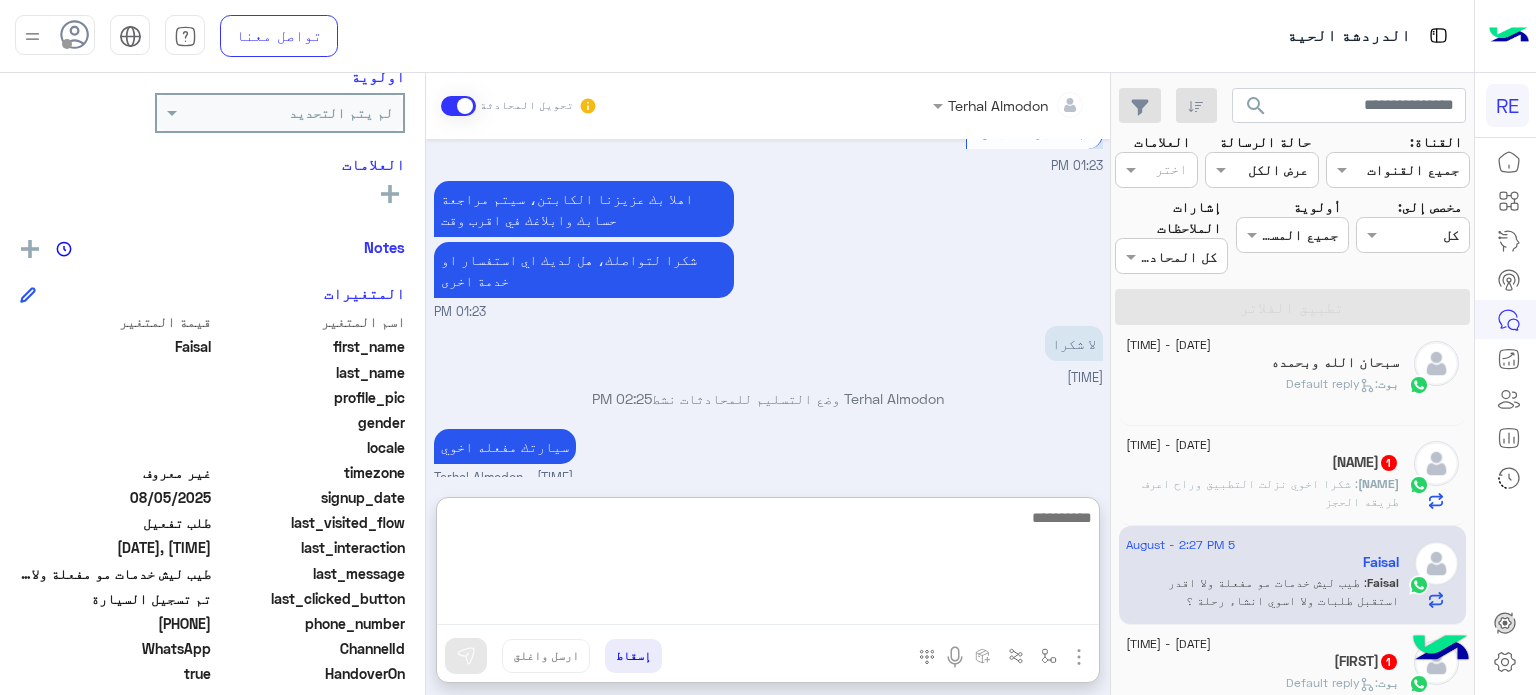 scroll, scrollTop: 1319, scrollLeft: 0, axis: vertical 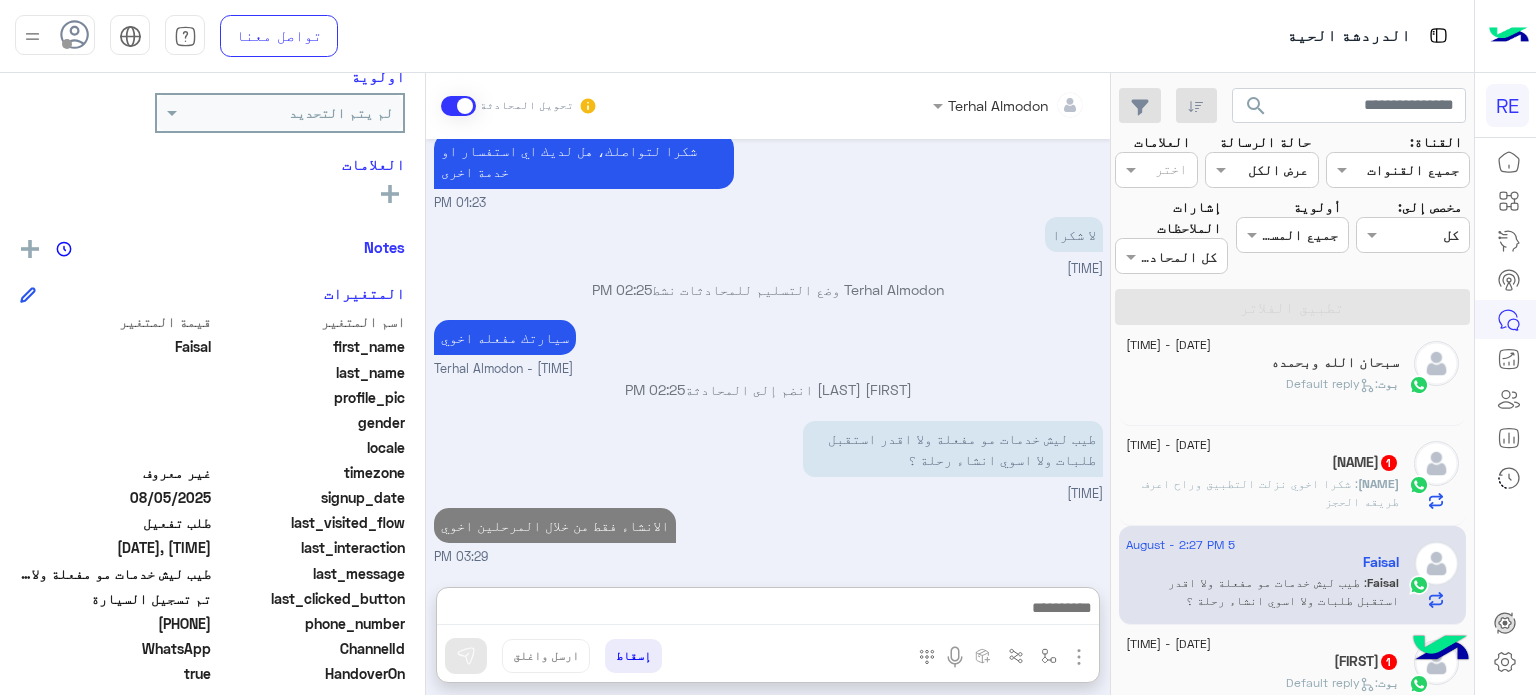 click on "[DATE] - [TIME]" 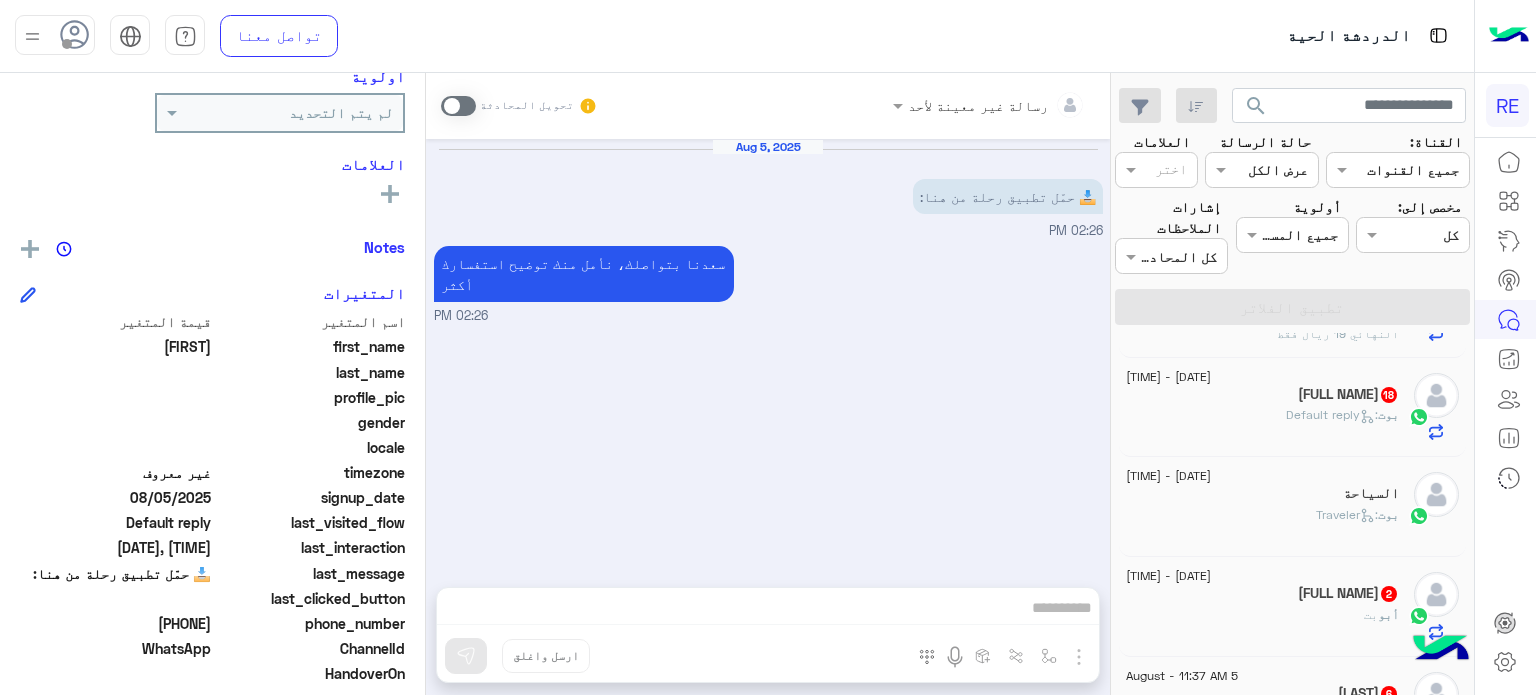 scroll, scrollTop: 782, scrollLeft: 0, axis: vertical 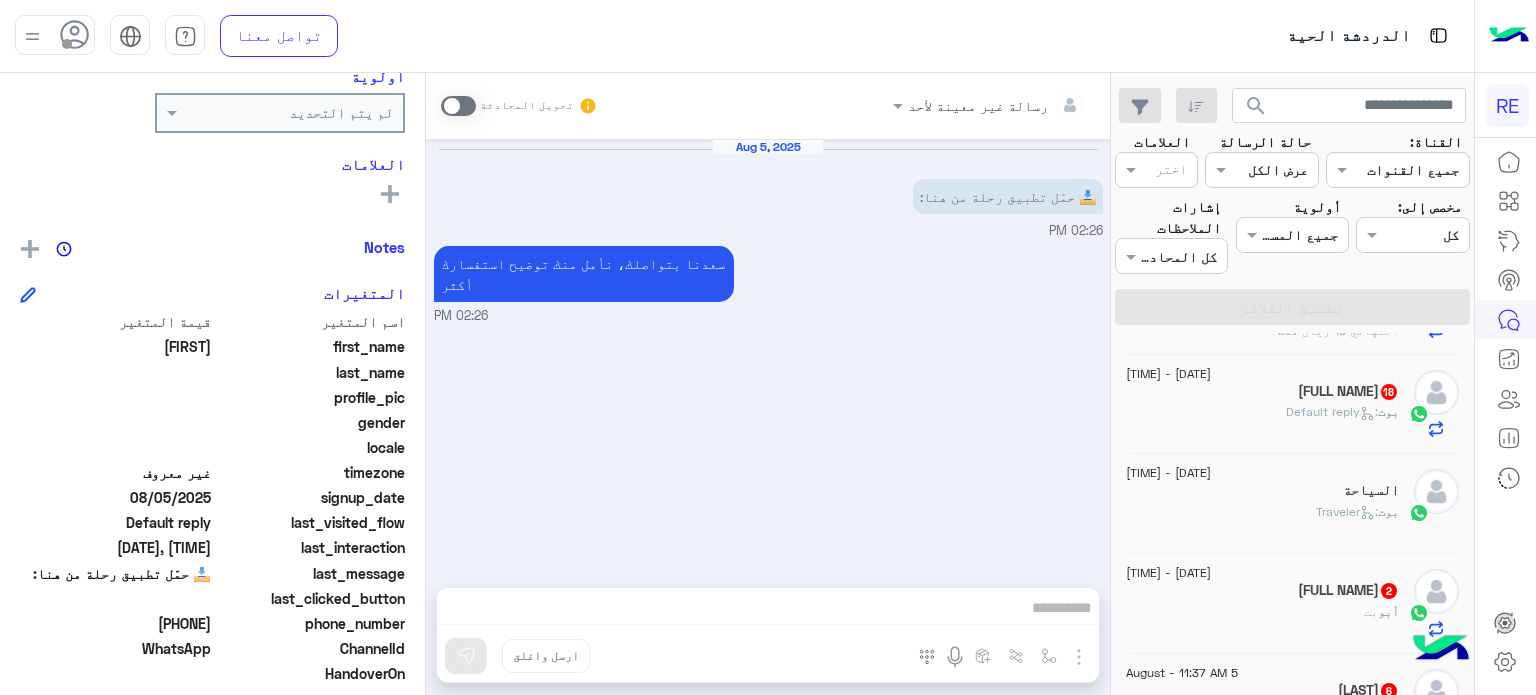 click on "[DATE] - [TIME]" 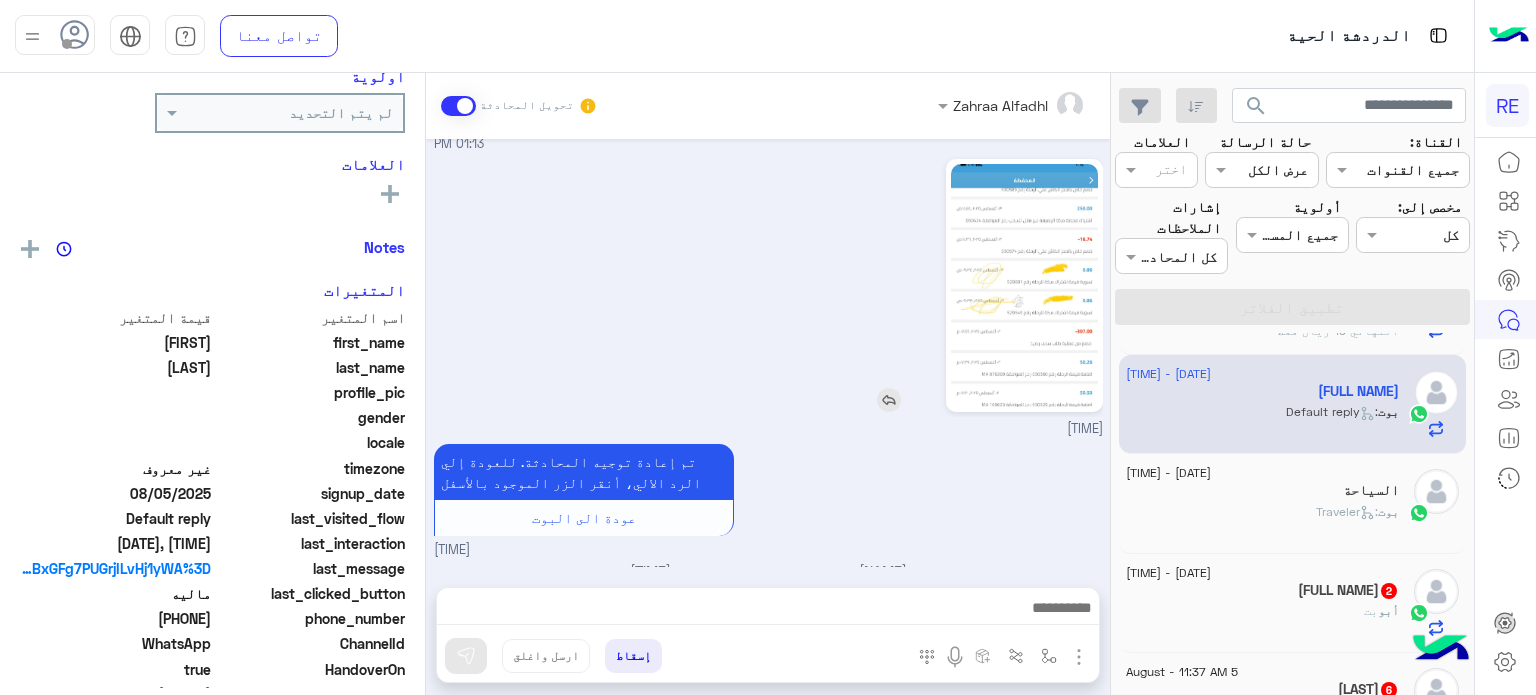 scroll, scrollTop: 639, scrollLeft: 0, axis: vertical 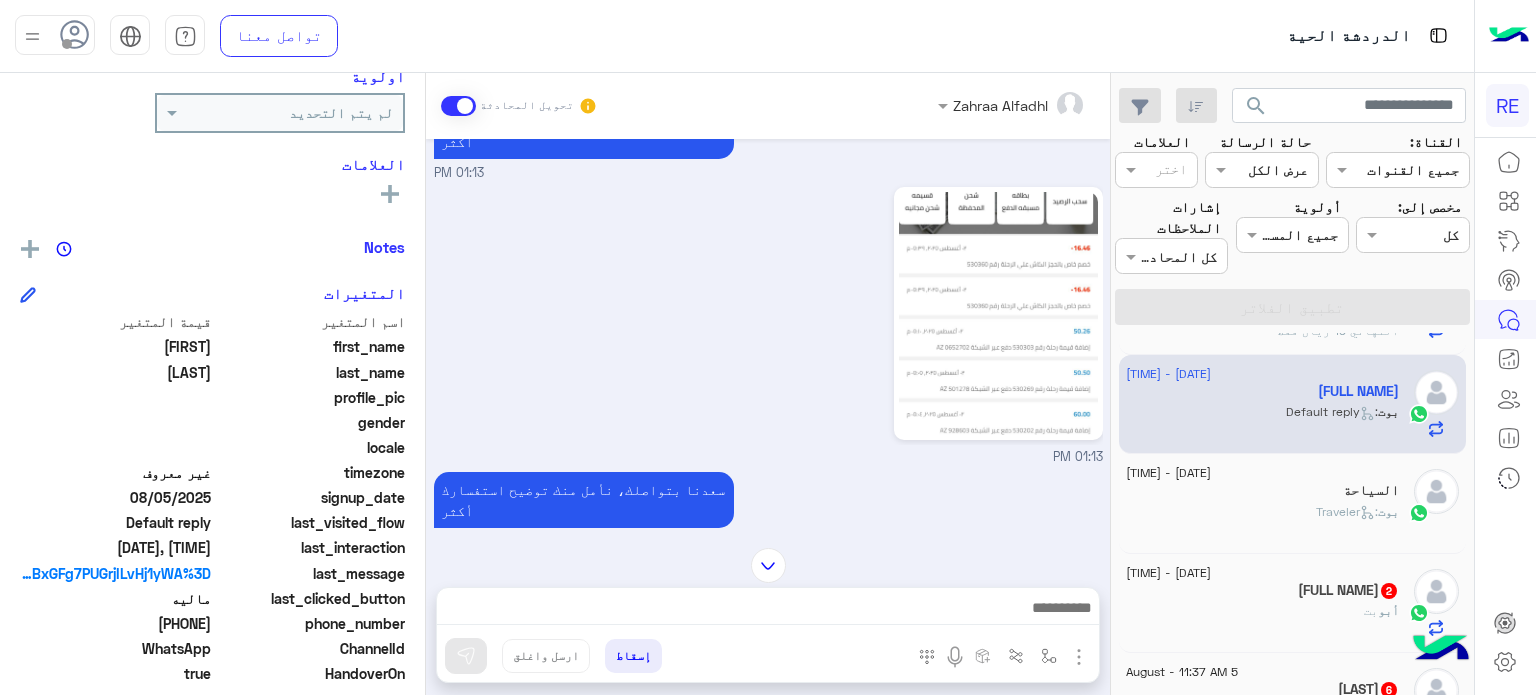 drag, startPoint x: 211, startPoint y: 623, endPoint x: 148, endPoint y: 623, distance: 63 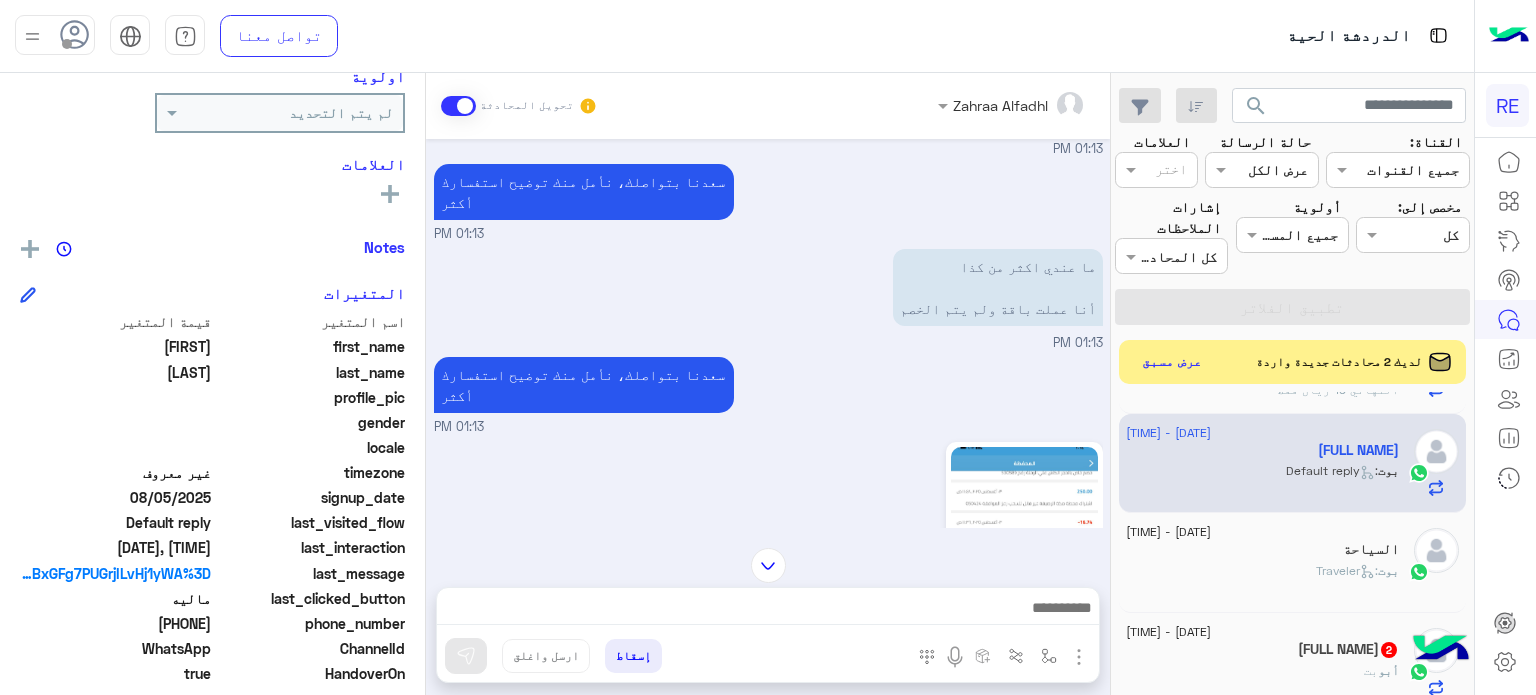 scroll, scrollTop: 755, scrollLeft: 0, axis: vertical 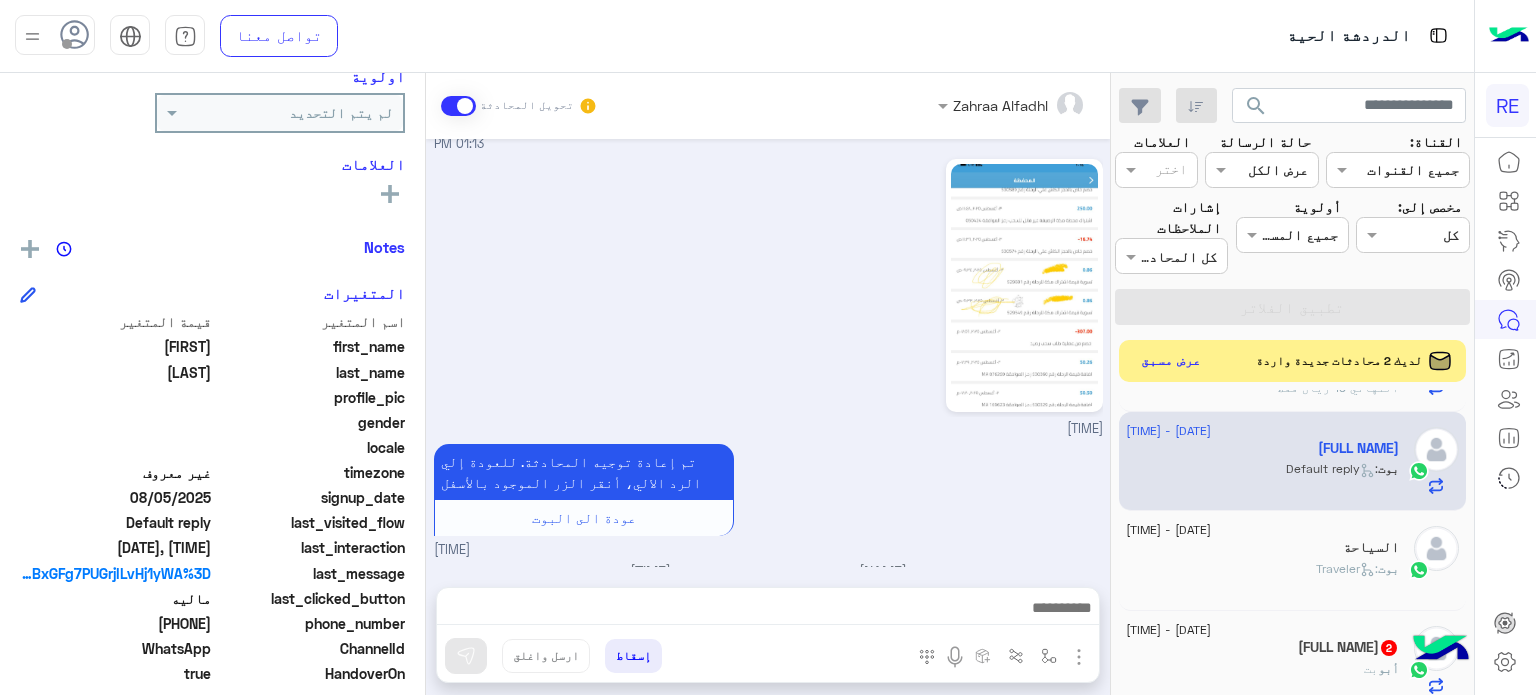 click on "عرض مسبق" 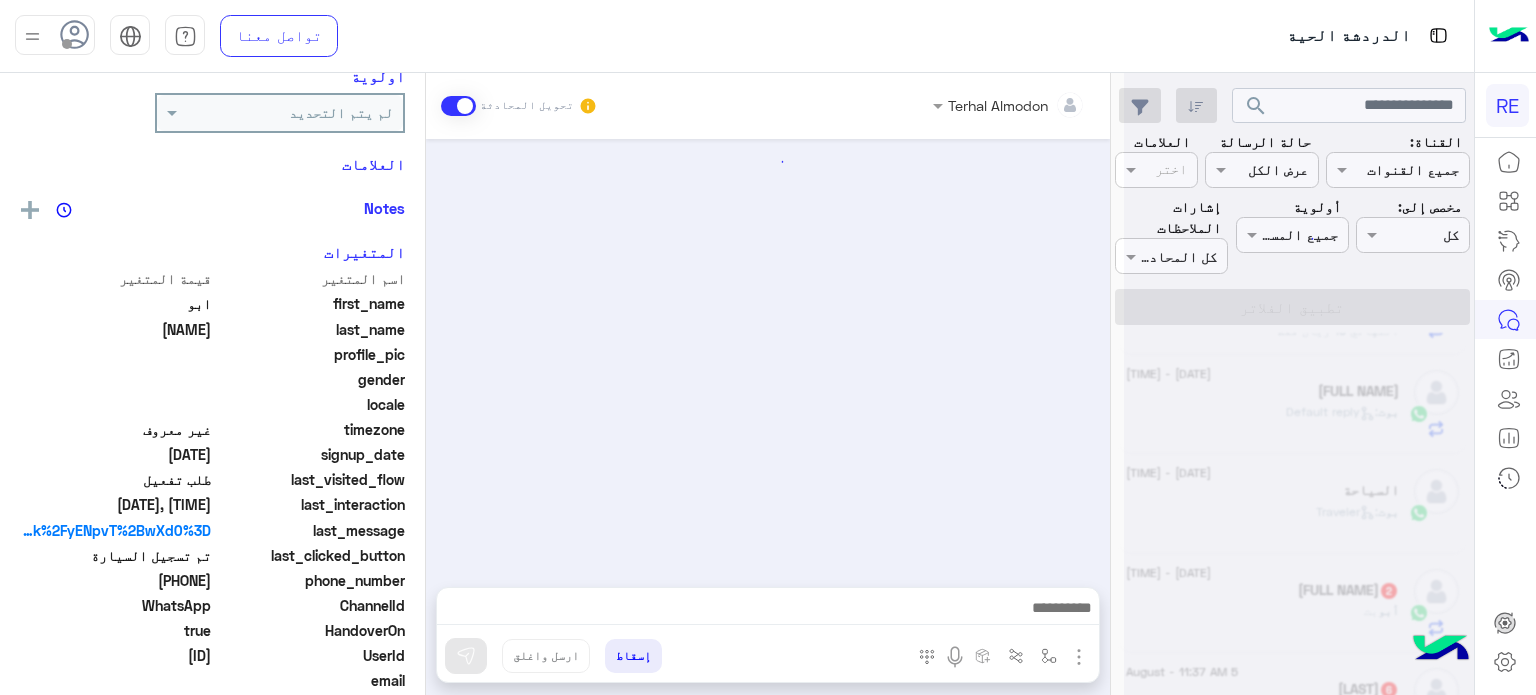 scroll, scrollTop: 1832, scrollLeft: 0, axis: vertical 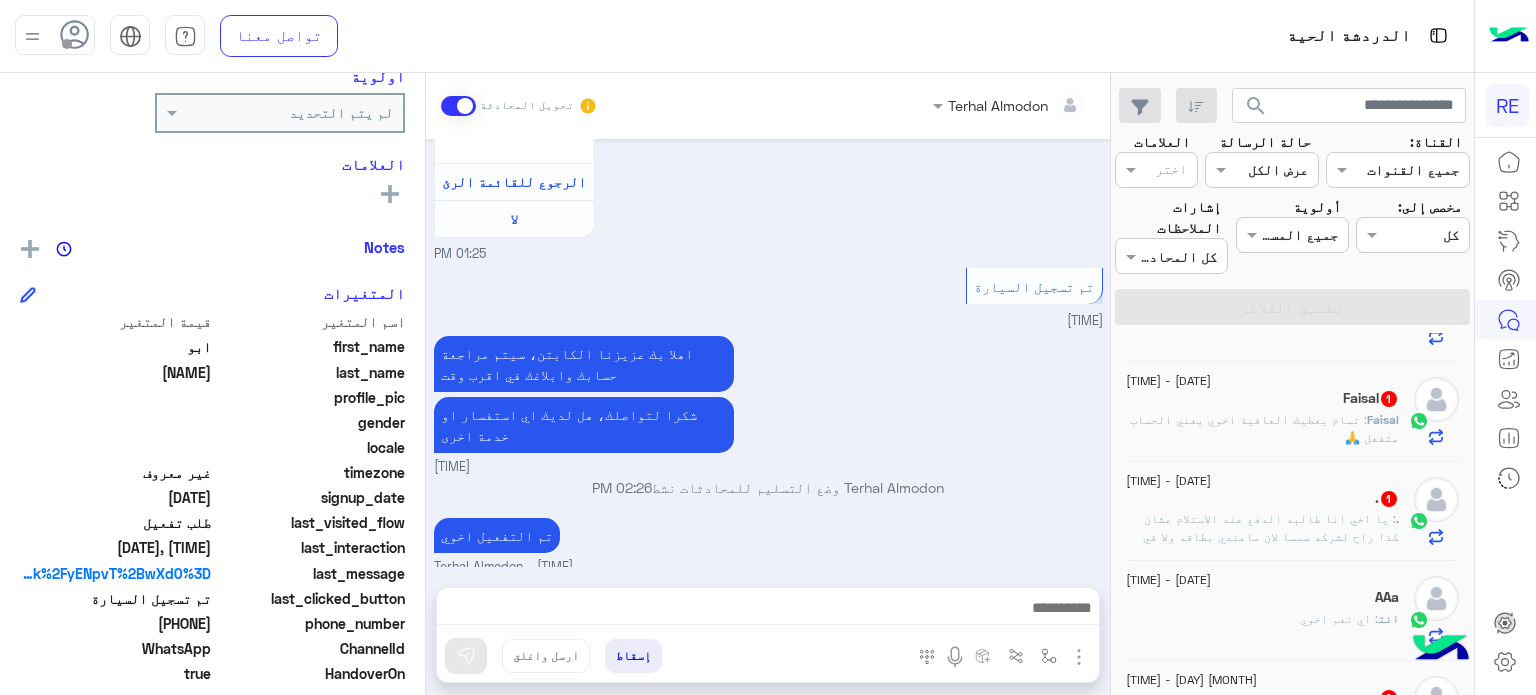 click on "[FIRST] : تمام يعطيك العافية اخوي يعني الحساب متفعل 🙏" 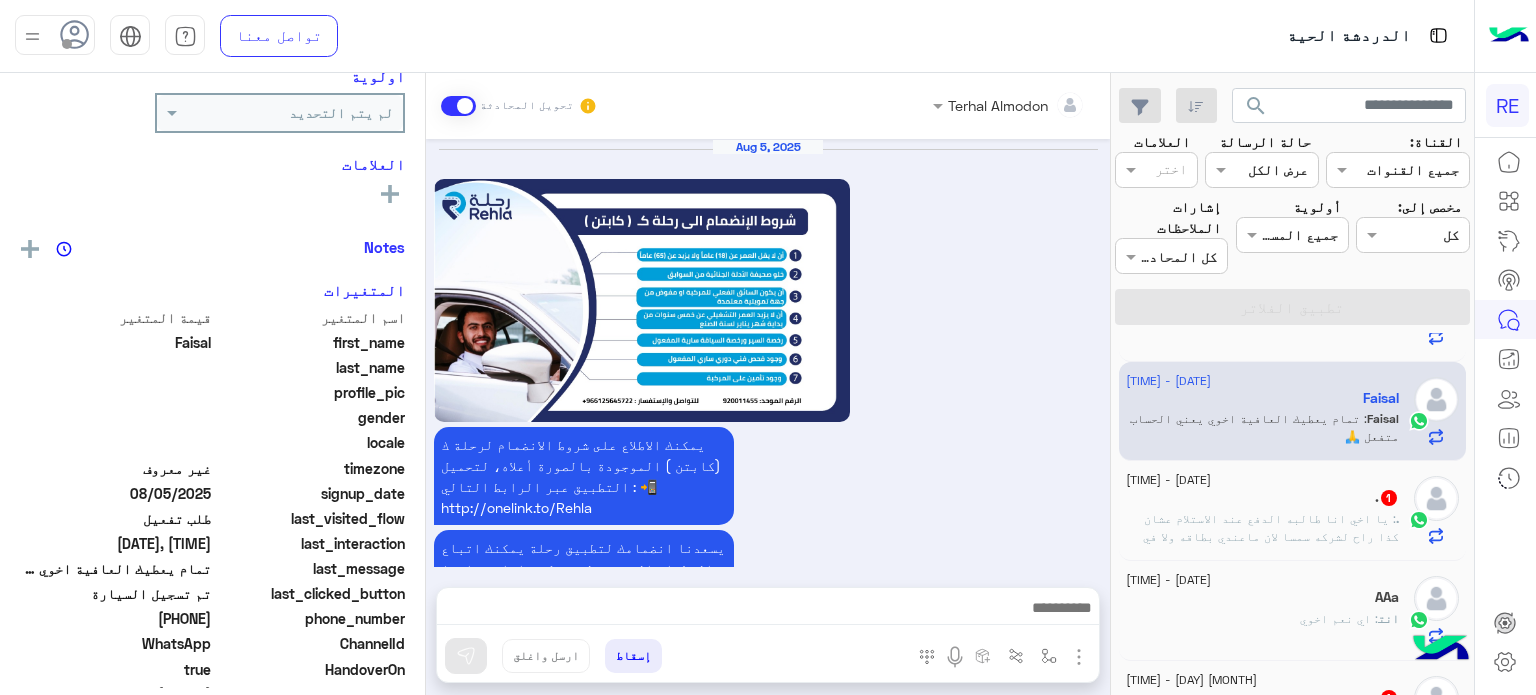scroll, scrollTop: 1141, scrollLeft: 0, axis: vertical 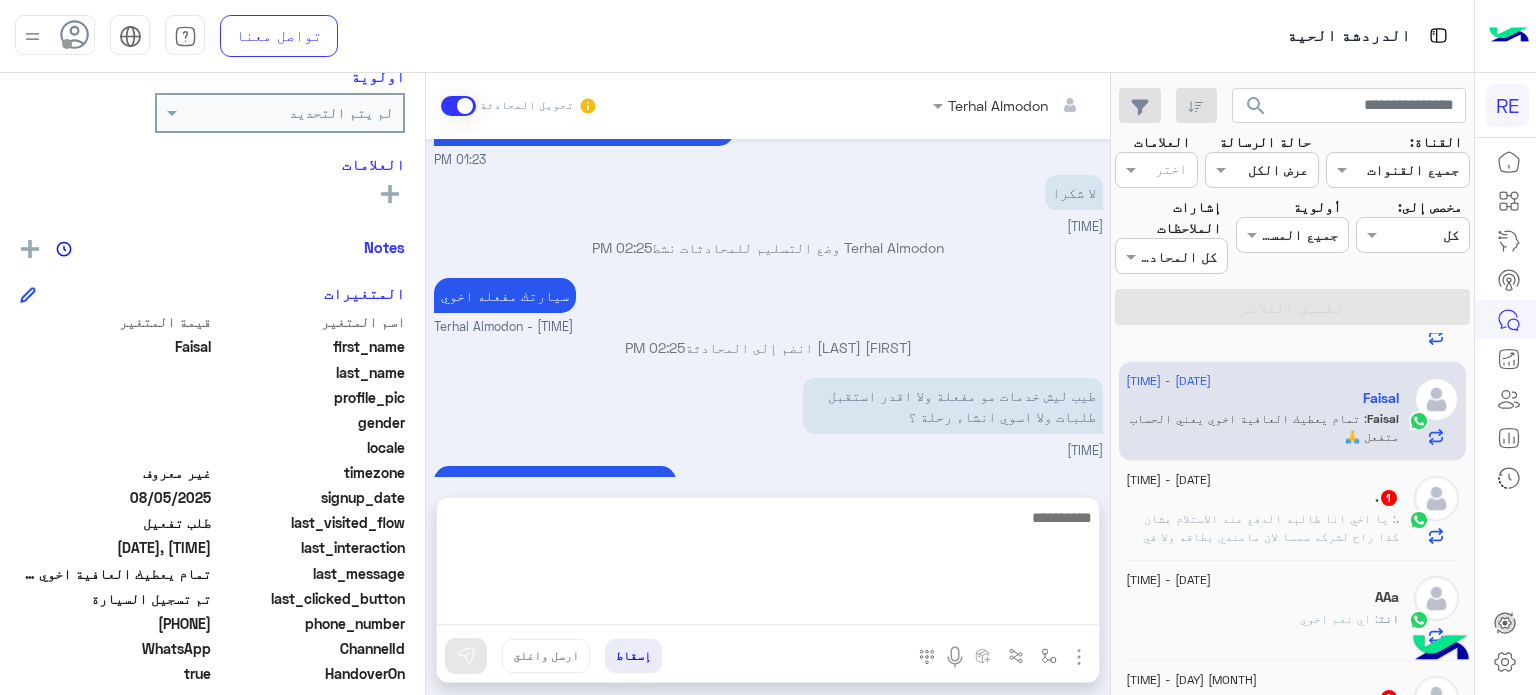 click at bounding box center (768, 565) 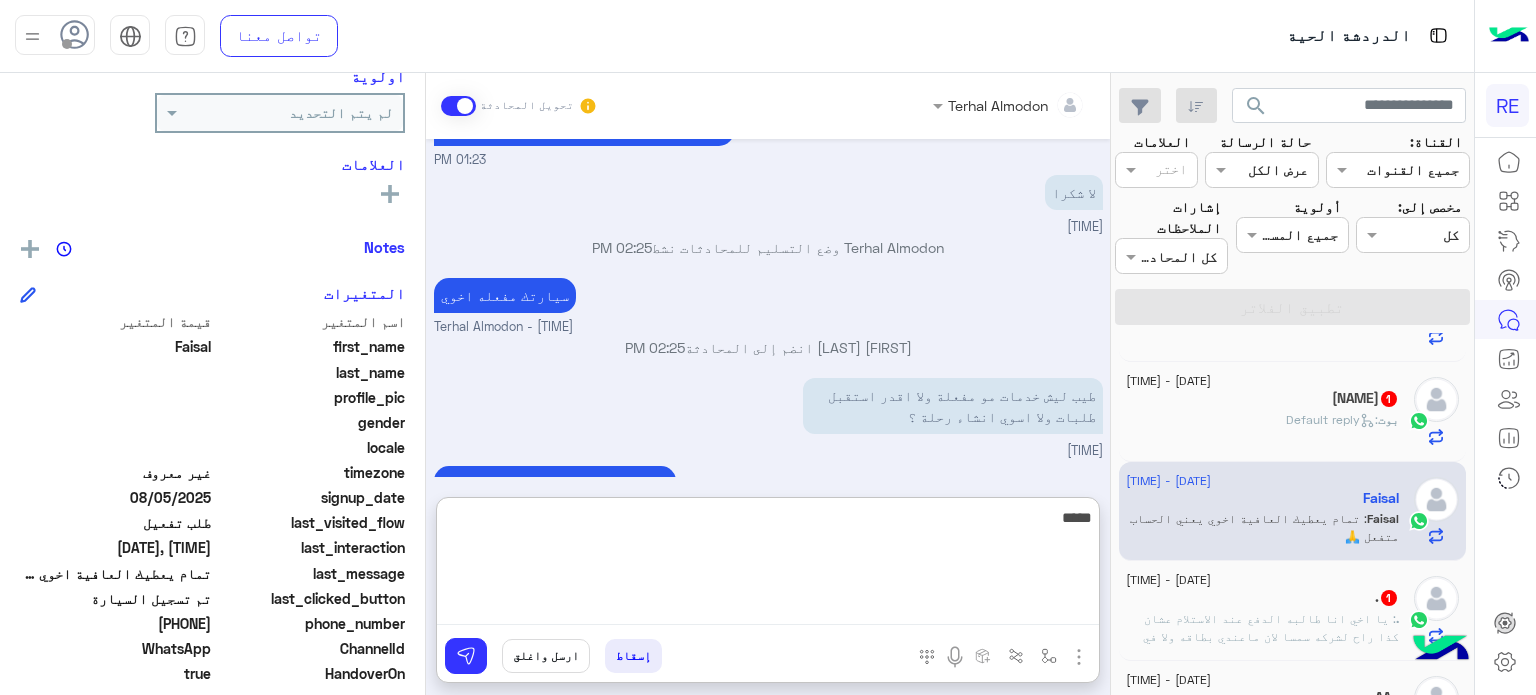 type on "******" 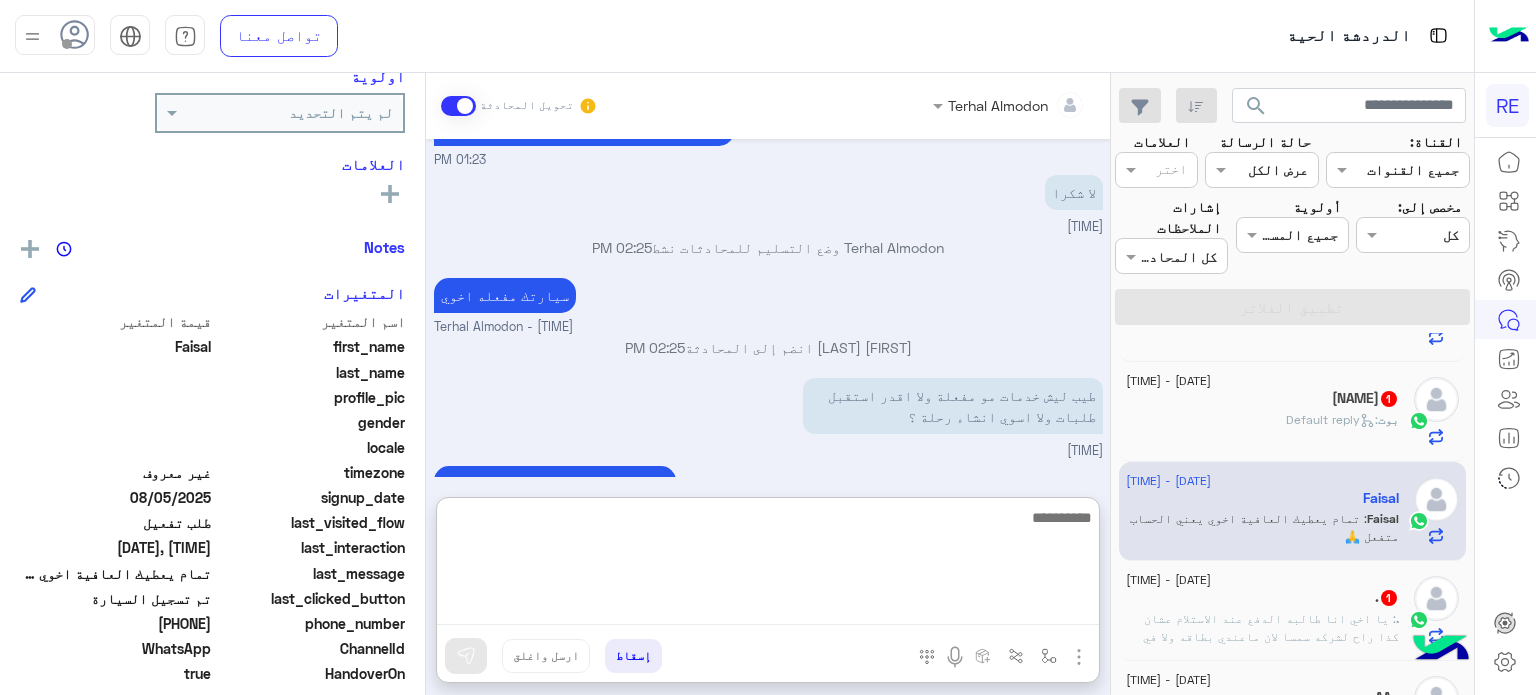 scroll, scrollTop: 1296, scrollLeft: 0, axis: vertical 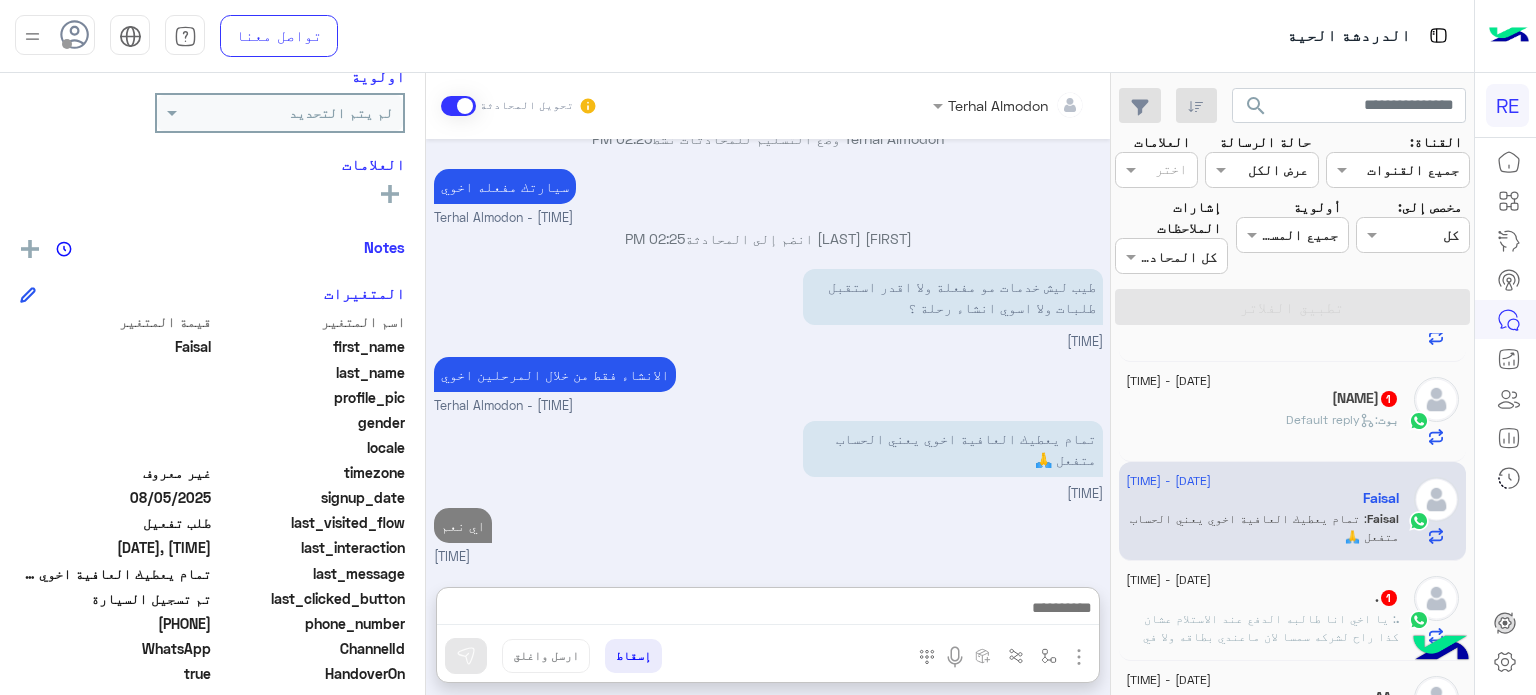 click on ".   1" 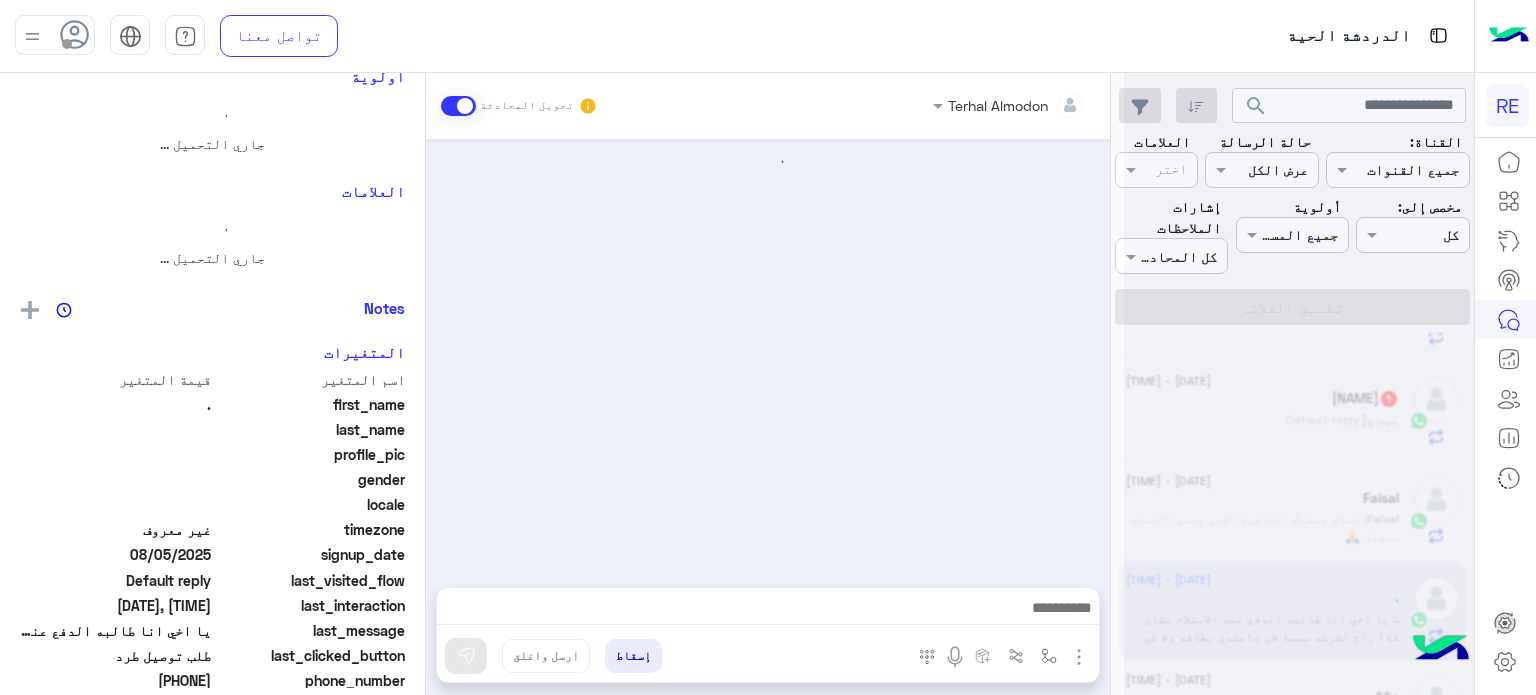 scroll, scrollTop: 324, scrollLeft: 0, axis: vertical 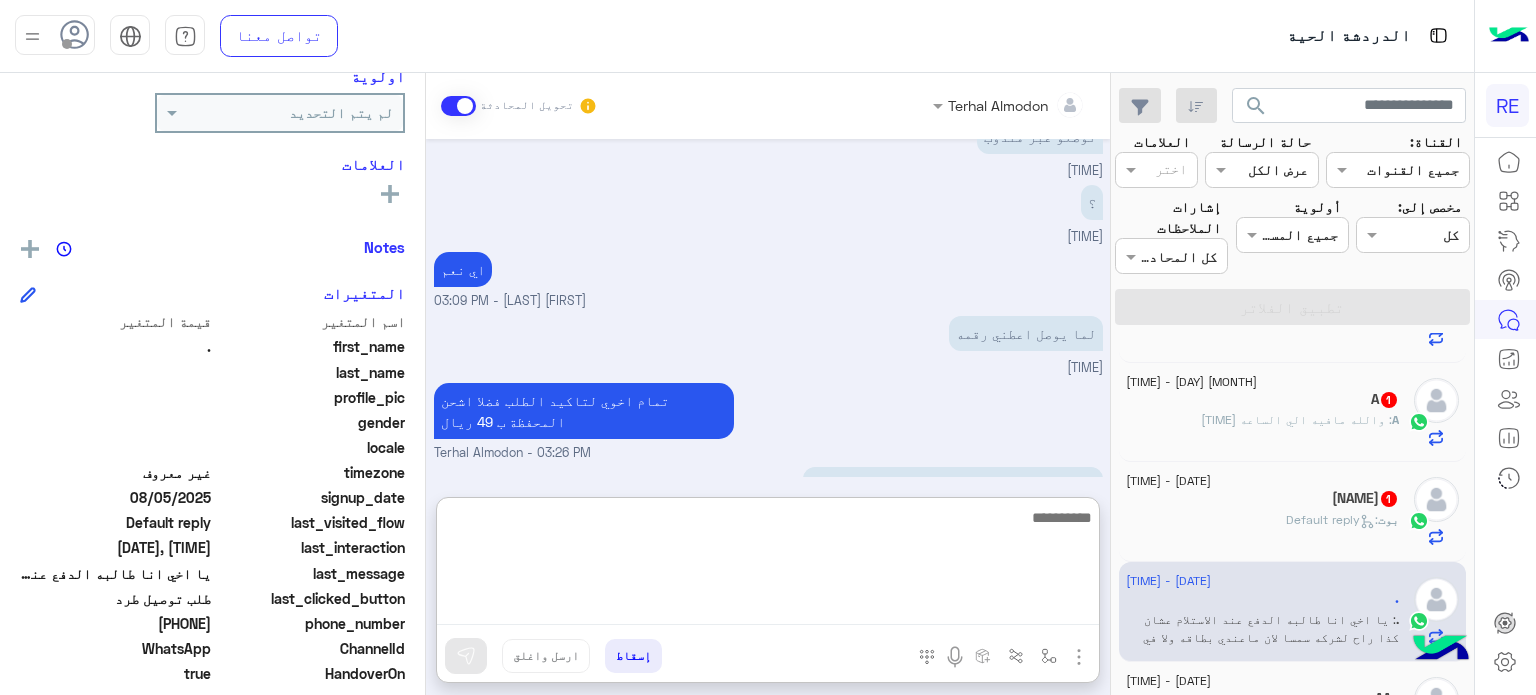 click at bounding box center [768, 565] 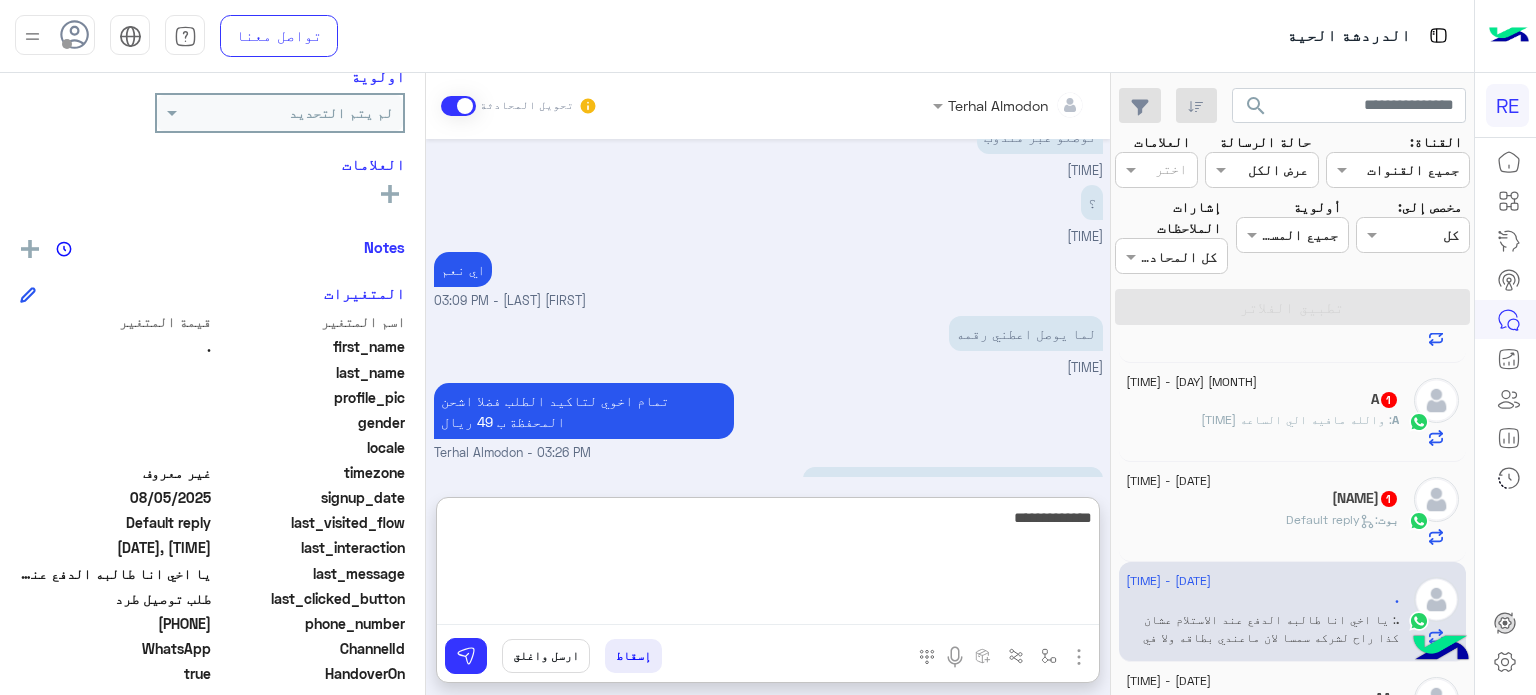 type on "**********" 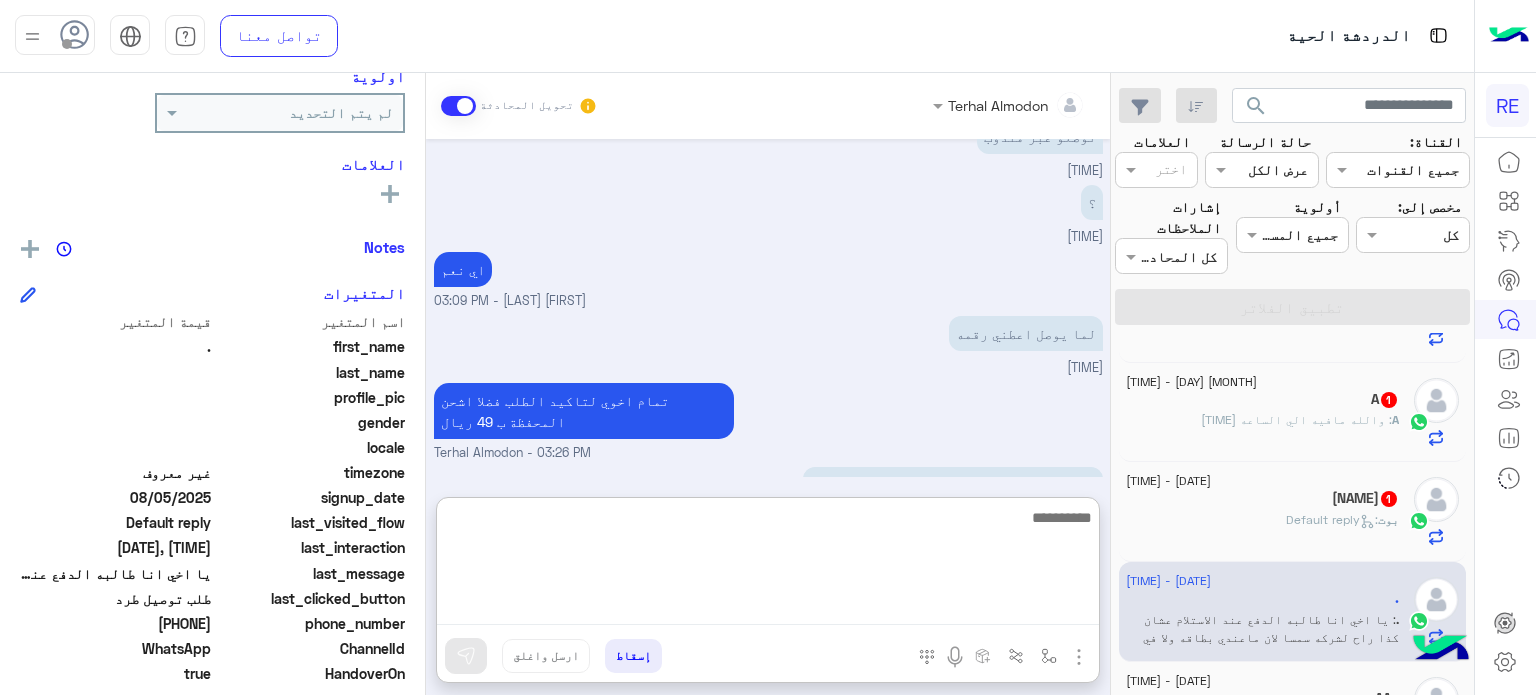 scroll, scrollTop: 479, scrollLeft: 0, axis: vertical 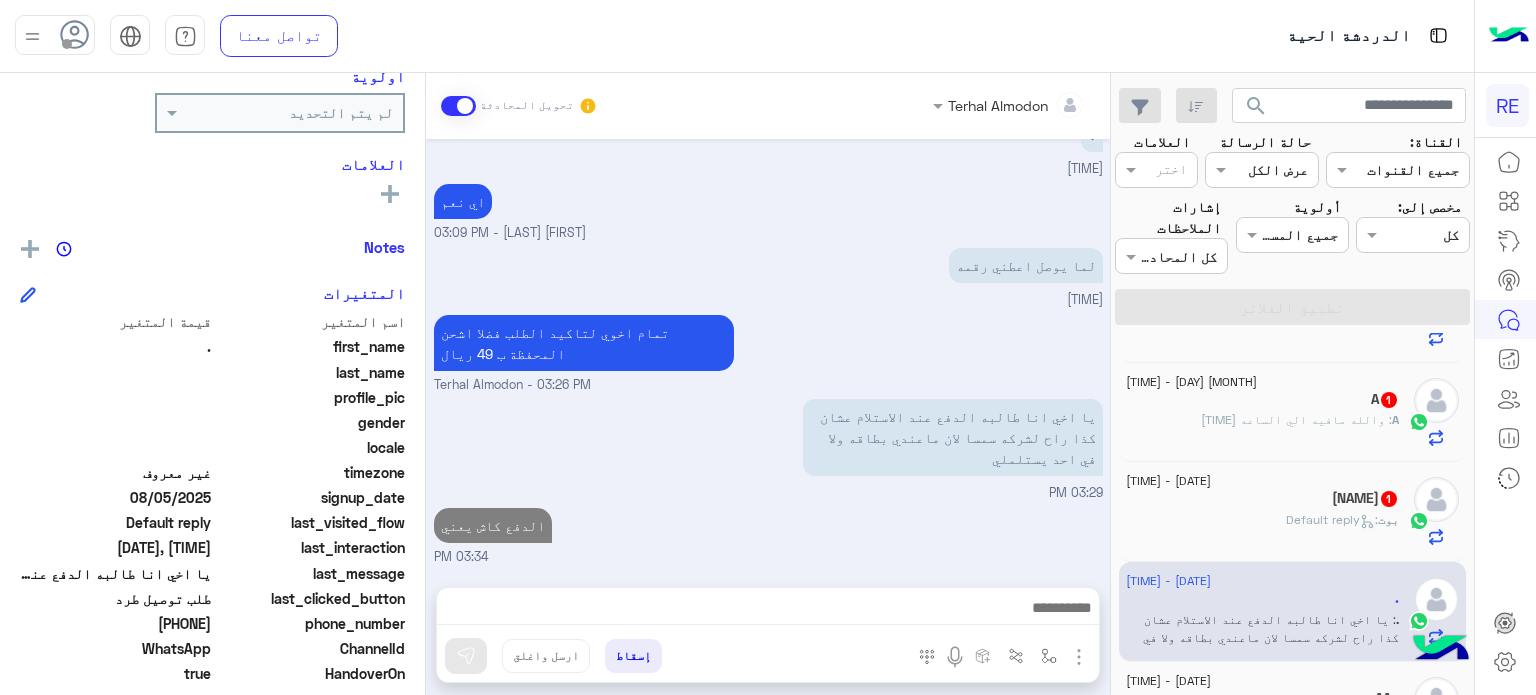 click on "بوت :   Default reply" 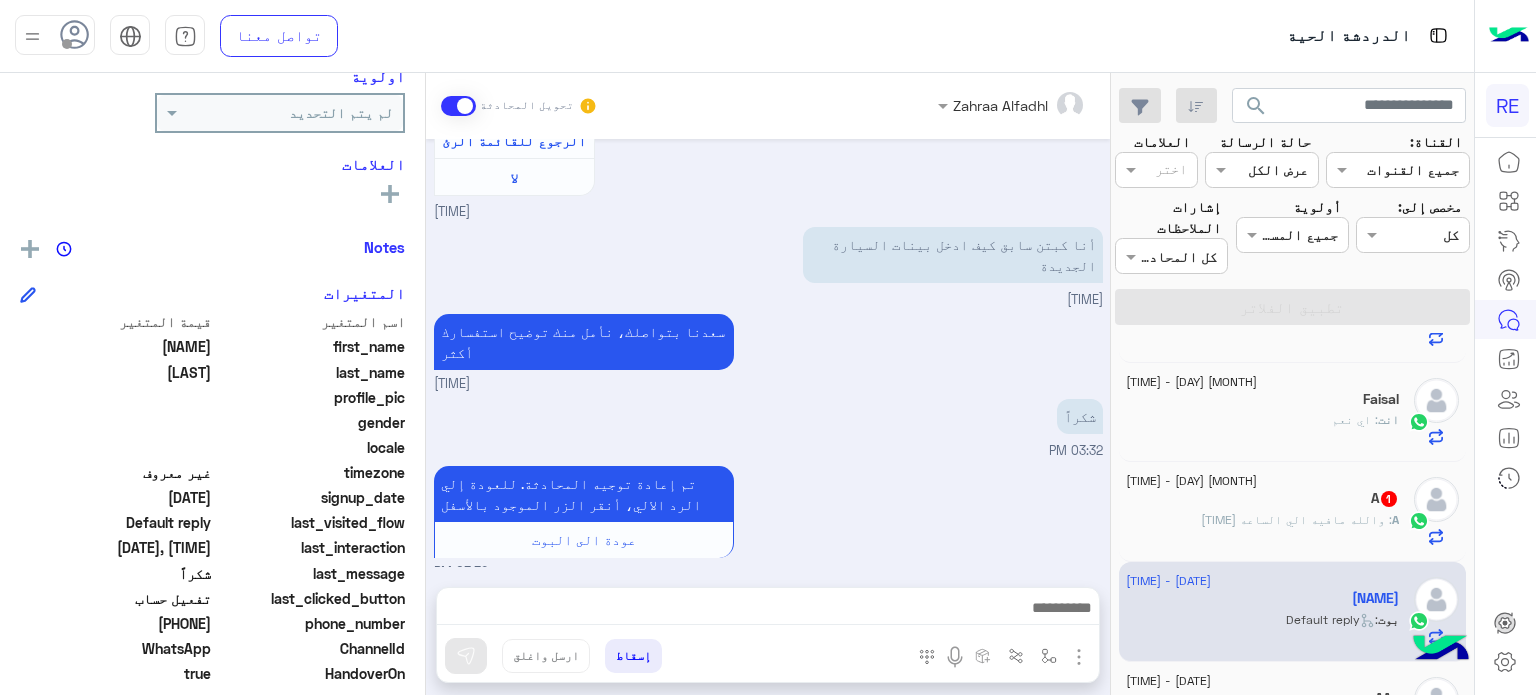 scroll, scrollTop: 1115, scrollLeft: 0, axis: vertical 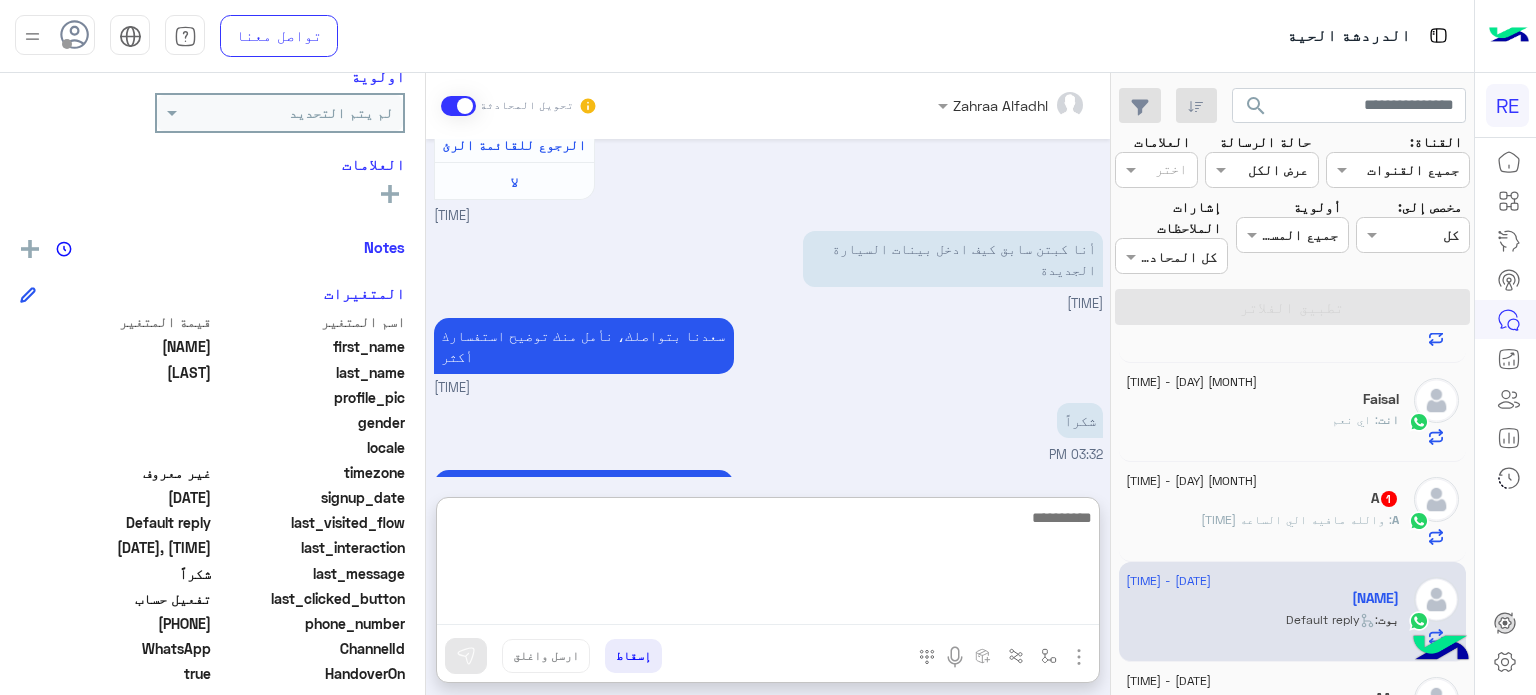 click at bounding box center [768, 565] 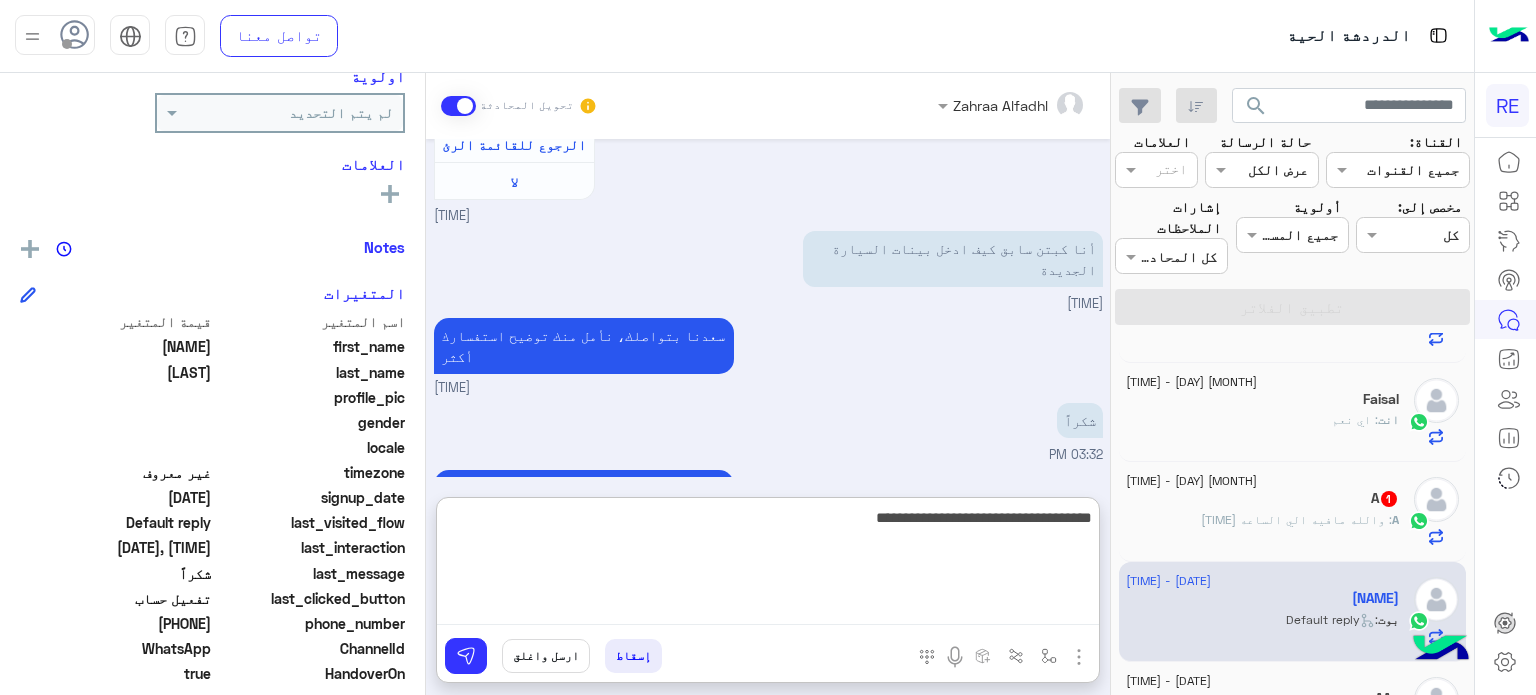 type on "**********" 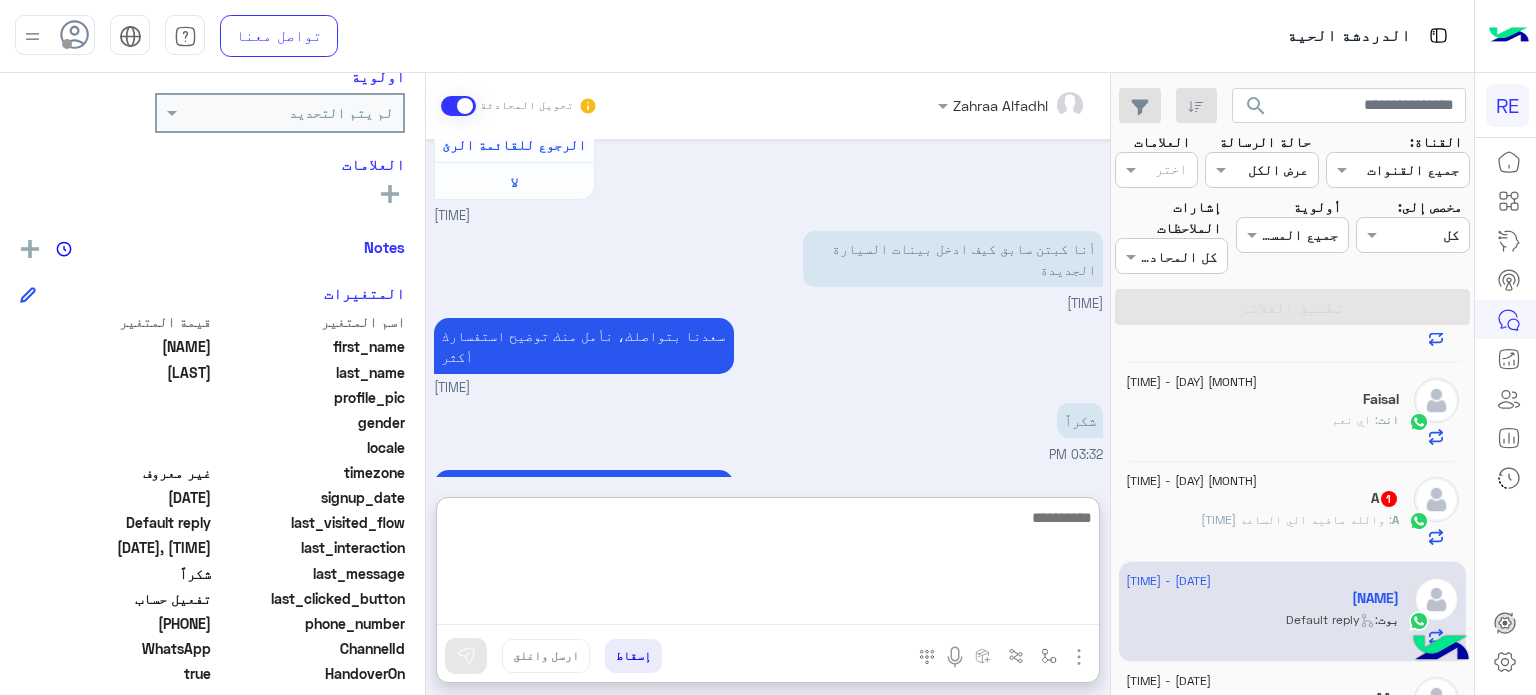 scroll, scrollTop: 1273, scrollLeft: 0, axis: vertical 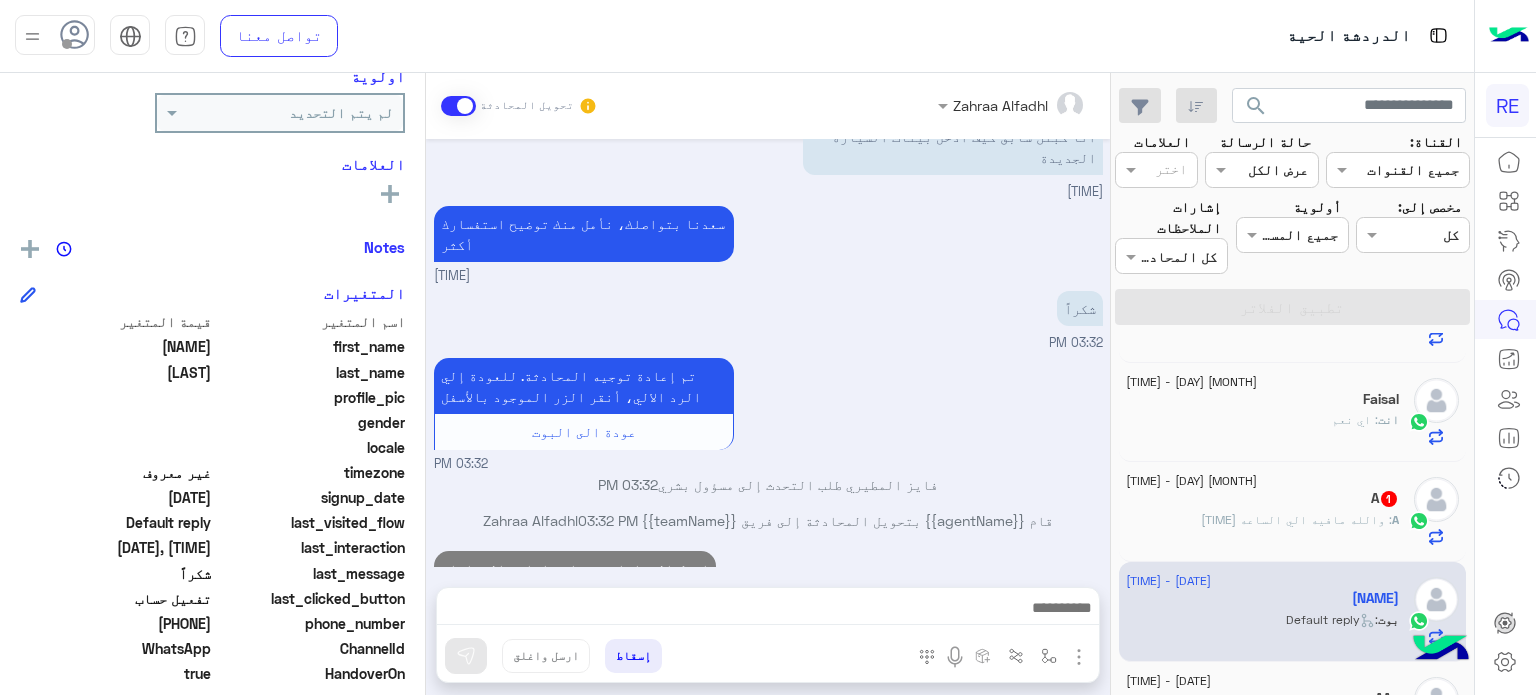click on "A : والله مافيه الي الساعه 2:40" 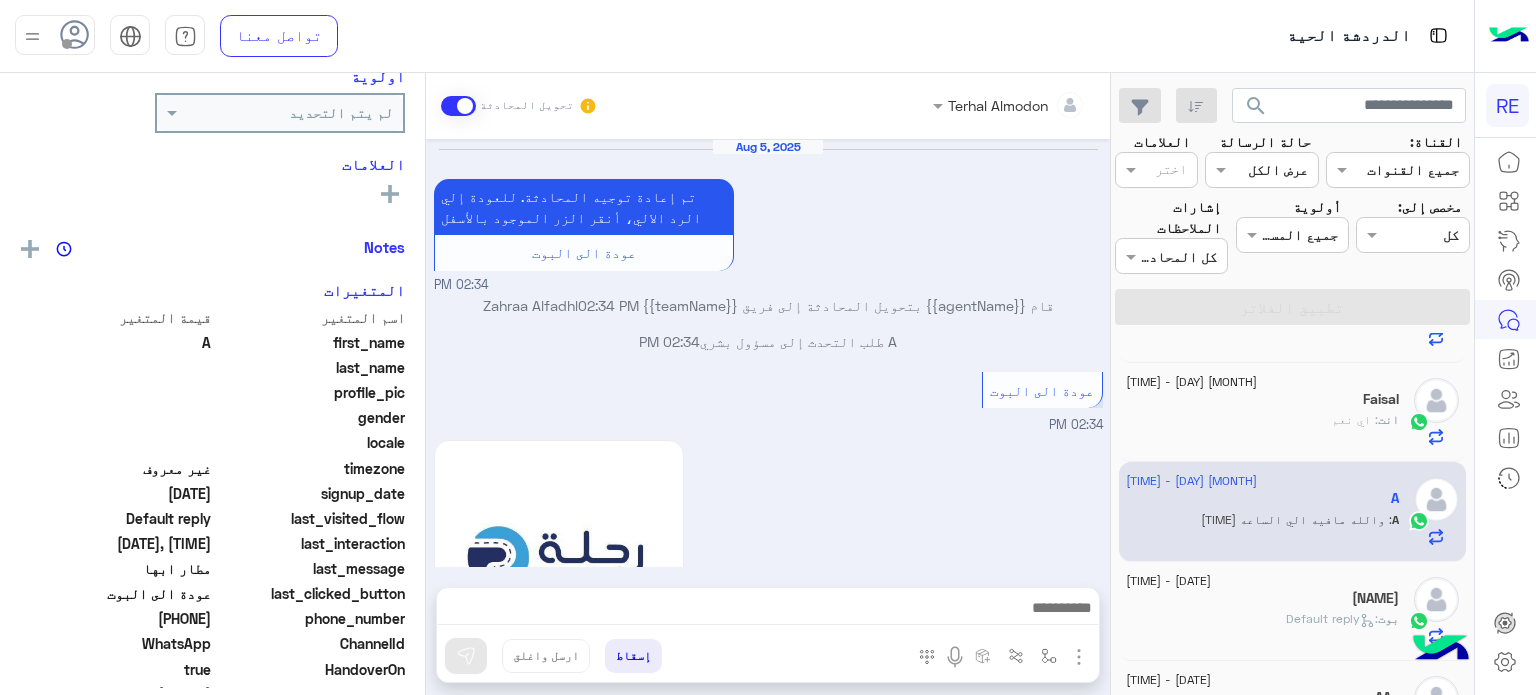 scroll, scrollTop: 597, scrollLeft: 0, axis: vertical 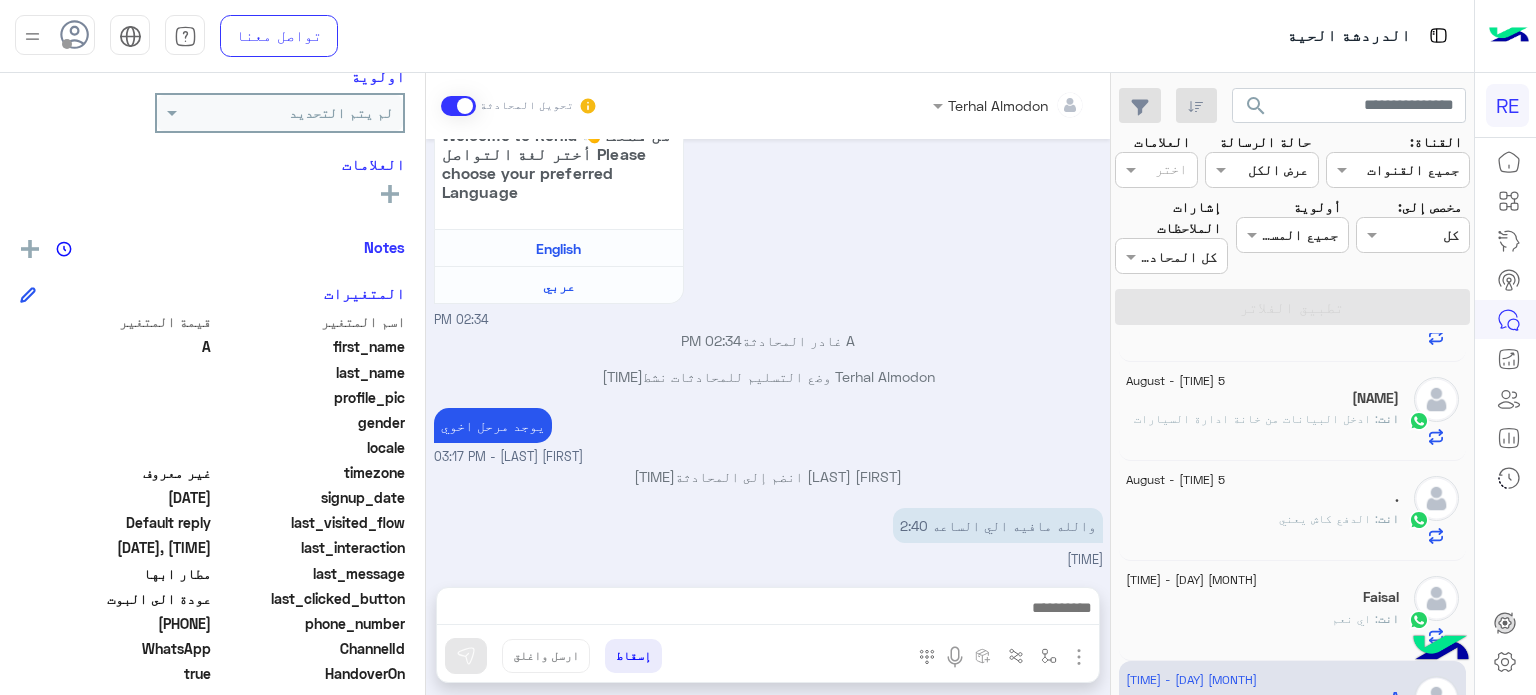 click on "العلامات" 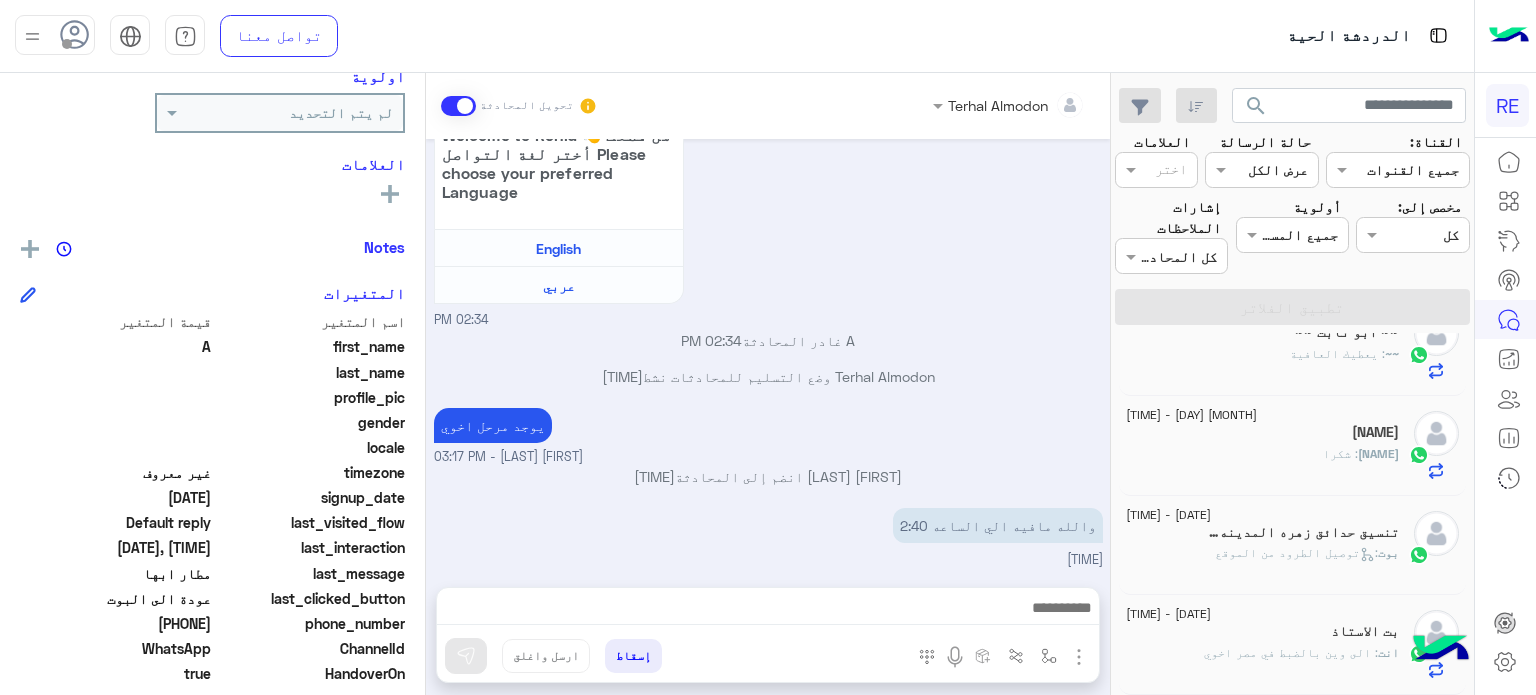 scroll, scrollTop: 947, scrollLeft: 0, axis: vertical 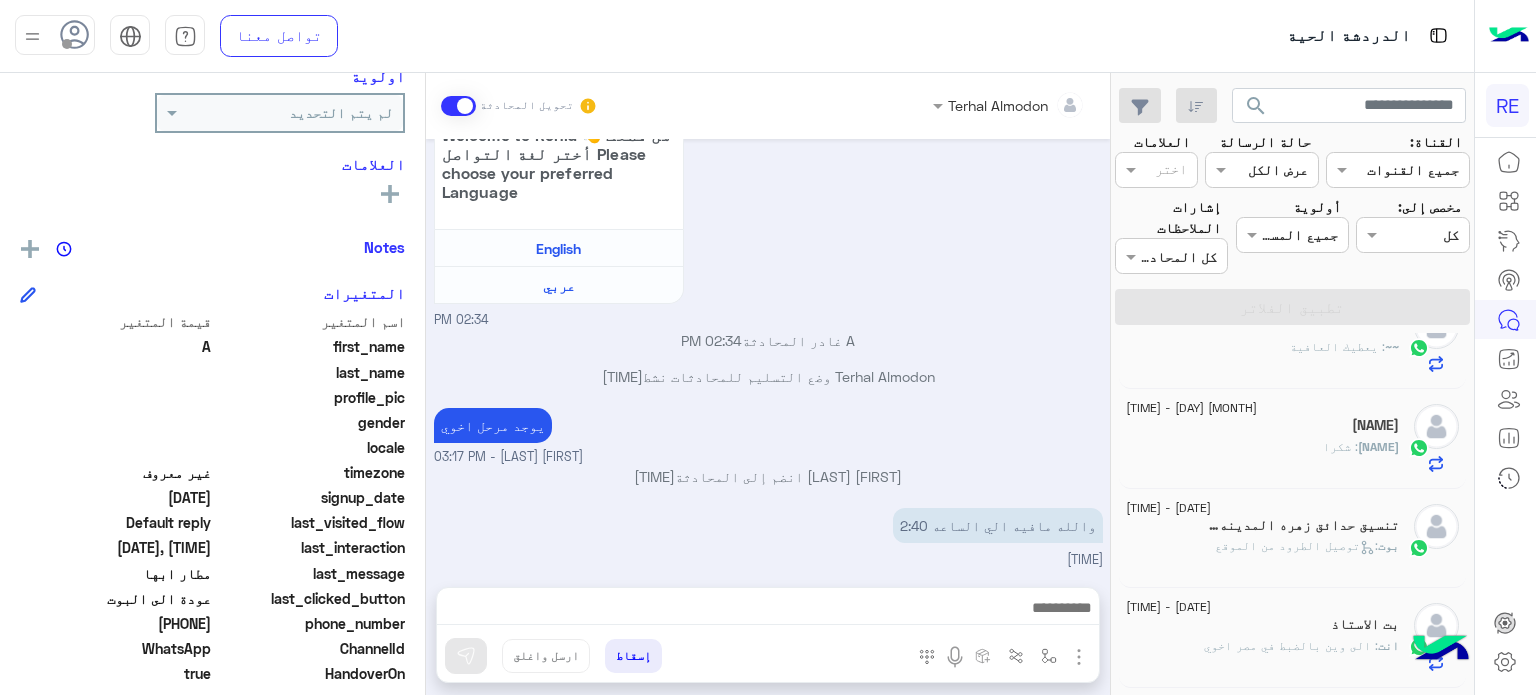 click on "تنسيق حدائق زهره المدينه المنوره  5" 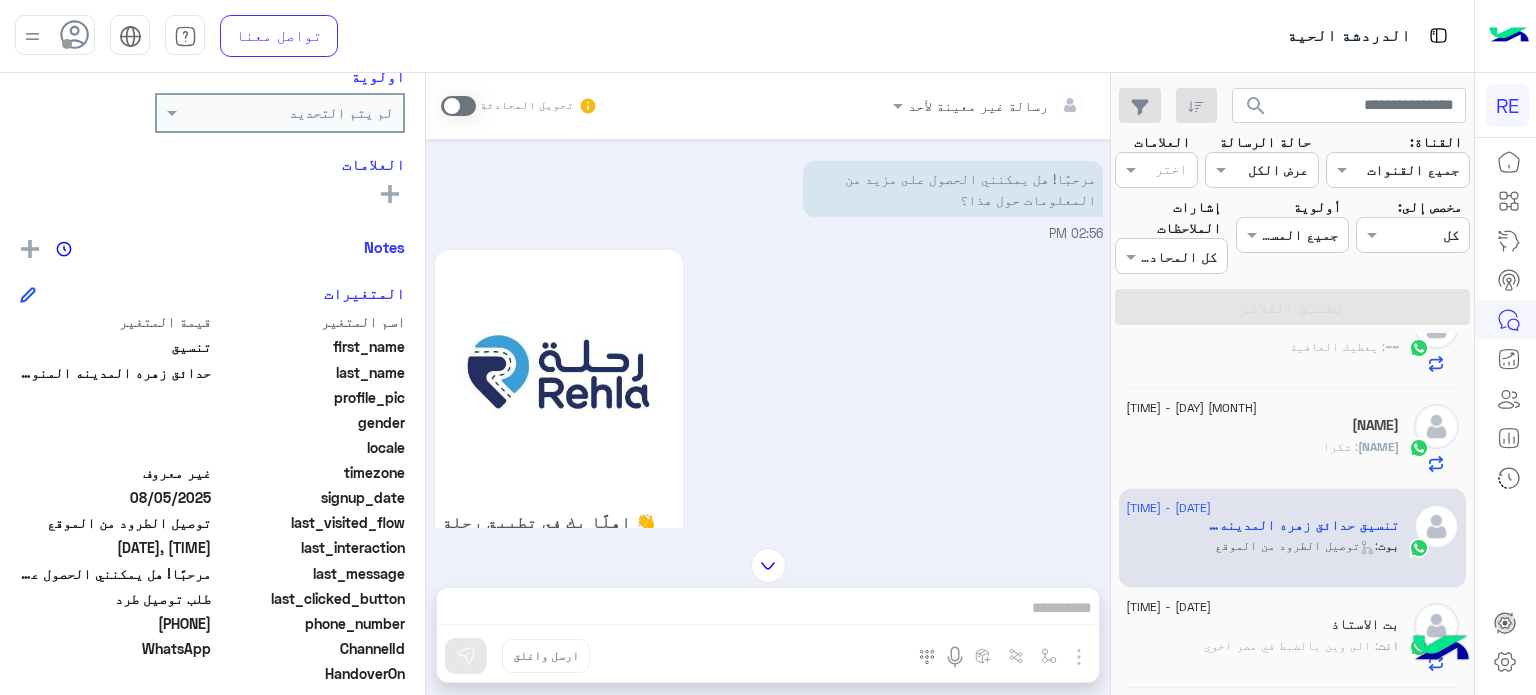 scroll, scrollTop: 1, scrollLeft: 0, axis: vertical 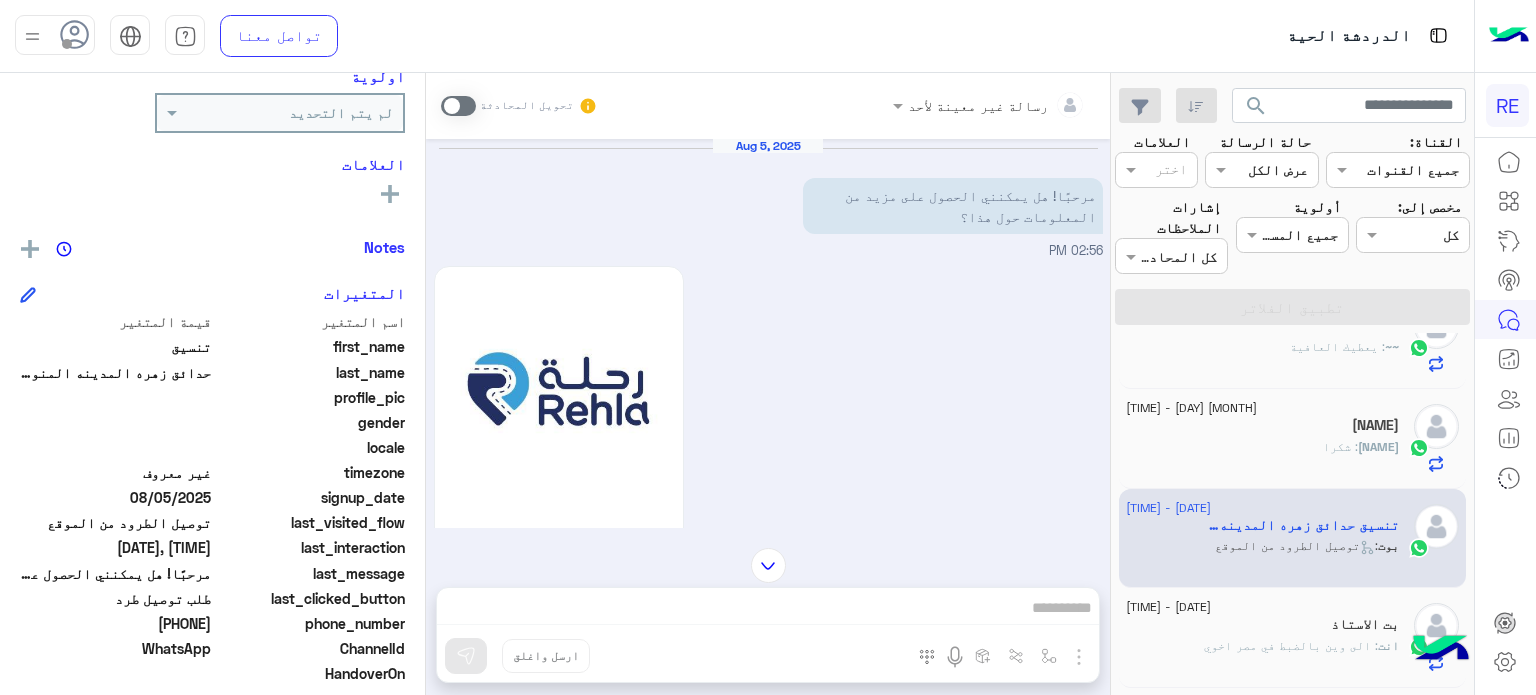 click at bounding box center [458, 106] 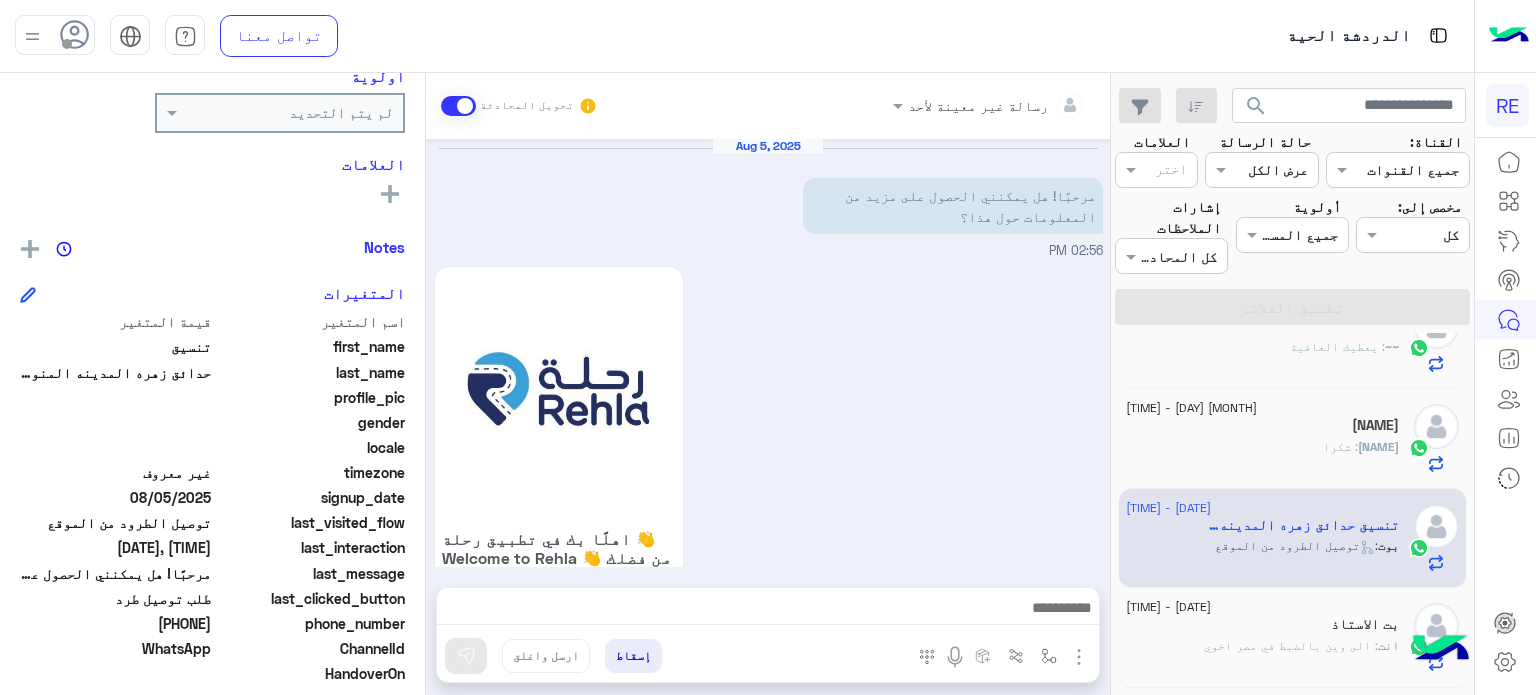 scroll, scrollTop: 1405, scrollLeft: 0, axis: vertical 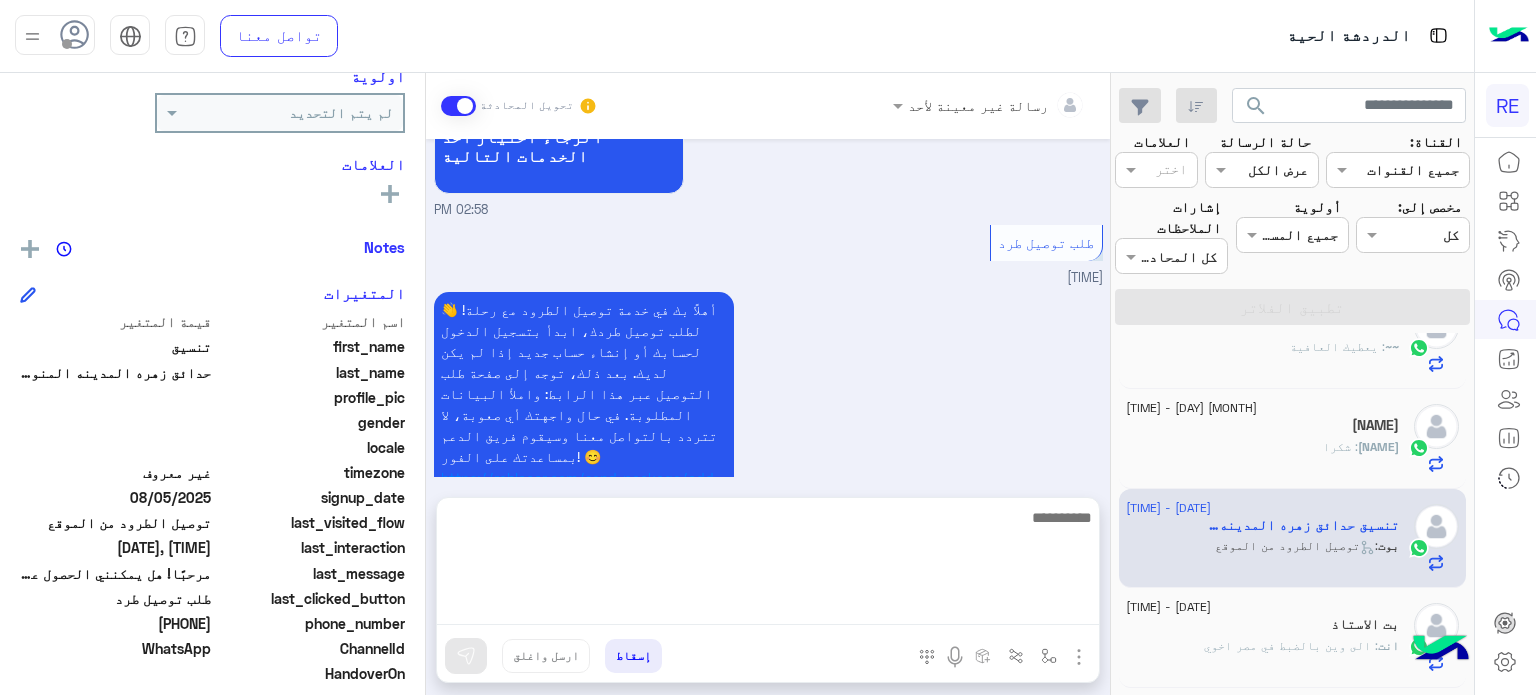 click at bounding box center (768, 565) 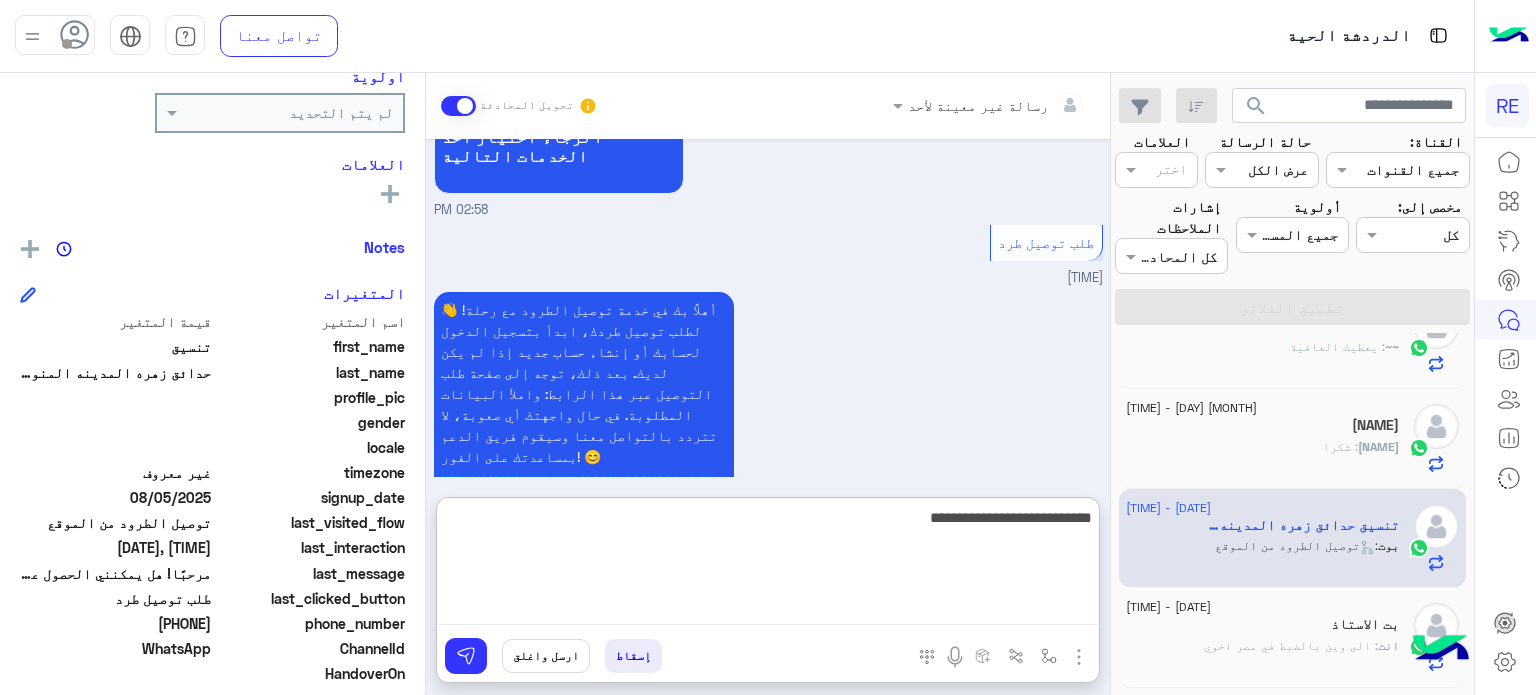 type on "**********" 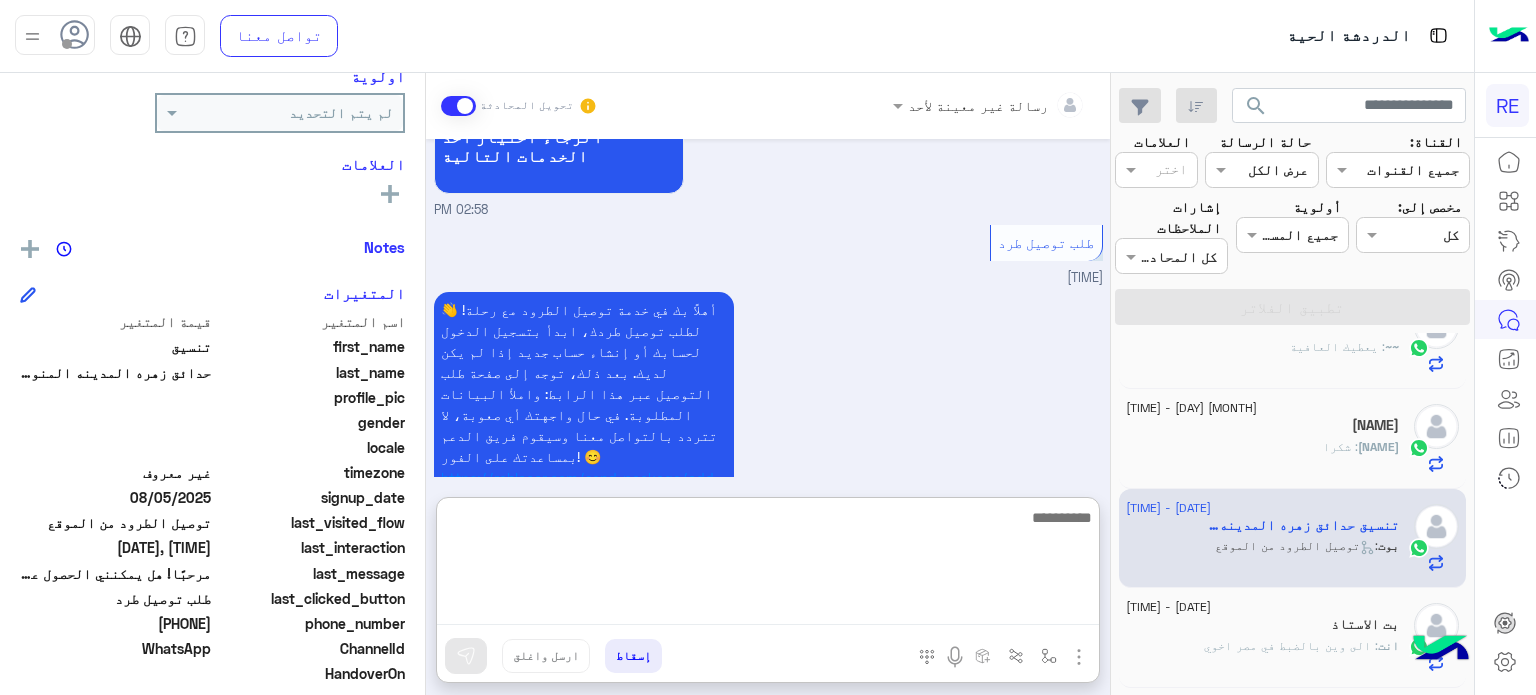 scroll, scrollTop: 1560, scrollLeft: 0, axis: vertical 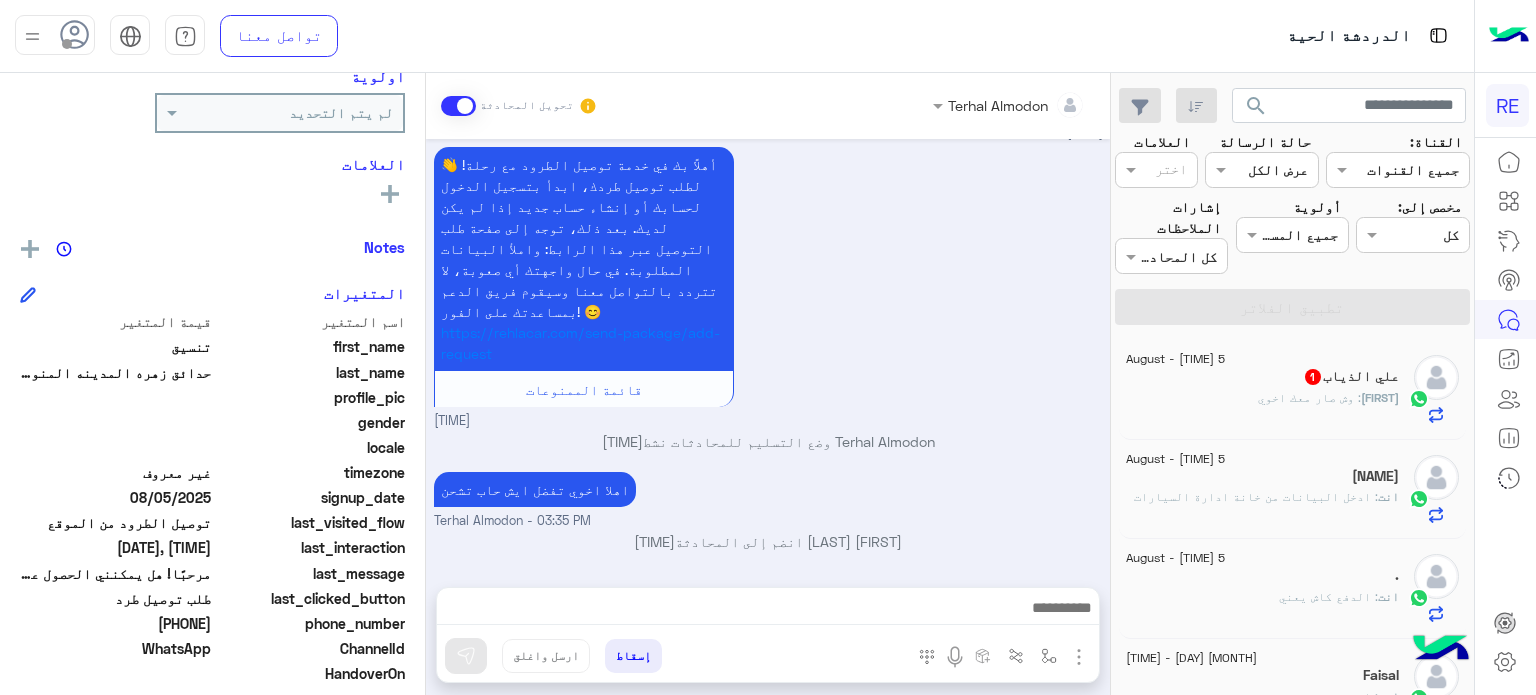 click on "[FIRST] : وش صار معك اخوي" 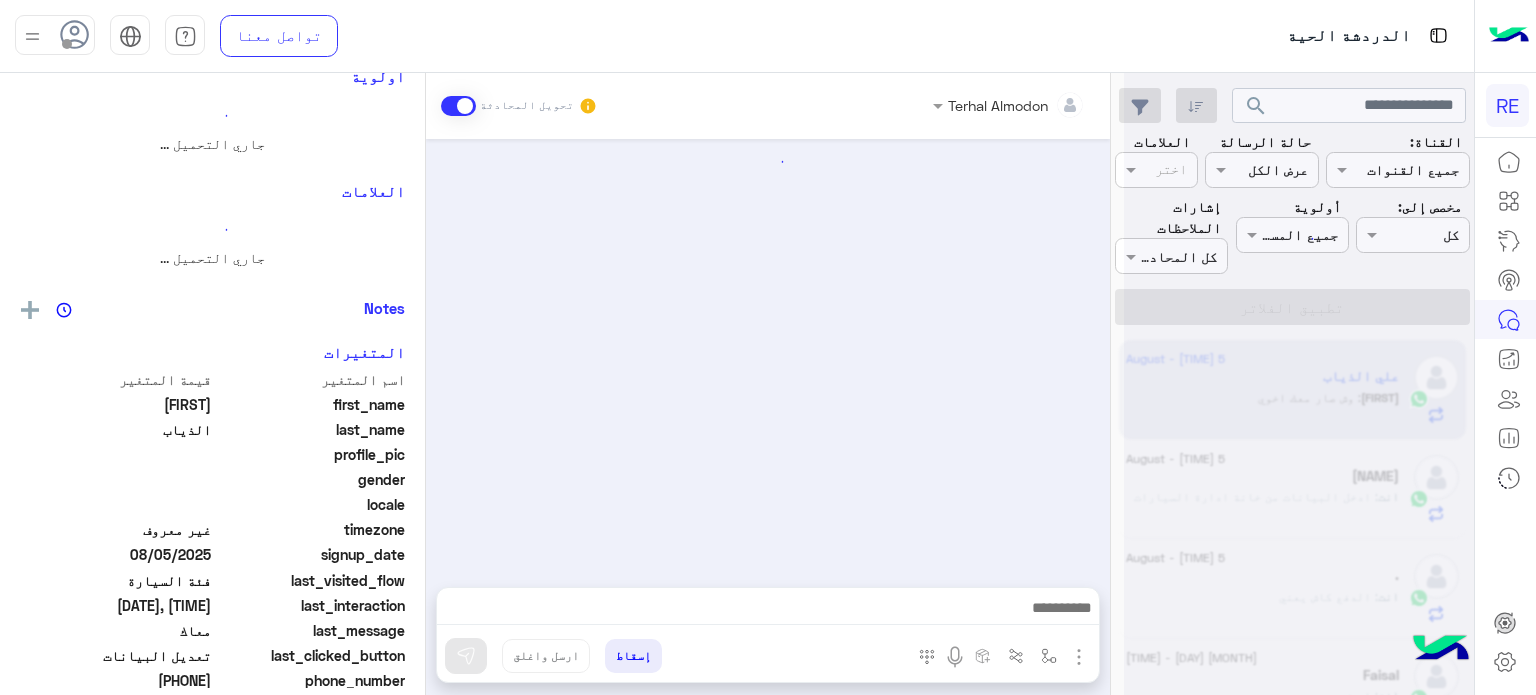 scroll, scrollTop: 483, scrollLeft: 0, axis: vertical 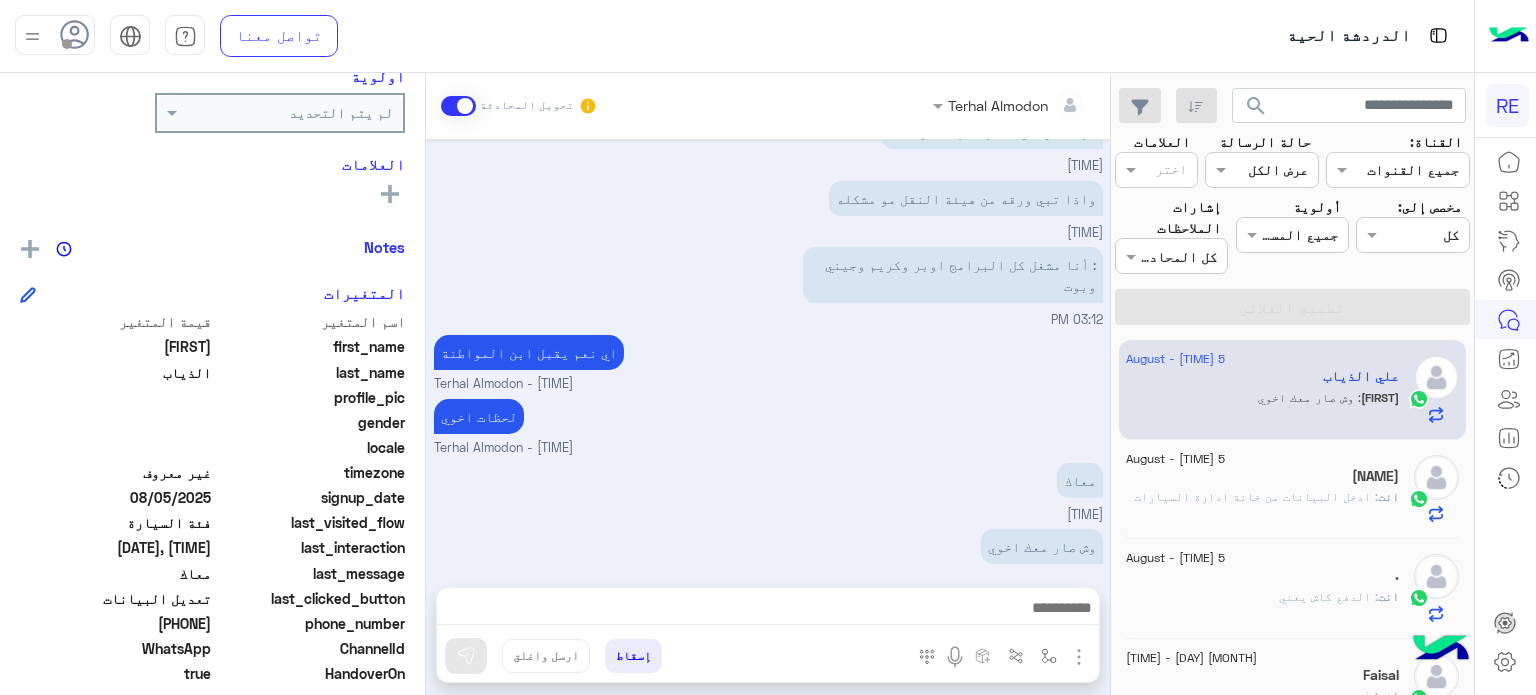 drag, startPoint x: 209, startPoint y: 626, endPoint x: 156, endPoint y: 627, distance: 53.009434 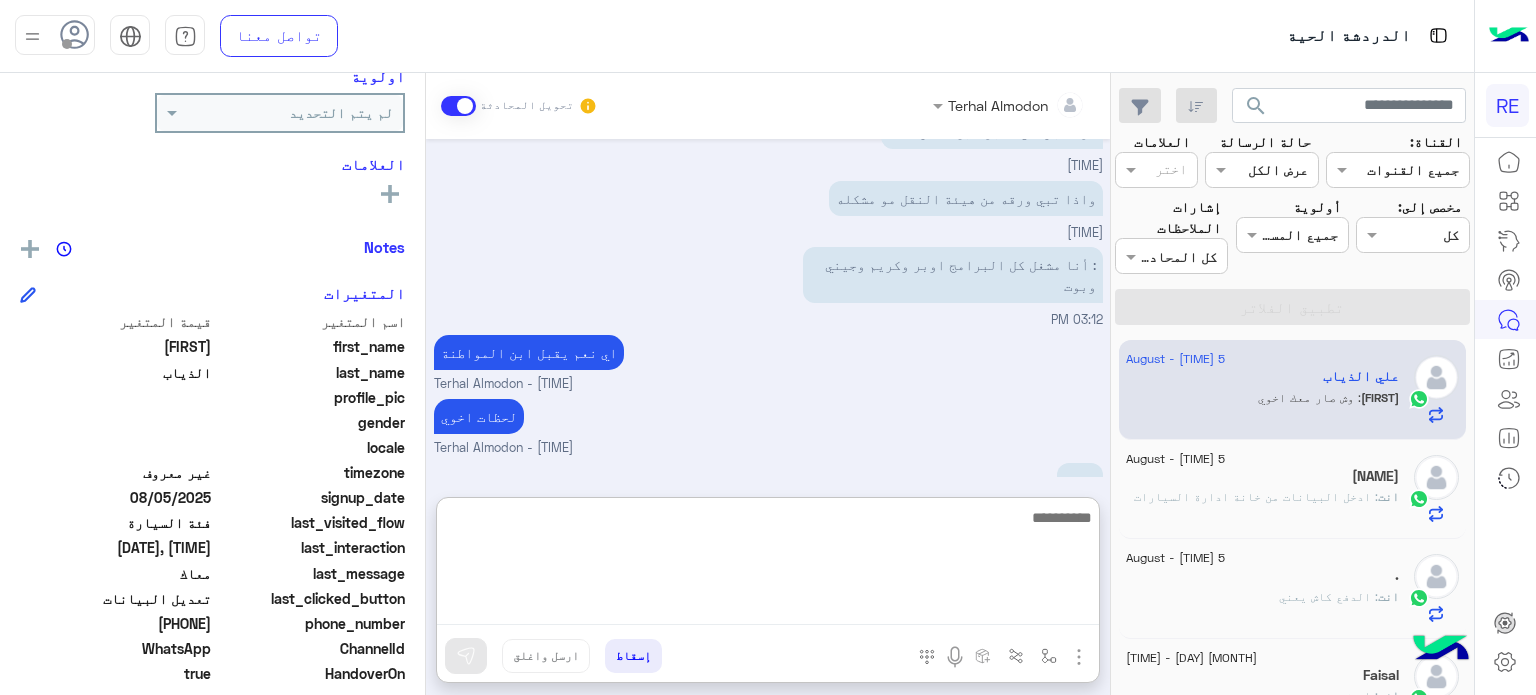 click at bounding box center [768, 565] 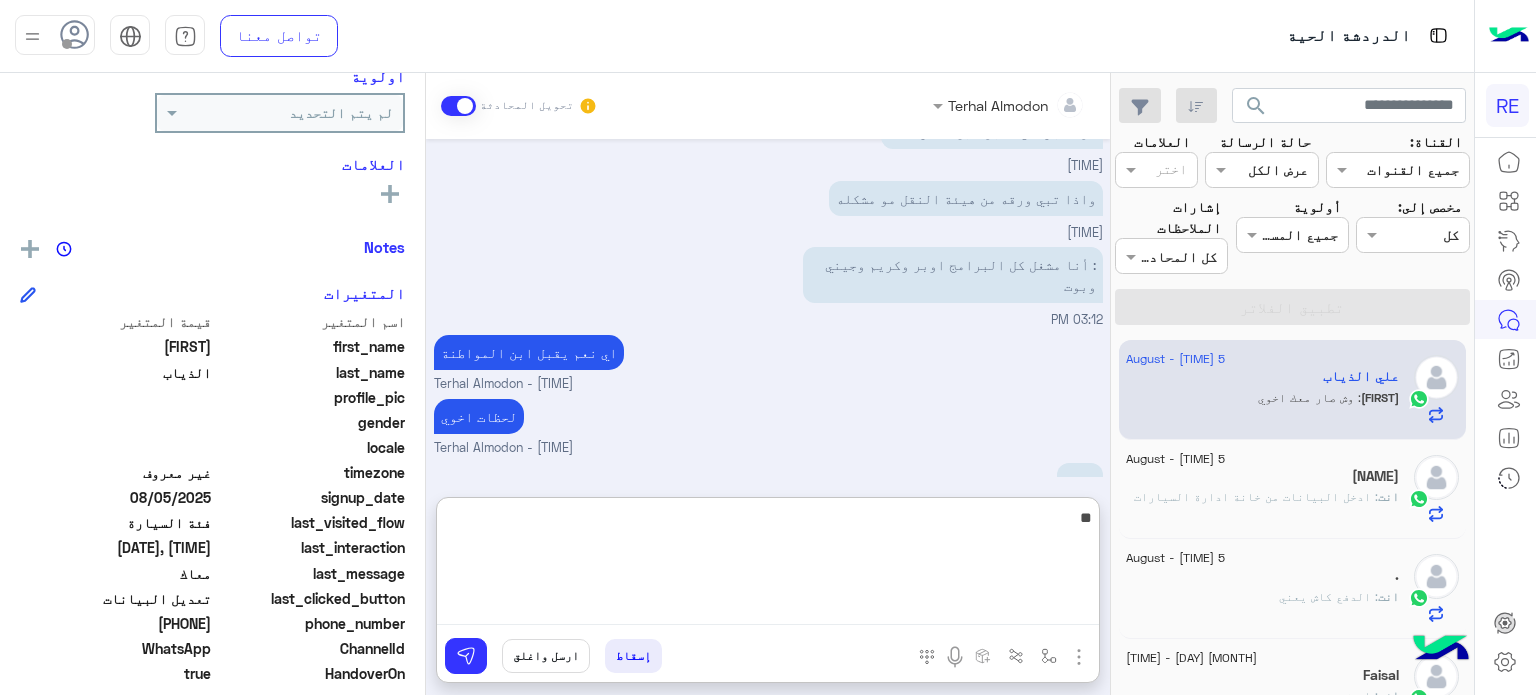 type on "*" 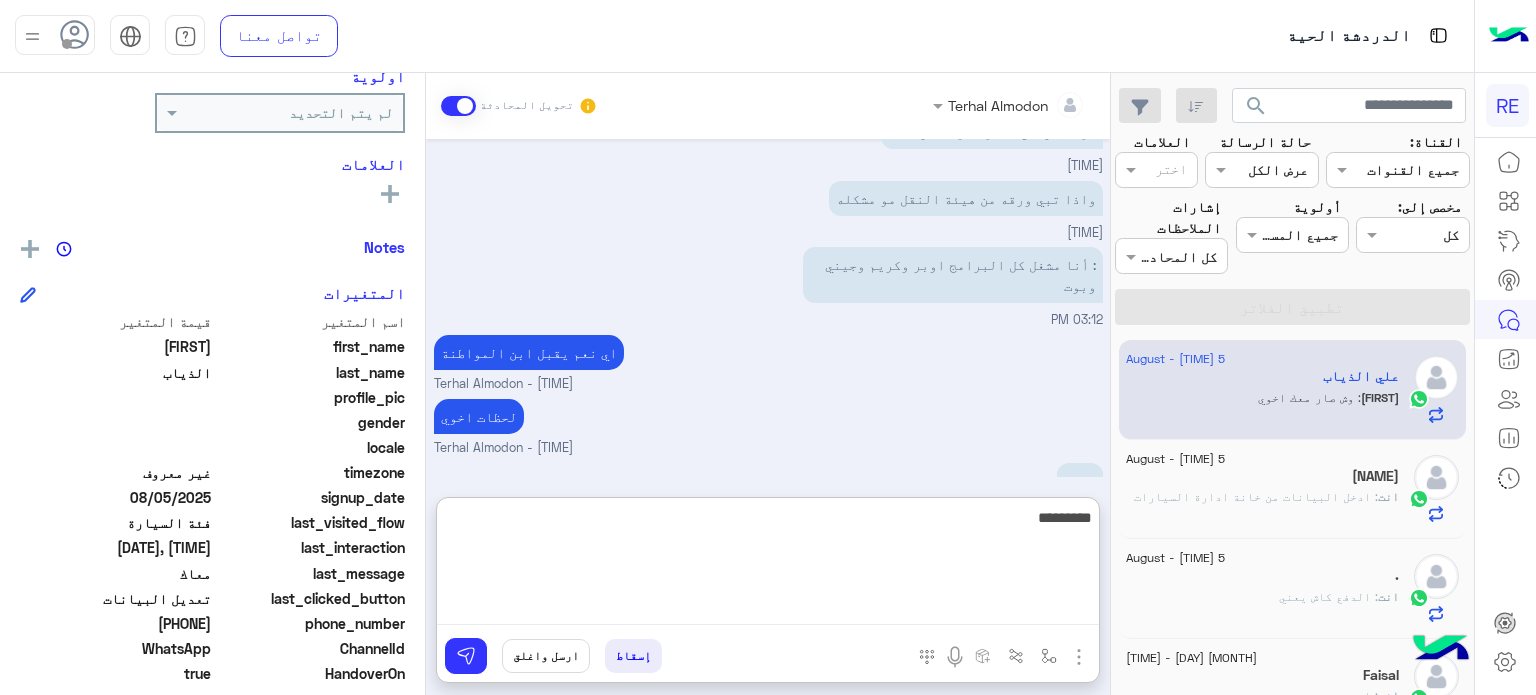 type on "**********" 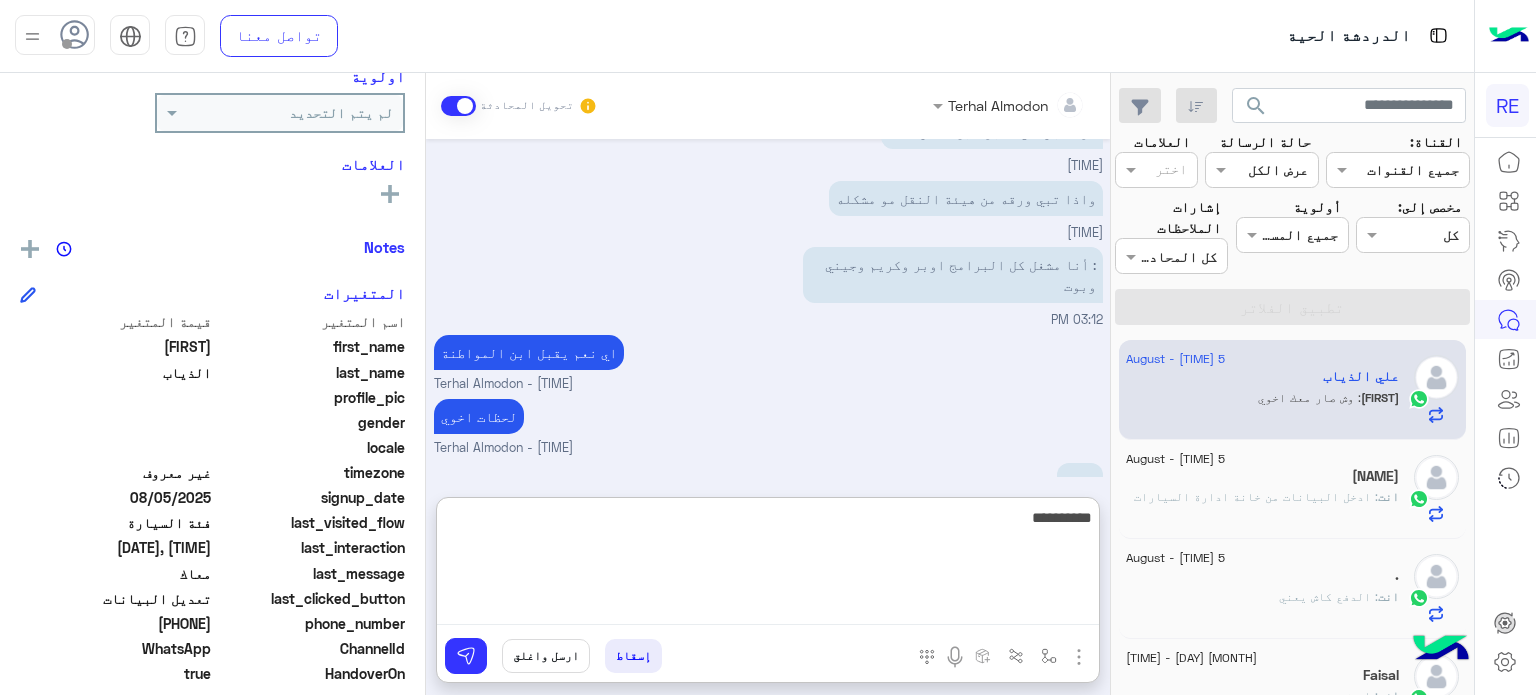 type 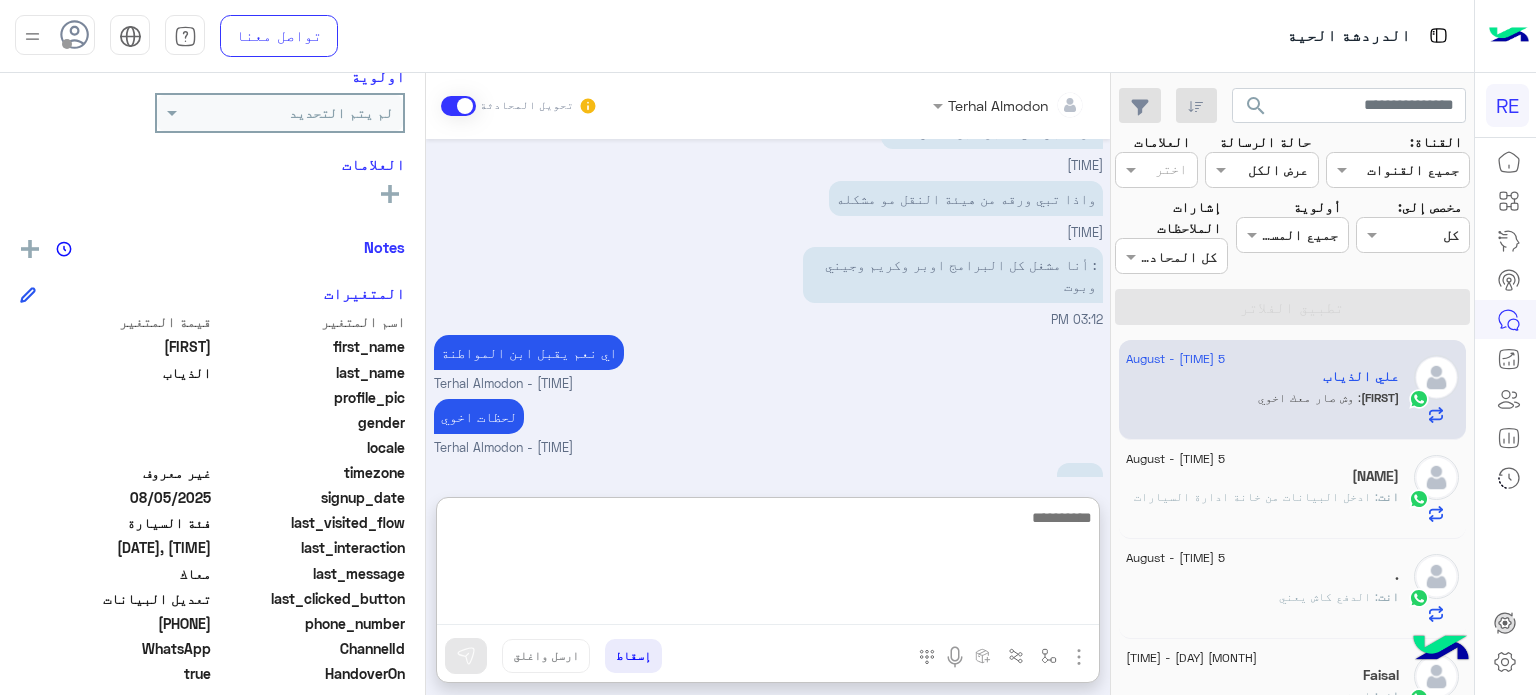 scroll, scrollTop: 636, scrollLeft: 0, axis: vertical 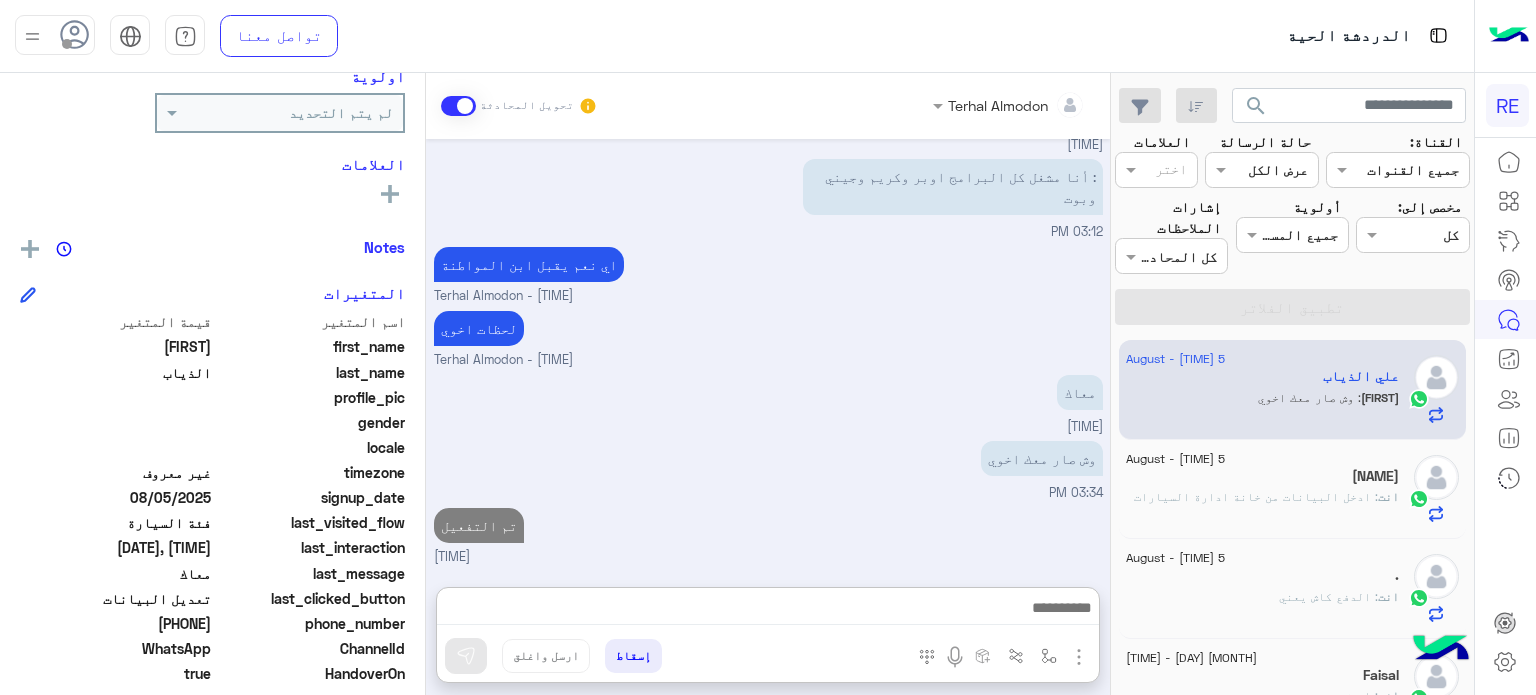 click on "." 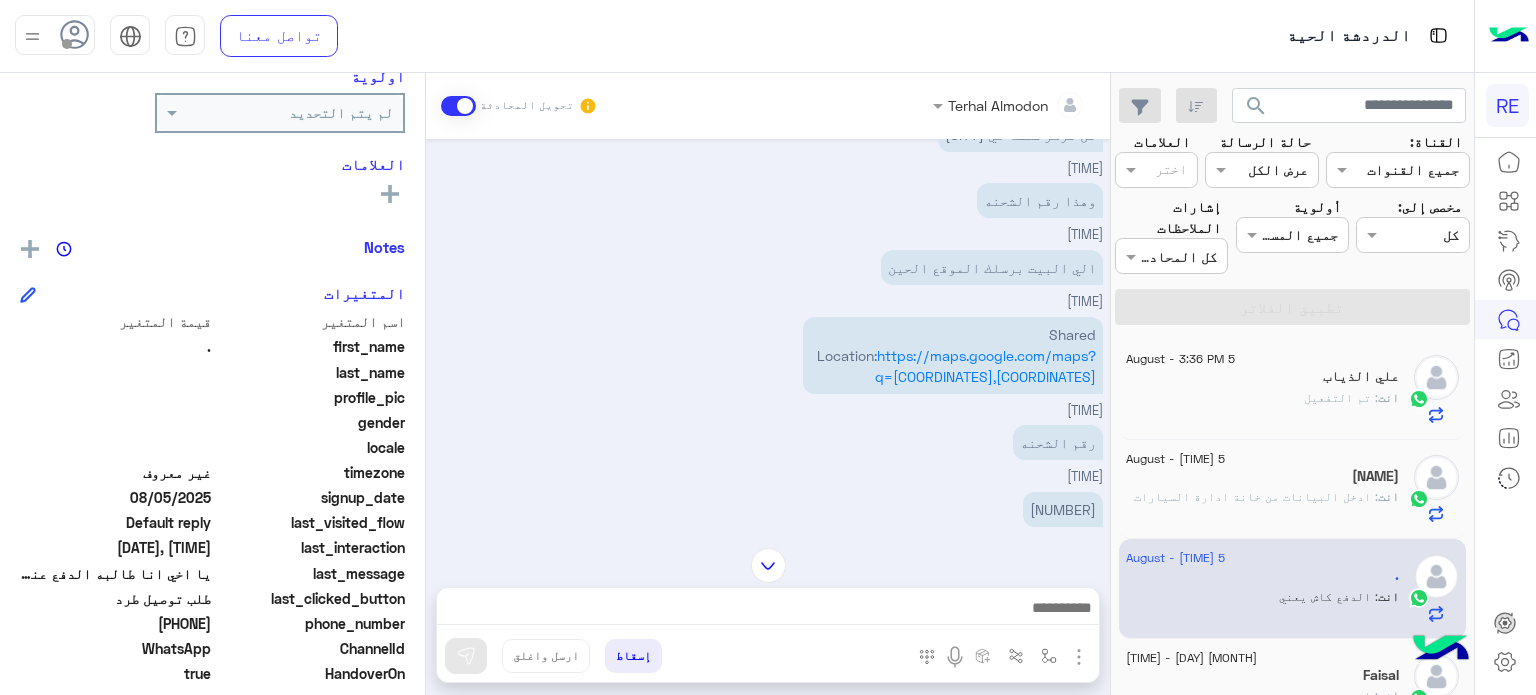 scroll, scrollTop: 124, scrollLeft: 0, axis: vertical 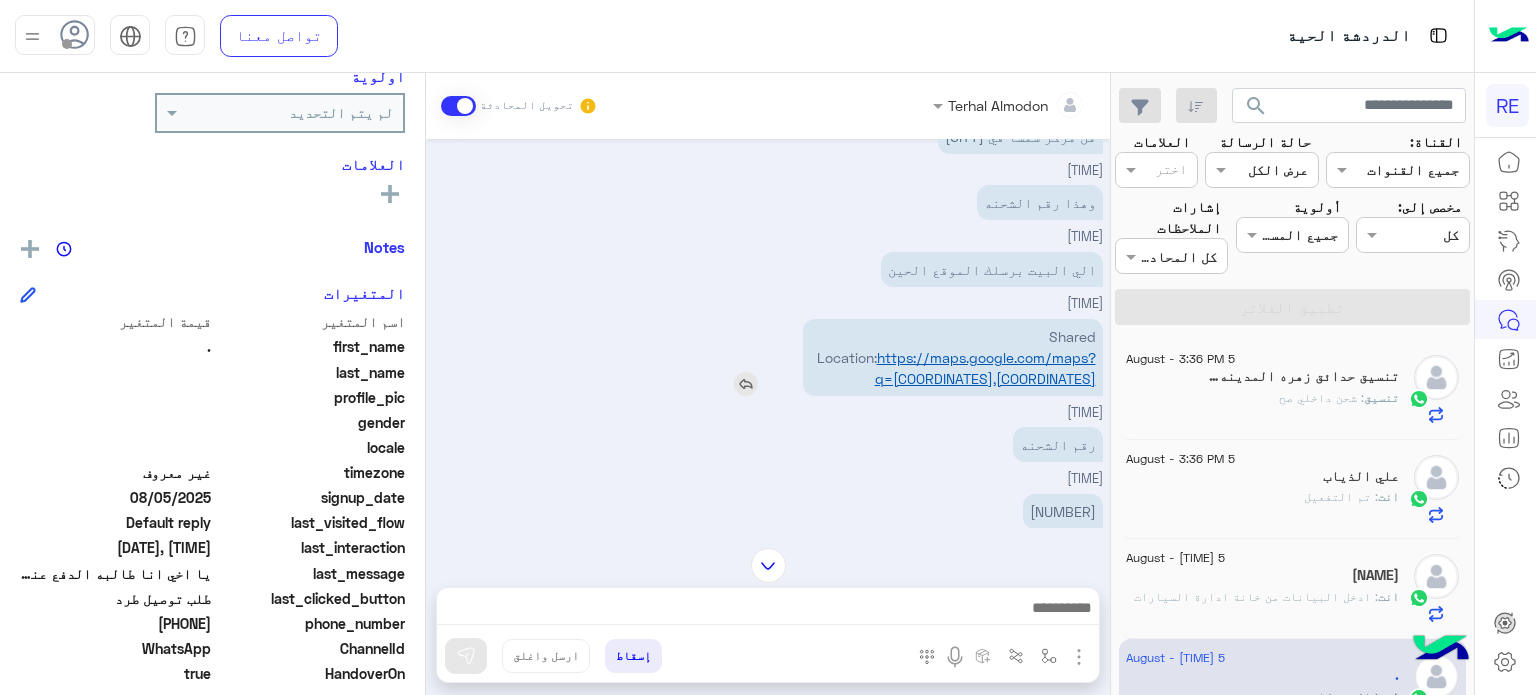 click on "https://maps.google.com/maps?q=[COORDINATES],[COORDINATES]" at bounding box center [985, 368] 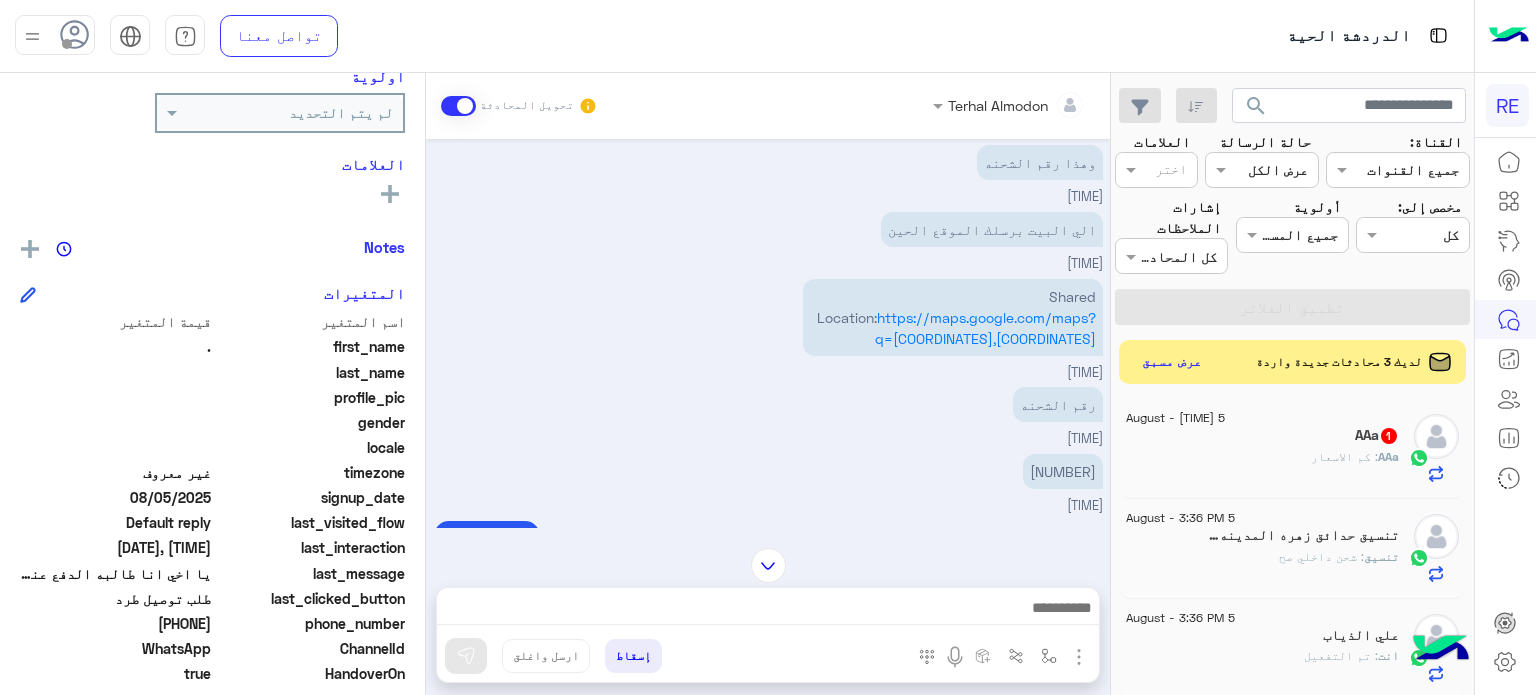 scroll, scrollTop: 144, scrollLeft: 0, axis: vertical 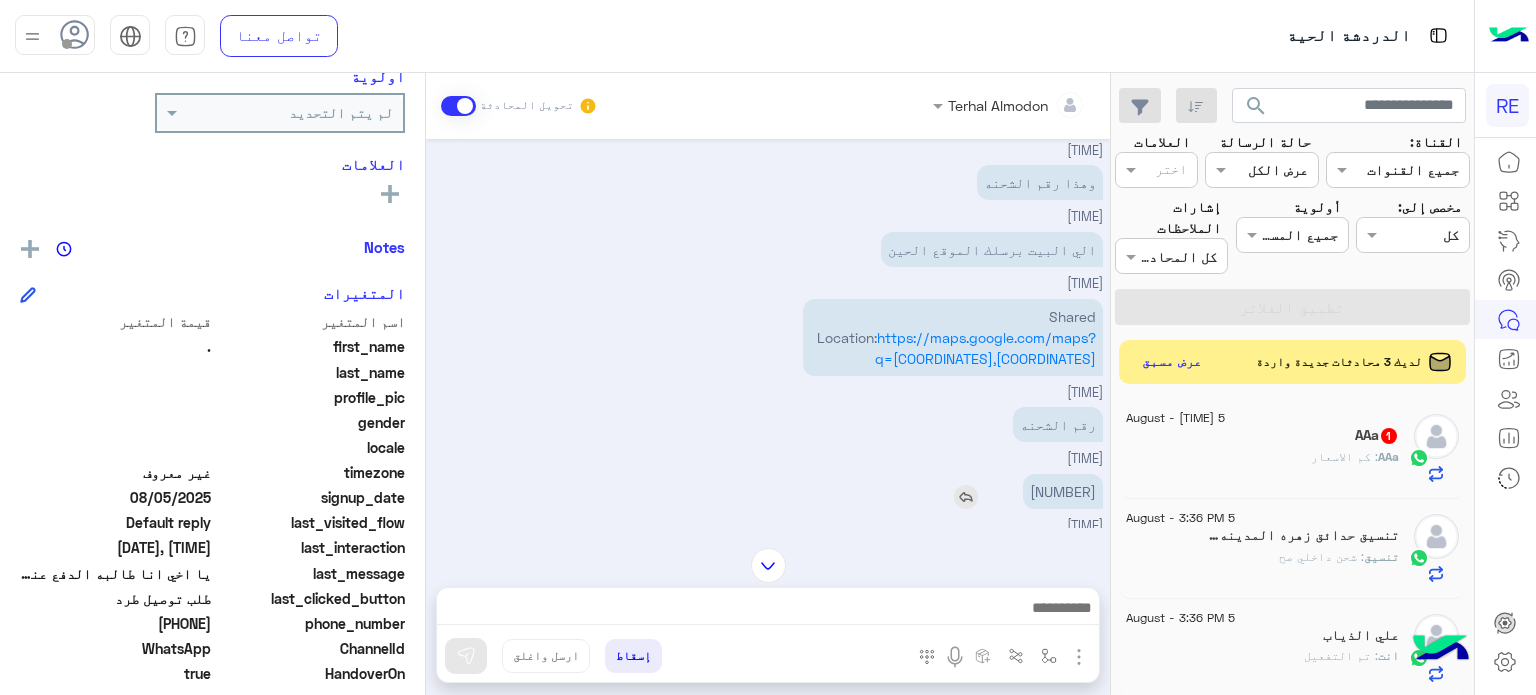 click on "[NUMBER]" at bounding box center (1063, 491) 